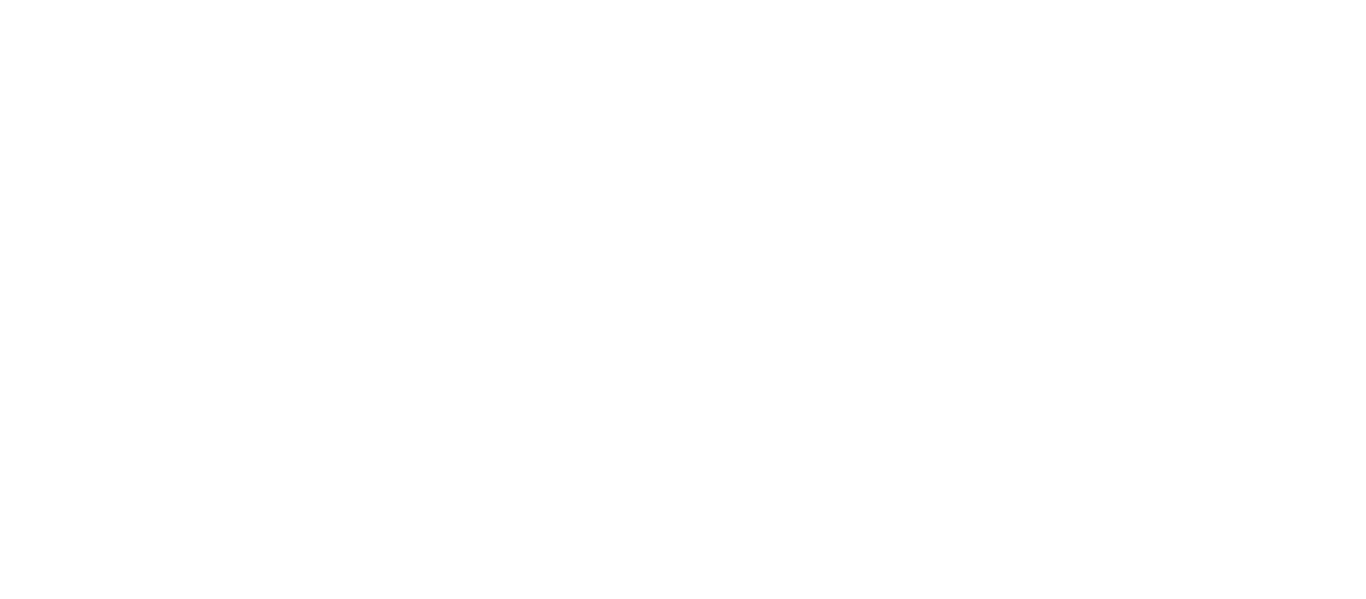 scroll, scrollTop: 0, scrollLeft: 0, axis: both 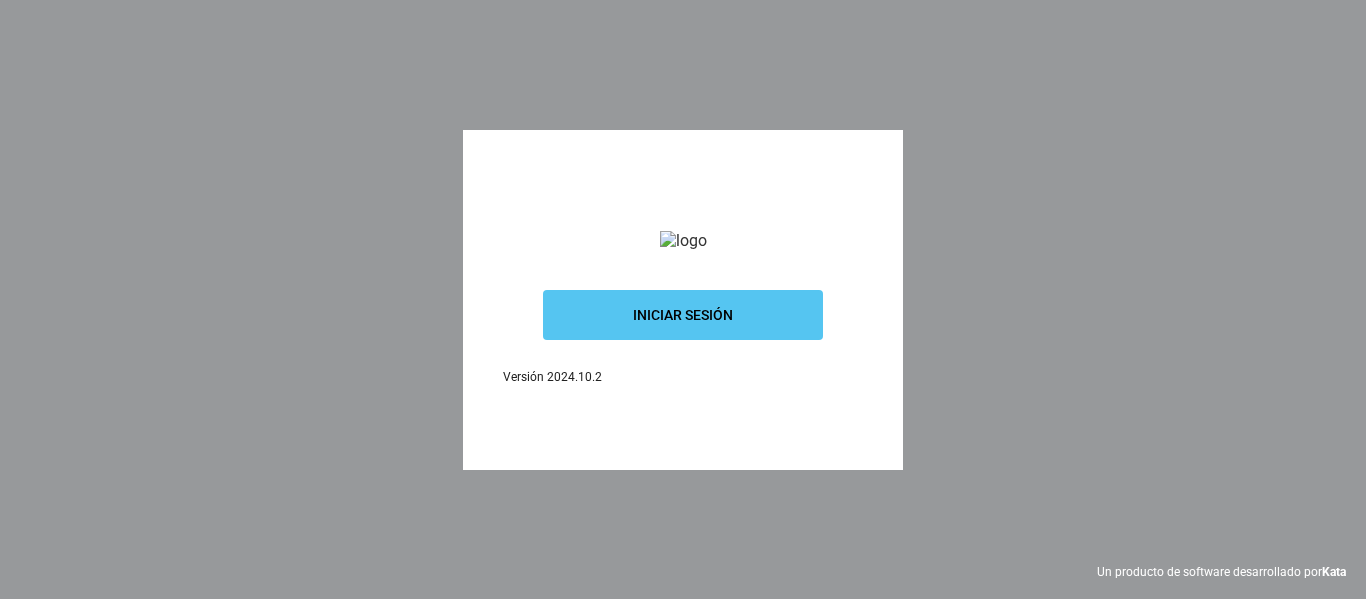 click on "Iniciar sesión" at bounding box center (683, 315) 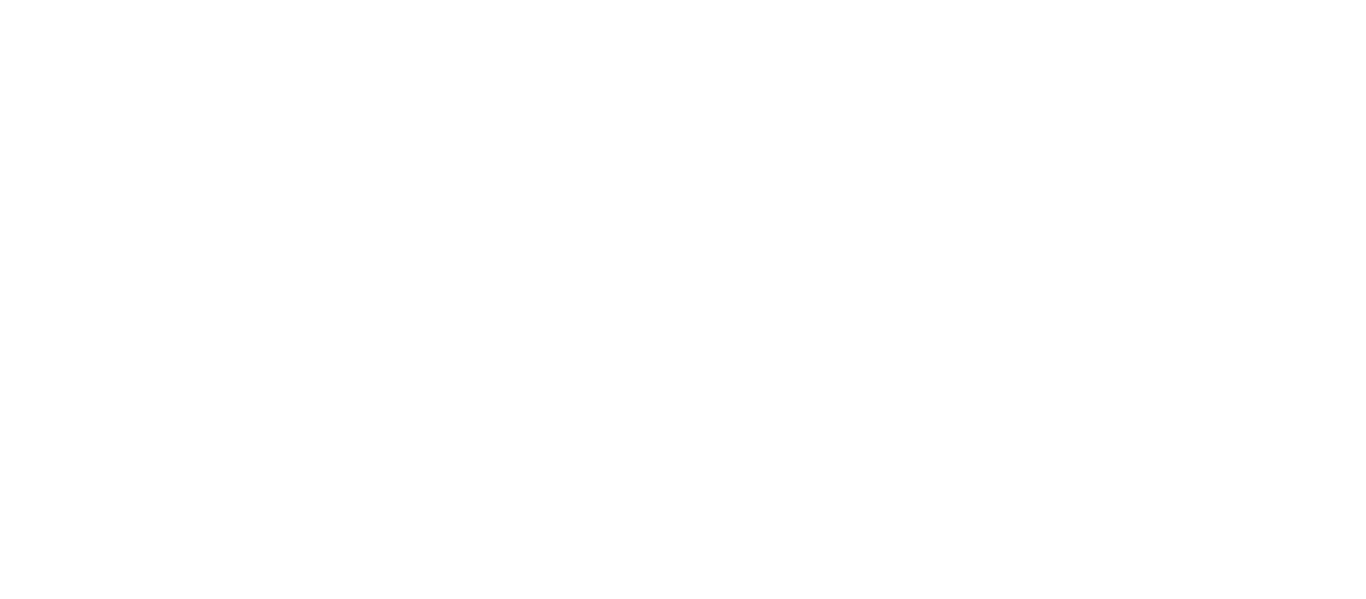 scroll, scrollTop: 0, scrollLeft: 0, axis: both 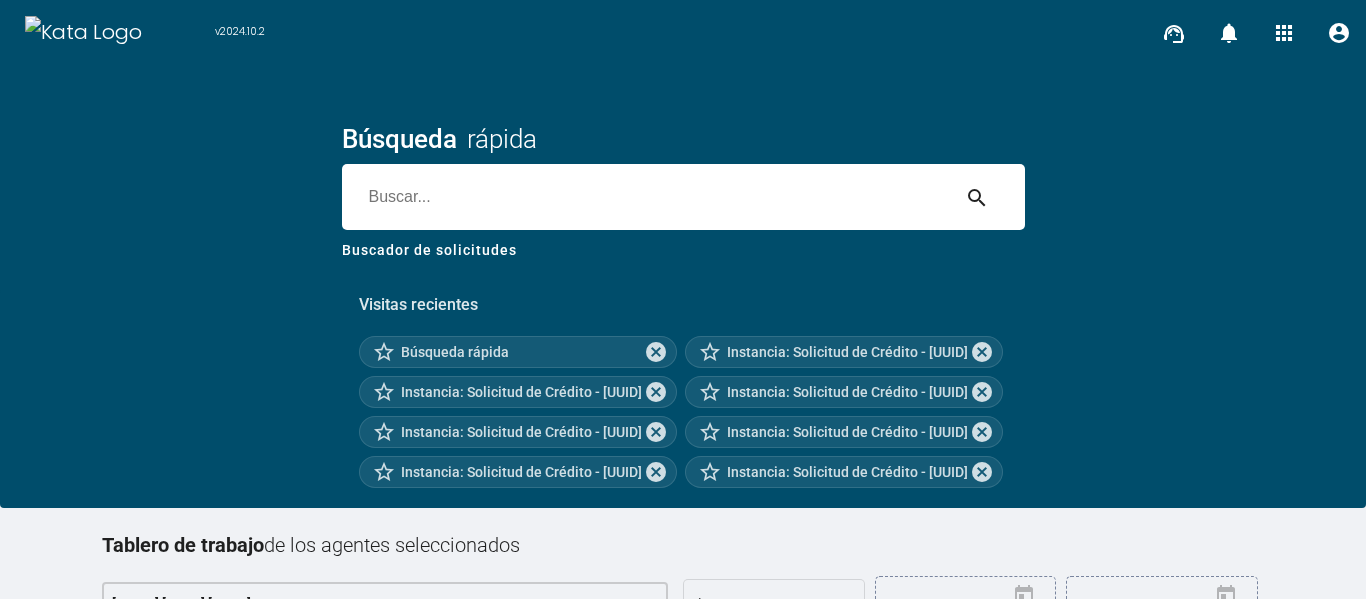 click at bounding box center (645, 197) 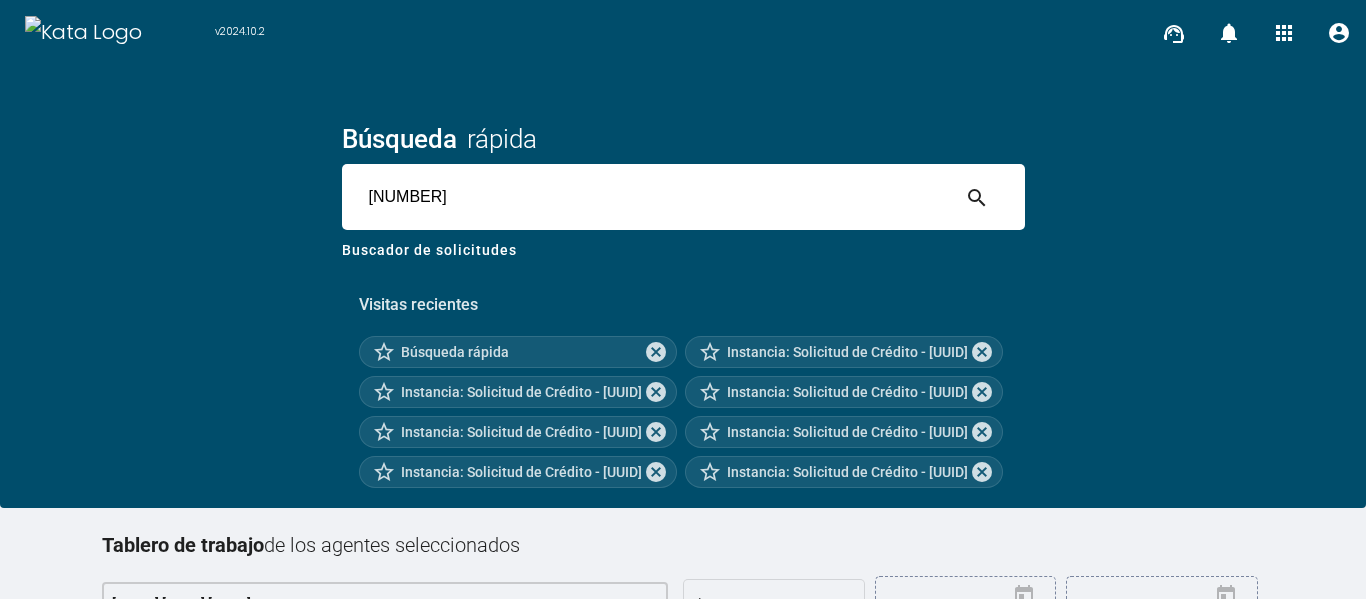 type on "[NUMBER]" 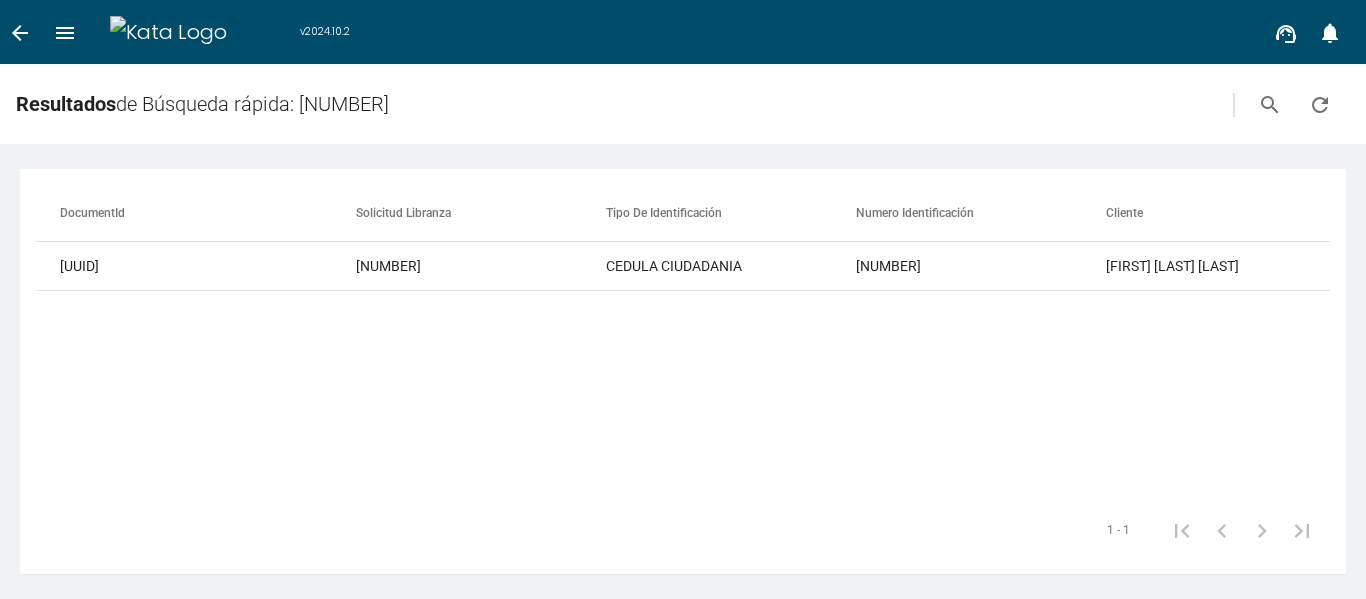click on "Numero Identificación" at bounding box center [981, 213] 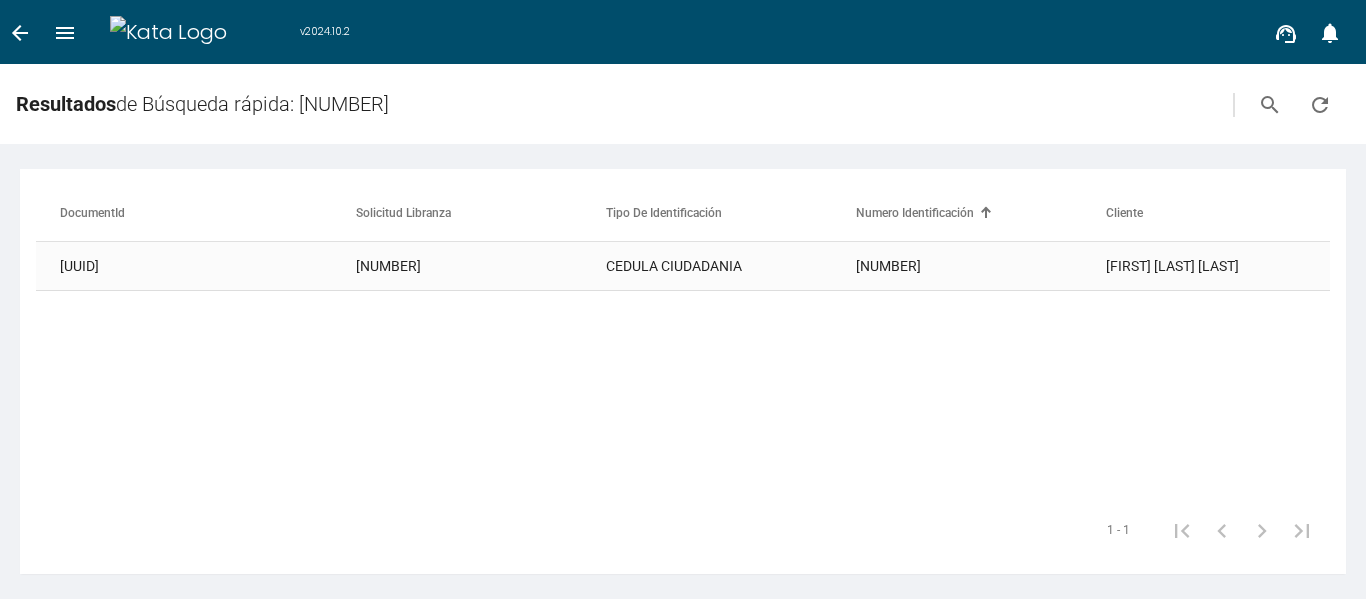 click on "[NUMBER]" at bounding box center (981, 266) 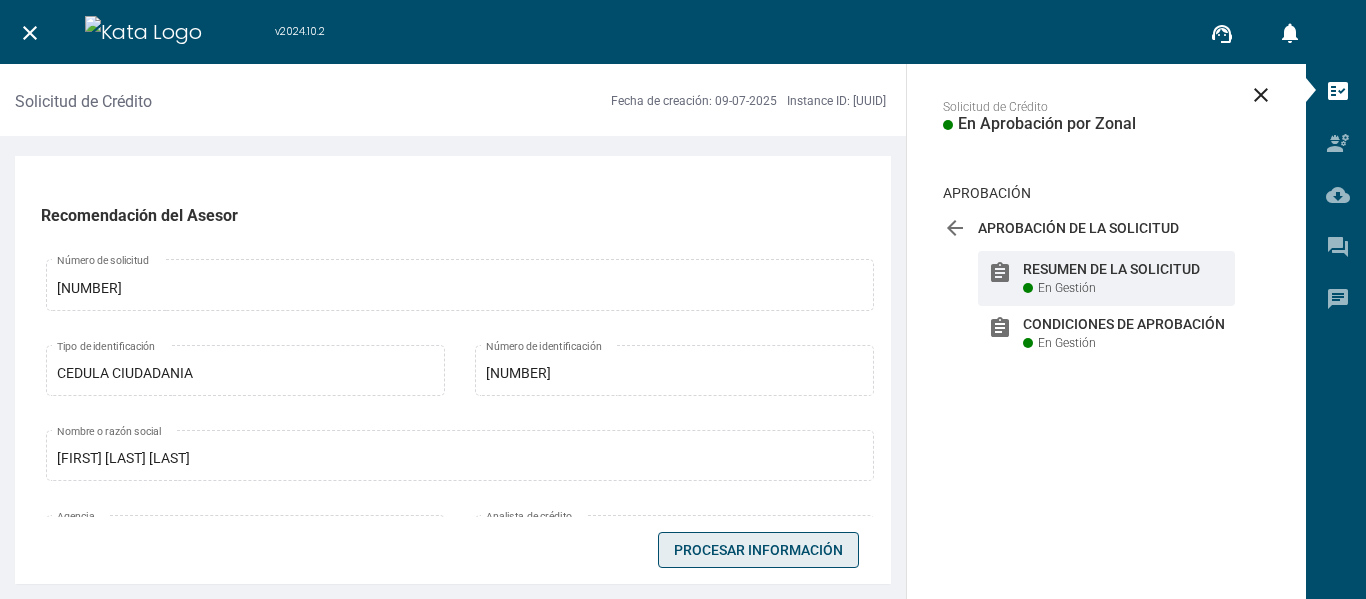 click on "Procesar Información" at bounding box center [758, 550] 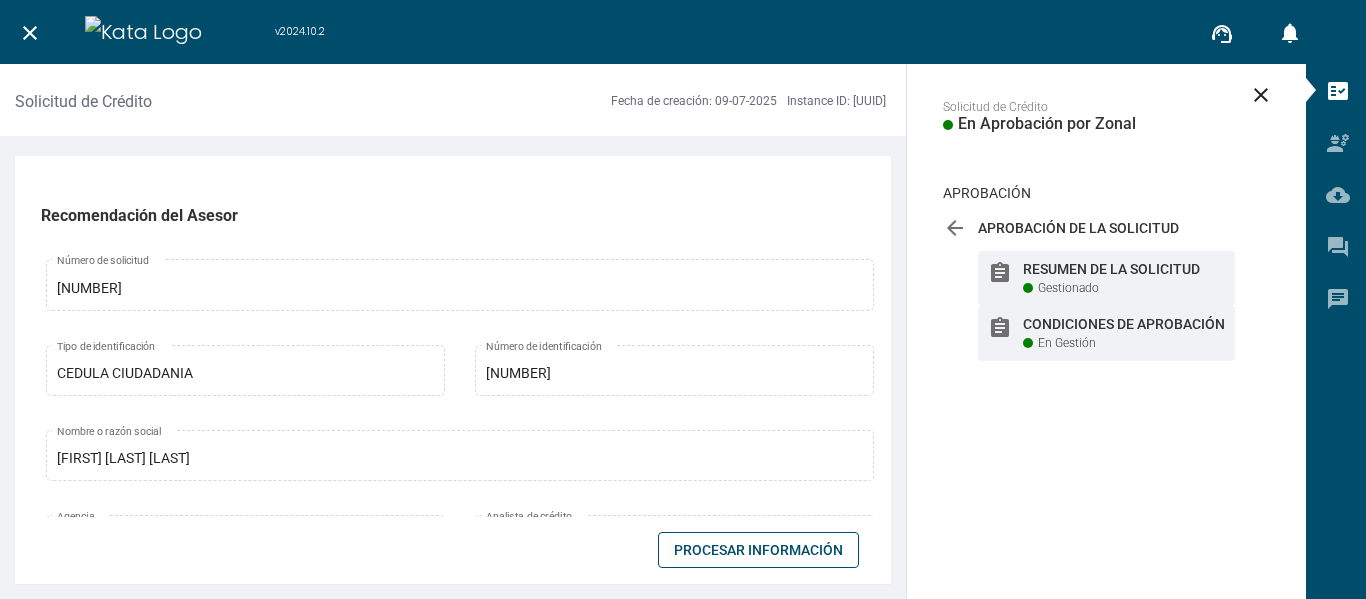 click on "En Gestión" at bounding box center (1068, 288) 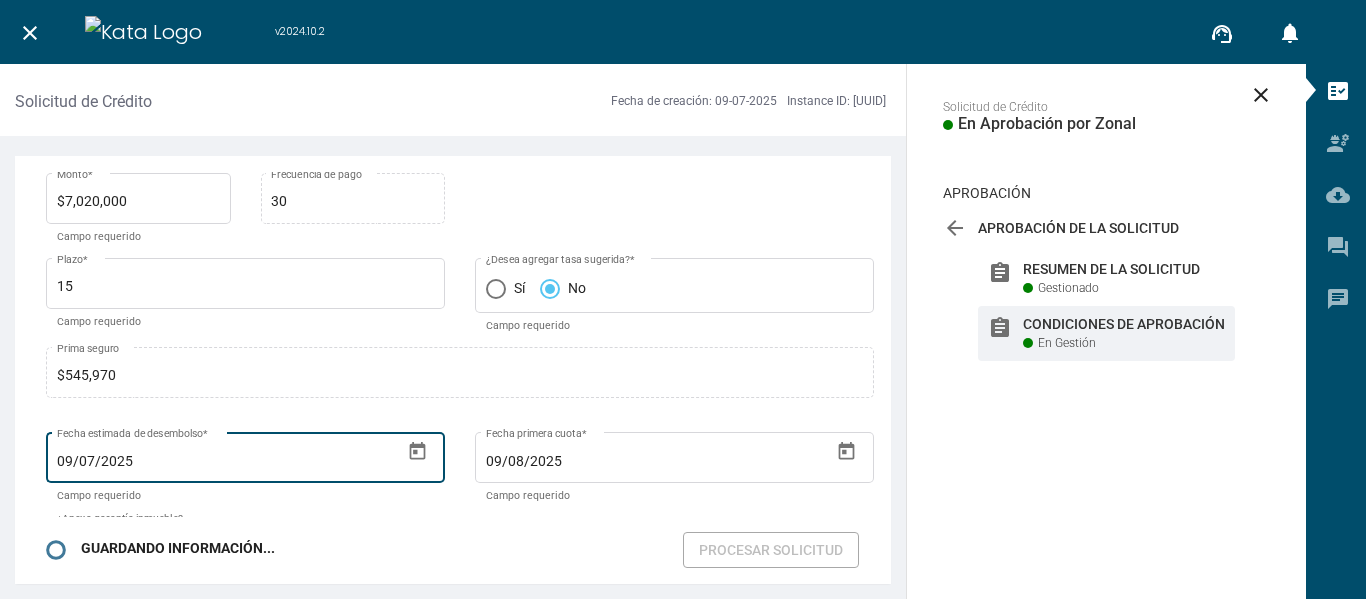scroll, scrollTop: 300, scrollLeft: 0, axis: vertical 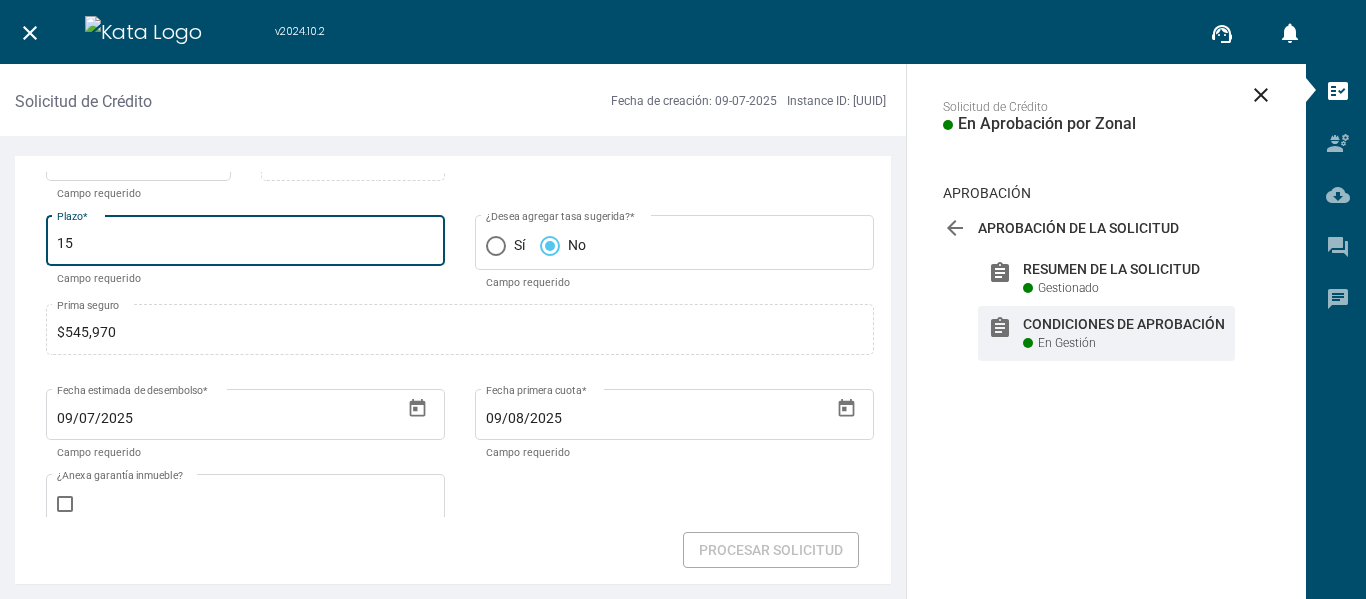 click on "15" at bounding box center [246, 244] 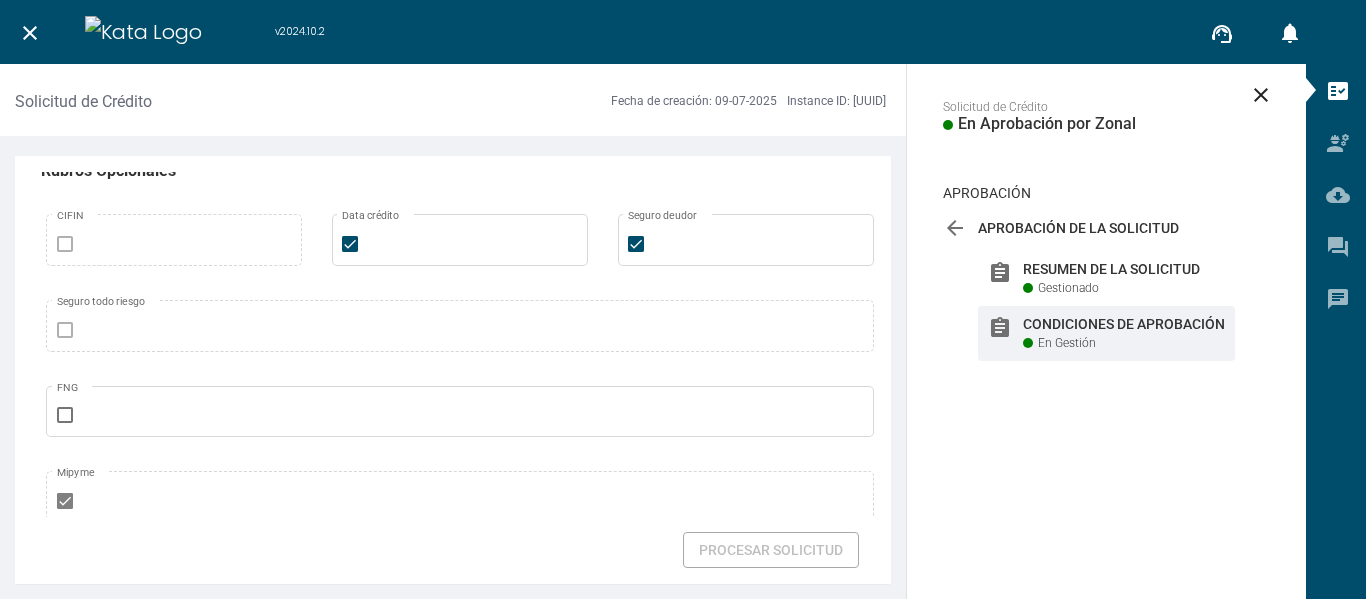 scroll, scrollTop: 1100, scrollLeft: 0, axis: vertical 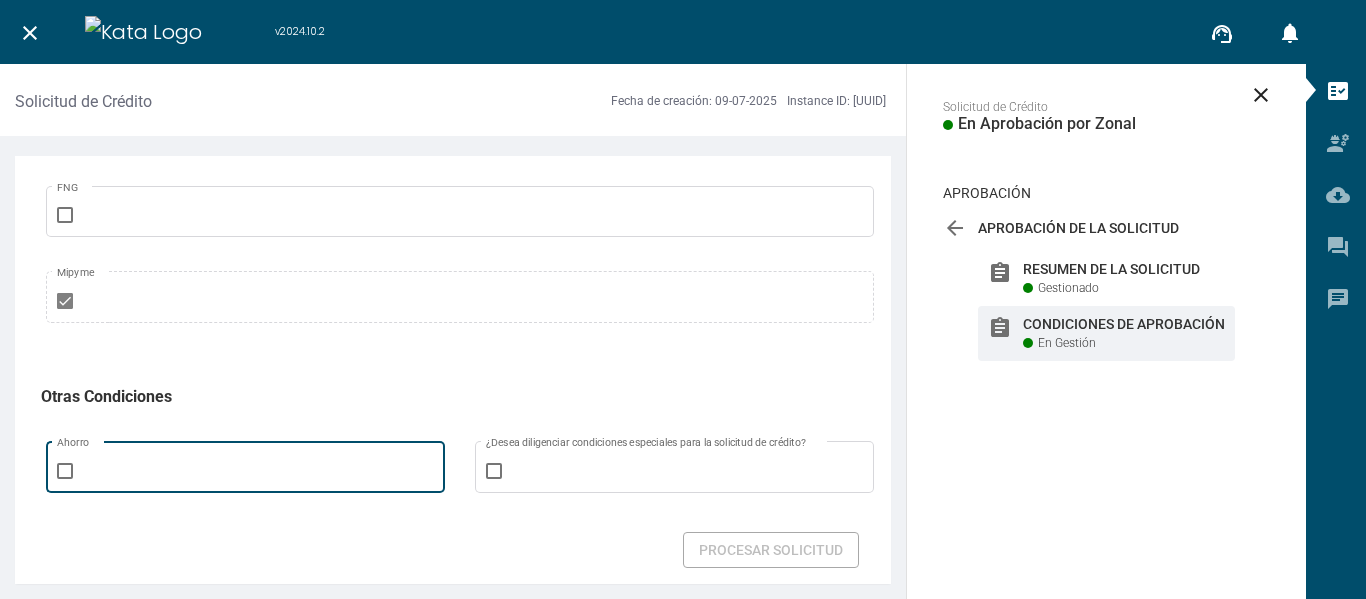 type on "20" 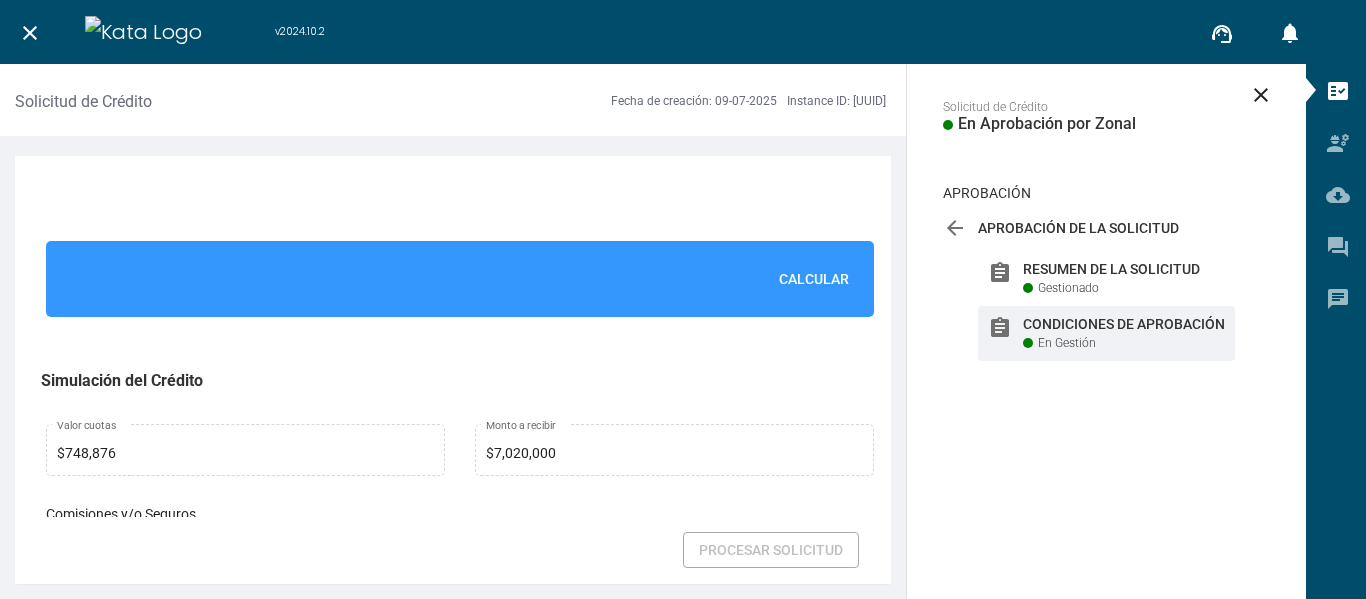 scroll, scrollTop: 1400, scrollLeft: 0, axis: vertical 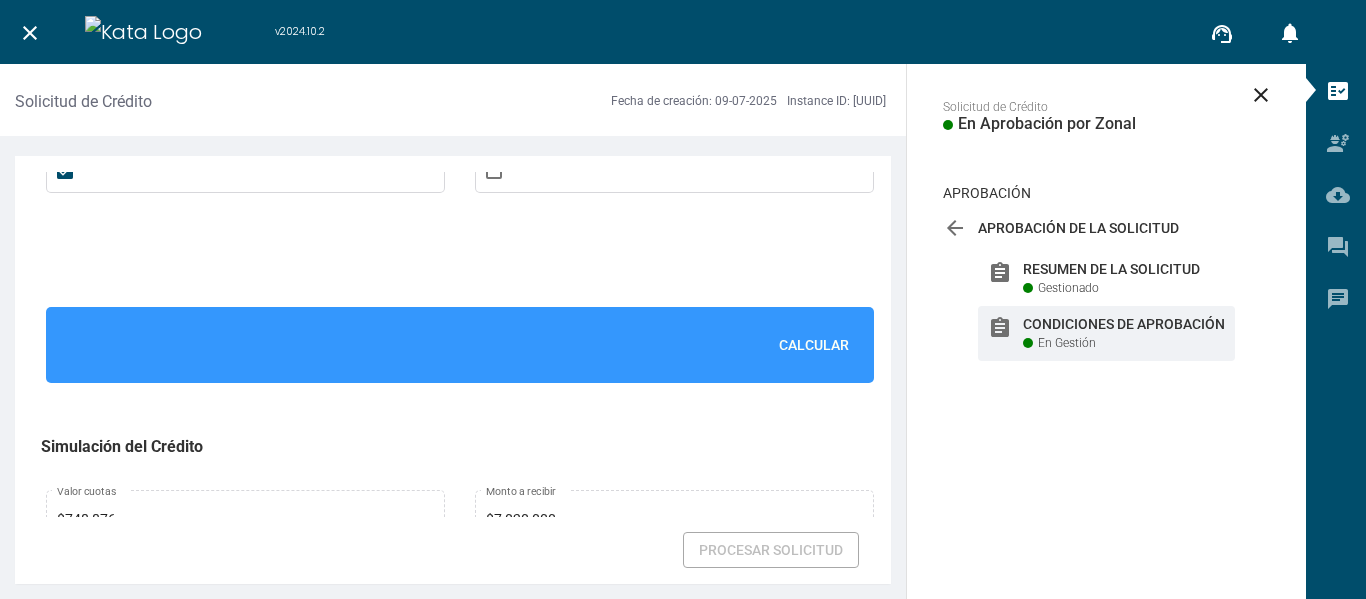 click on "Calcular" at bounding box center [814, 345] 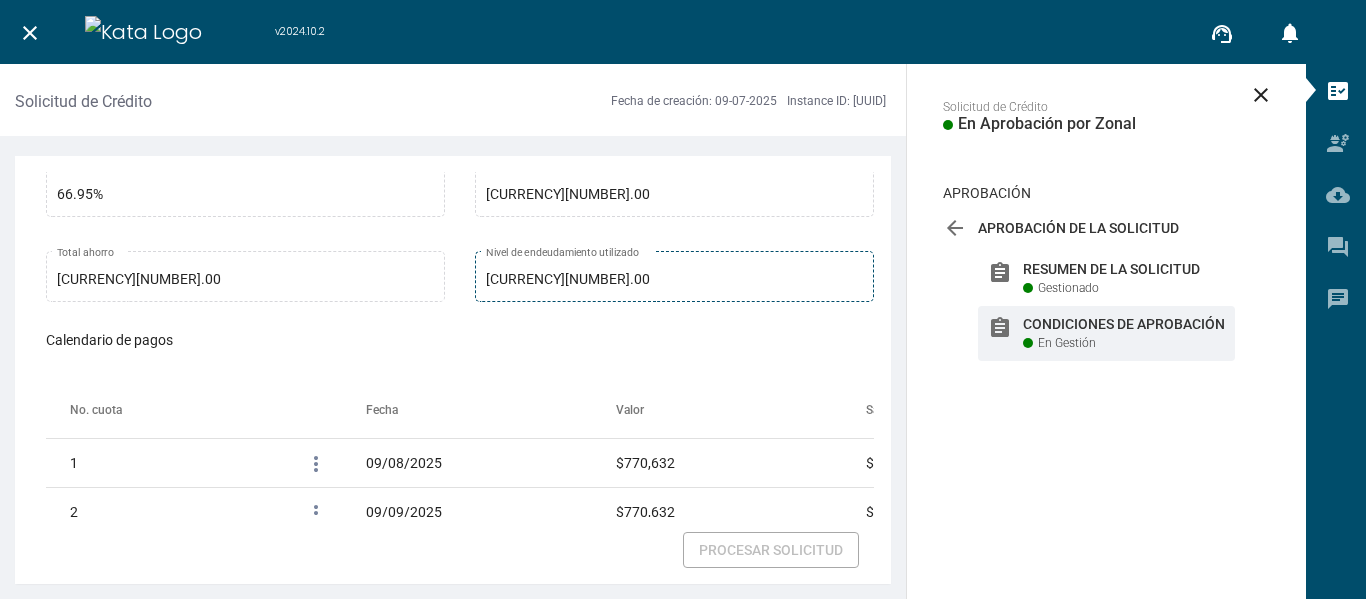 scroll, scrollTop: 2300, scrollLeft: 0, axis: vertical 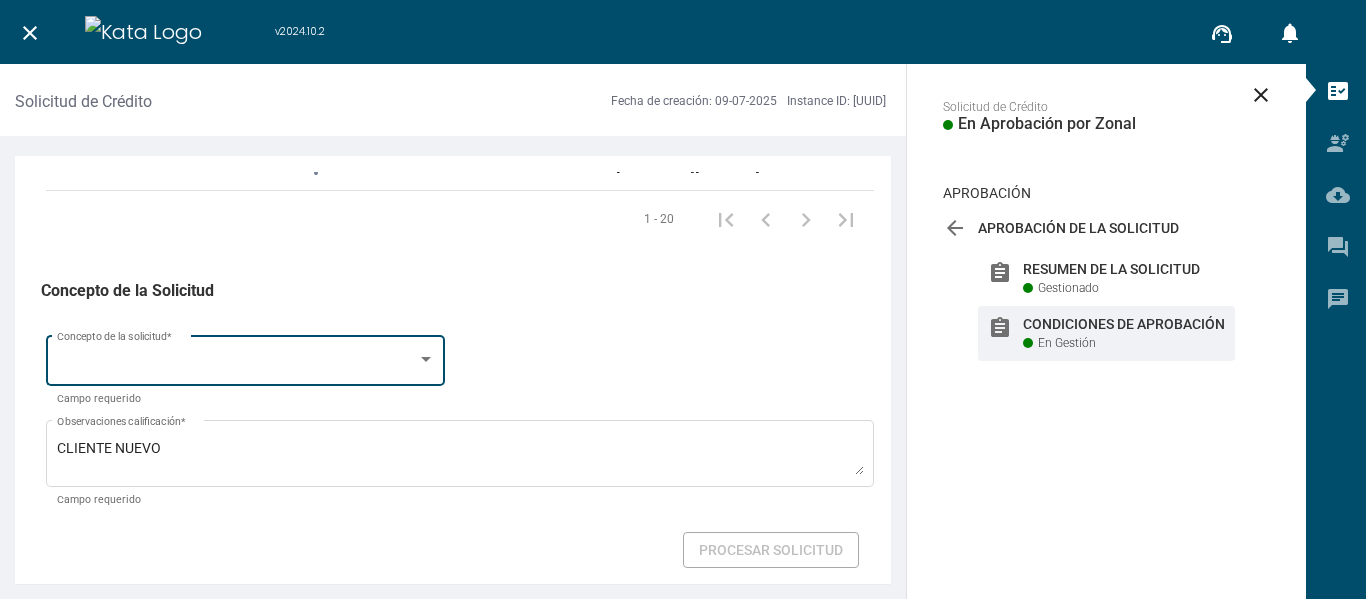 click at bounding box center [237, 364] 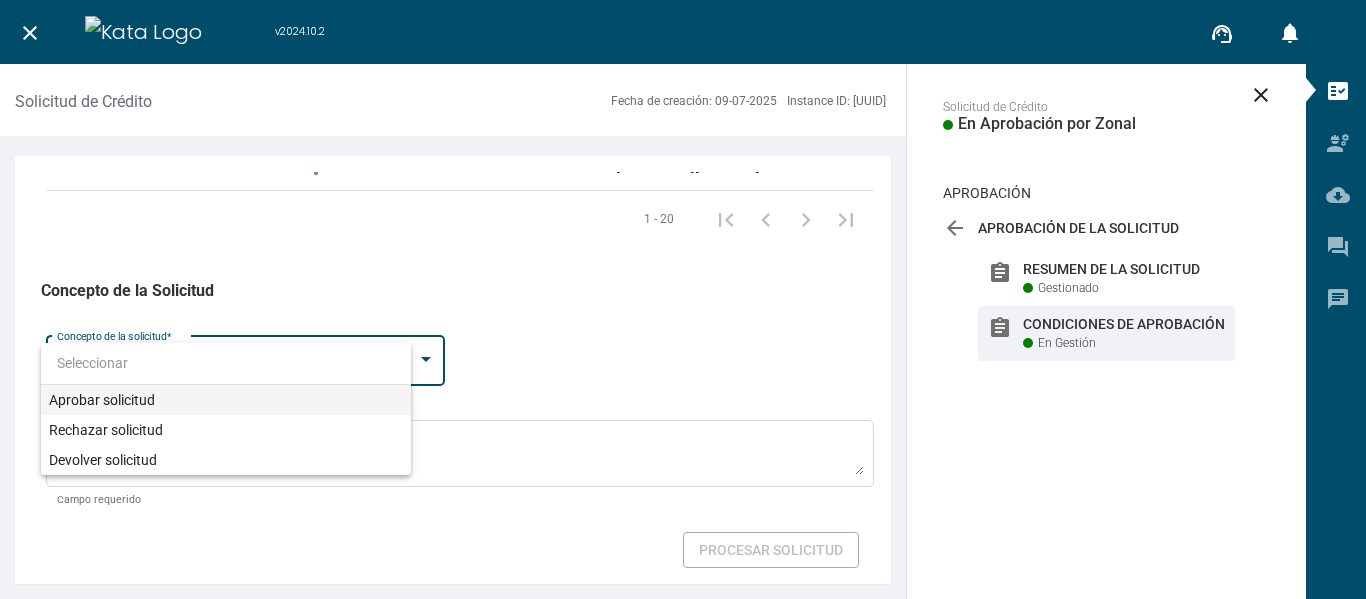 click on "Aprobar solicitud" at bounding box center (226, 400) 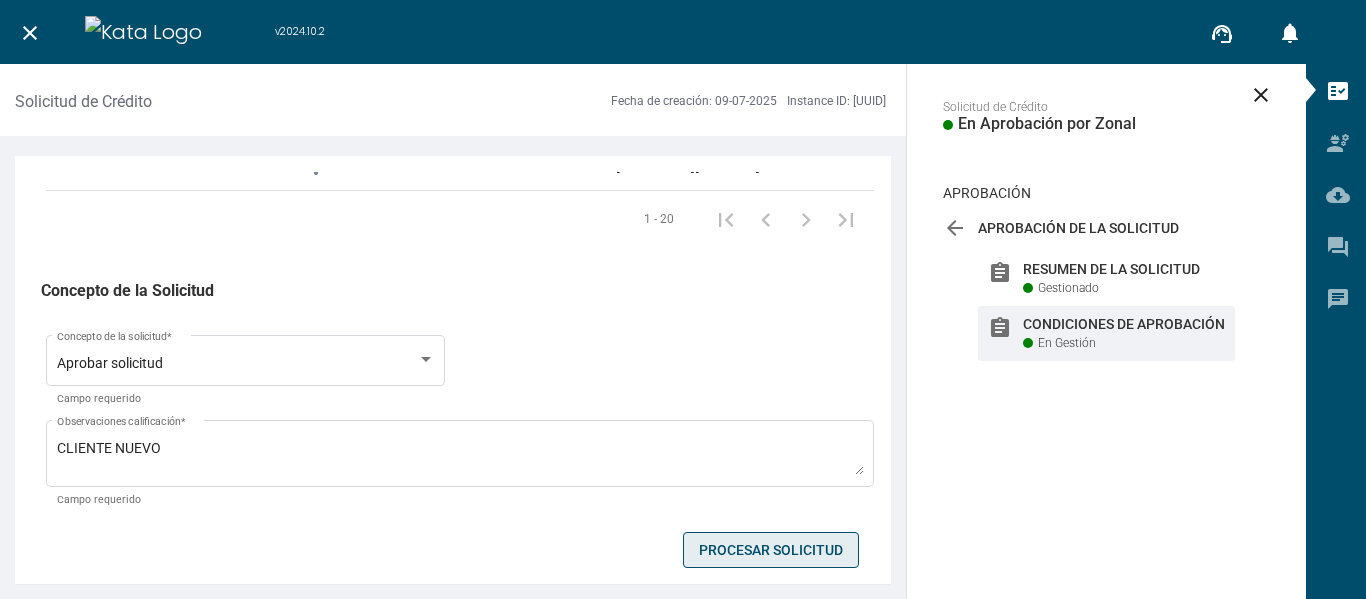 click on "Procesar Solicitud" at bounding box center [771, 550] 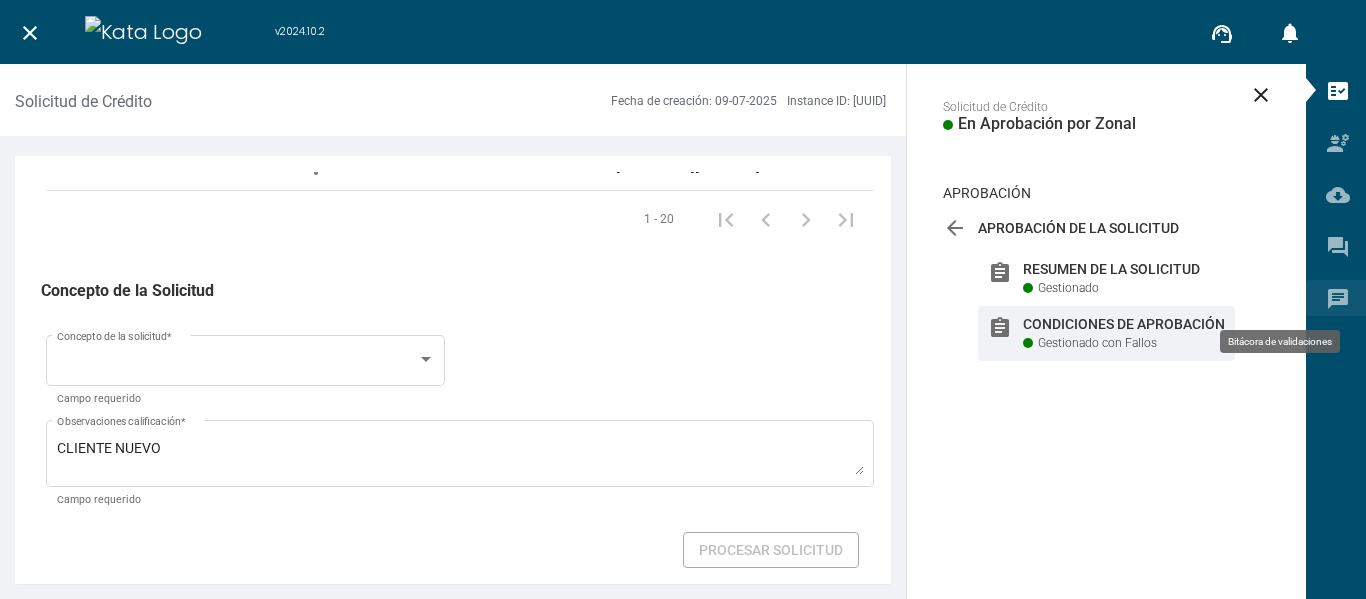 click on "chat" at bounding box center (1338, 298) 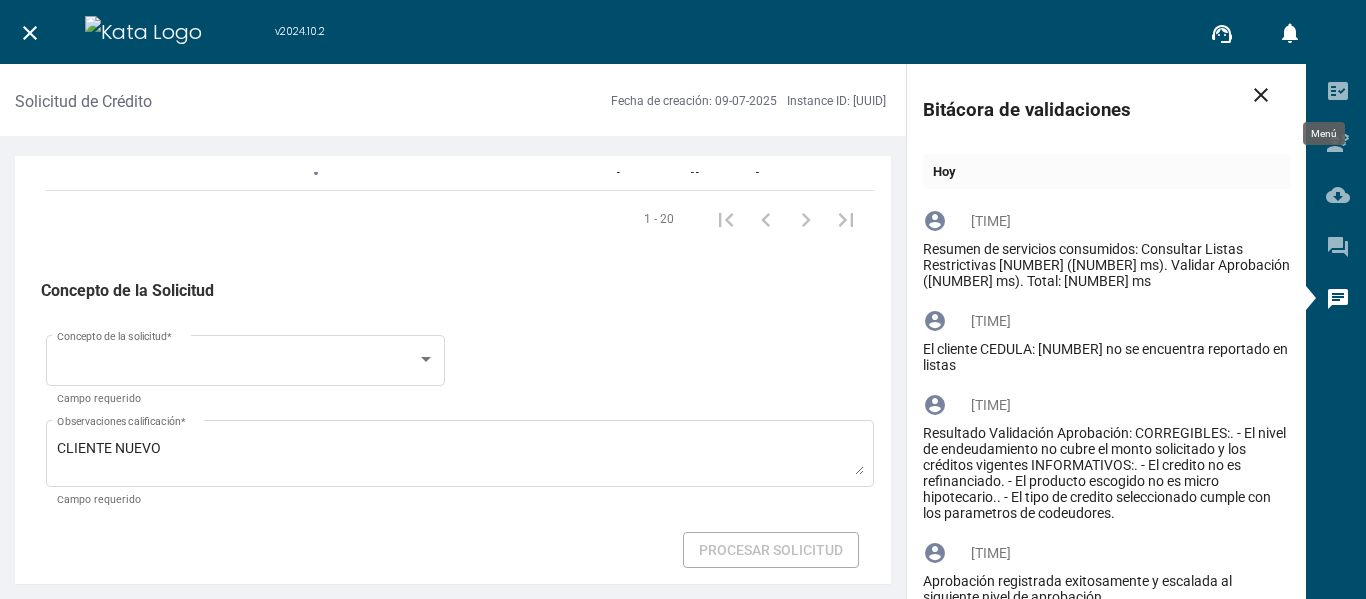 click on "fact_check" at bounding box center [1338, 90] 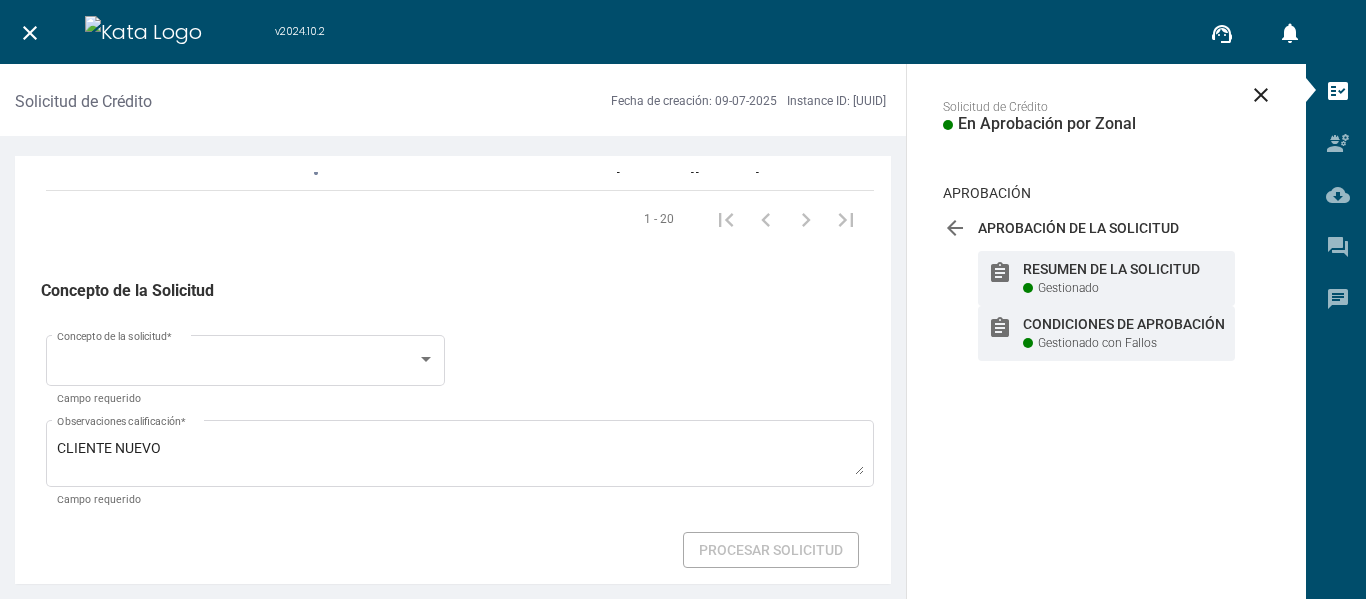 click on "Resumen de la Solicitud" at bounding box center (1124, 269) 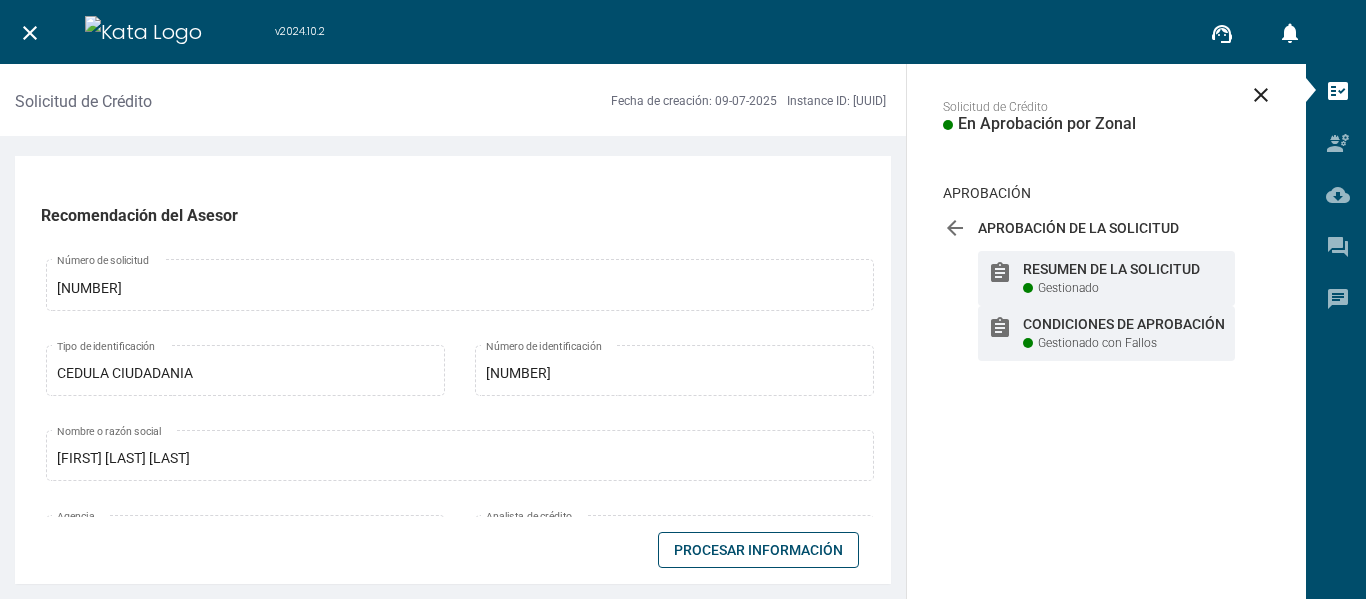click on "Gestionado con Fallos" at bounding box center (1068, 288) 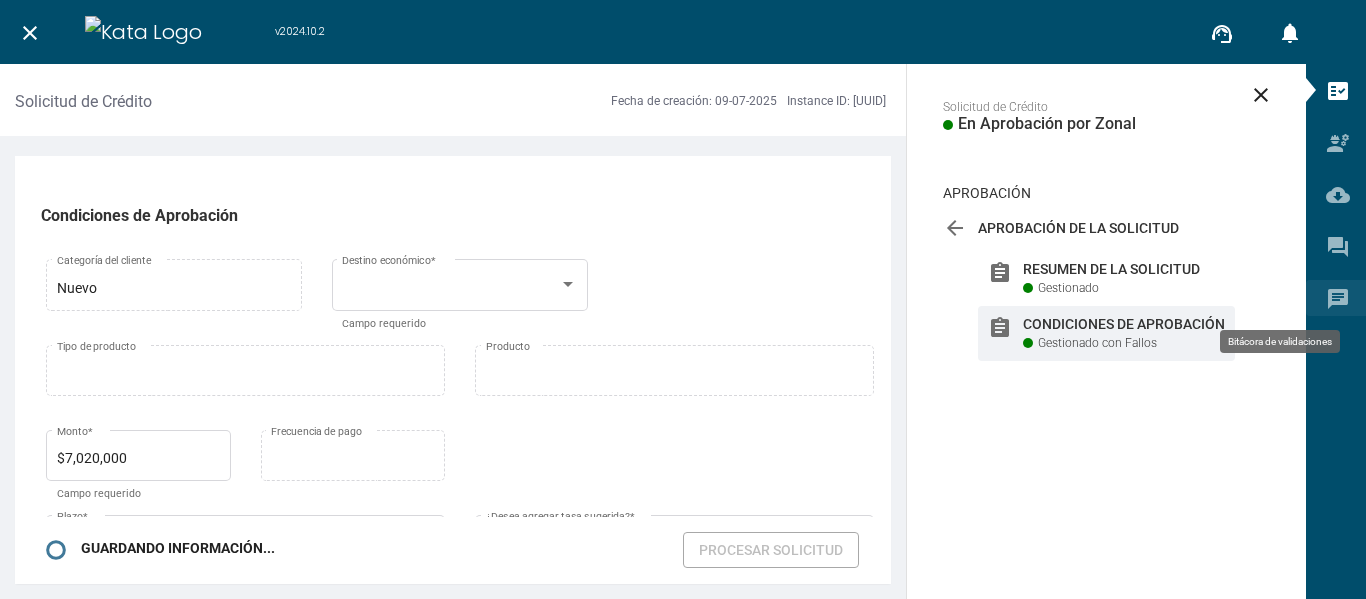 click on "chat" at bounding box center (1338, 299) 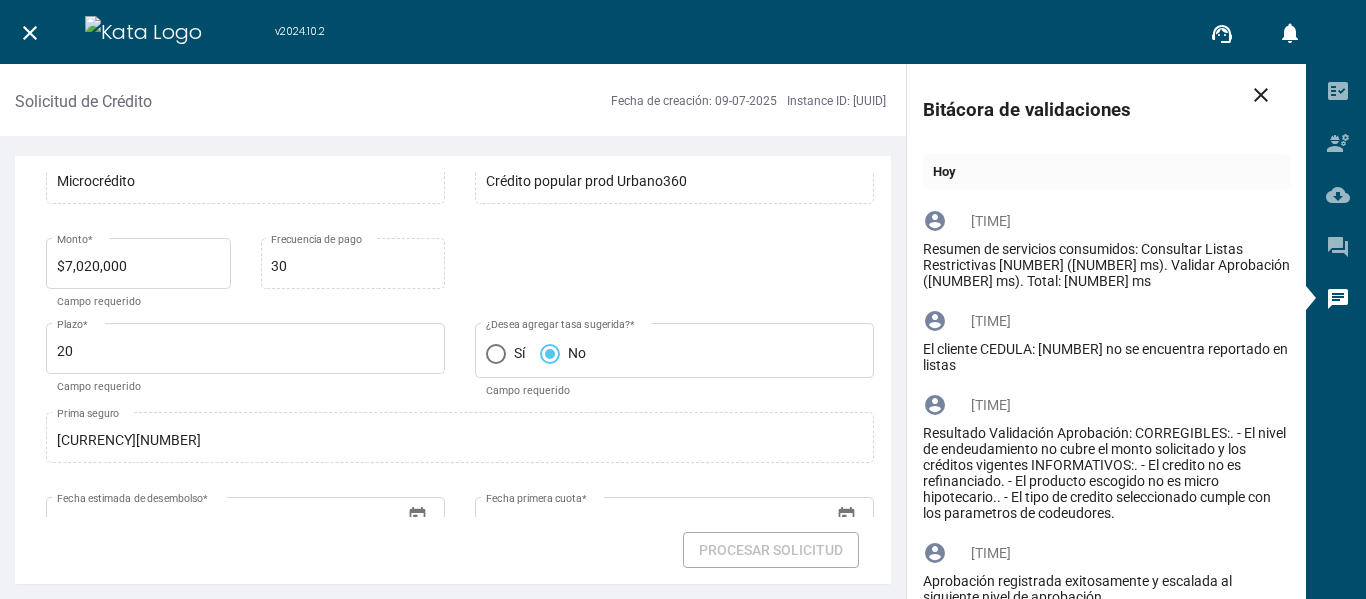 scroll, scrollTop: 200, scrollLeft: 0, axis: vertical 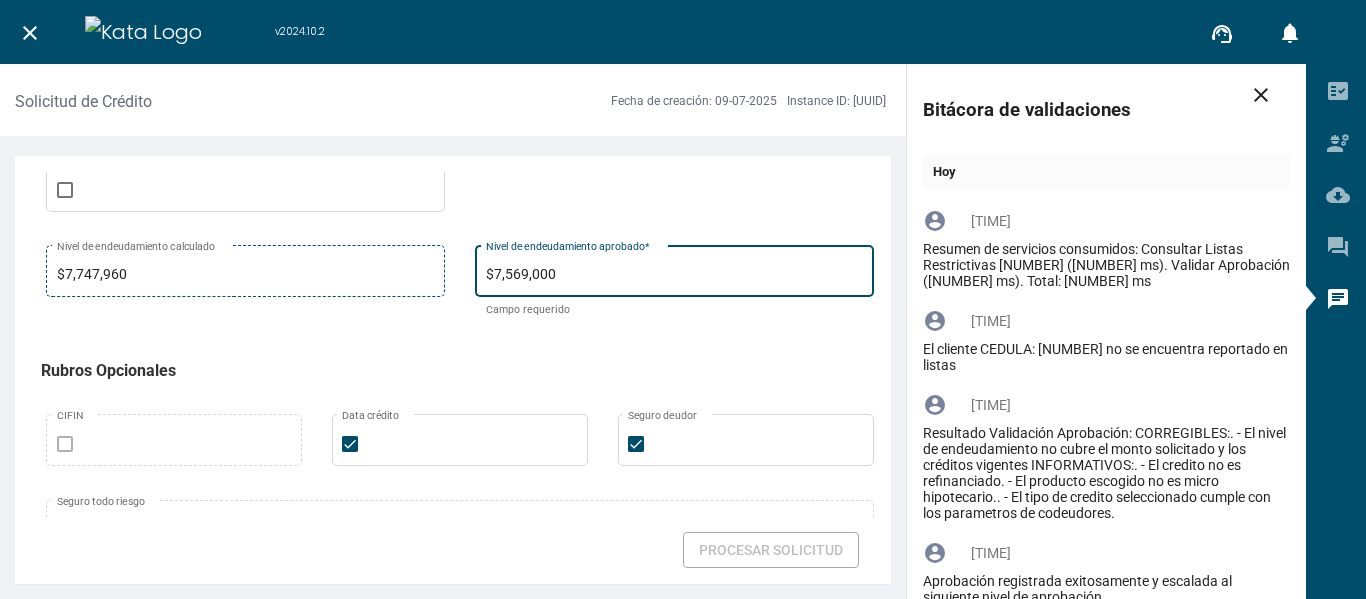 drag, startPoint x: 606, startPoint y: 268, endPoint x: 365, endPoint y: 263, distance: 241.05186 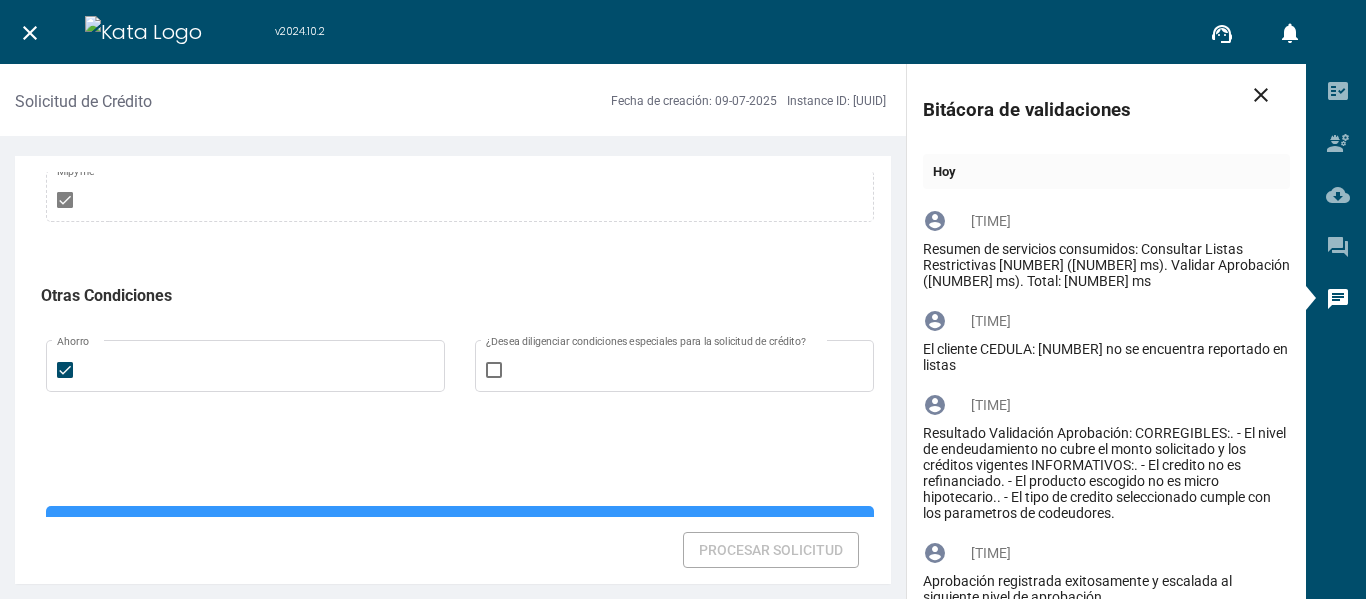 scroll, scrollTop: 1500, scrollLeft: 0, axis: vertical 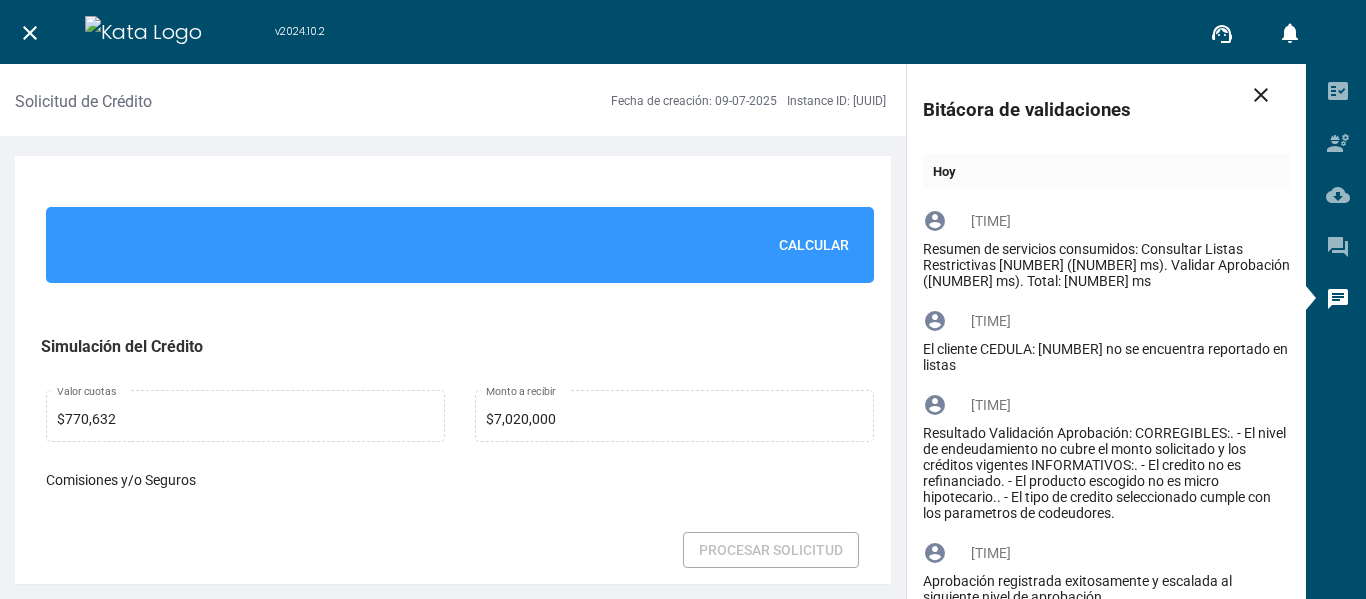 click on "Calcular" at bounding box center [814, 245] 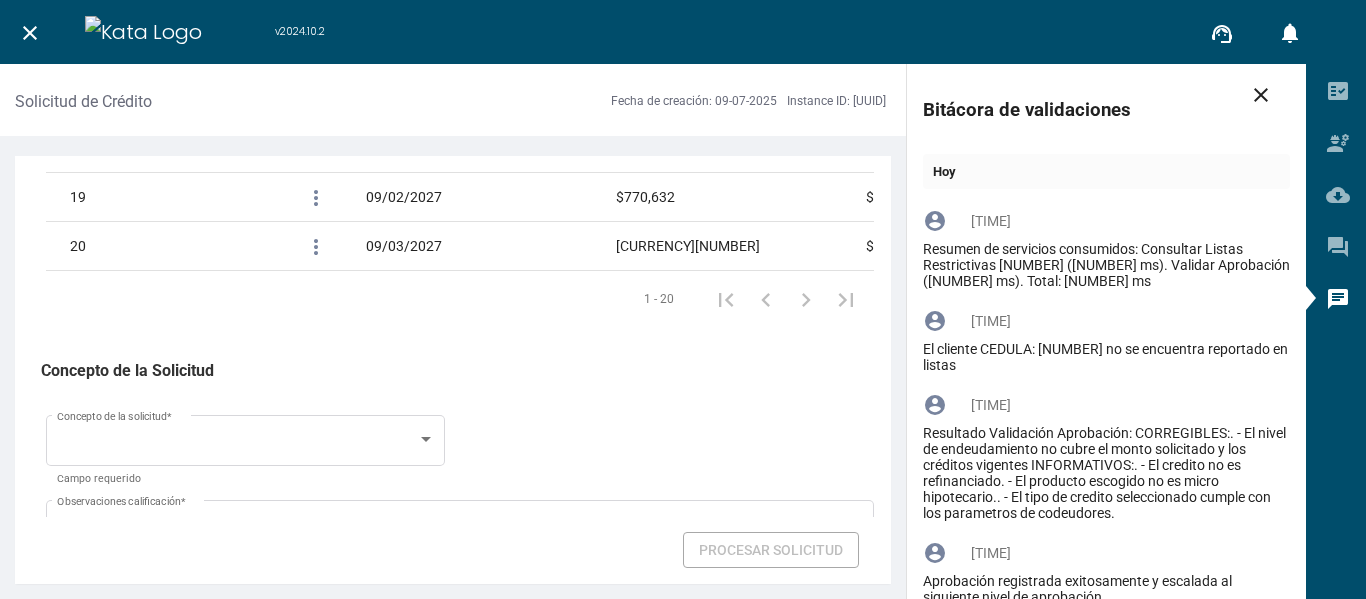 scroll, scrollTop: 3517, scrollLeft: 0, axis: vertical 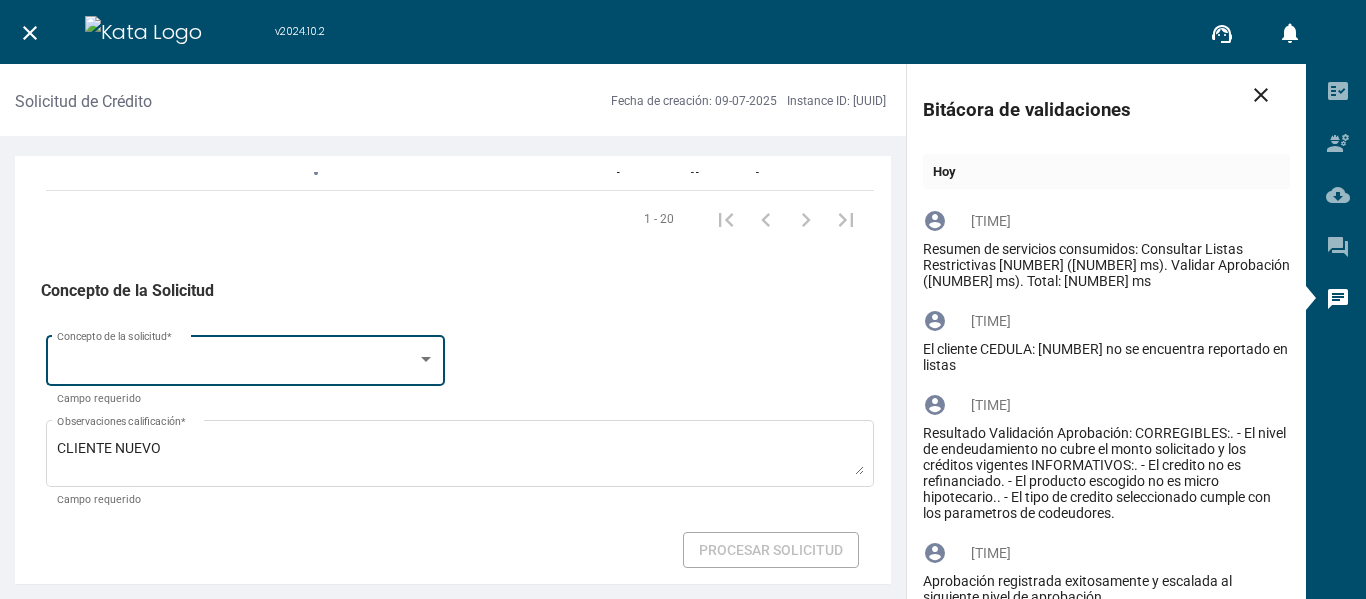 click on "Concepto de la solicitud   *" at bounding box center [246, 358] 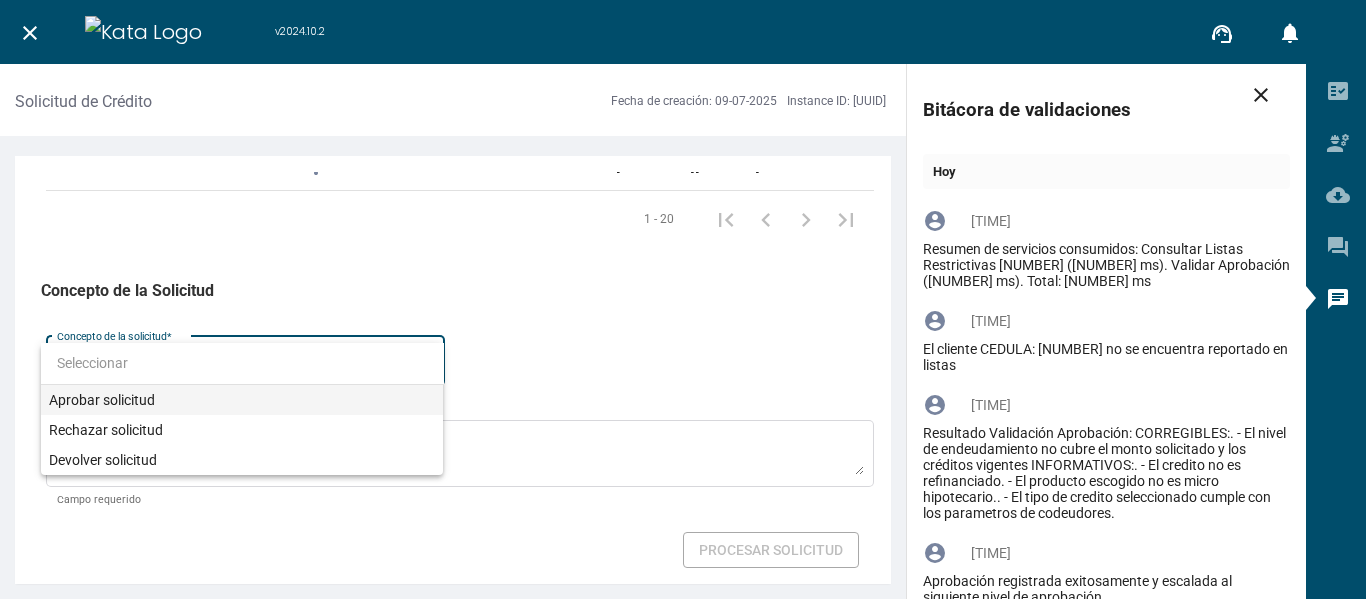 click on "Aprobar solicitud" at bounding box center (242, 400) 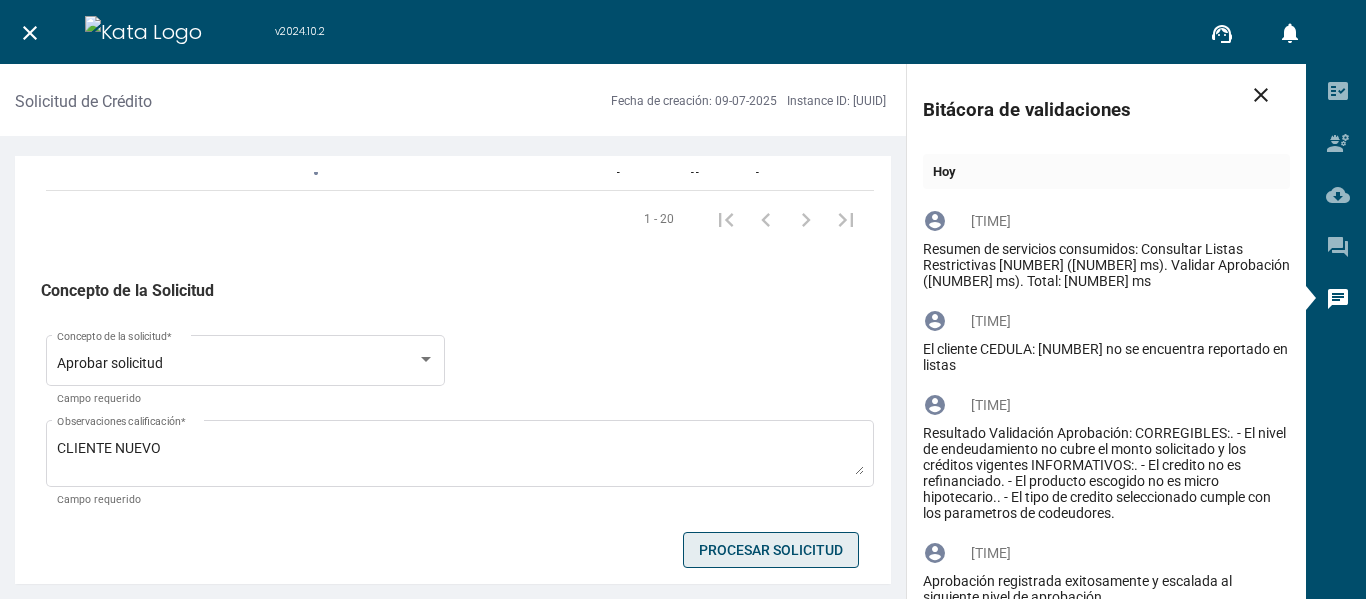 click on "Procesar Solicitud" at bounding box center (771, 550) 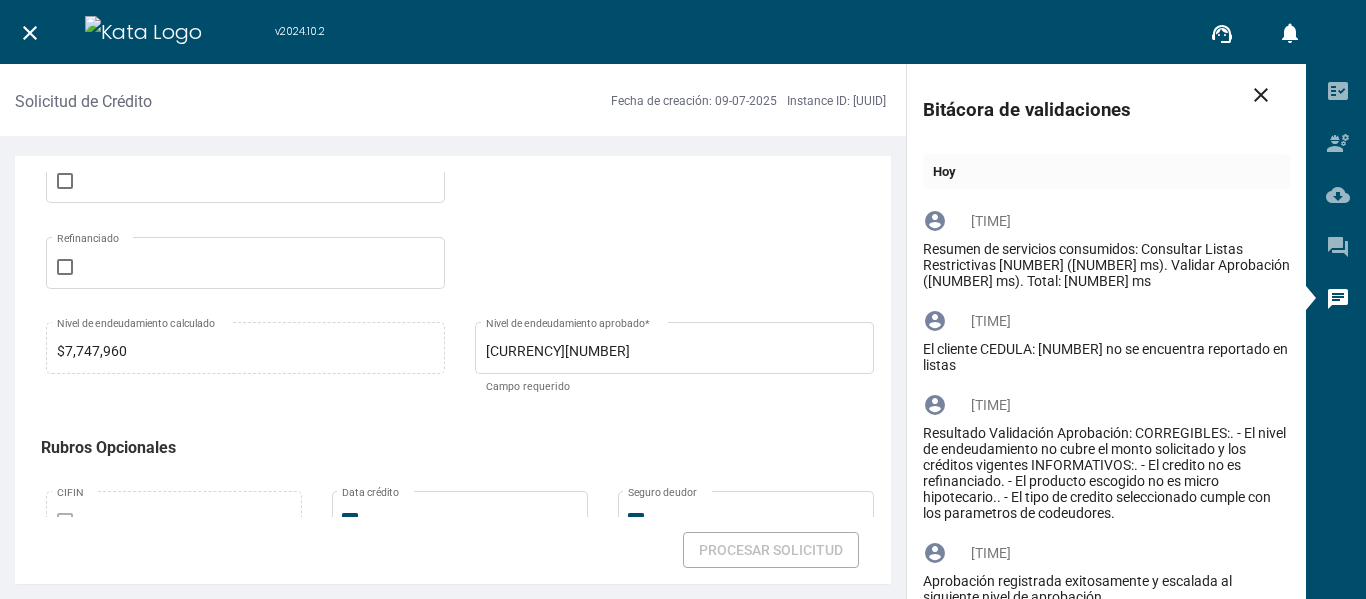 scroll, scrollTop: 617, scrollLeft: 0, axis: vertical 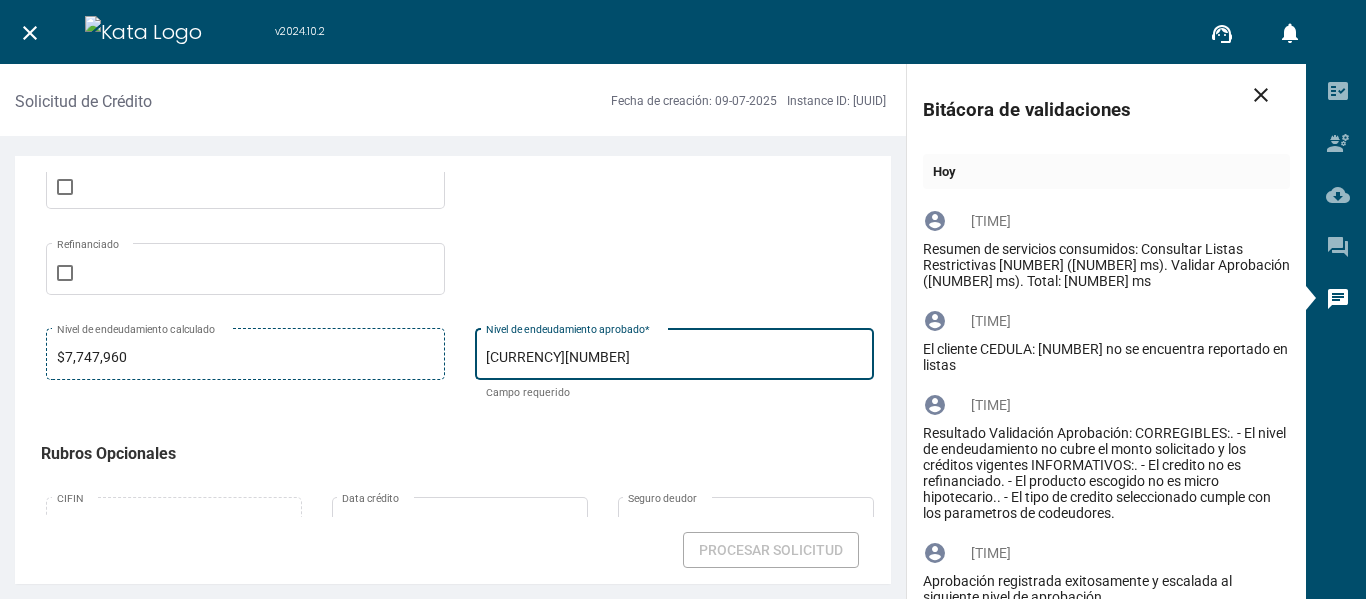drag, startPoint x: 595, startPoint y: 353, endPoint x: 431, endPoint y: 344, distance: 164.24677 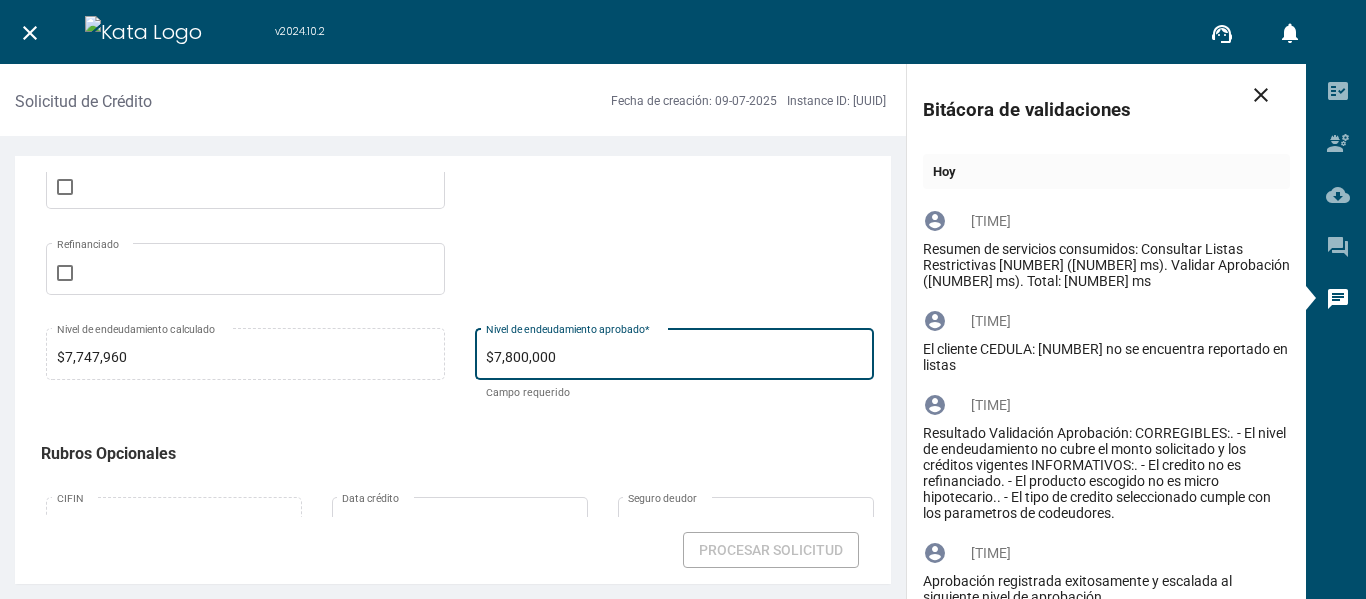 type on "$7,800,000" 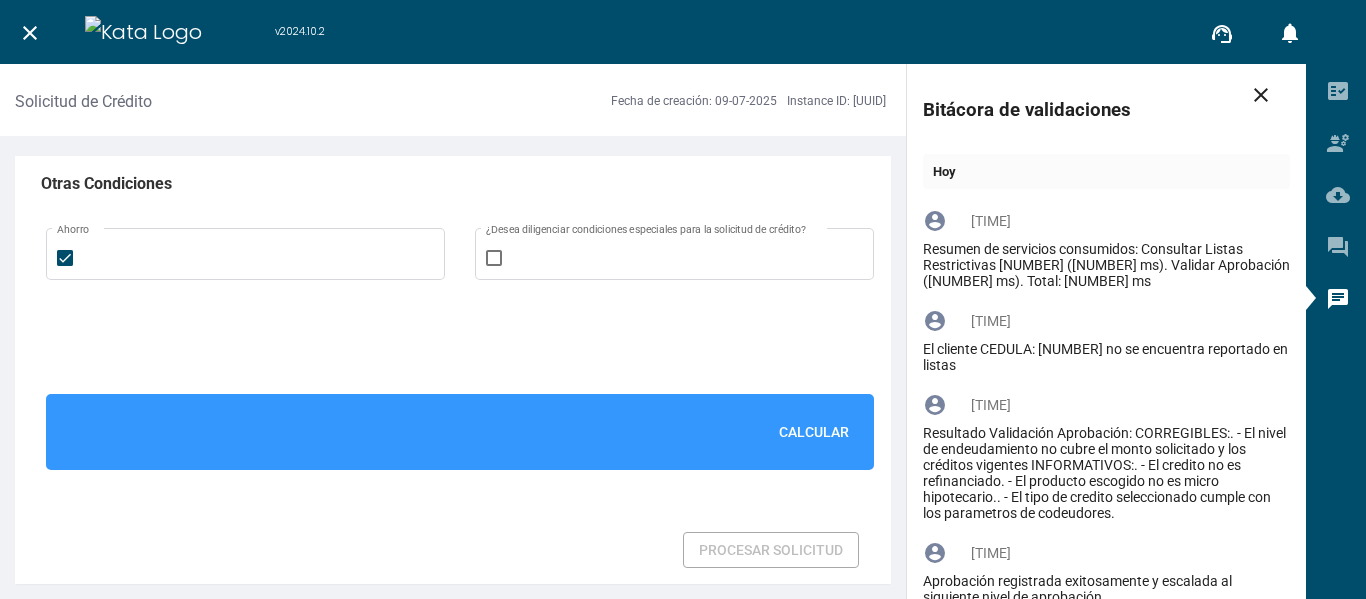 scroll, scrollTop: 1517, scrollLeft: 0, axis: vertical 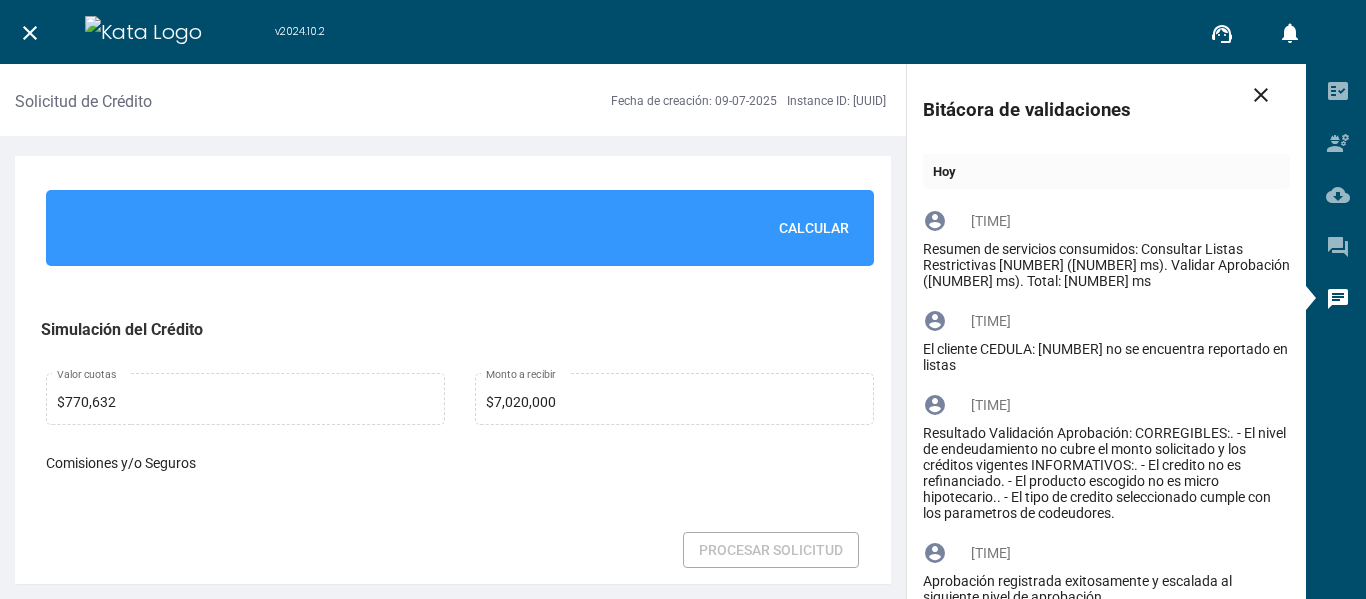 click on "Calcular" at bounding box center (814, 228) 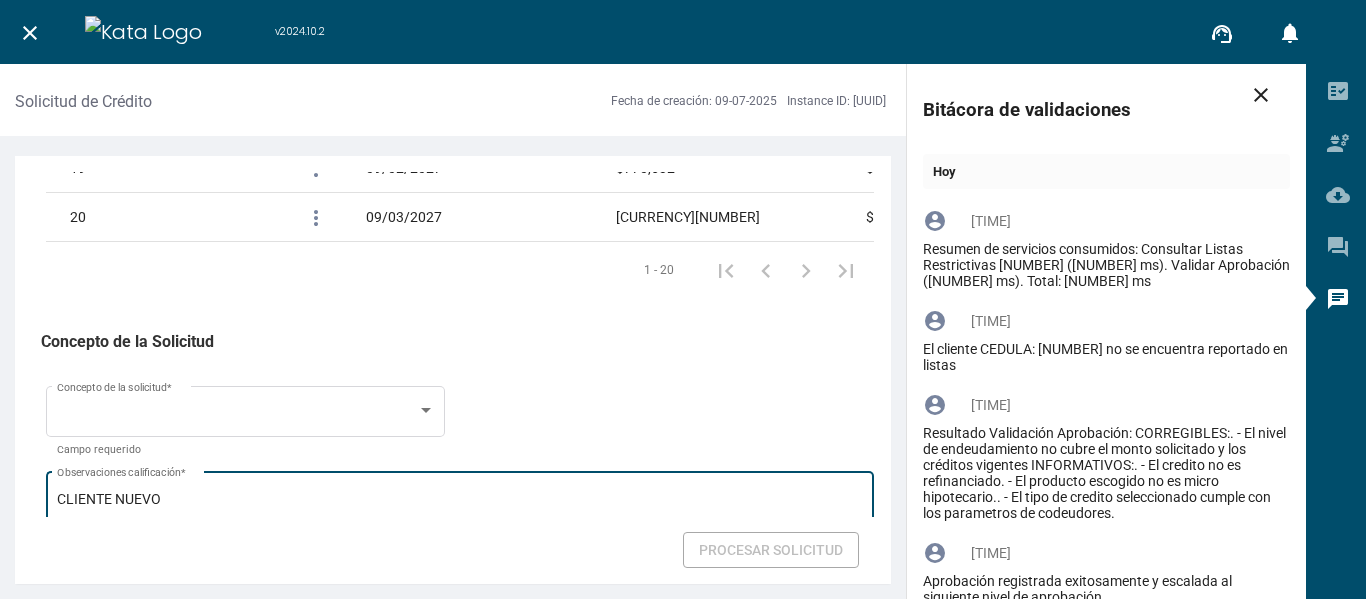 scroll, scrollTop: 3469, scrollLeft: 0, axis: vertical 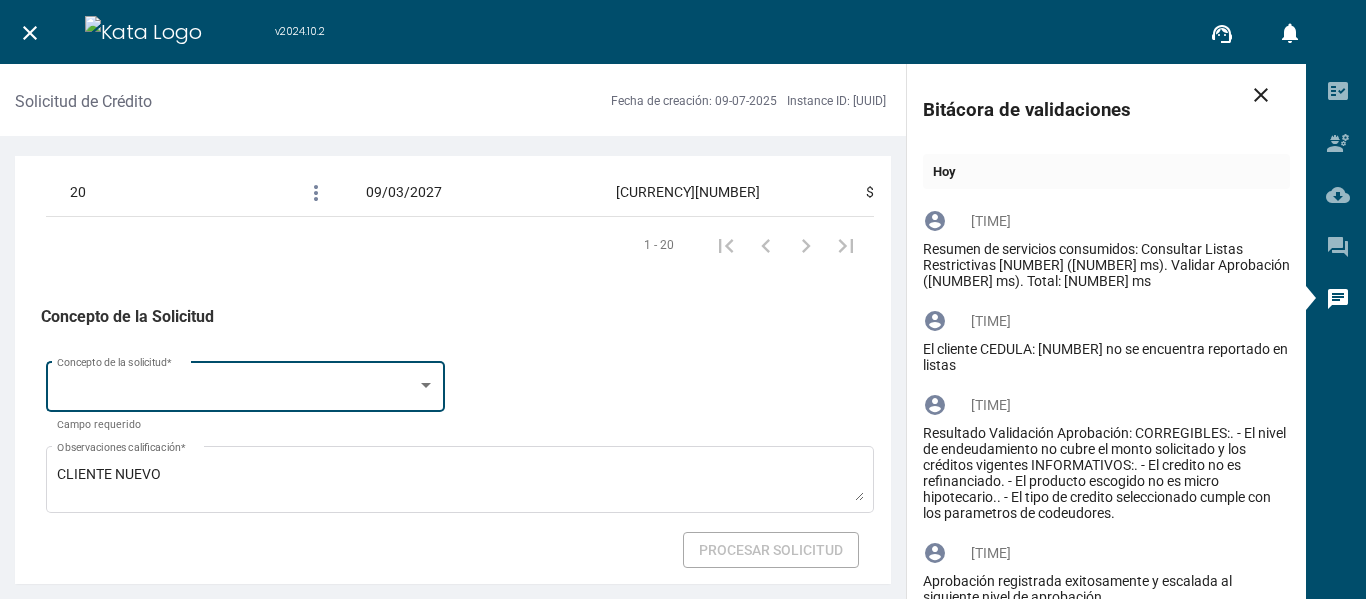 click on "Concepto de la solicitud   *" at bounding box center [246, 384] 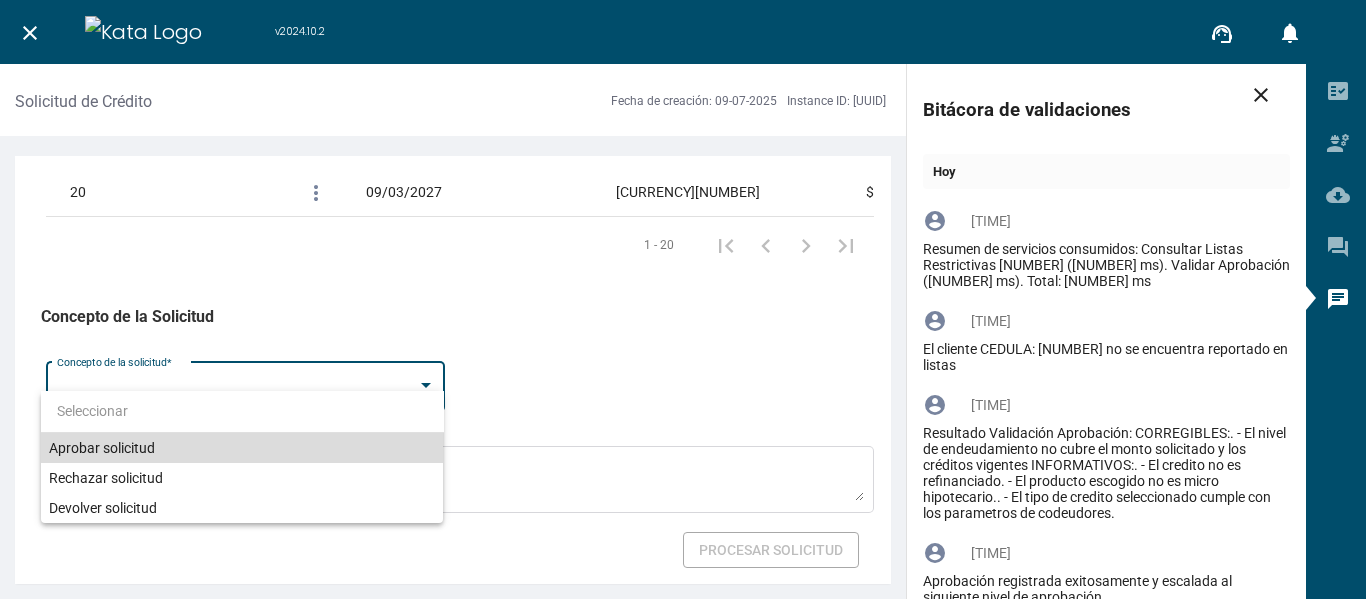 click on "Aprobar solicitud" at bounding box center (242, 448) 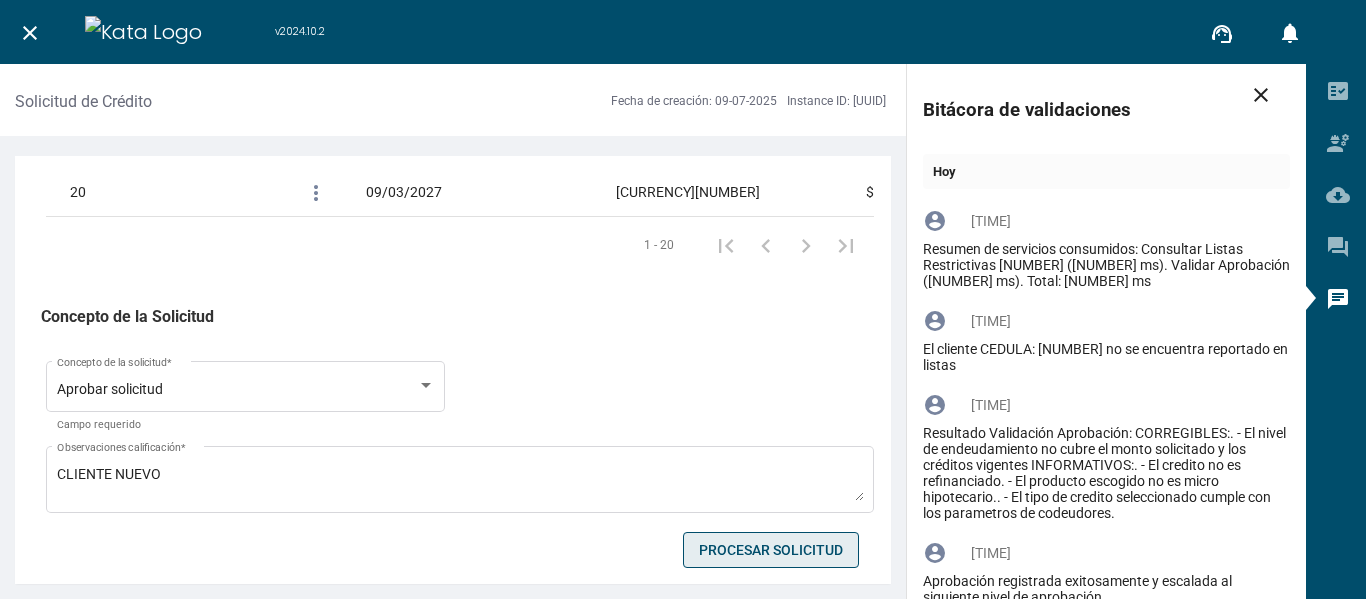 click on "Procesar Solicitud" at bounding box center (771, 550) 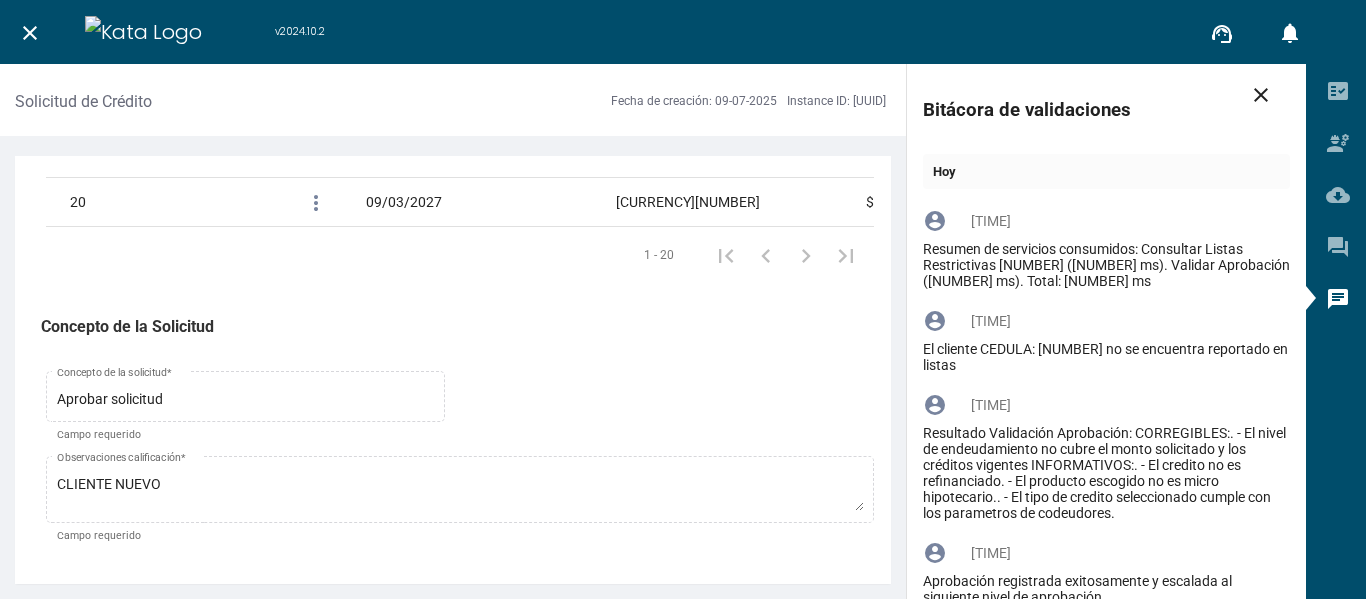 scroll, scrollTop: 3481, scrollLeft: 0, axis: vertical 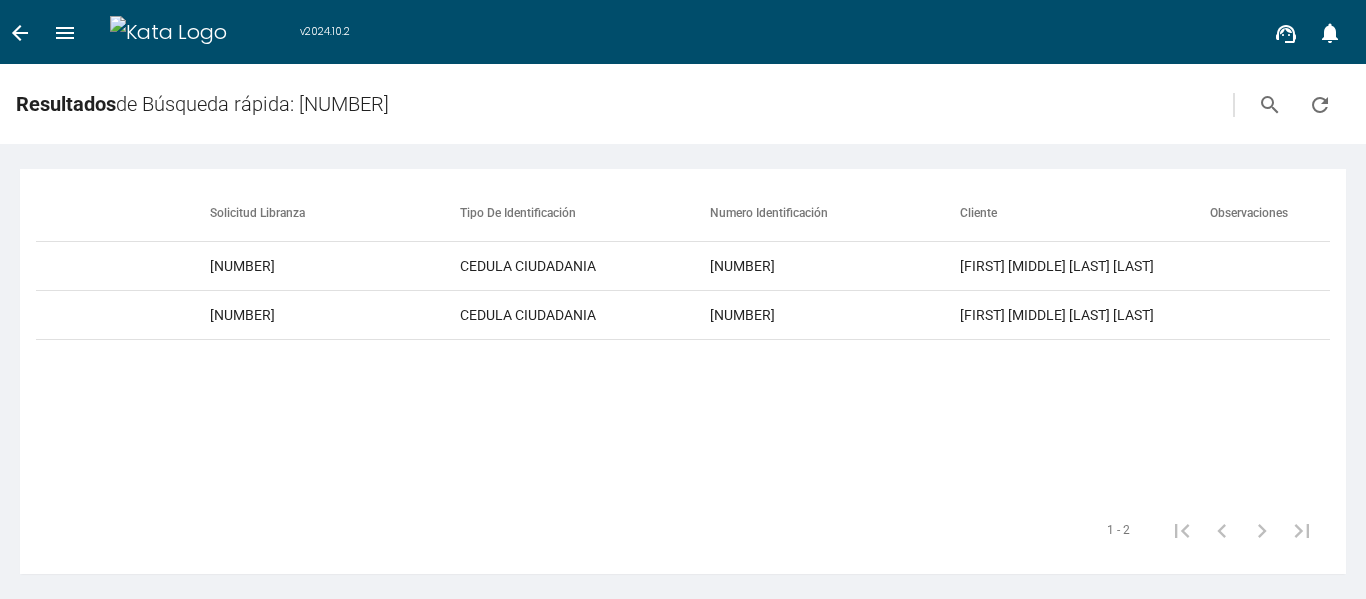 click on "arrow_back" at bounding box center [20, 33] 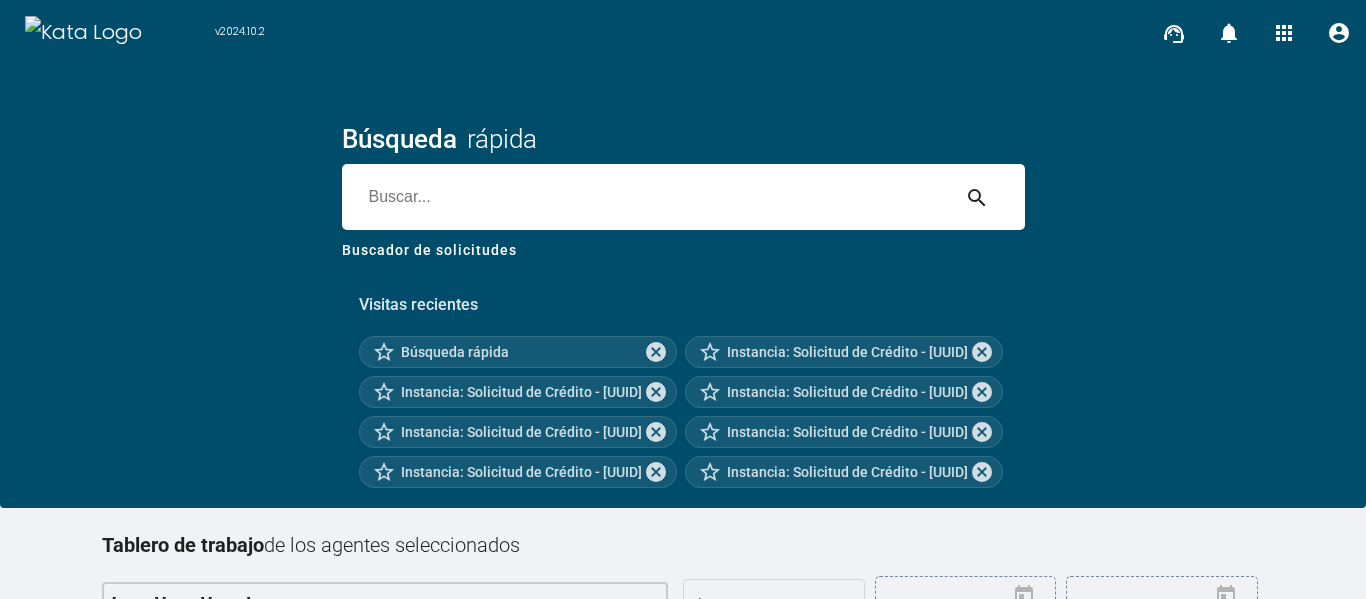 click at bounding box center (645, 197) 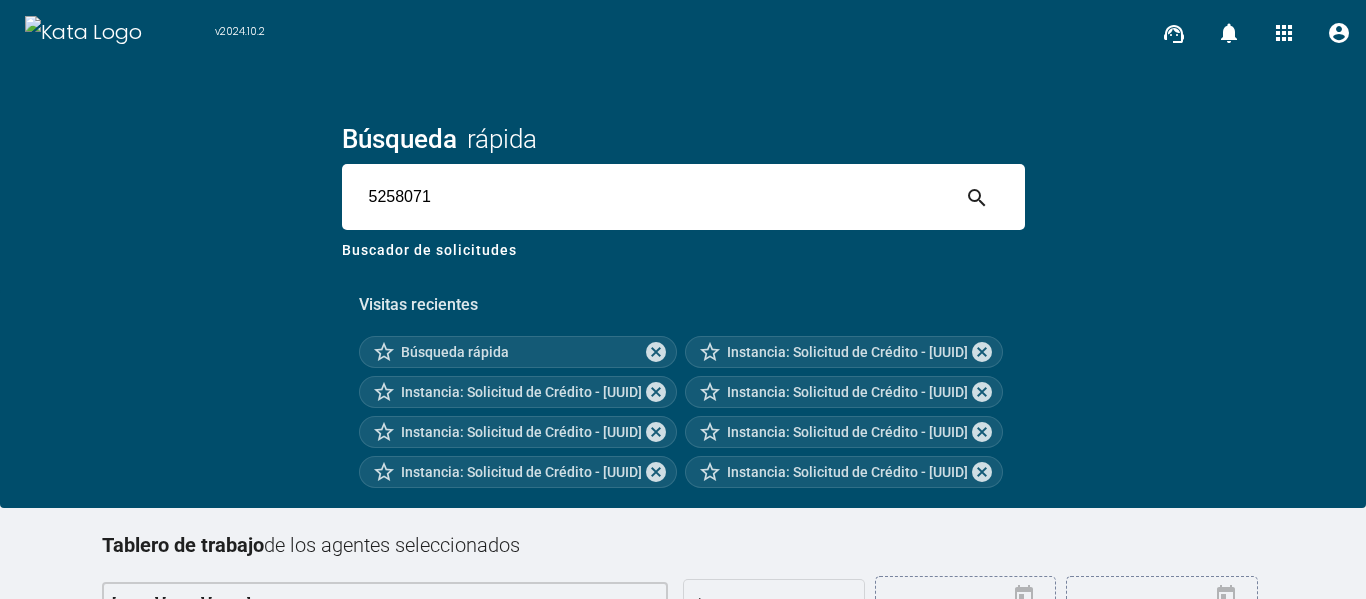 type on "5258071" 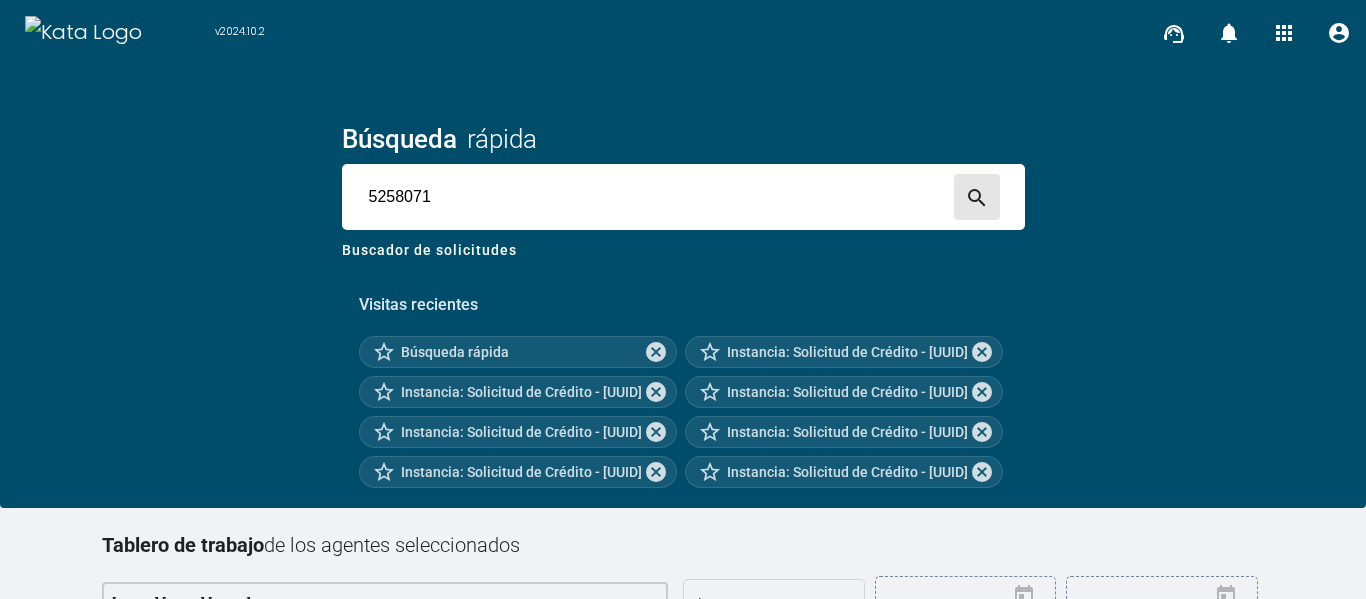 click on "search" at bounding box center [977, 198] 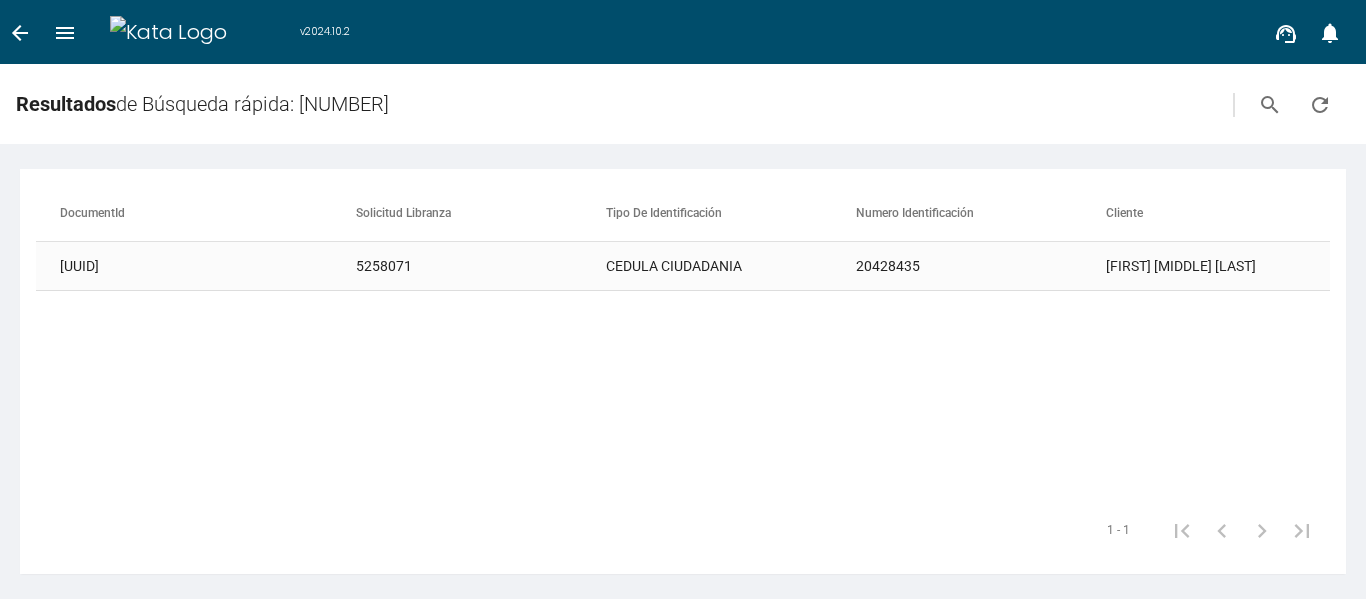 click on "CEDULA CIUDADANIA" at bounding box center (731, 266) 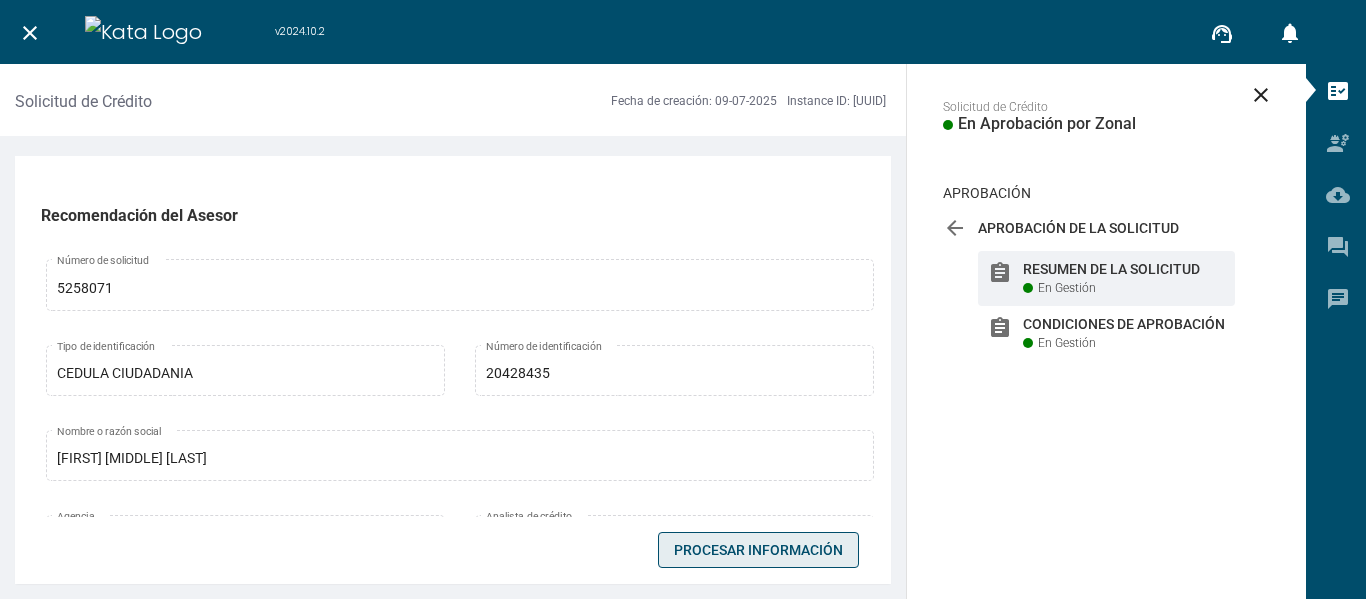 click on "Procesar Información" at bounding box center (758, 550) 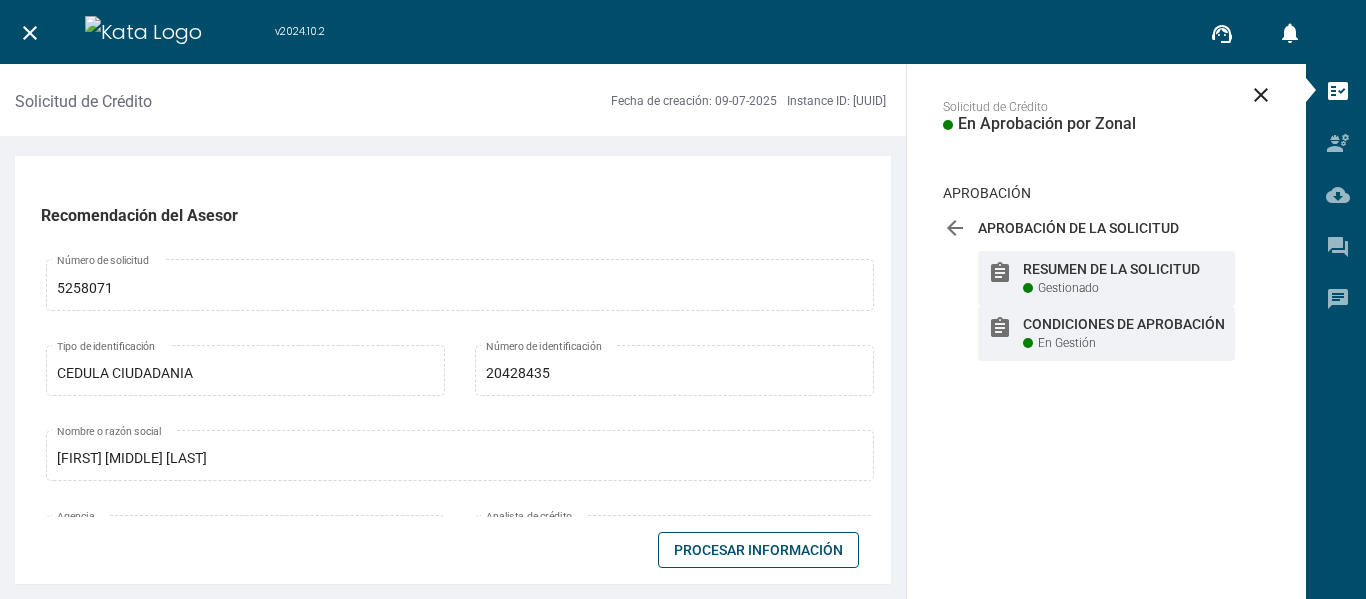 click on "assignment Condiciones de Aprobación En Gestión" at bounding box center [1106, 333] 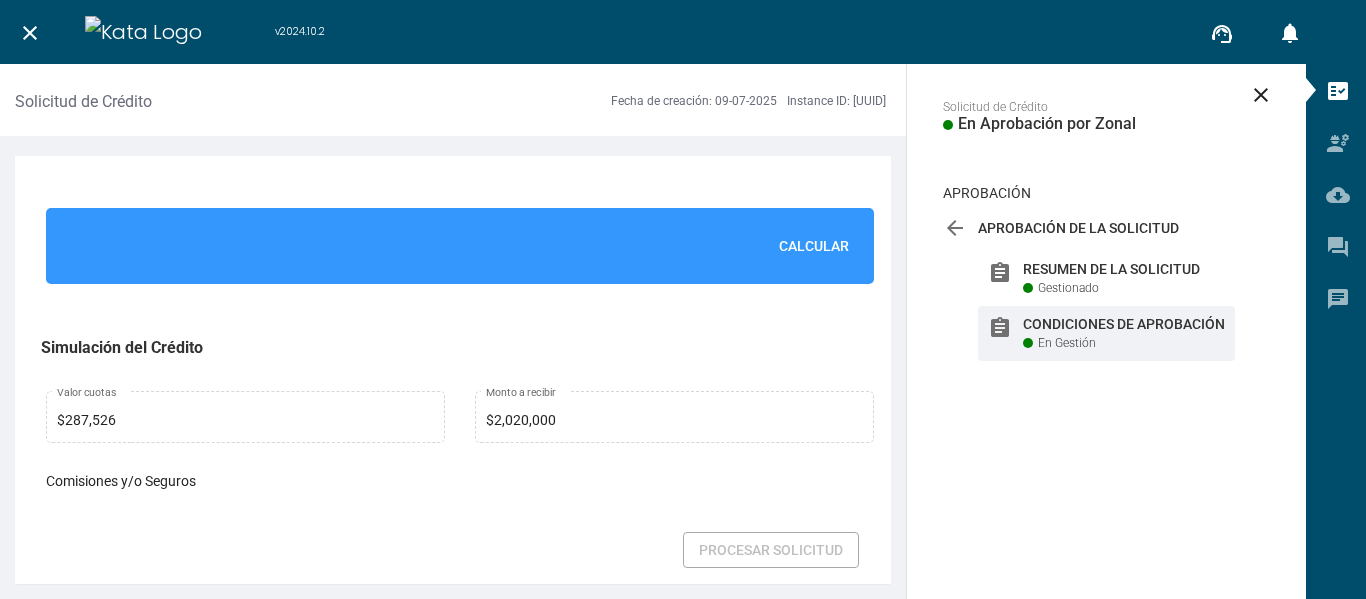 scroll, scrollTop: 1505, scrollLeft: 0, axis: vertical 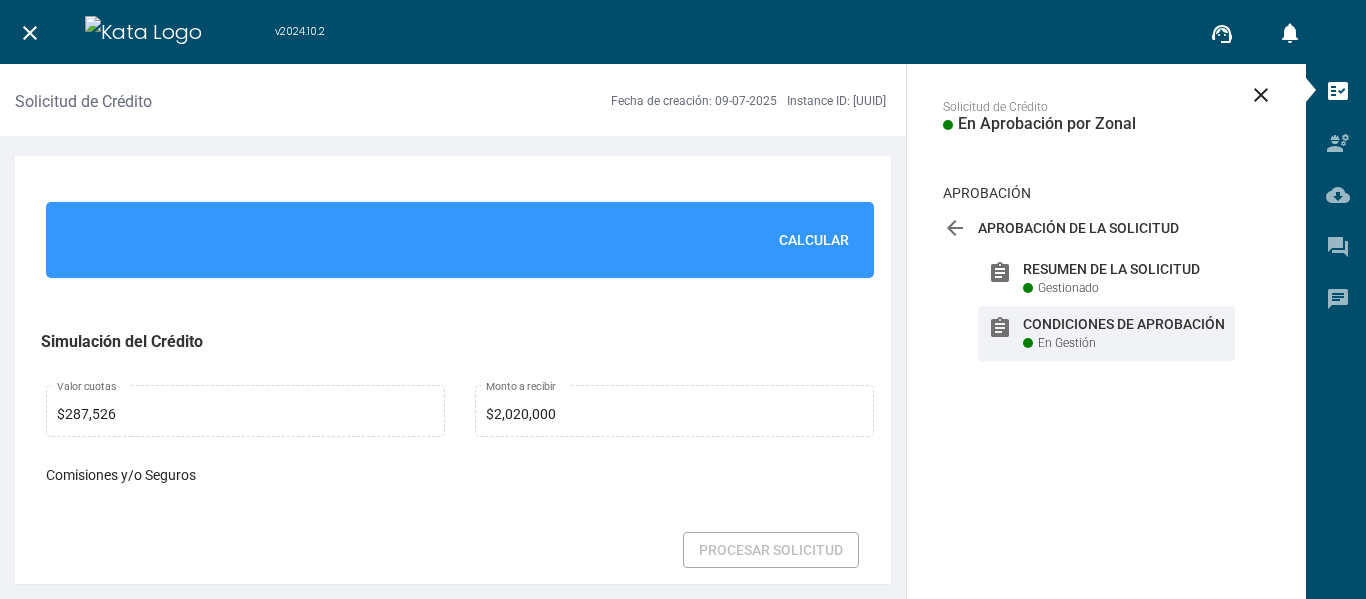 click on "Calcular" at bounding box center (814, 240) 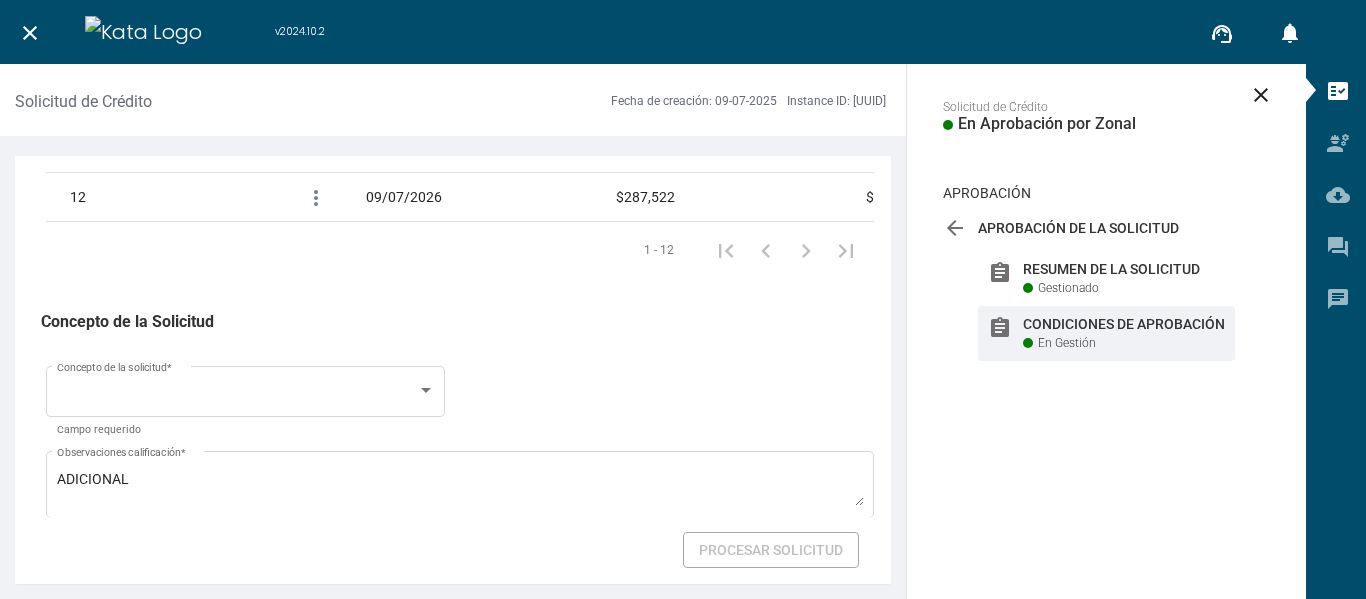 scroll, scrollTop: 3125, scrollLeft: 0, axis: vertical 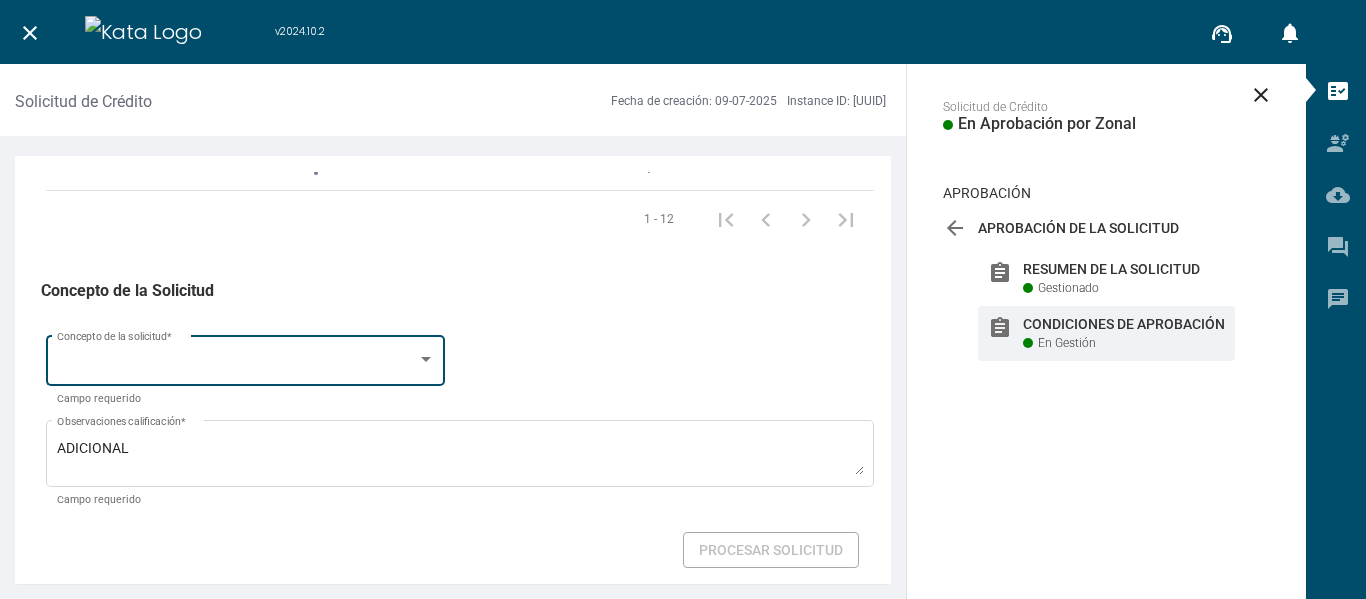 click on "Concepto de la solicitud   *" at bounding box center [246, 358] 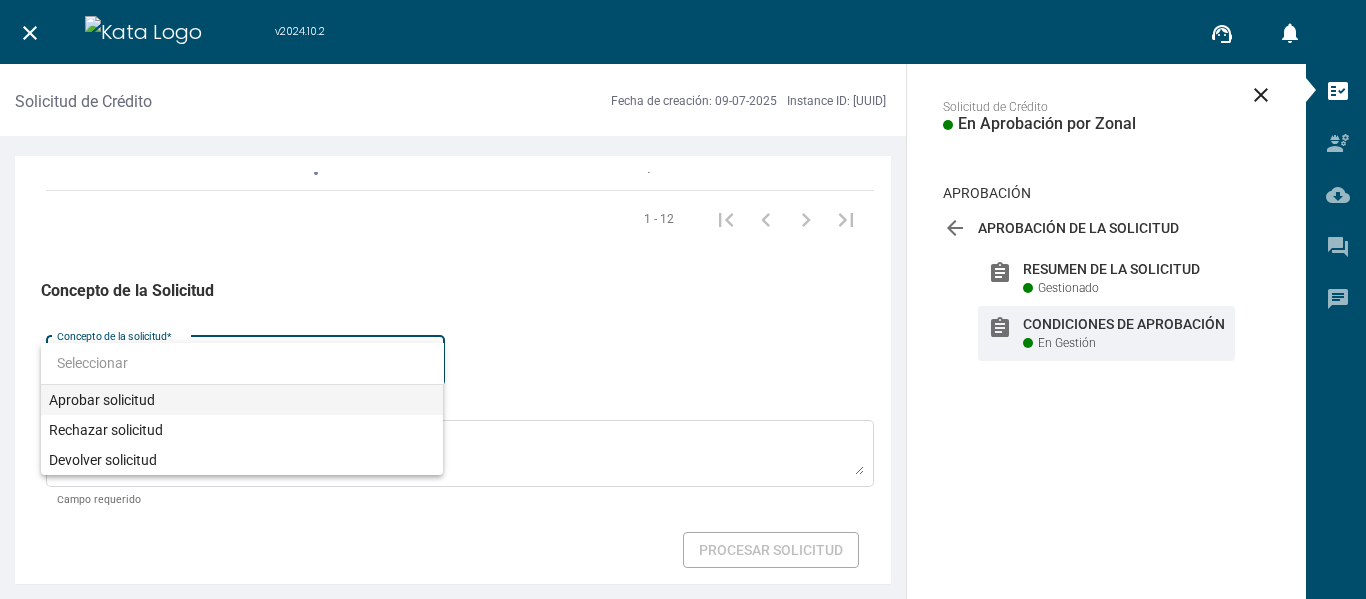 click on "Aprobar solicitud" at bounding box center (242, 400) 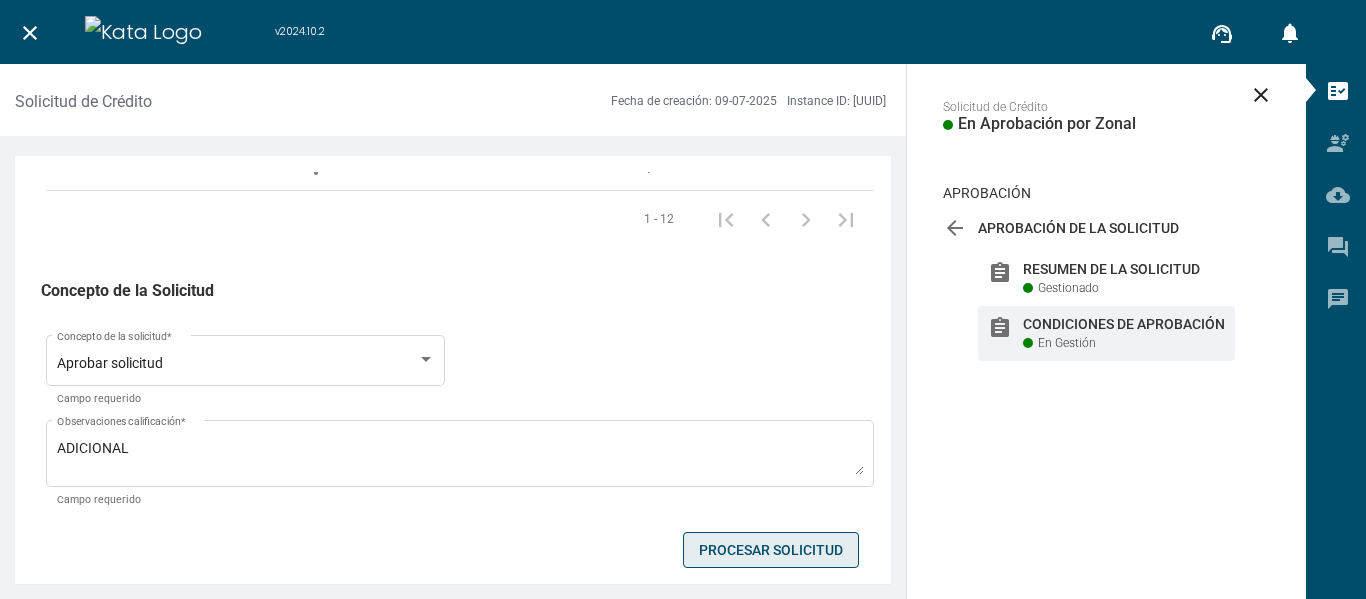 click on "Procesar Solicitud" at bounding box center (771, 550) 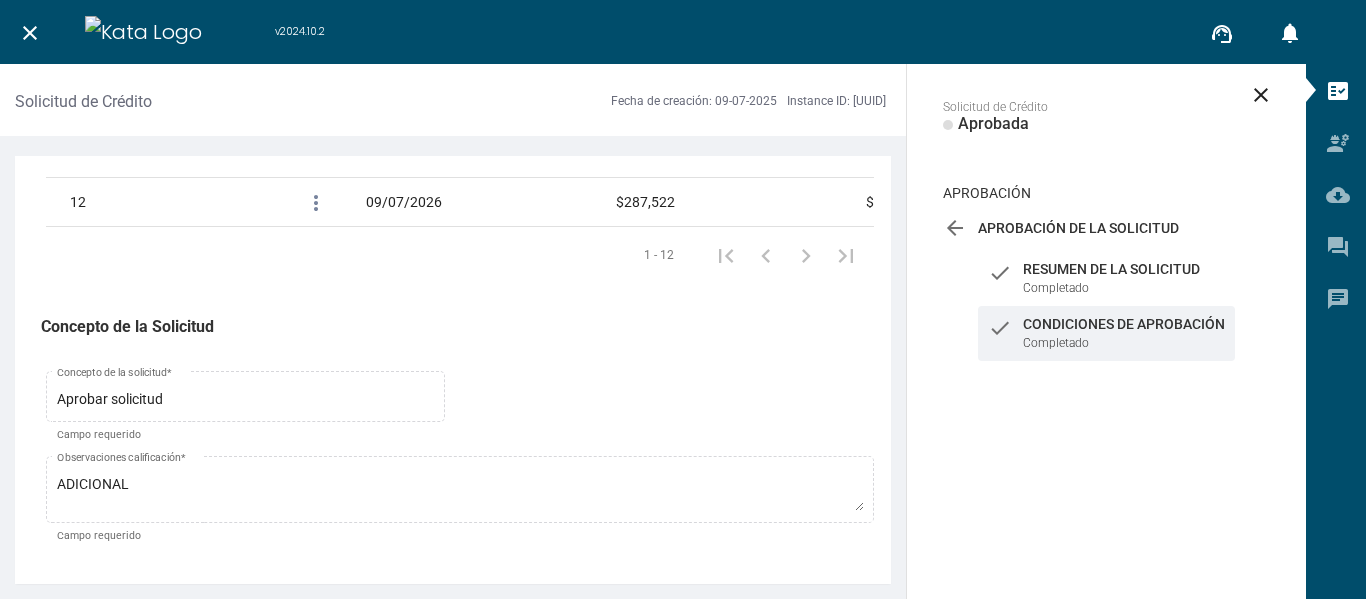 scroll, scrollTop: 3089, scrollLeft: 0, axis: vertical 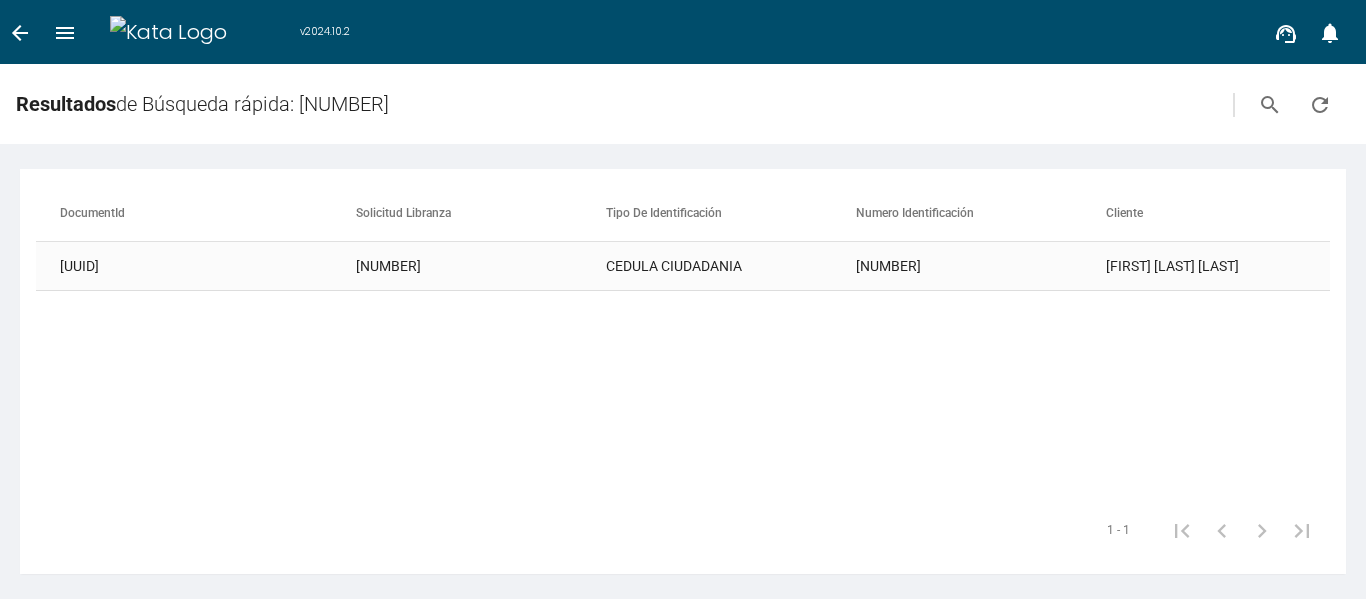 click on "CEDULA CIUDADANIA" at bounding box center (731, 266) 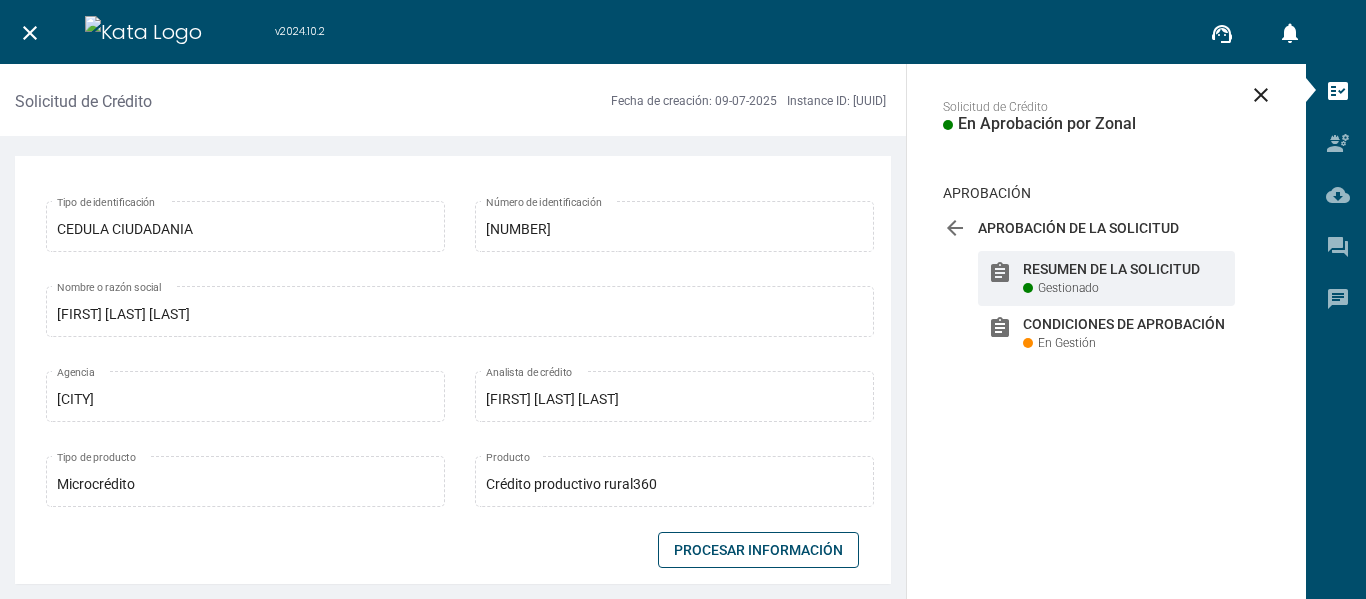 scroll, scrollTop: 0, scrollLeft: 0, axis: both 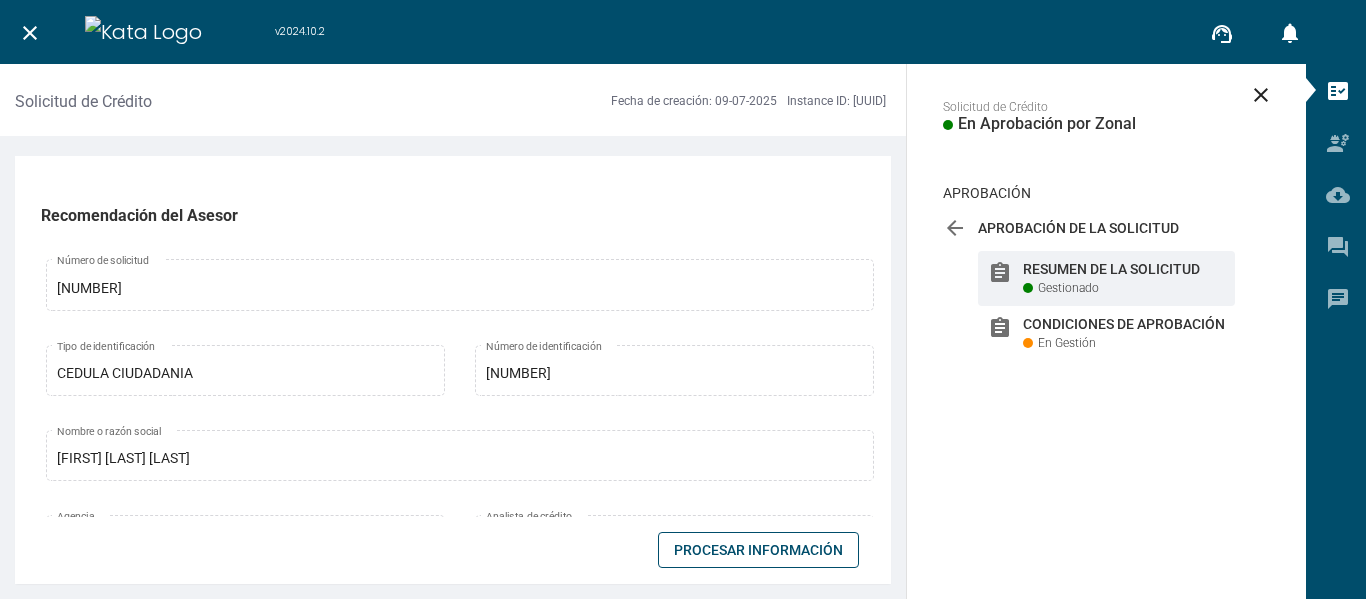 click on "close" at bounding box center (30, 33) 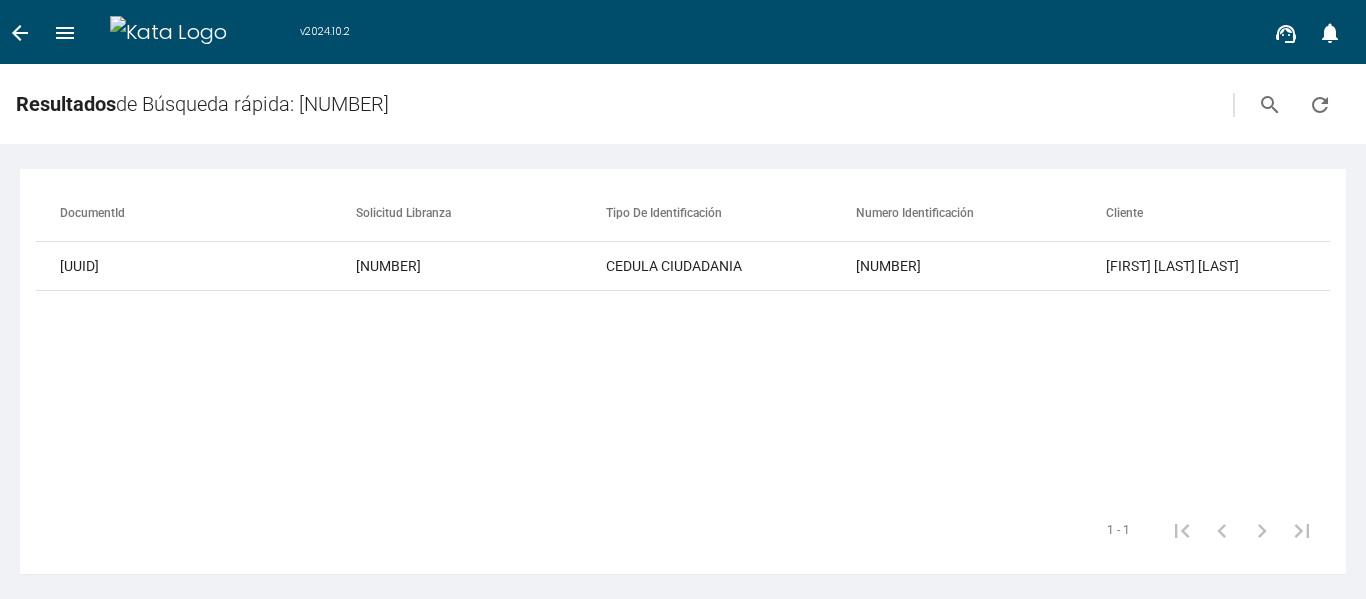 click on "arrow_back" at bounding box center [20, 32] 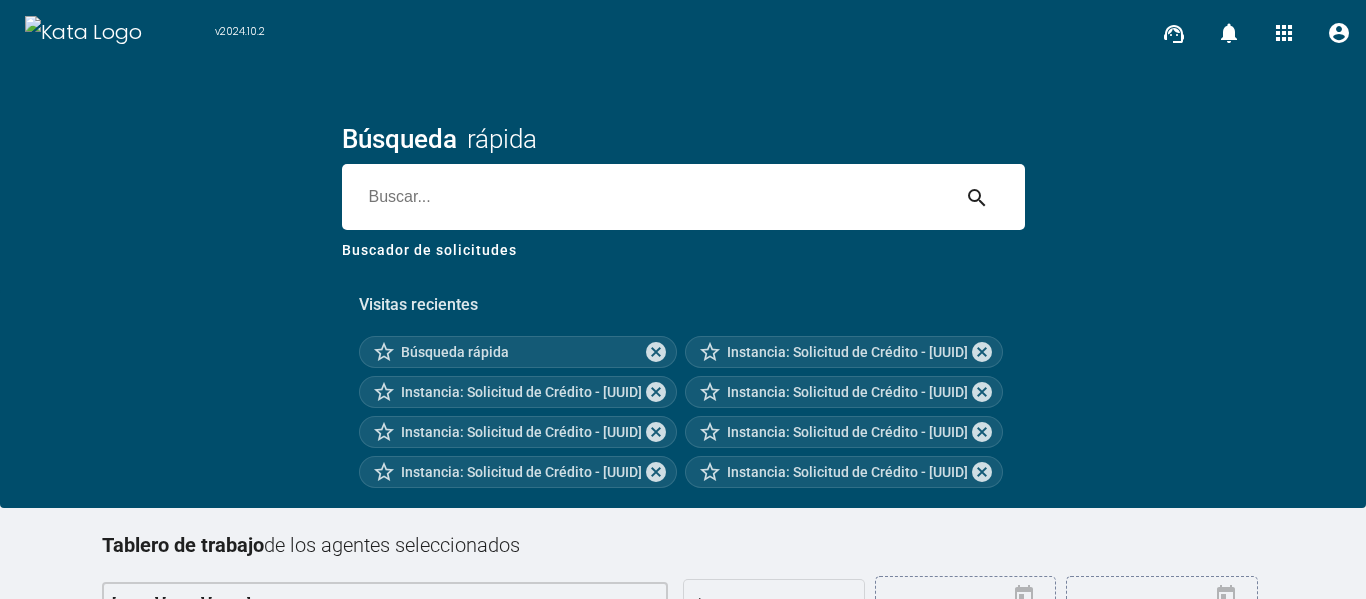click at bounding box center [645, 197] 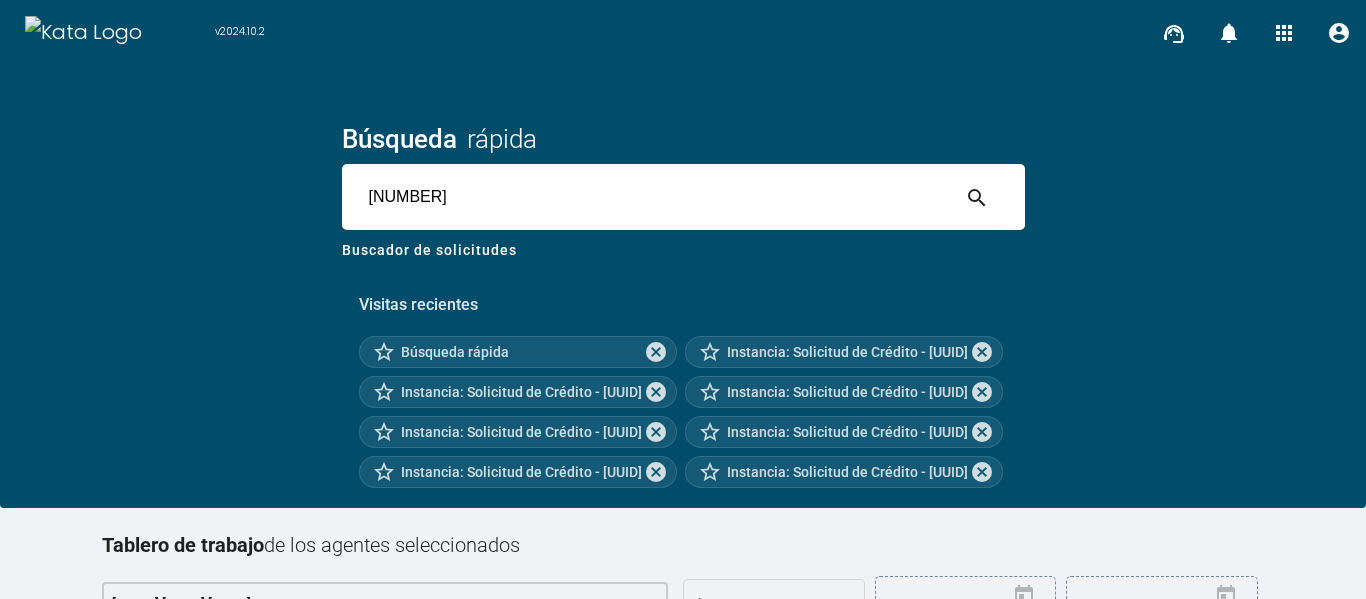 type on "[NUMBER]" 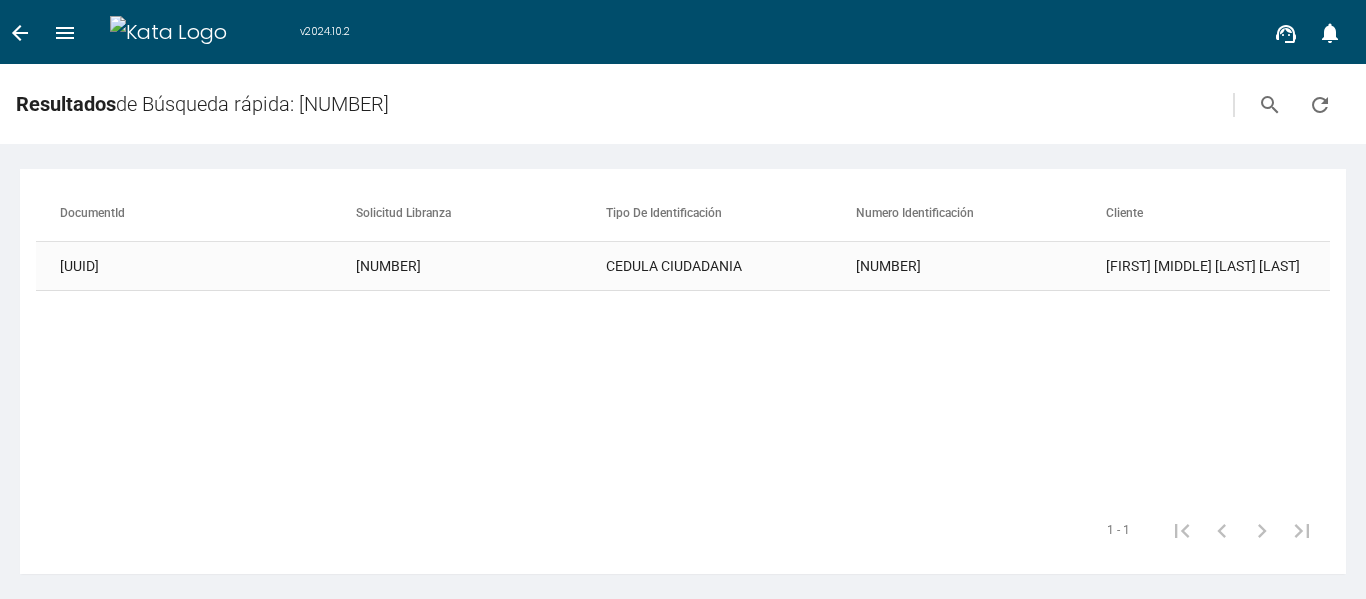 click on "[NUMBER]" at bounding box center [981, 266] 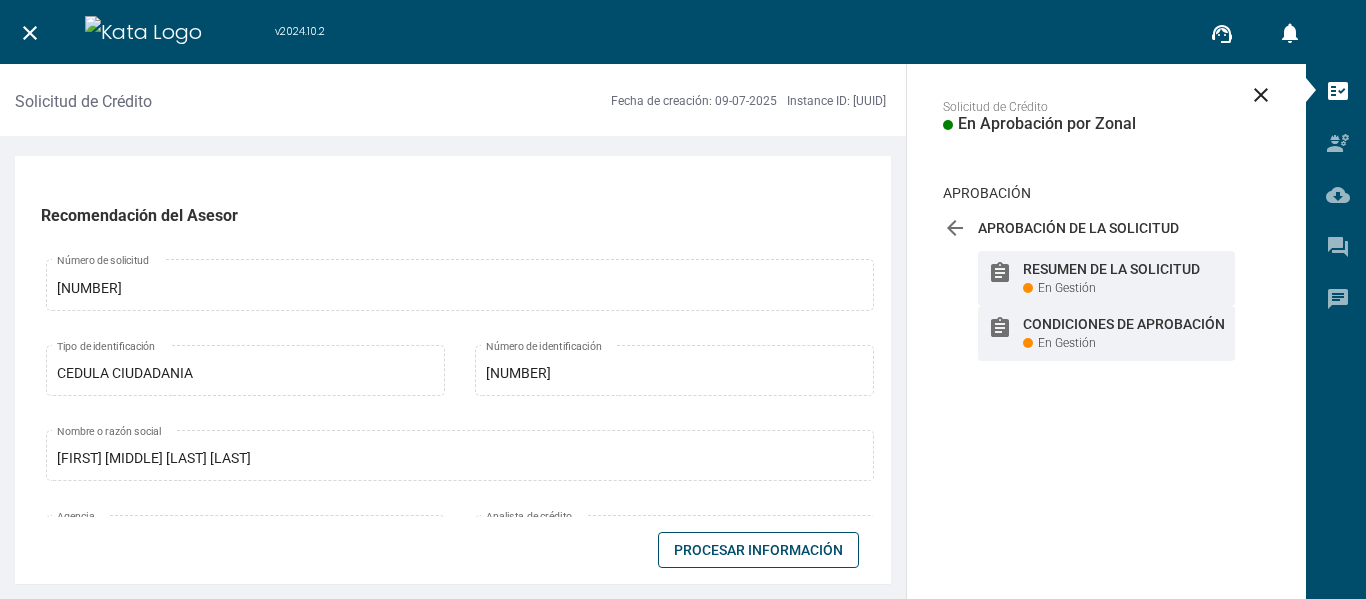 click on "En Gestión" at bounding box center (1067, 288) 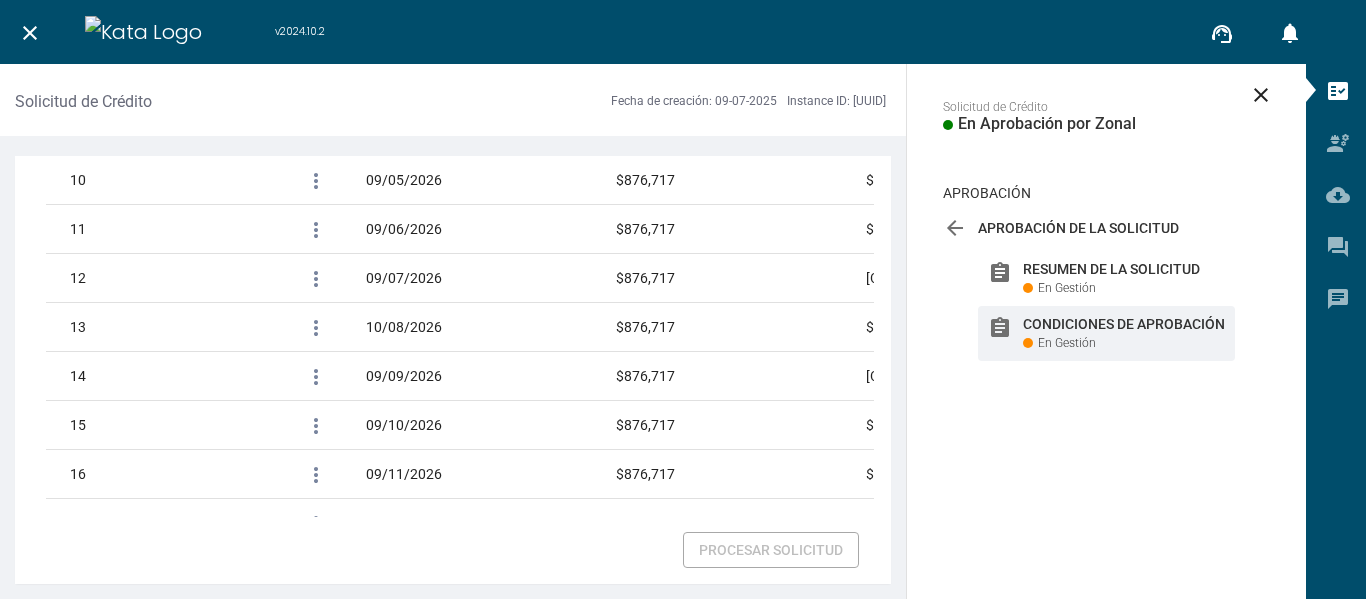 scroll, scrollTop: 3367, scrollLeft: 0, axis: vertical 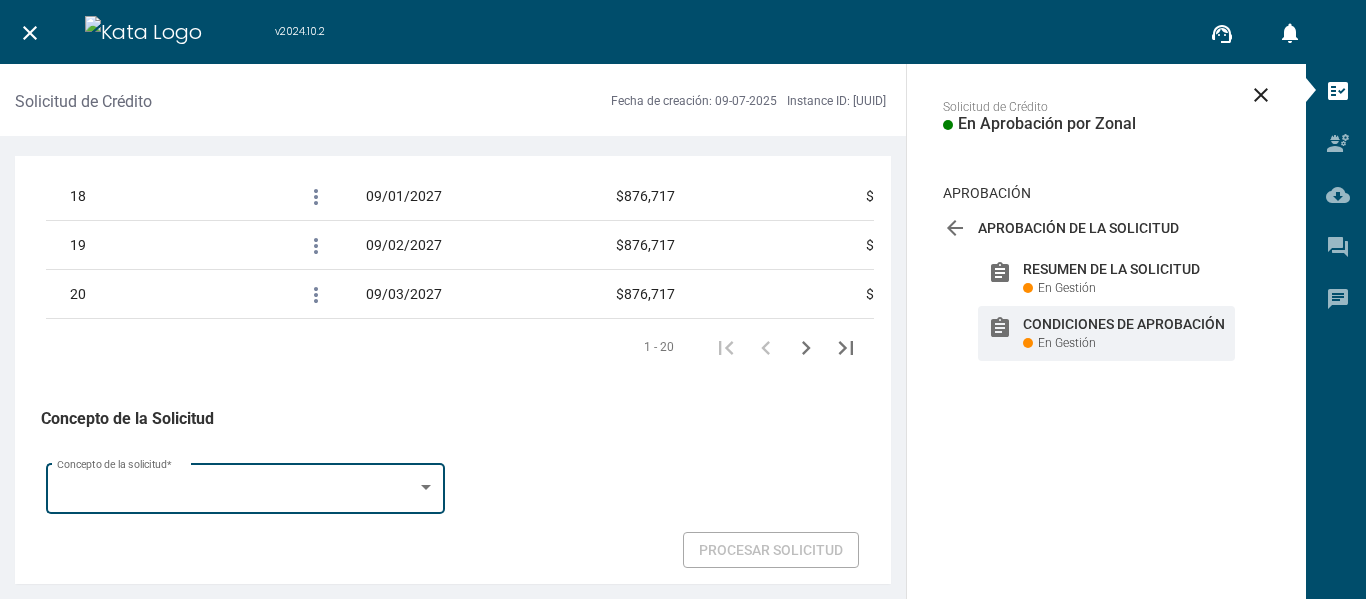 click at bounding box center (237, 492) 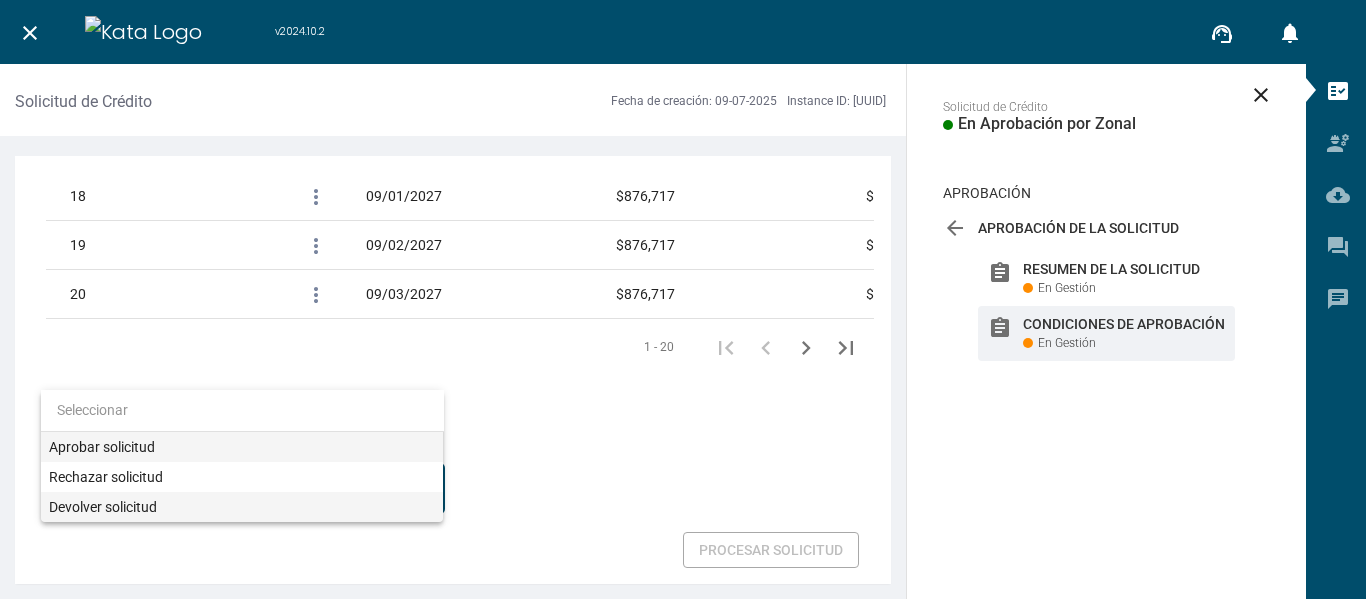 click on "Devolver solicitud" at bounding box center (242, 507) 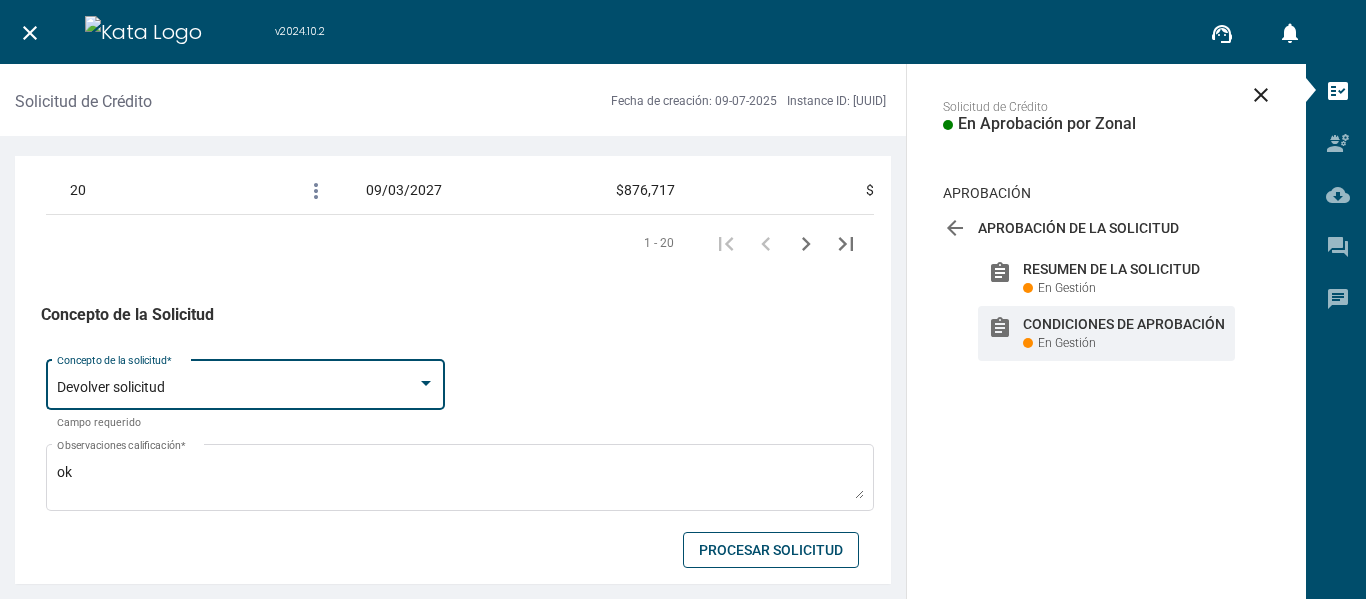 scroll, scrollTop: 3517, scrollLeft: 0, axis: vertical 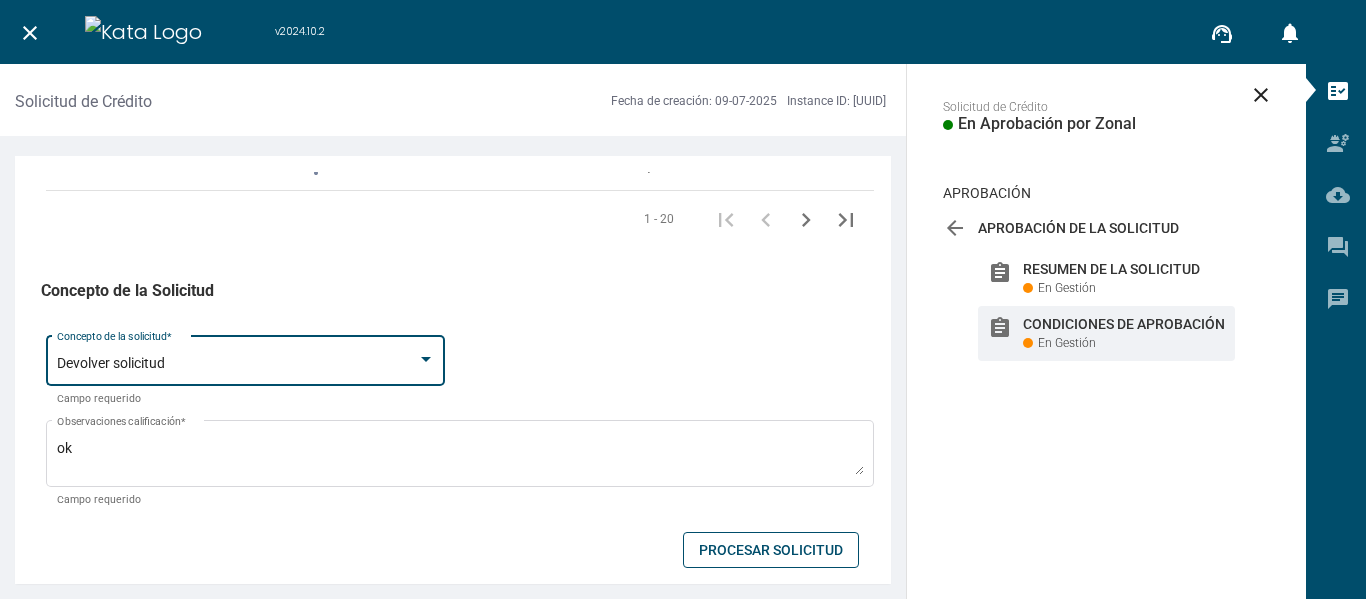 click on "Procesar Solicitud" at bounding box center [771, 550] 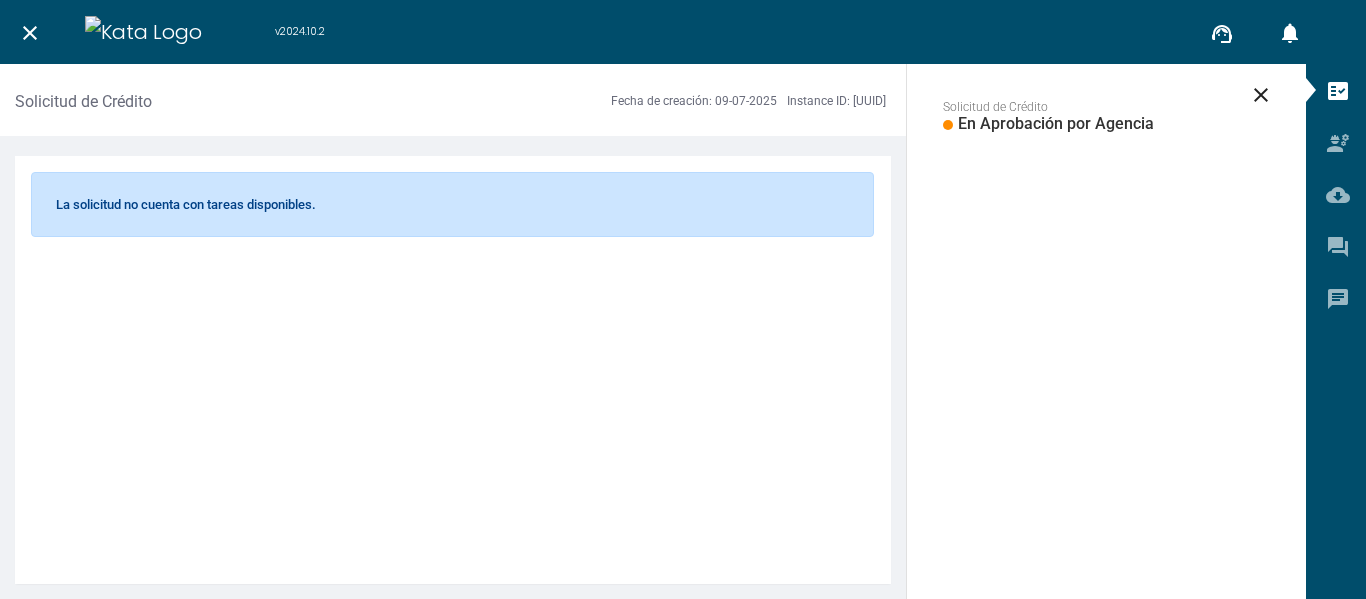 click on "close" at bounding box center [30, 33] 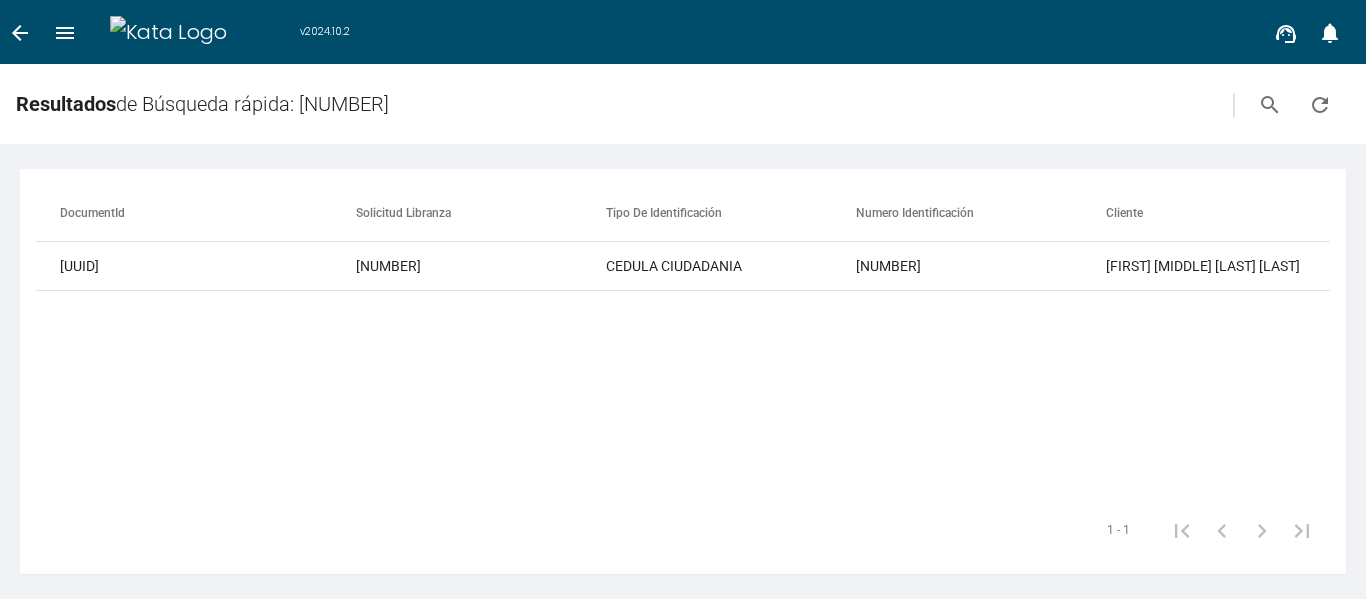click on "arrow_back" at bounding box center (20, 33) 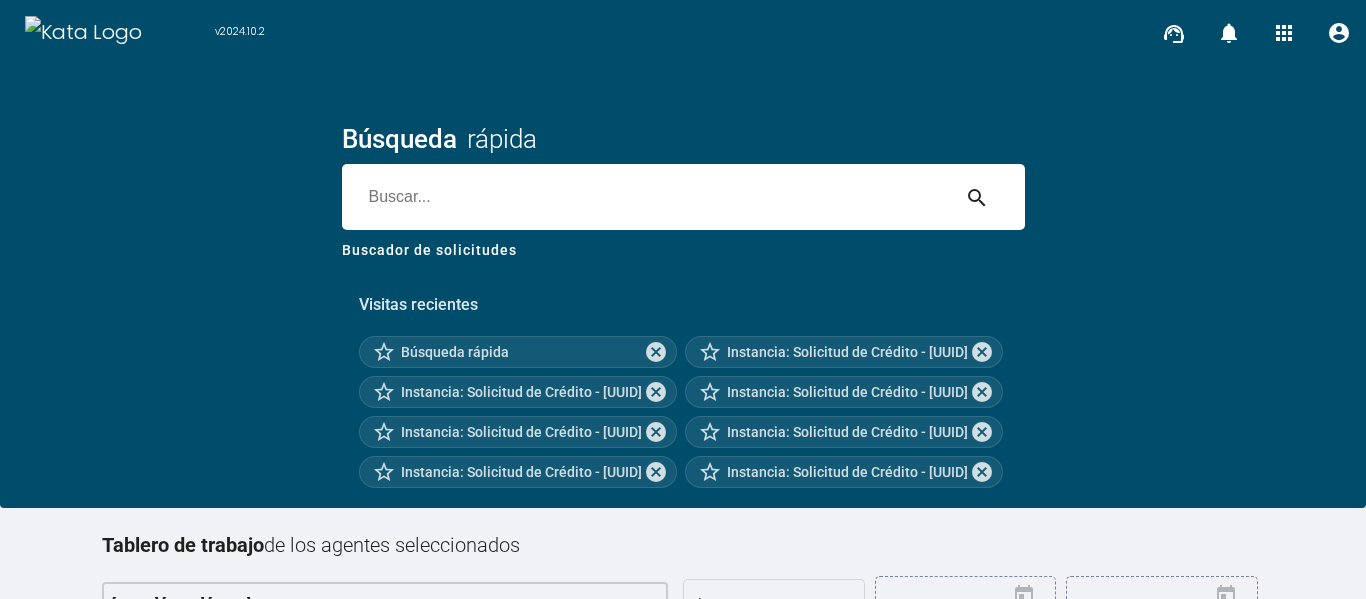 click at bounding box center [645, 197] 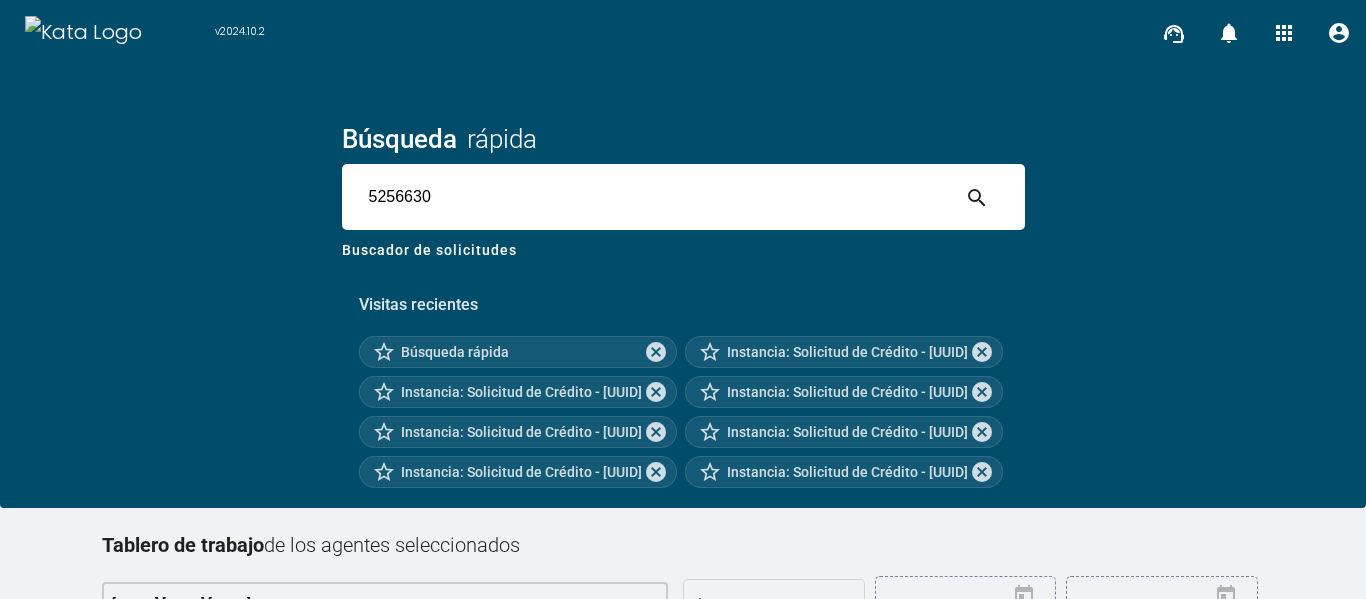 type on "5256630" 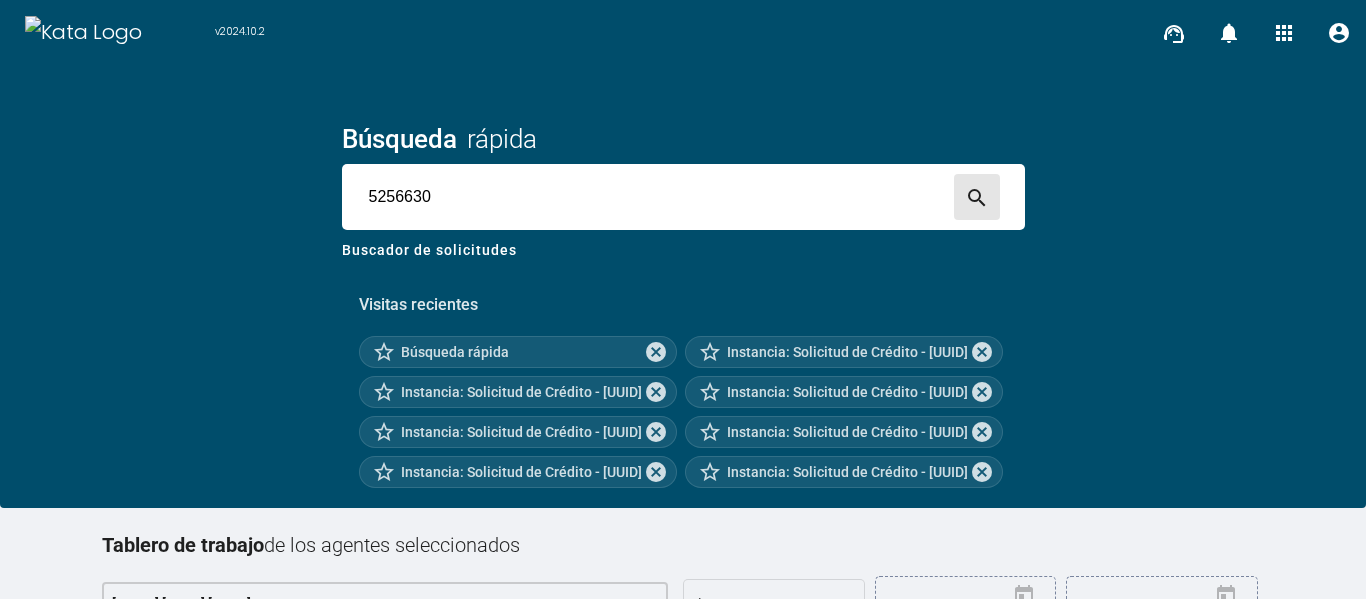 click on "search" at bounding box center (977, 197) 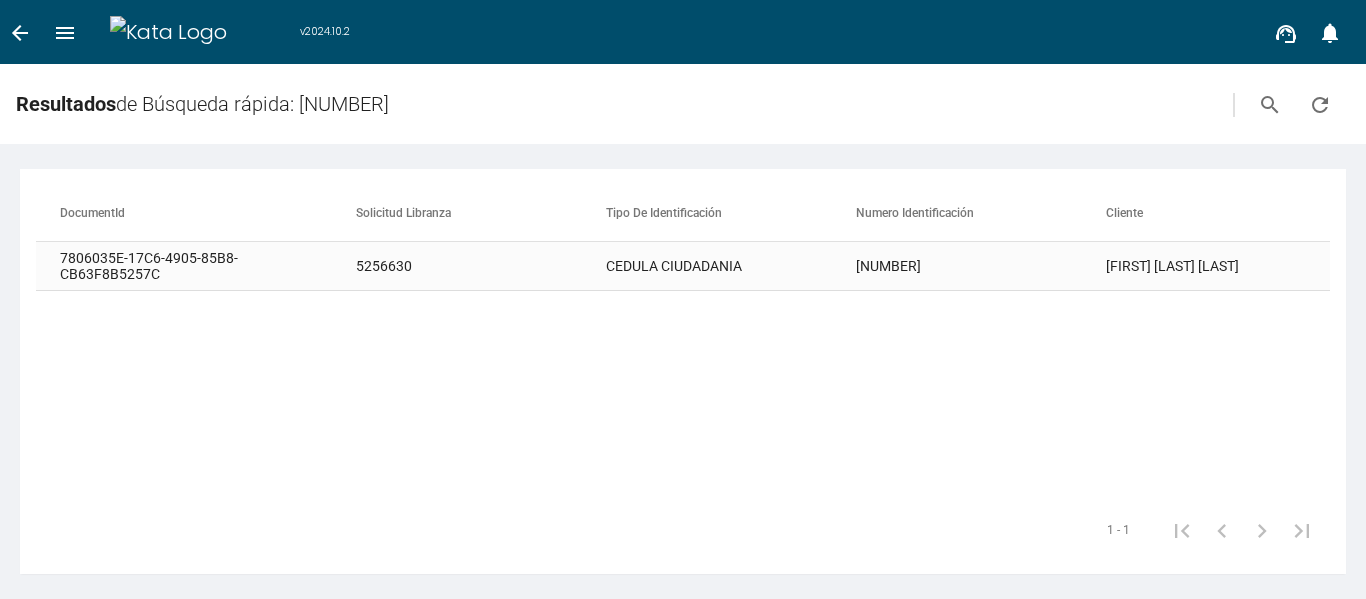 click on "[NUMBER]" at bounding box center (981, 266) 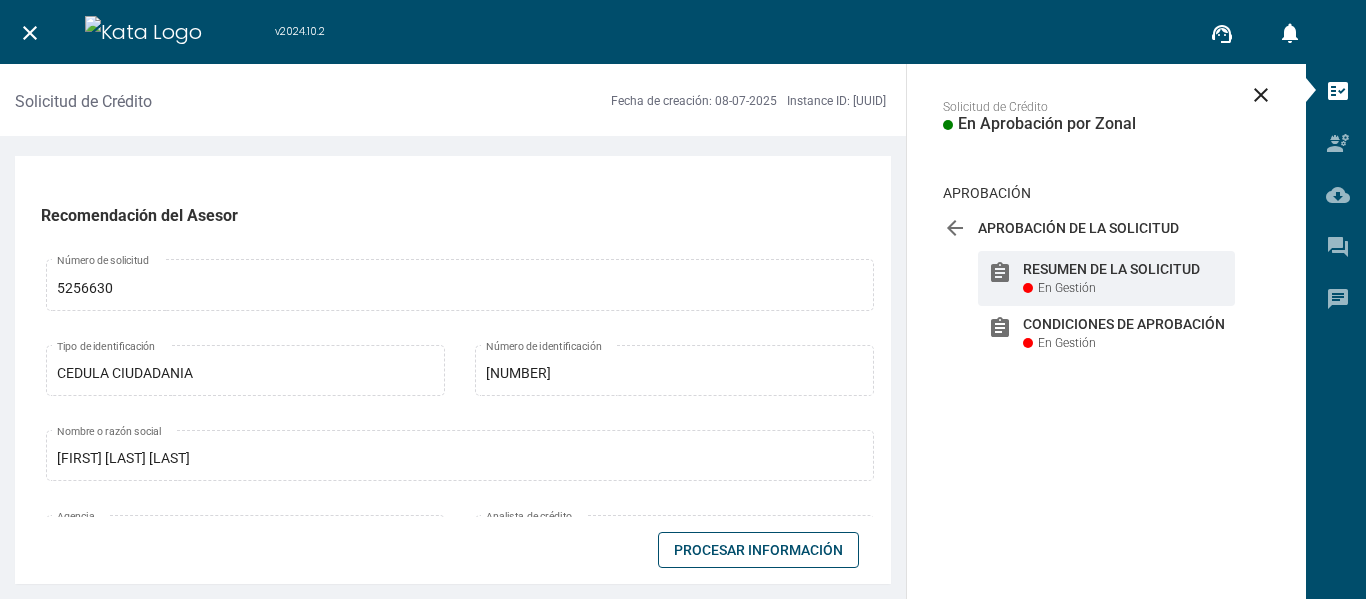 click on "Procesar Información" at bounding box center (758, 550) 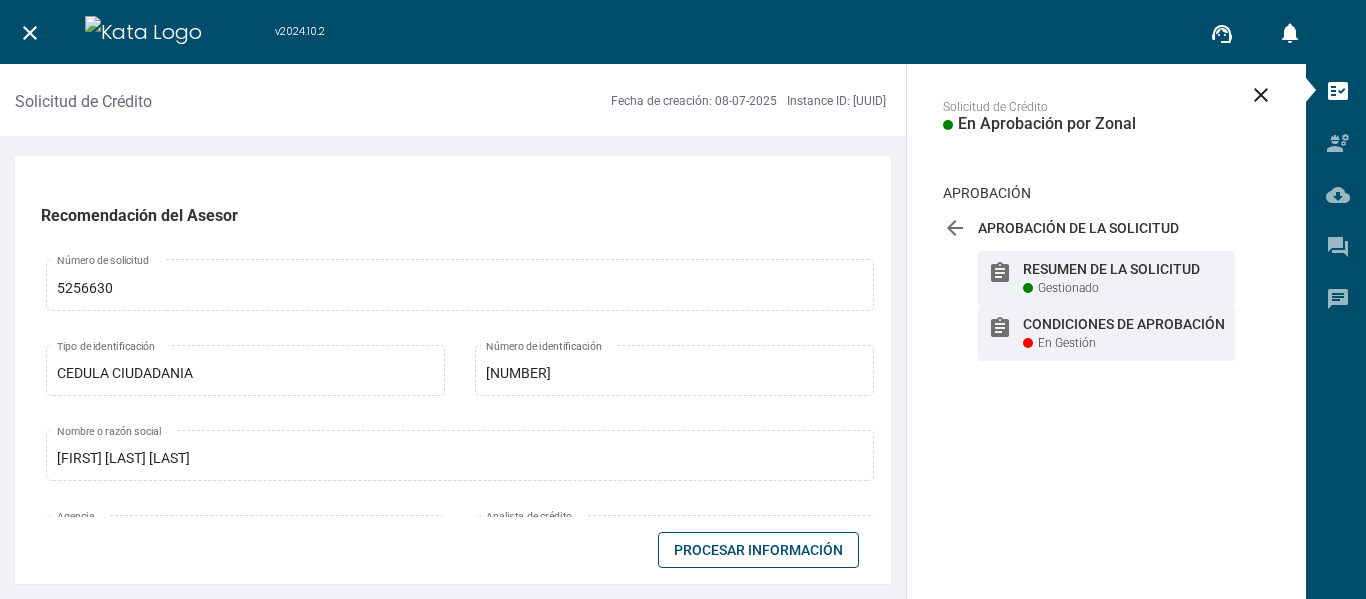click on "En Gestión" at bounding box center (1068, 288) 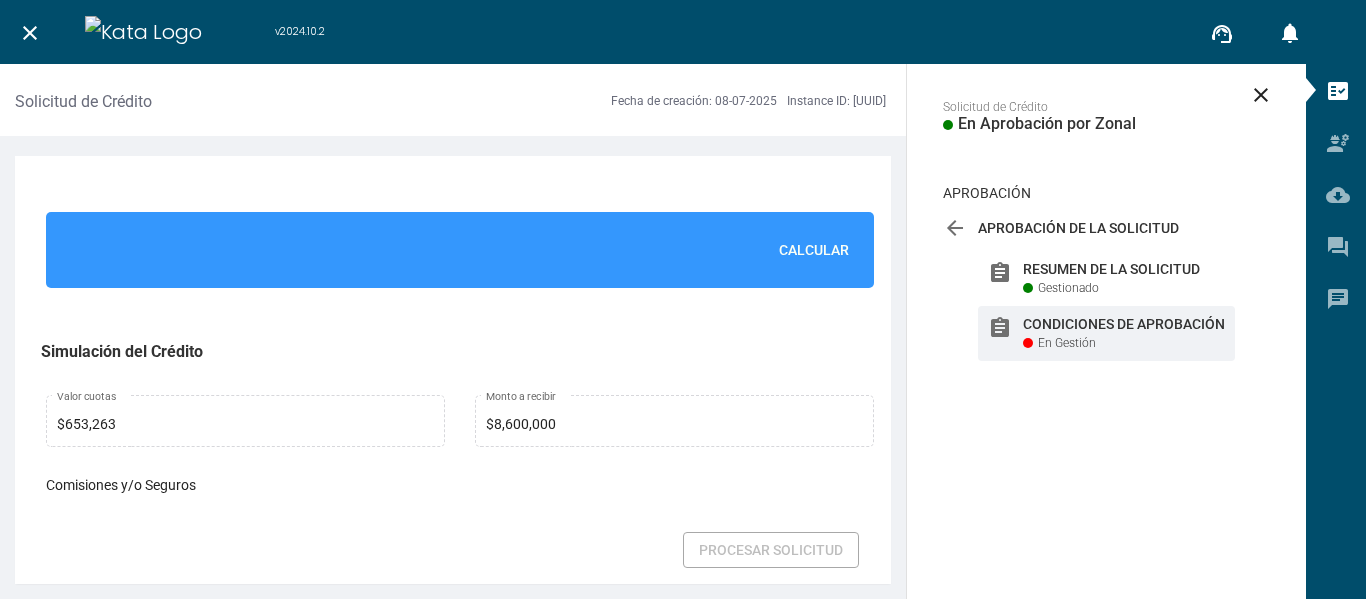 scroll, scrollTop: 1505, scrollLeft: 0, axis: vertical 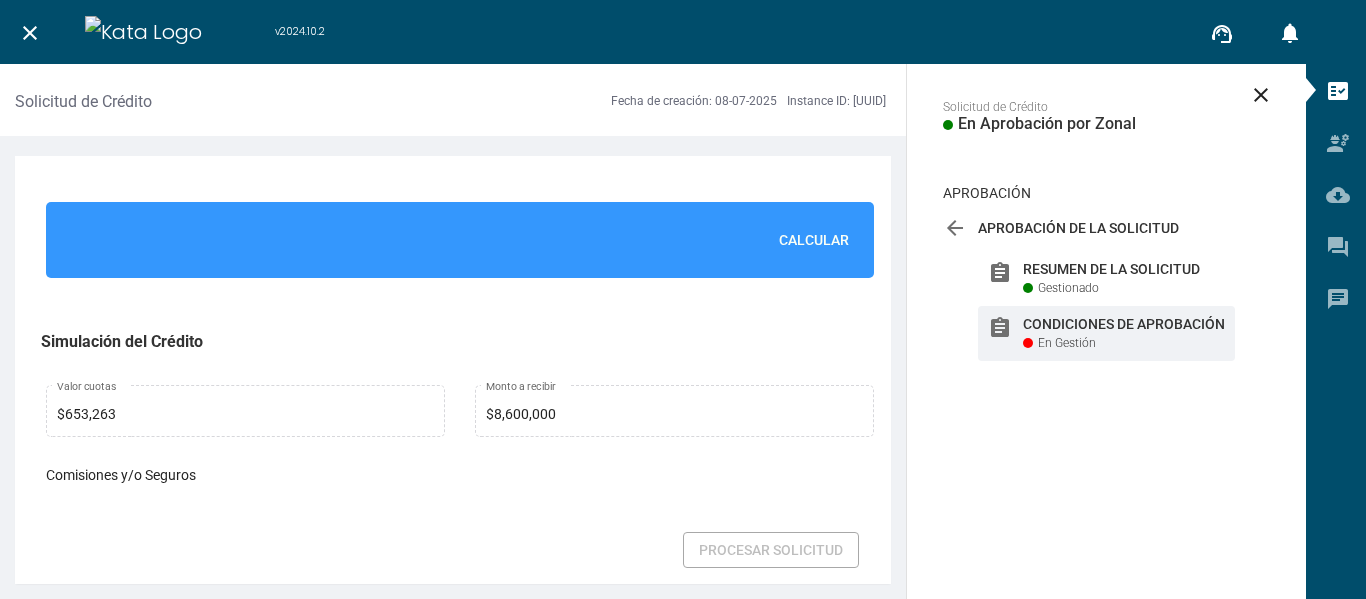 click on "Calcular" at bounding box center [814, 240] 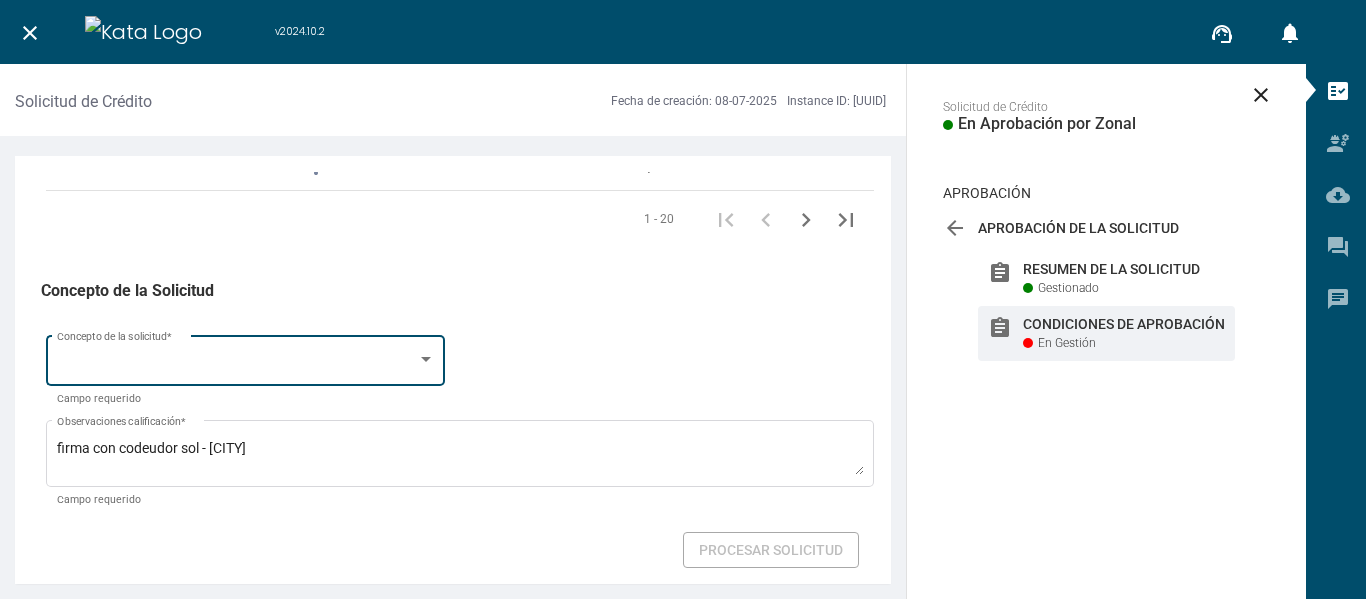 scroll, scrollTop: 3517, scrollLeft: 0, axis: vertical 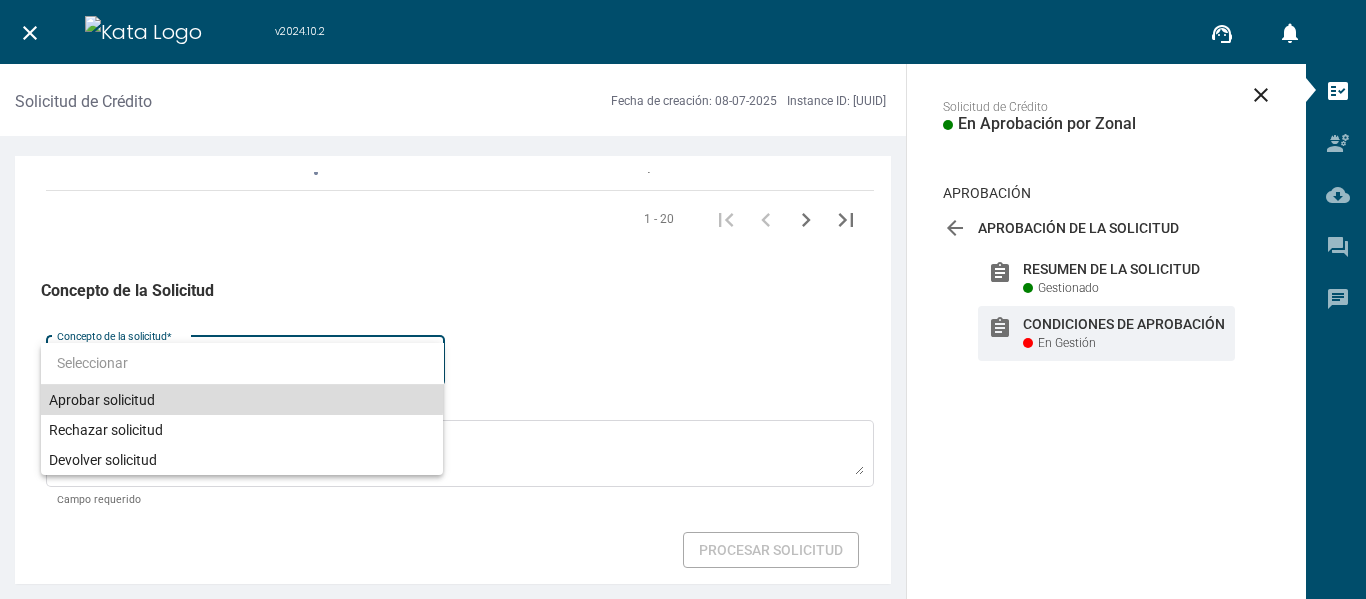 drag, startPoint x: 197, startPoint y: 390, endPoint x: 390, endPoint y: 395, distance: 193.06476 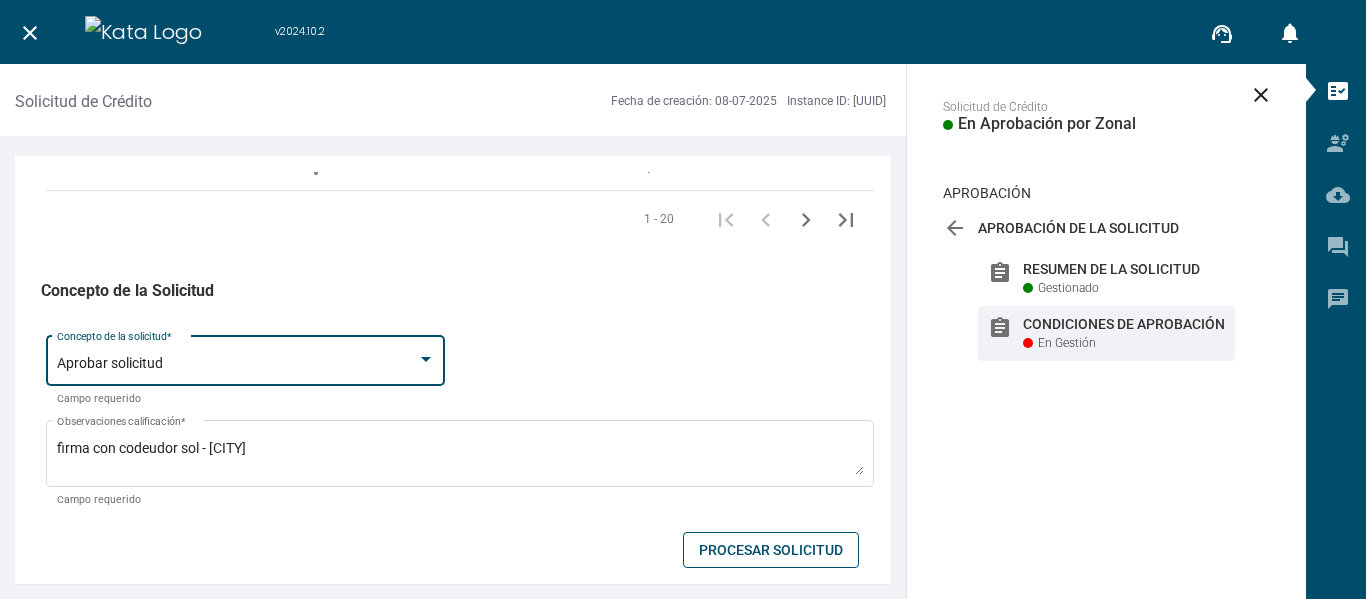 click on "Procesar Solicitud" at bounding box center [771, 550] 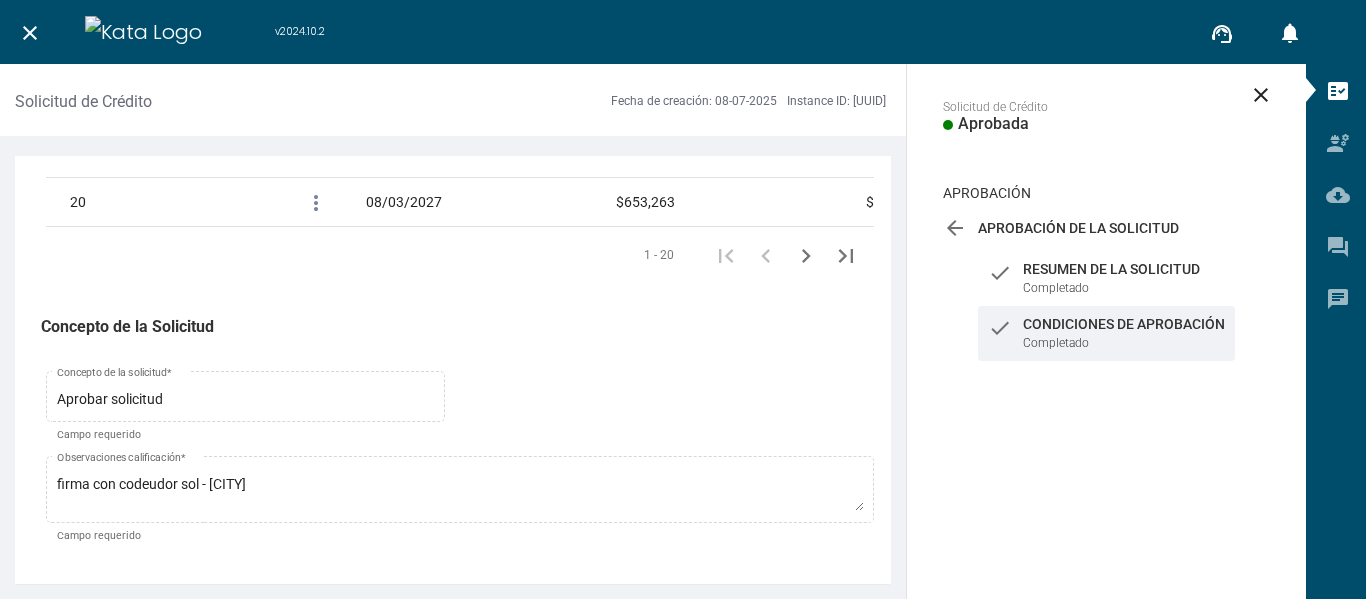 scroll, scrollTop: 3481, scrollLeft: 0, axis: vertical 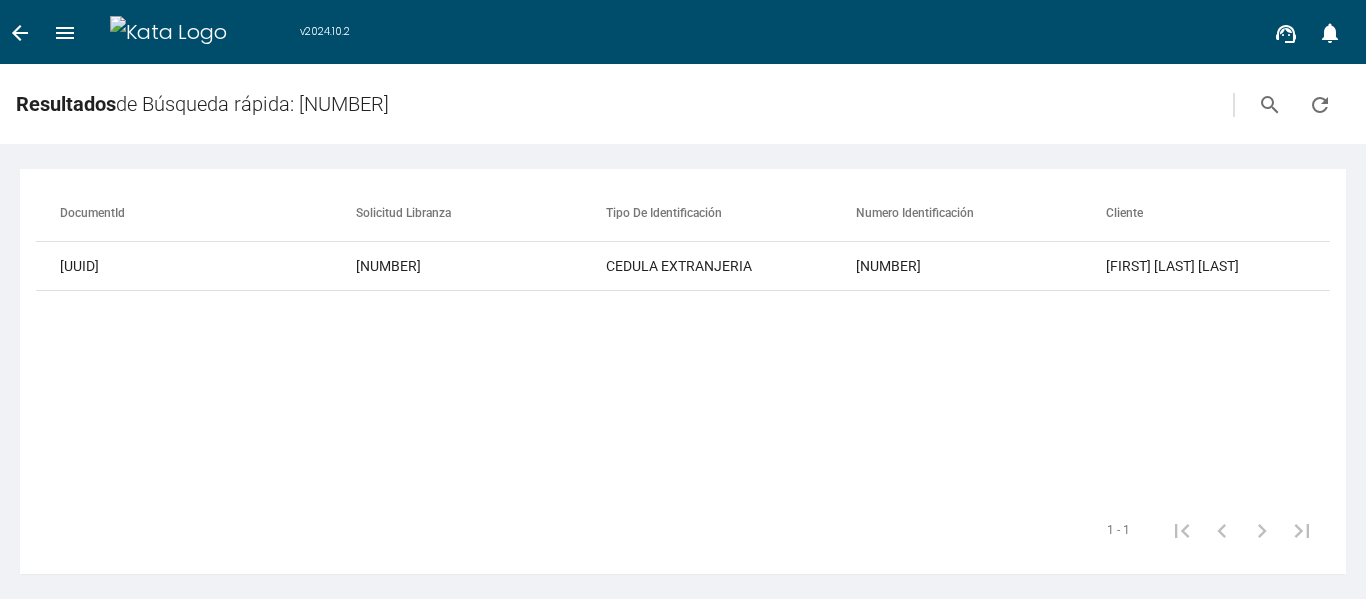 click on "documentId  Solicitud Libranza  Tipo de identificación  Numero Identificación  Cliente  Observaciones  Estatus  Producto  PeriodoAtención  Sujeto  Localidad  Tipo  Convenio  Solicitud Micro  isOwner   [UUID]   [NUMBER]   CEDULA EXTRANJERIA   [NUMBER]   [FIRST] [MIDDLE] [LAST] [LAST]      En Aprobación por Regional   Sin descripción   [DATE]      En proceso   En proceso   En proceso   [NUMBER]   0" at bounding box center [683, 343] 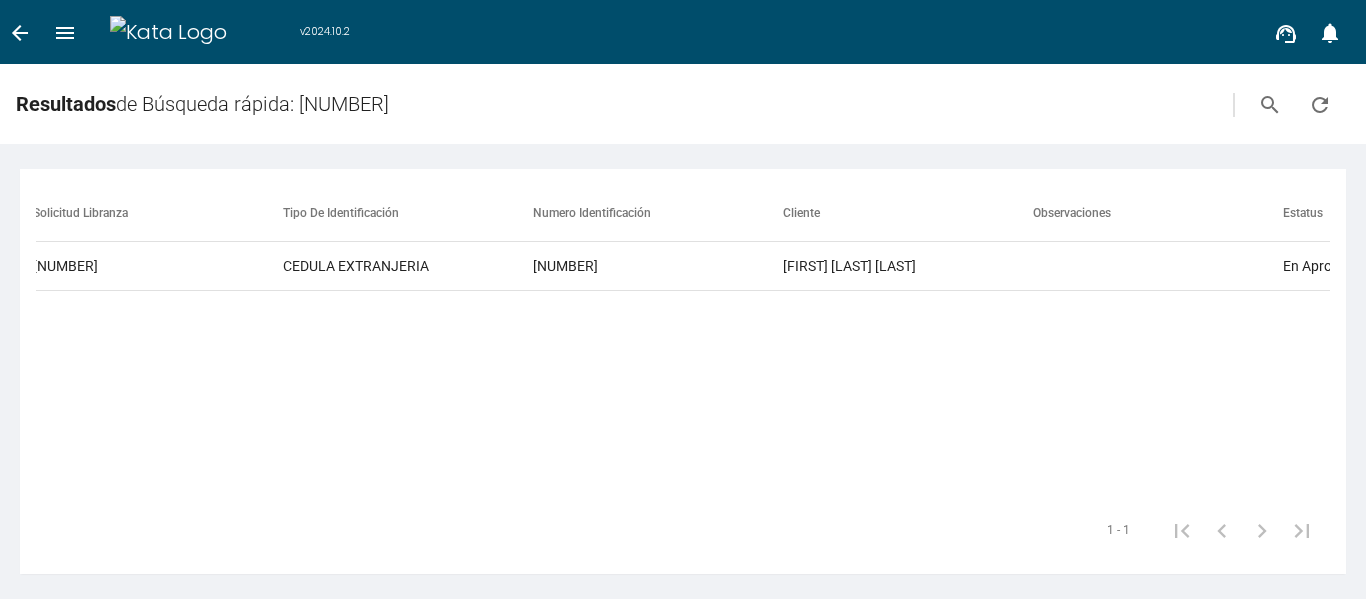 scroll, scrollTop: 0, scrollLeft: 0, axis: both 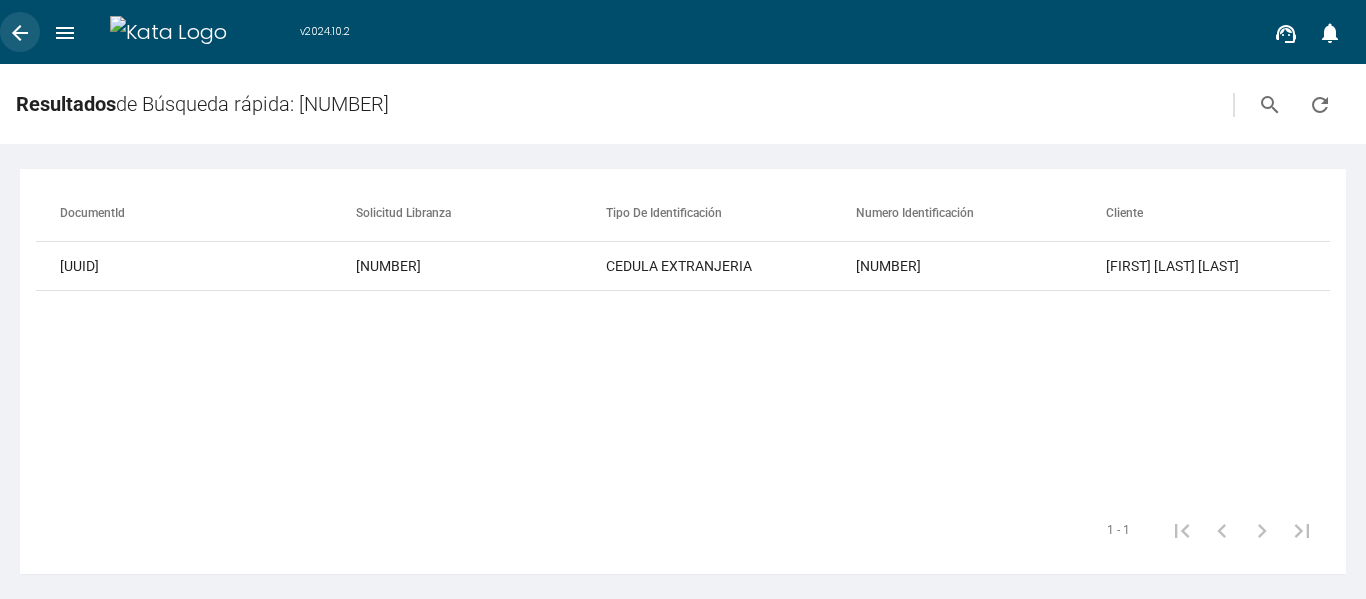 click on "arrow_back" at bounding box center [20, 32] 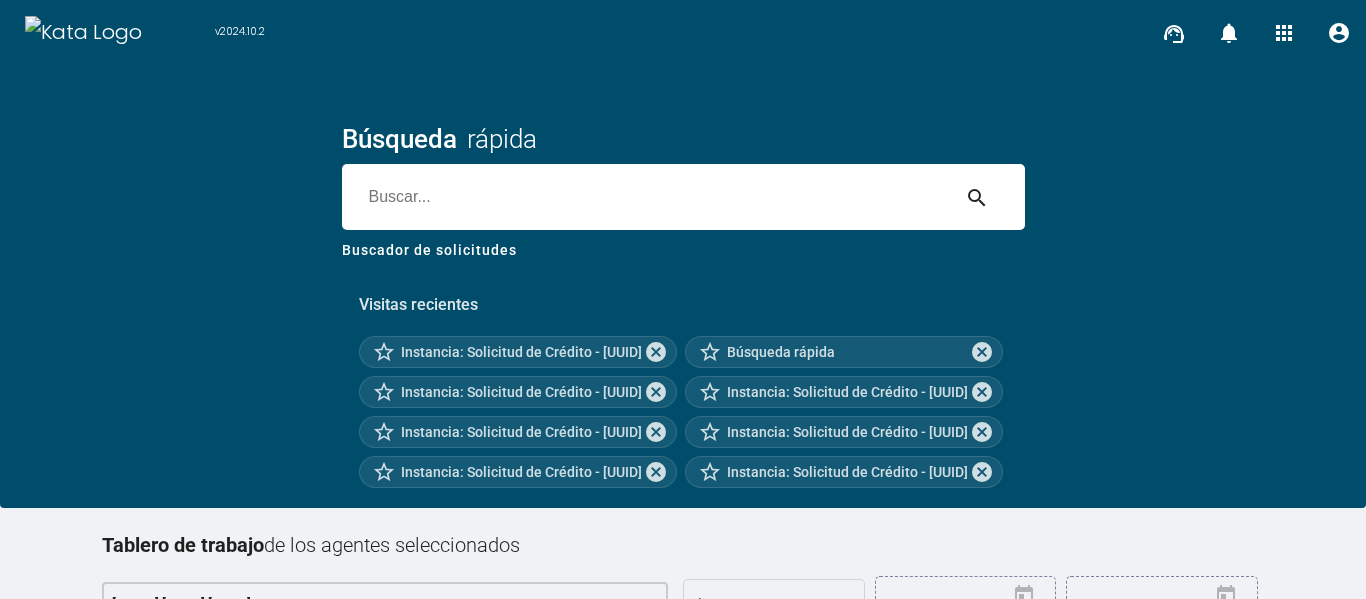 click on "Visitas recientes   star_border  Instancia: Solicitud de Crédito - [UUID]  cancel   star_border  Búsqueda rápida  cancel   star_border  Instancia: Solicitud de Crédito - [UUID]  cancel   star_border  Instancia: Solicitud de Crédito - [UUID]  cancel   star_border  Instancia: Solicitud de Crédito - [UUID]  cancel   star_border  Instancia: Solicitud de Crédito - [UUID]  cancel   star_border  Instancia: Solicitud de Crédito - [UUID]  cancel   star_border  Instancia: Solicitud de Crédito - [UUID]  cancel" at bounding box center (683, 383) 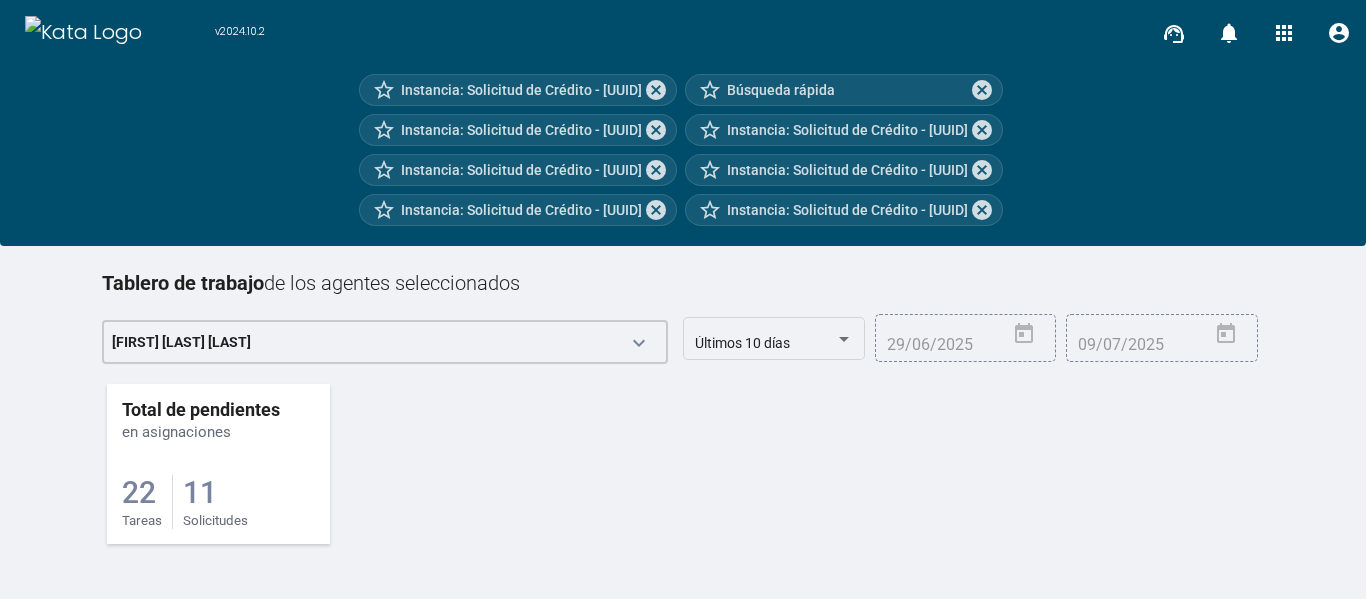 click on "22 Tareas 11 Solicitudes" at bounding box center (218, 485) 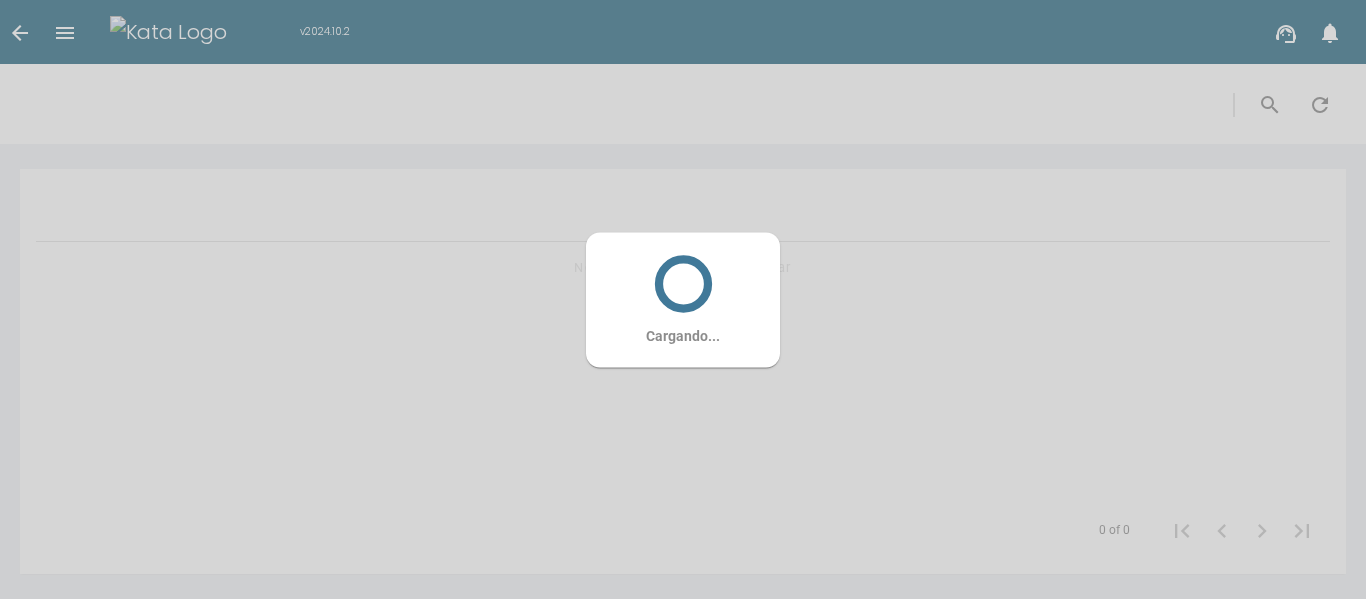 scroll, scrollTop: 0, scrollLeft: 0, axis: both 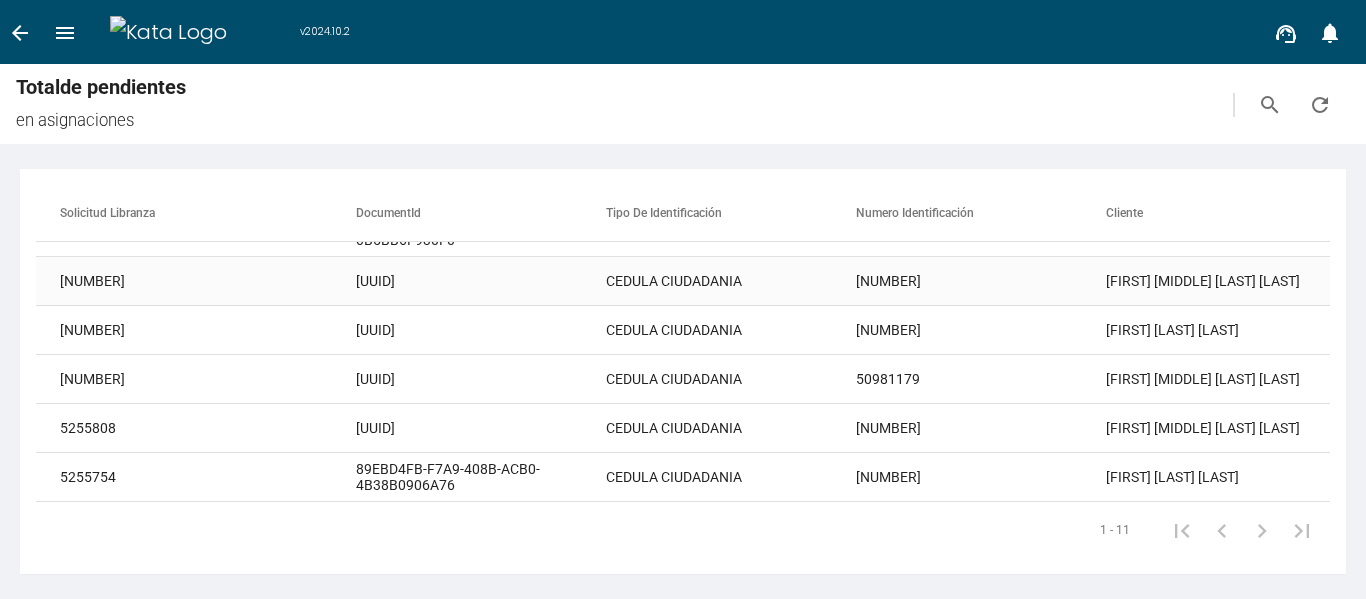 click on "[UUID]" at bounding box center (481, -13) 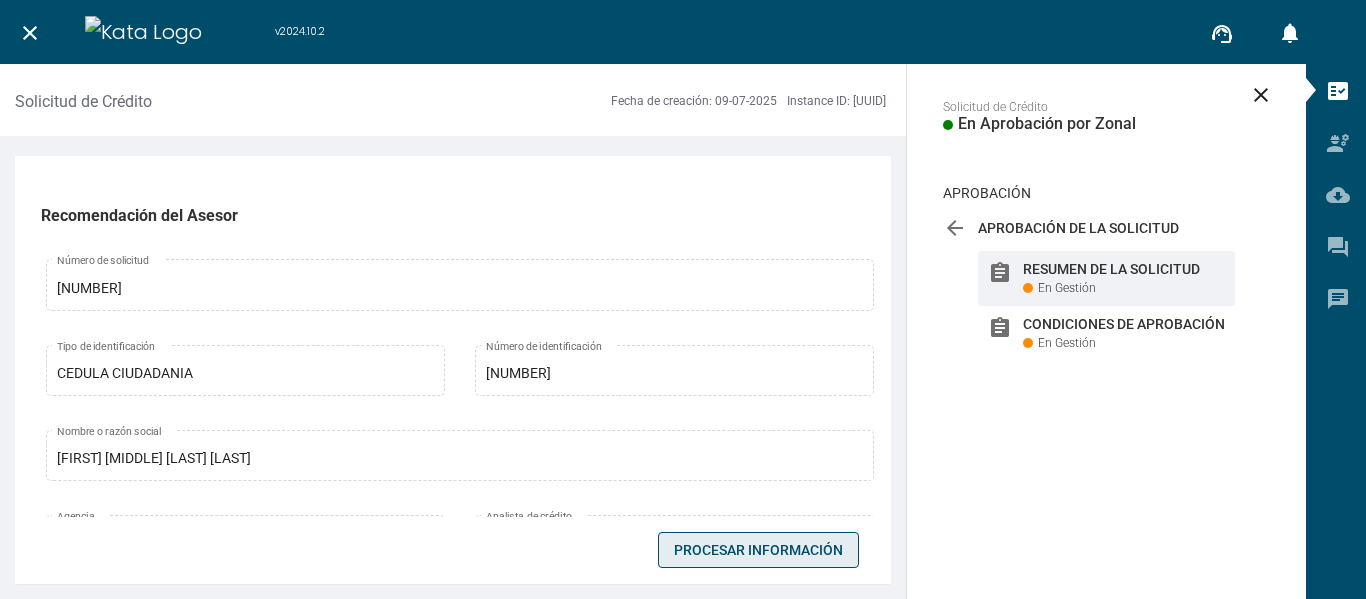 click on "Procesar Información" at bounding box center (758, 550) 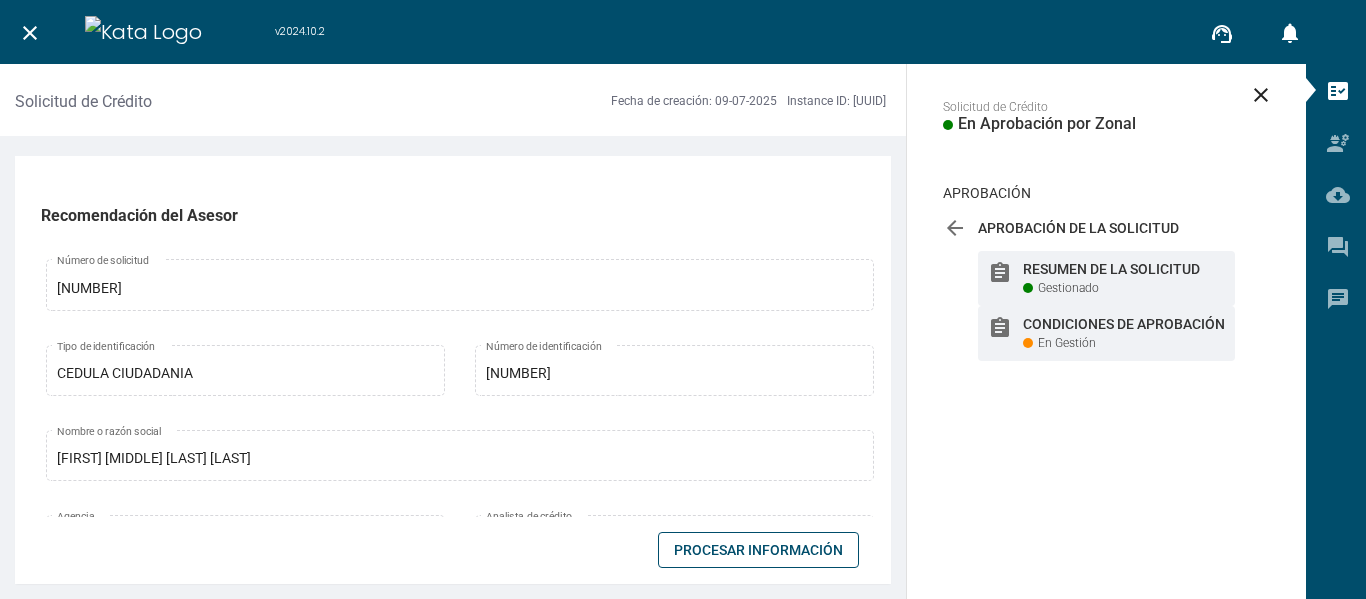 click on "Condiciones de Aprobación" at bounding box center [1124, 269] 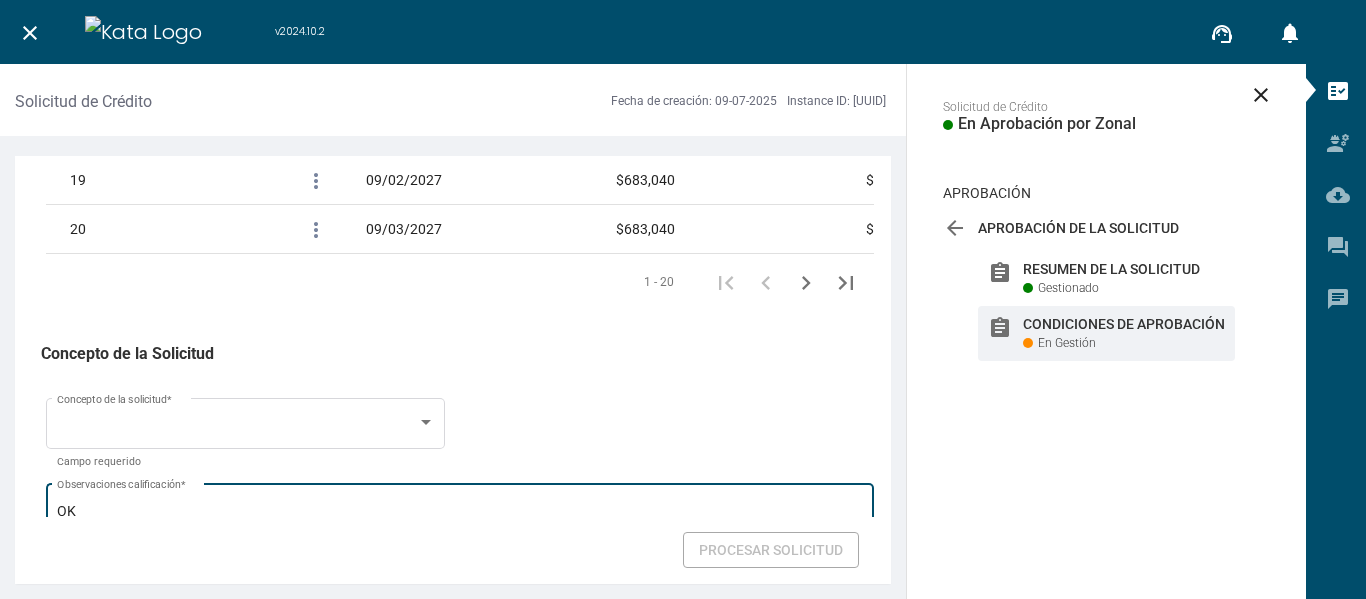 scroll, scrollTop: 3517, scrollLeft: 0, axis: vertical 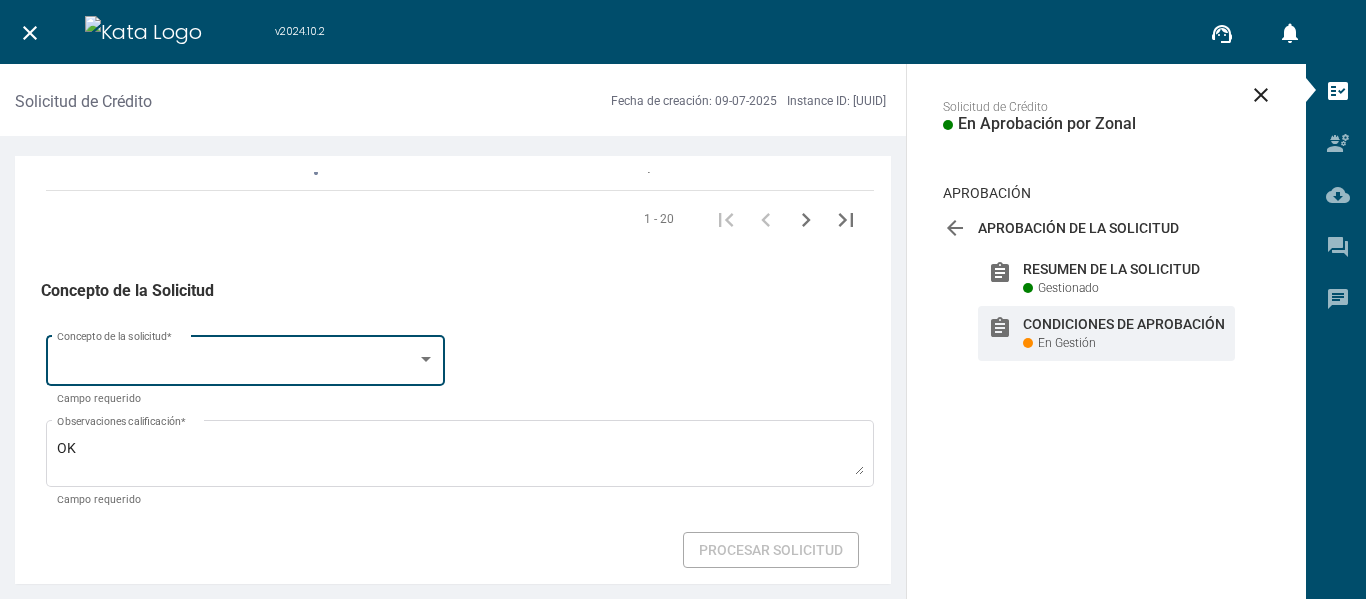 click on "Concepto de la solicitud   *" at bounding box center (246, 358) 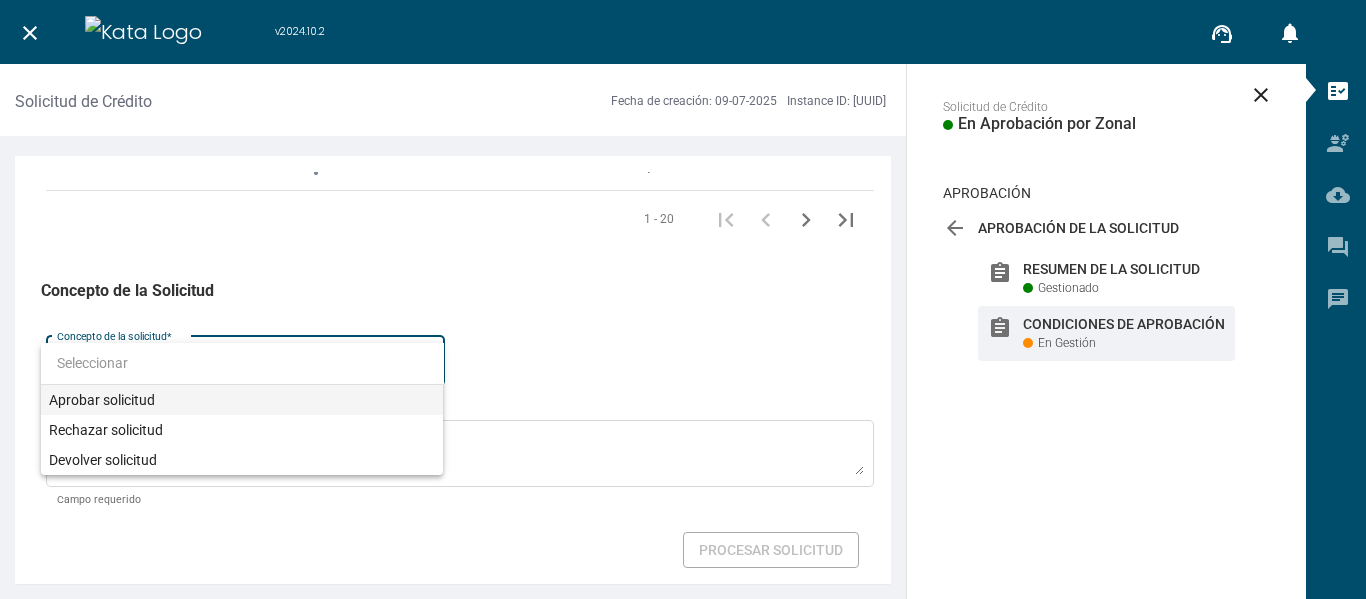 click at bounding box center (242, 364) 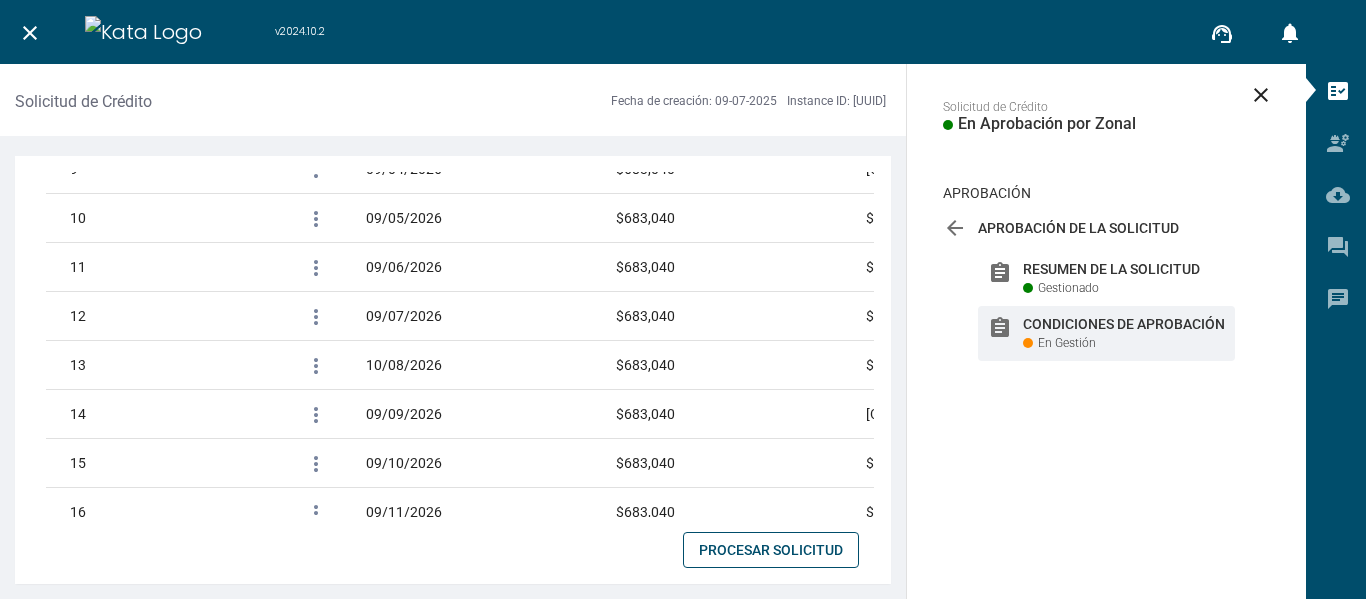 scroll, scrollTop: 3217, scrollLeft: 0, axis: vertical 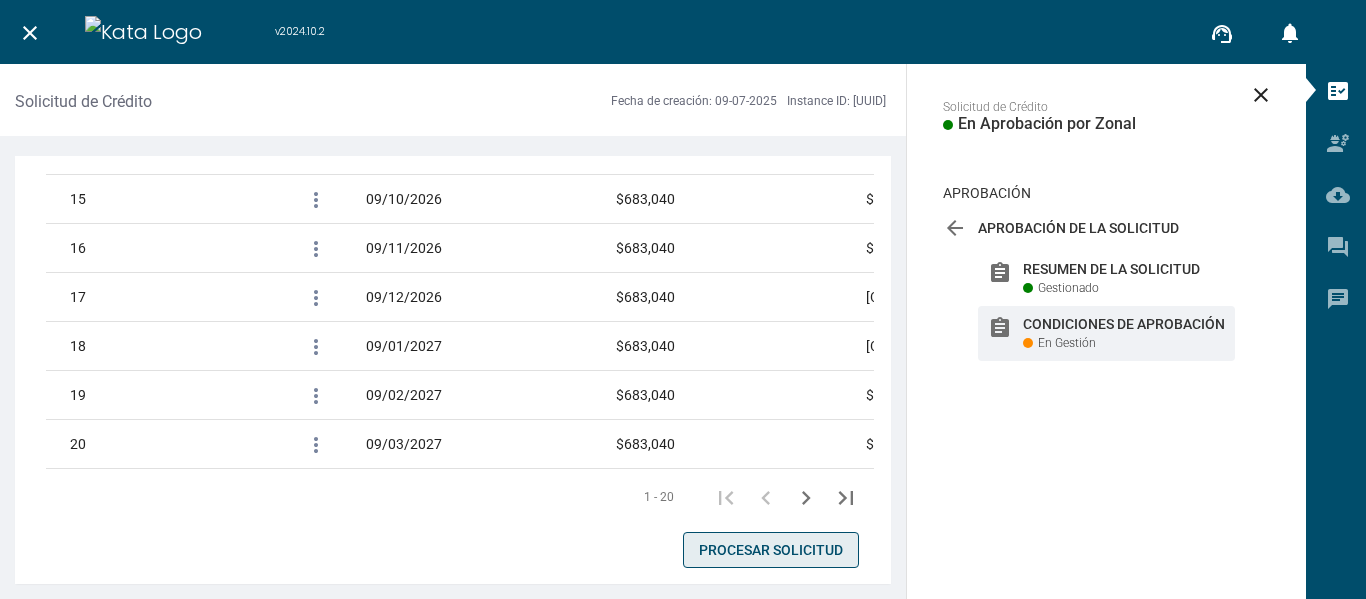 click on "Procesar Solicitud" at bounding box center (771, 550) 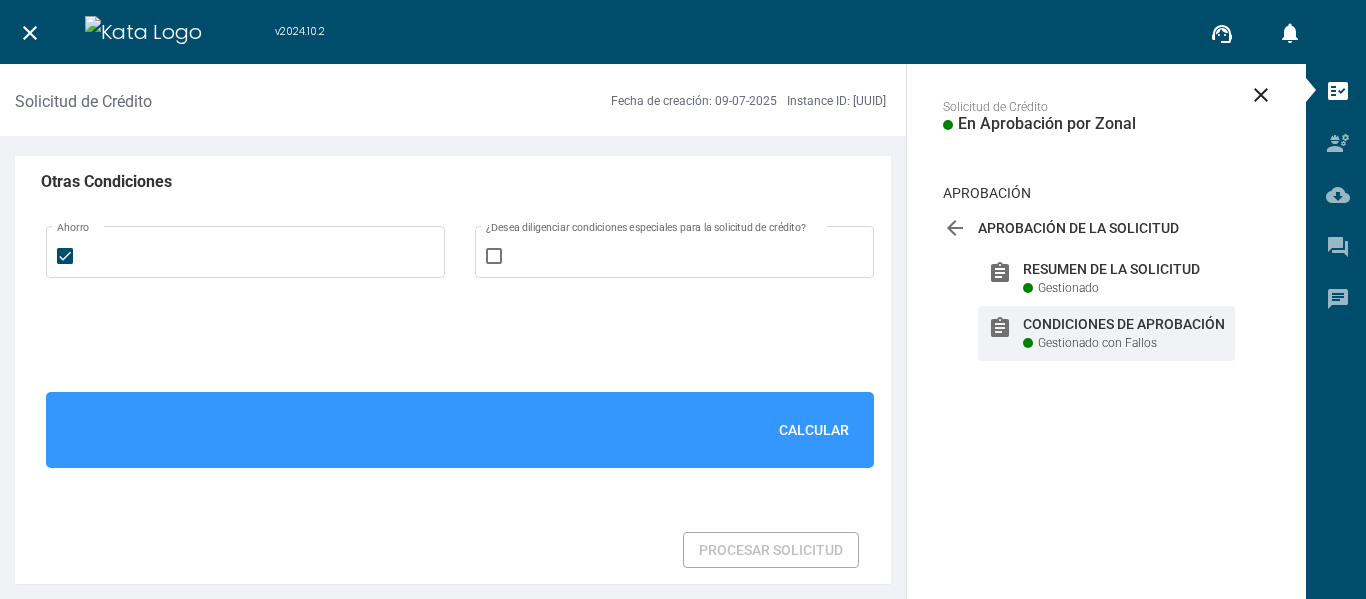 scroll, scrollTop: 1417, scrollLeft: 0, axis: vertical 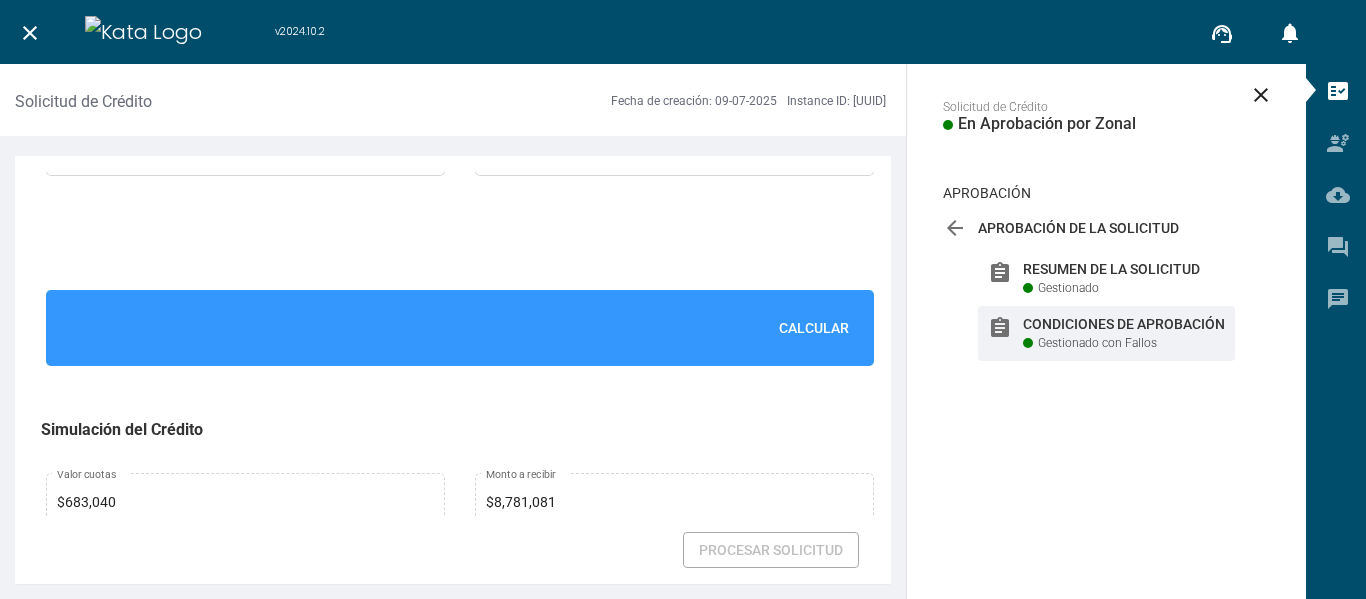click on "Calcular" at bounding box center (460, 328) 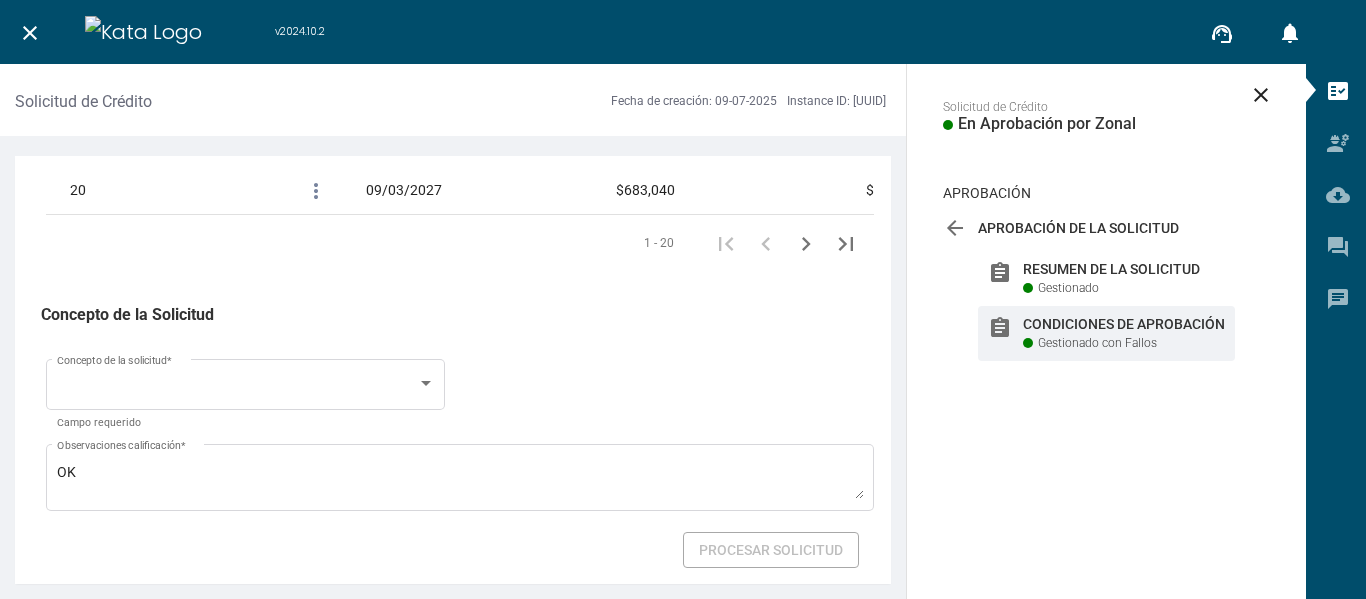 scroll, scrollTop: 3517, scrollLeft: 0, axis: vertical 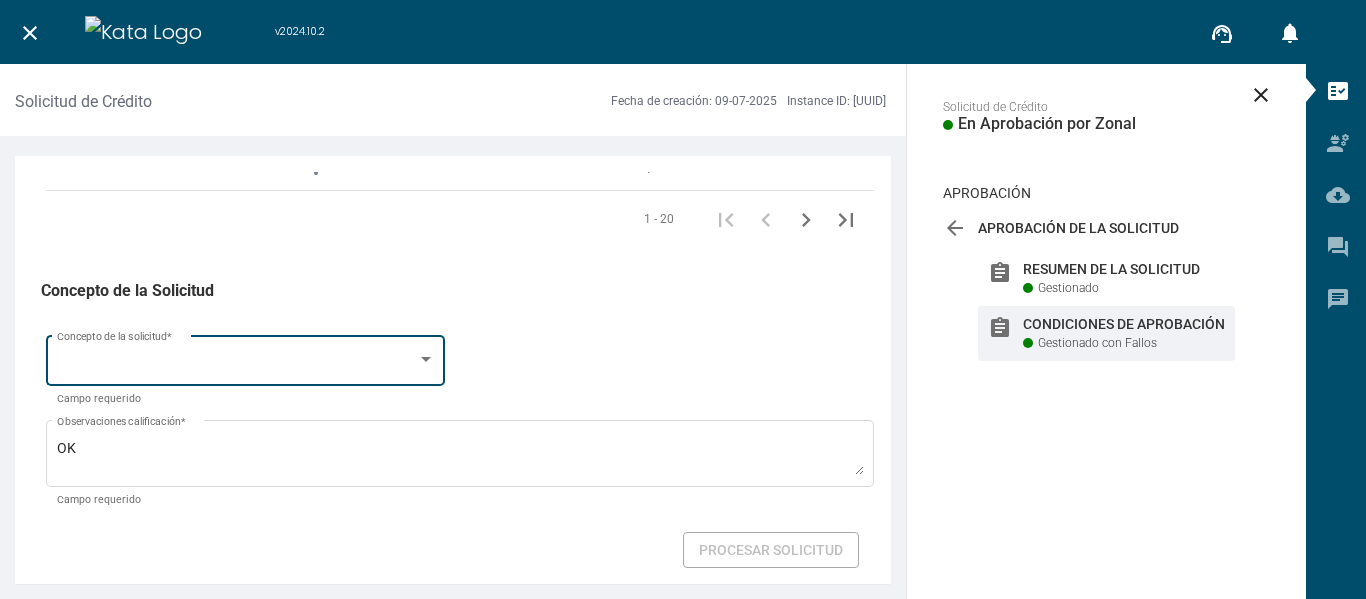 click at bounding box center [237, 364] 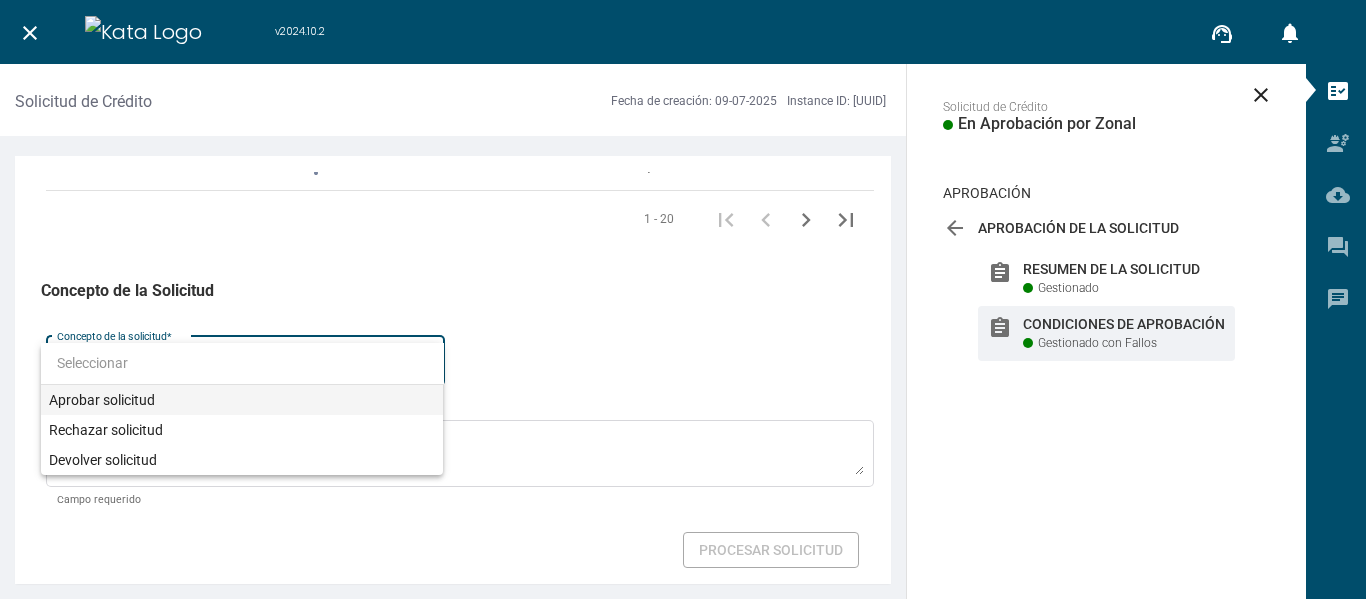 click on "Aprobar solicitud" at bounding box center (242, 400) 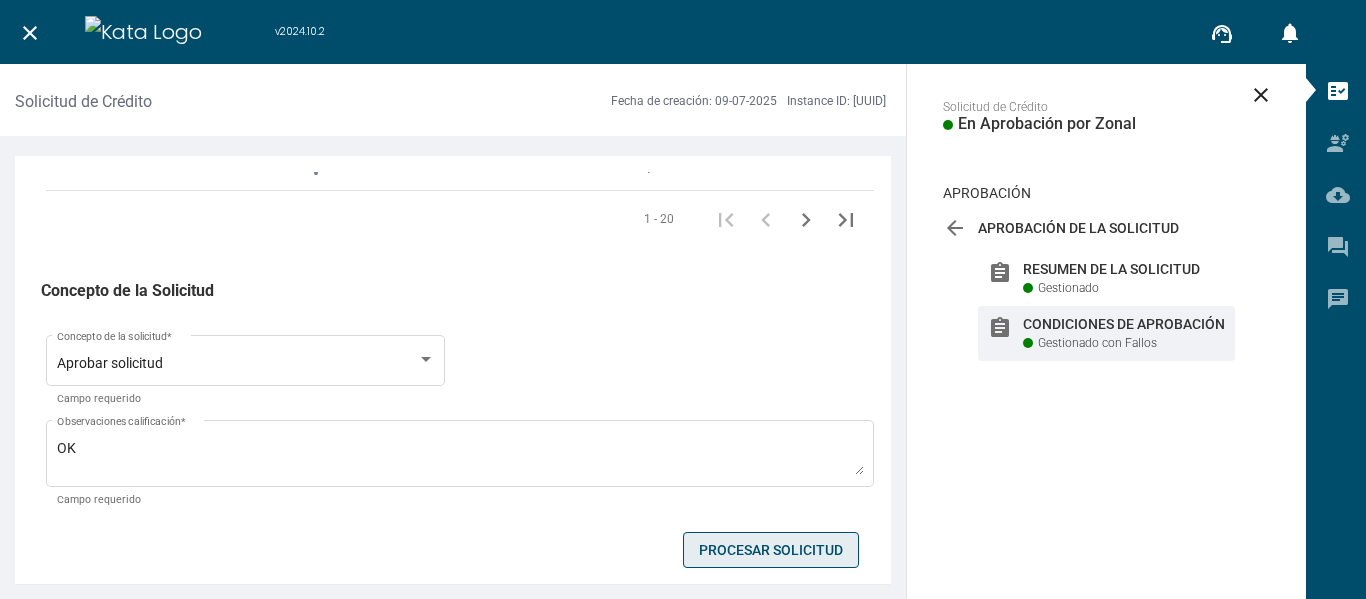 click on "Procesar Solicitud" at bounding box center (771, 550) 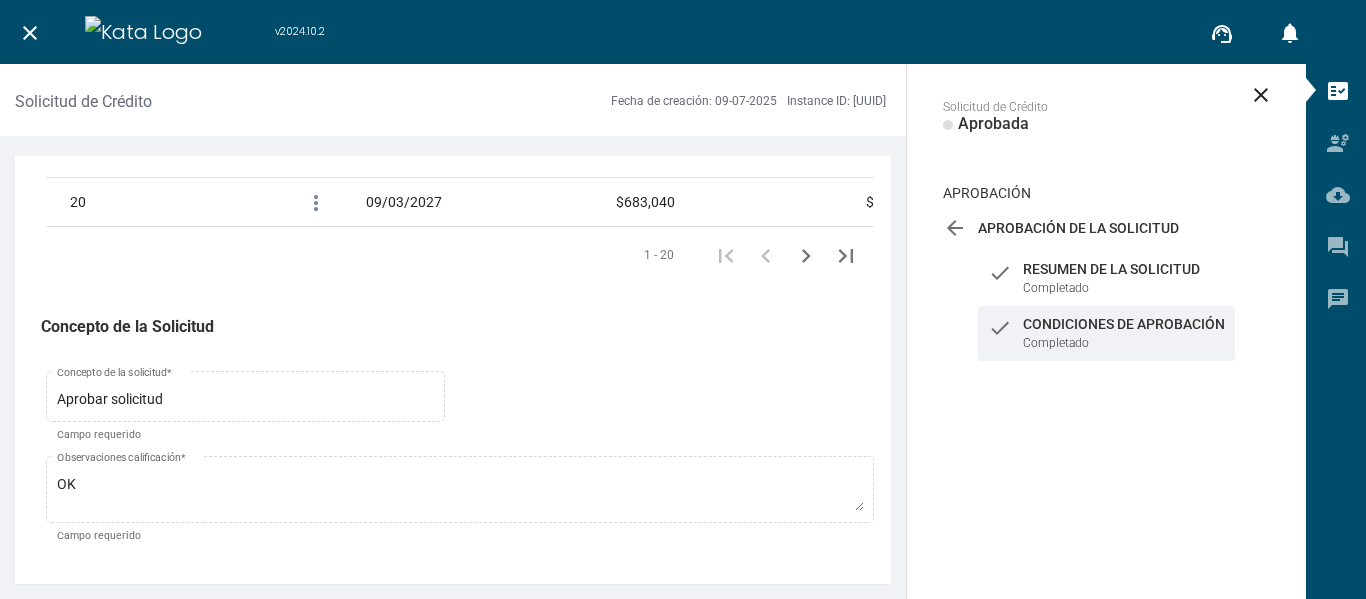 scroll, scrollTop: 3481, scrollLeft: 0, axis: vertical 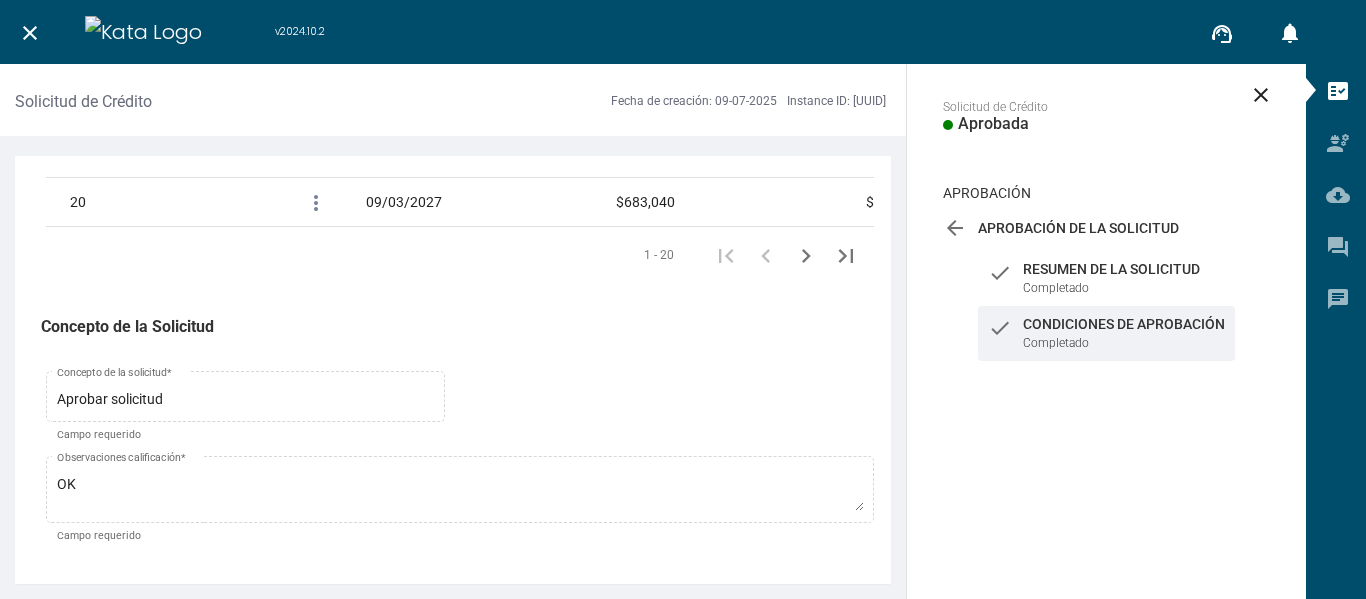 click on "close" at bounding box center (30, 33) 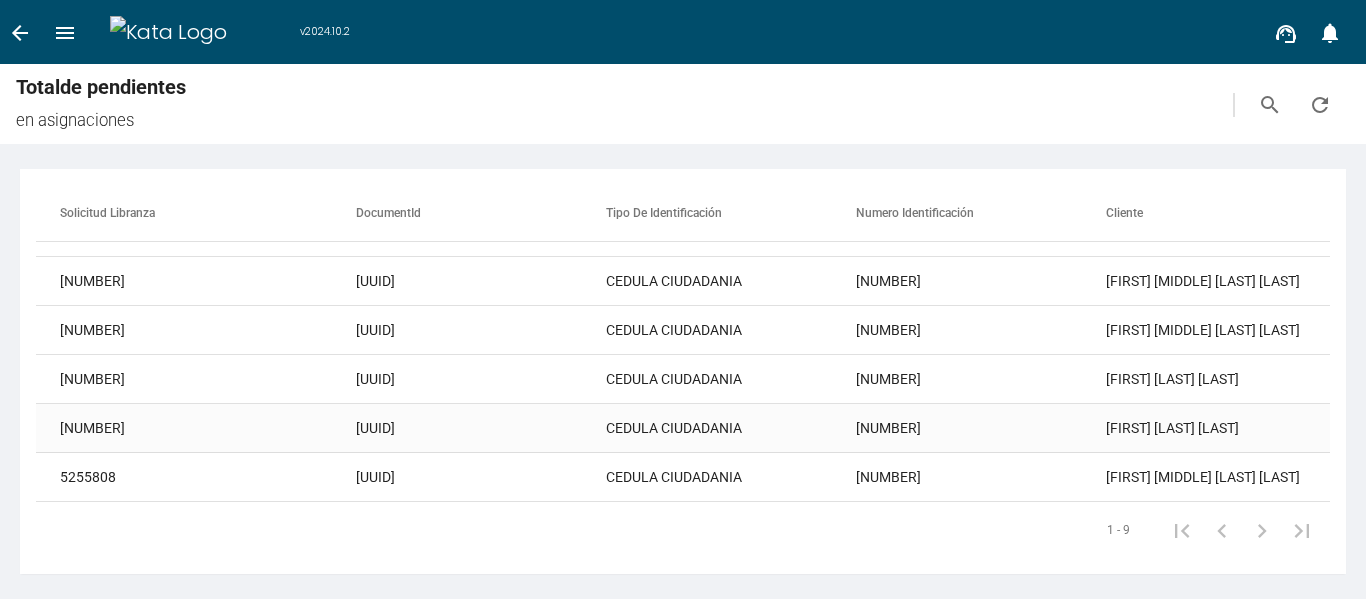 scroll, scrollTop: 196, scrollLeft: 0, axis: vertical 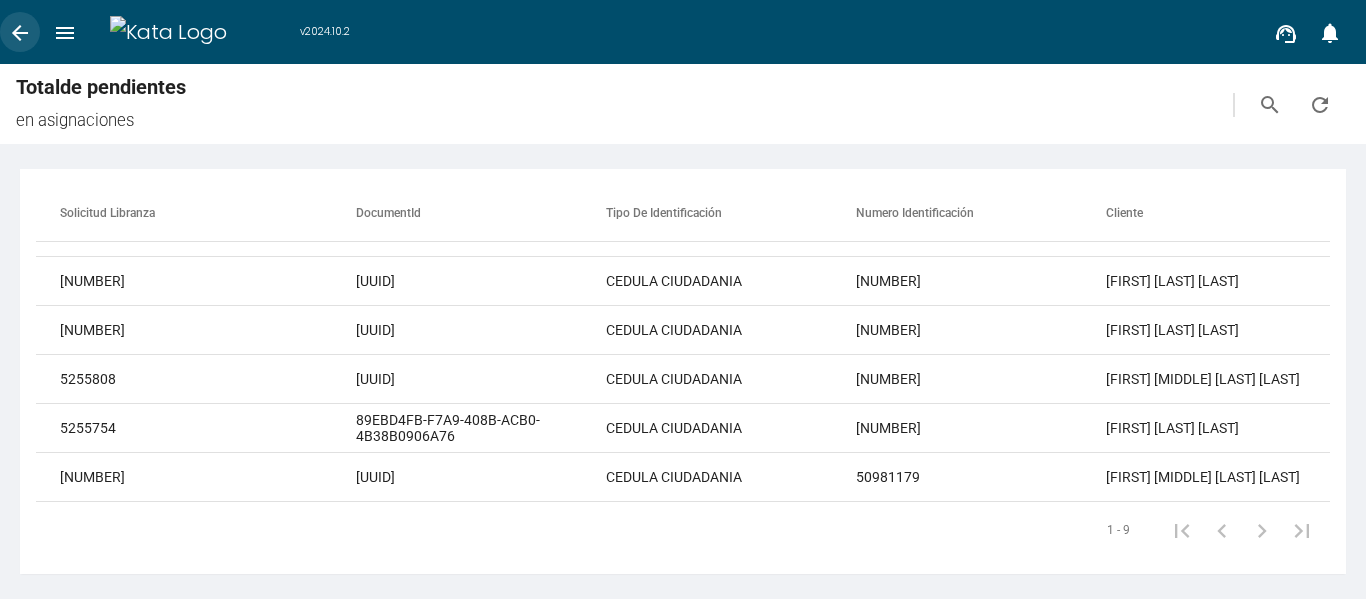 click on "arrow_back" at bounding box center [20, 32] 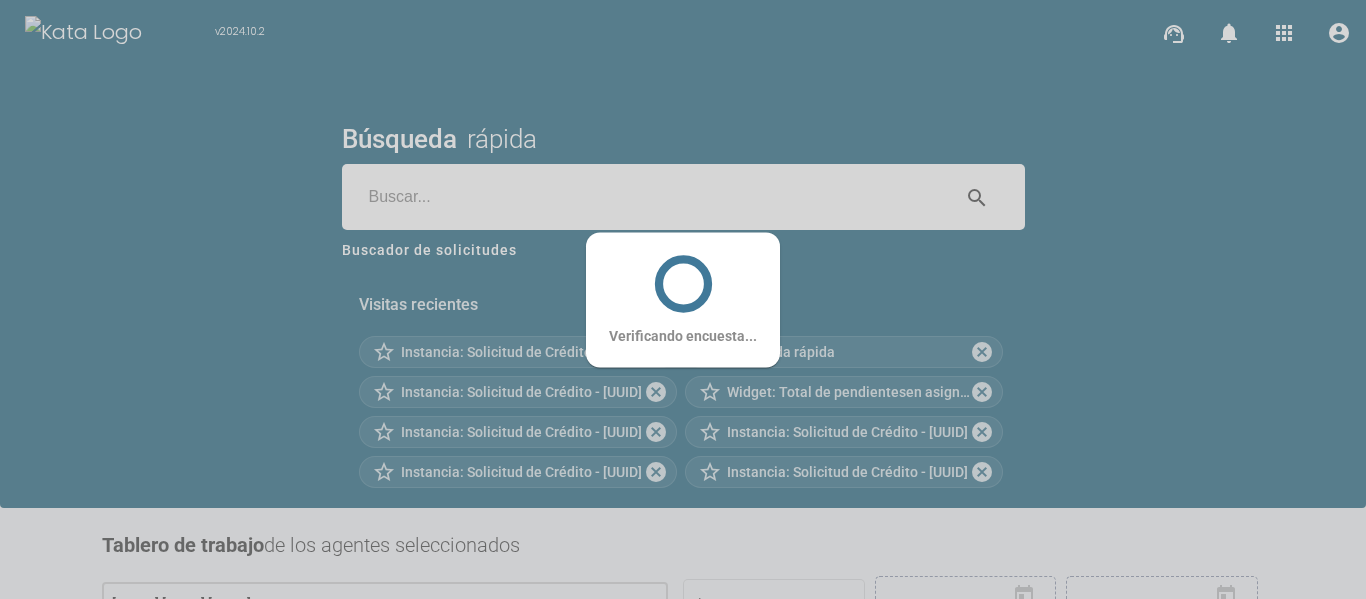 click at bounding box center (645, 197) 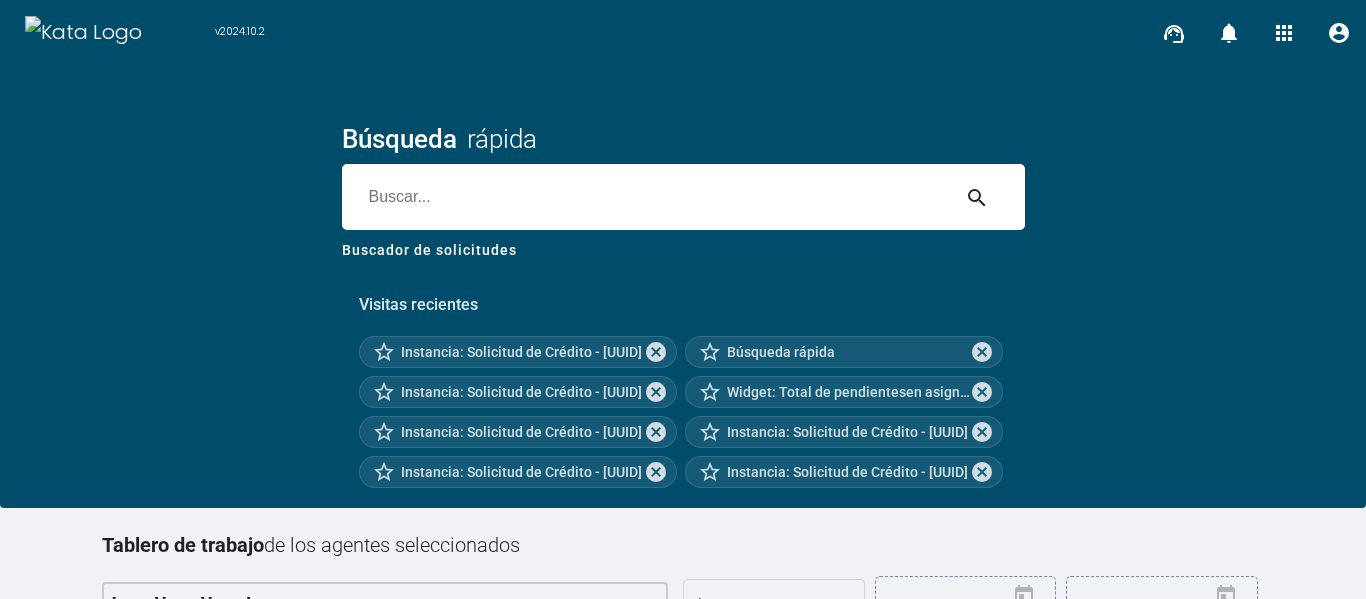 paste on "5255754" 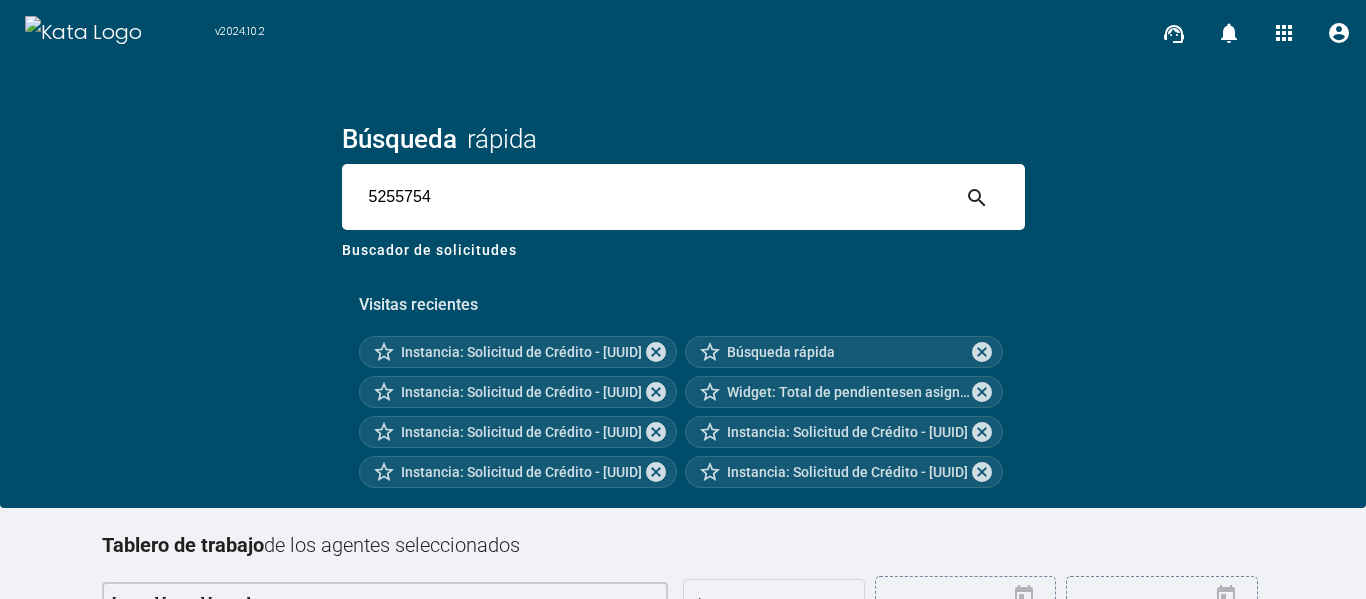type on "5255754" 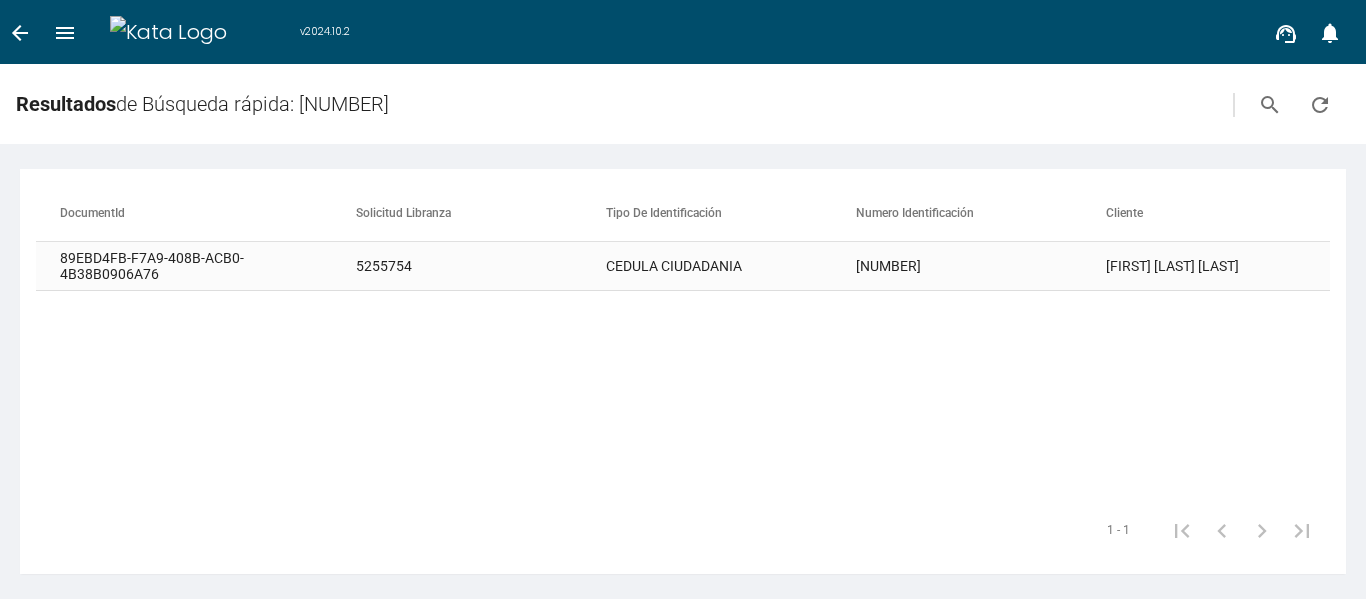 click on "[NUMBER]" at bounding box center (981, 266) 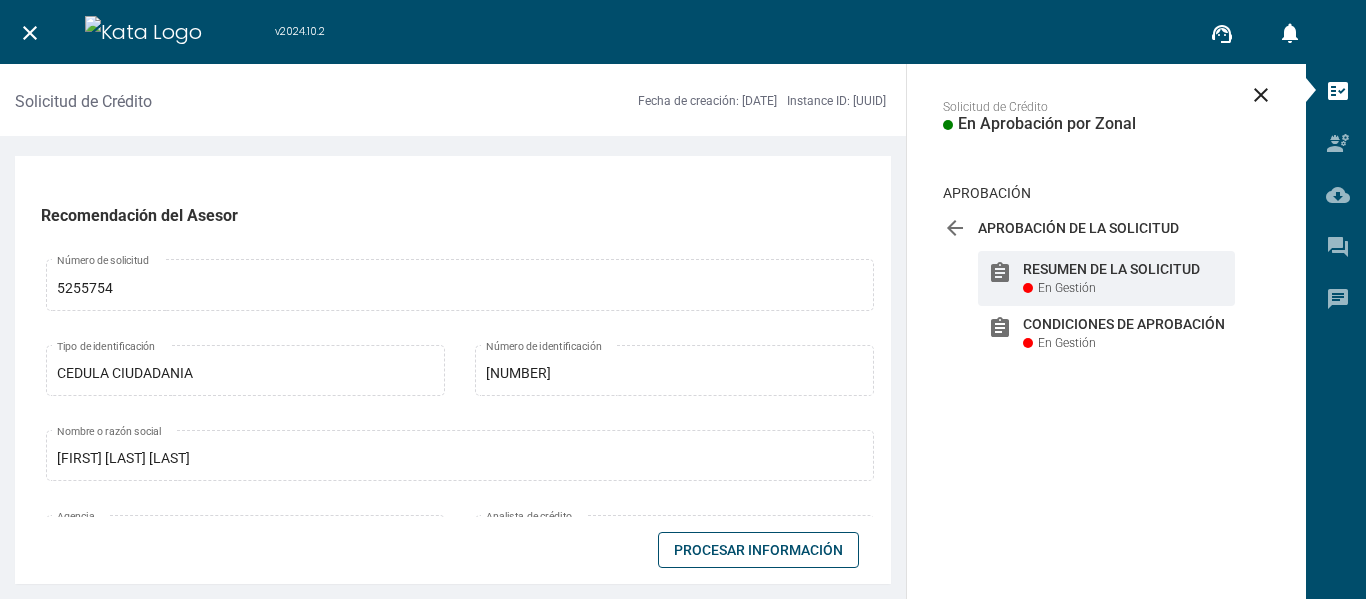 click on "Procesar Información" at bounding box center [758, 550] 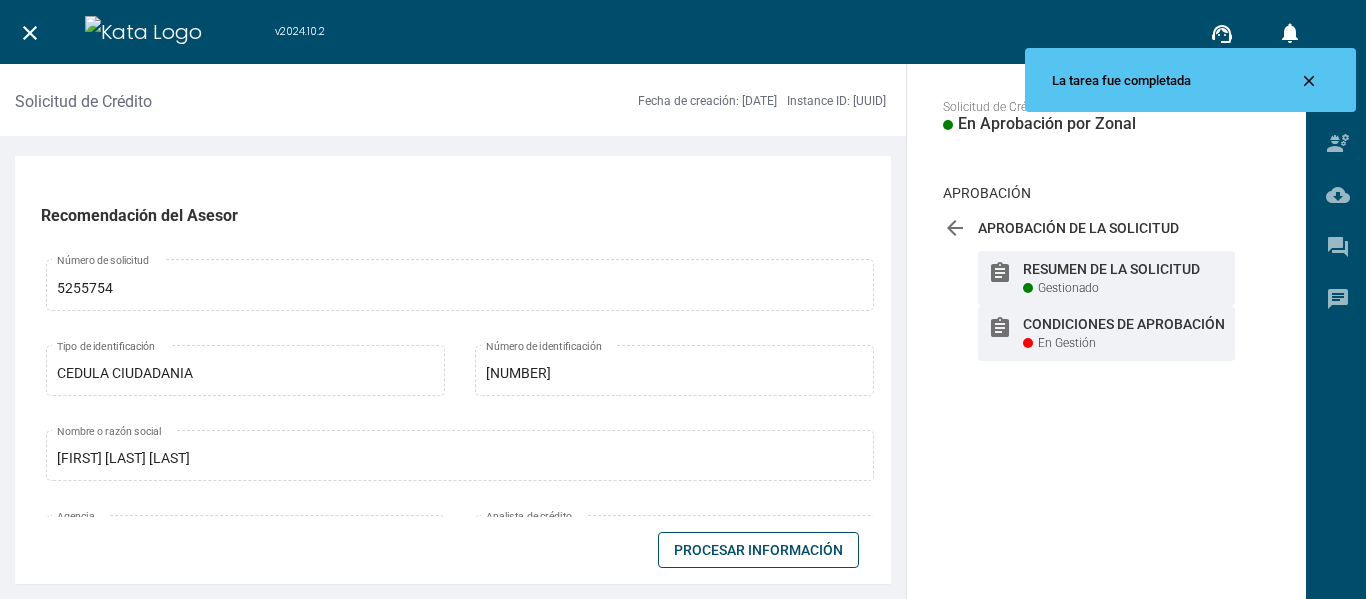 click on "Condiciones de Aprobación" at bounding box center [1124, 269] 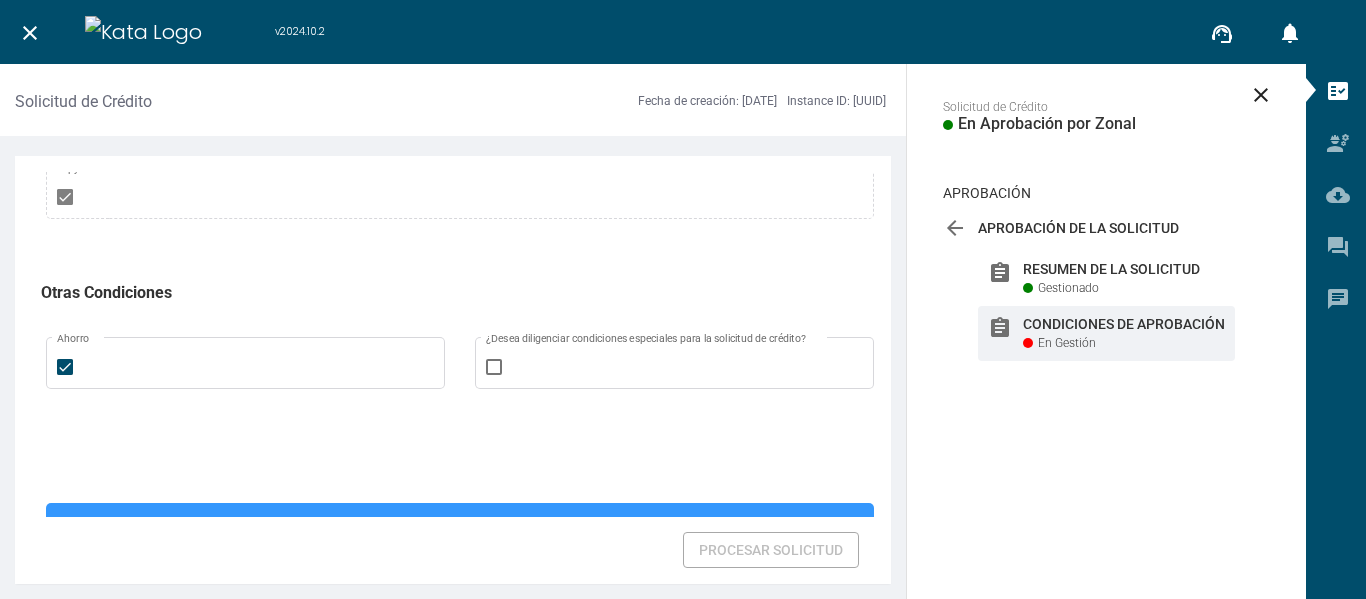 scroll, scrollTop: 1505, scrollLeft: 0, axis: vertical 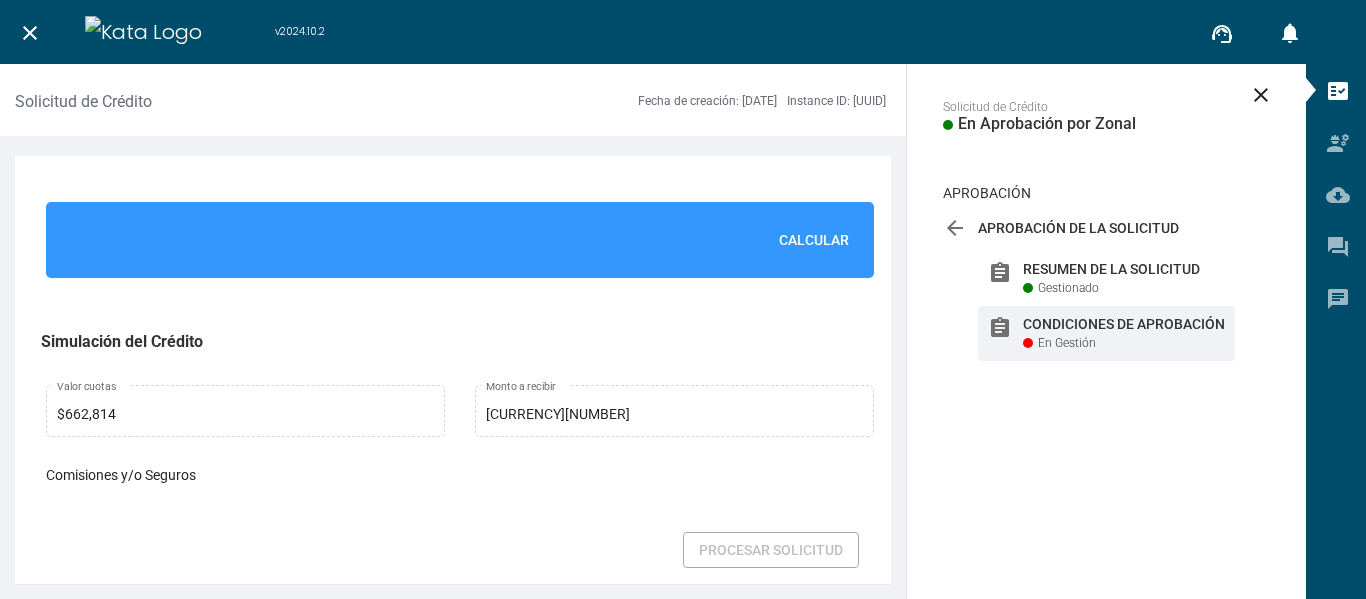 click on "Calcular" at bounding box center [814, 240] 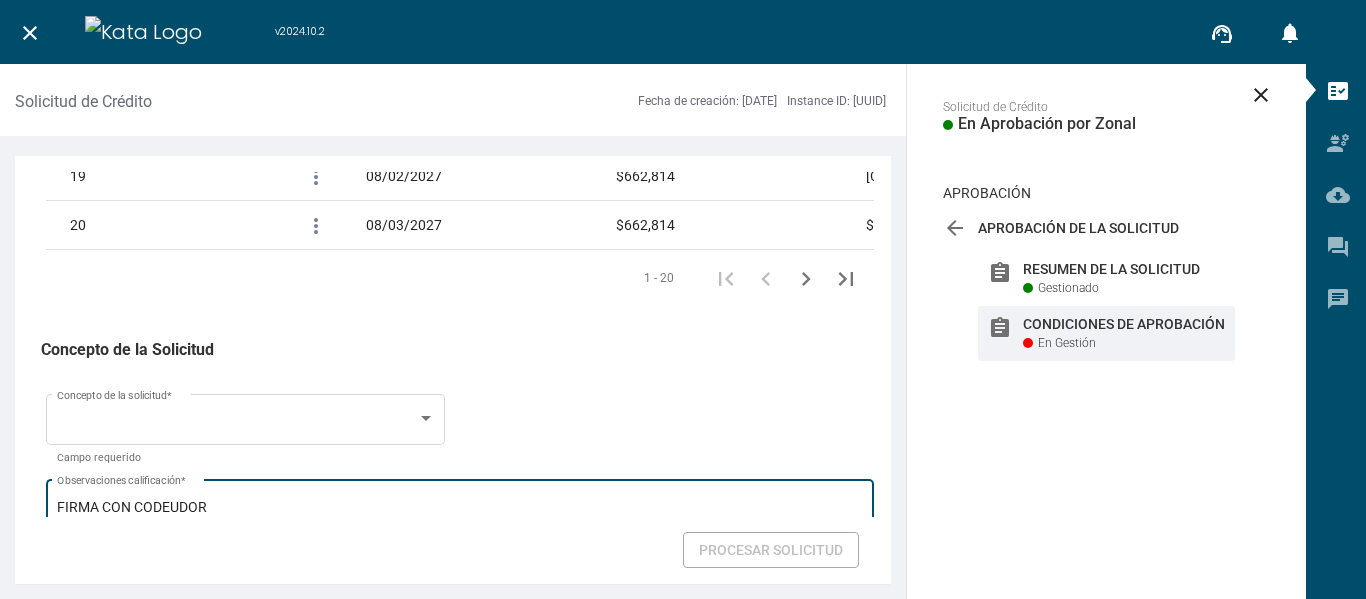 scroll, scrollTop: 3517, scrollLeft: 0, axis: vertical 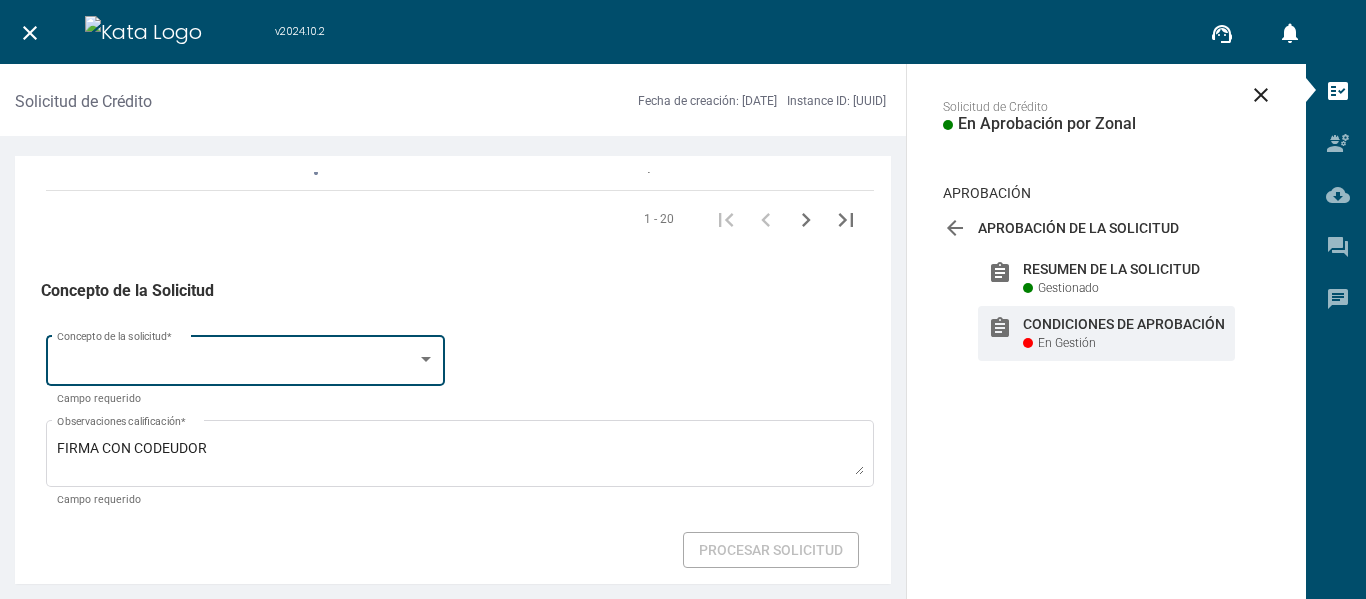 click at bounding box center (237, 364) 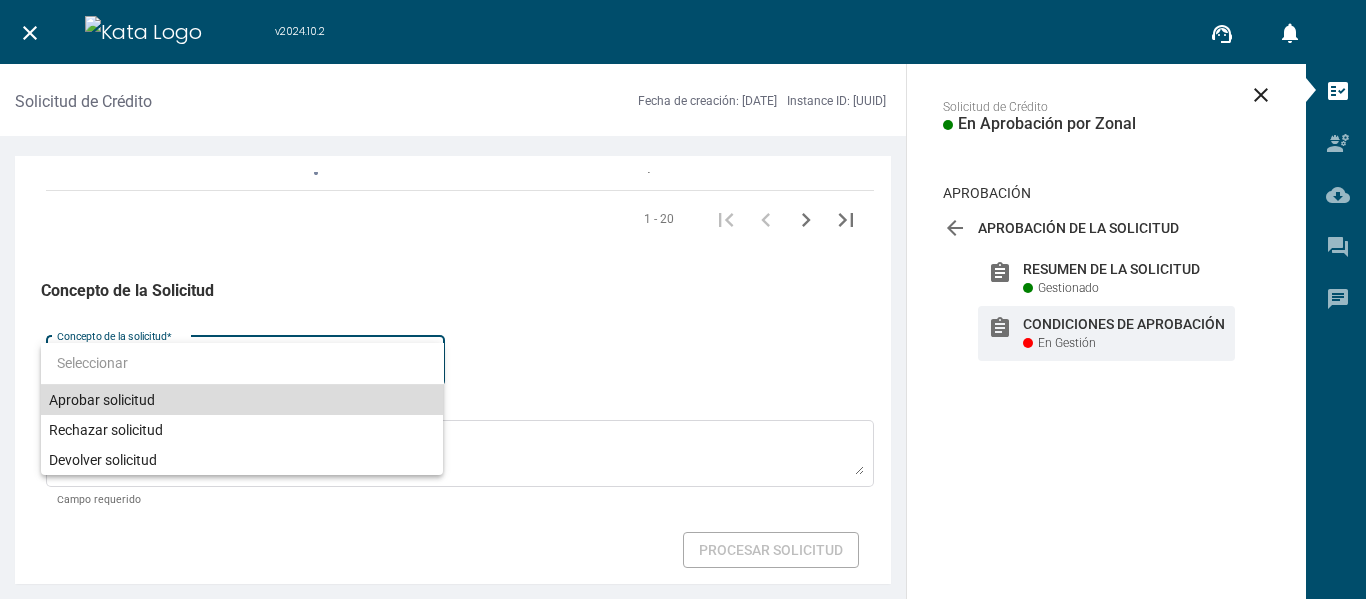 click on "Aprobar solicitud" at bounding box center (242, 400) 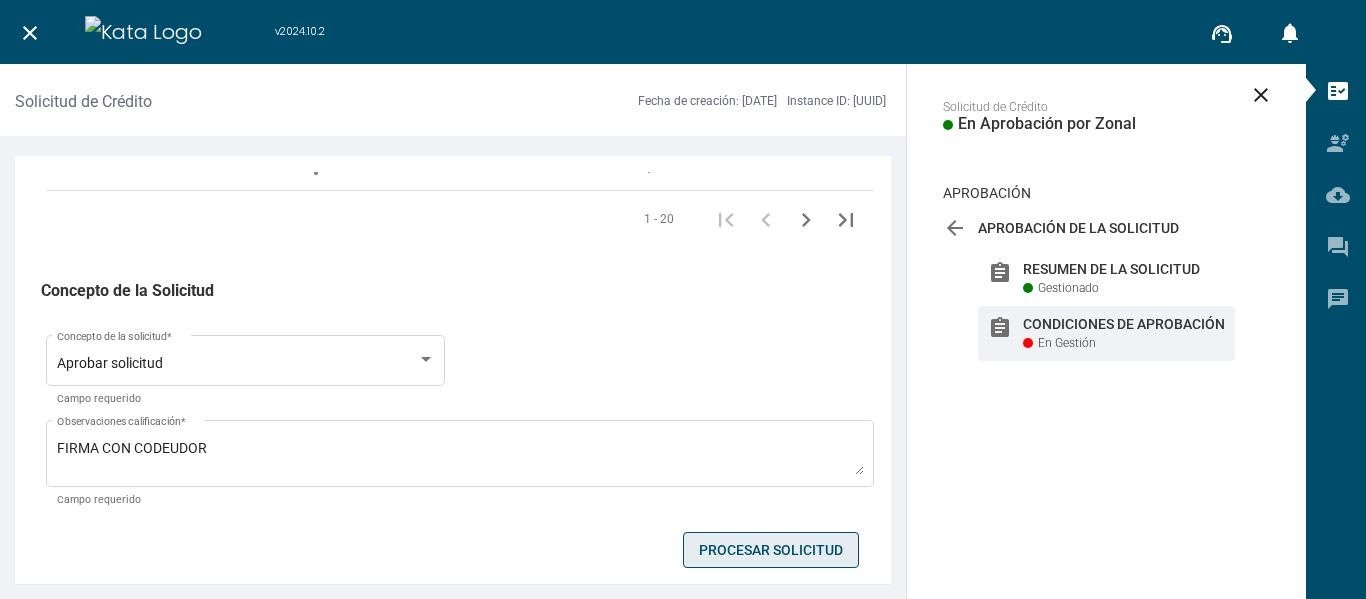 click on "Procesar Solicitud" at bounding box center (771, 550) 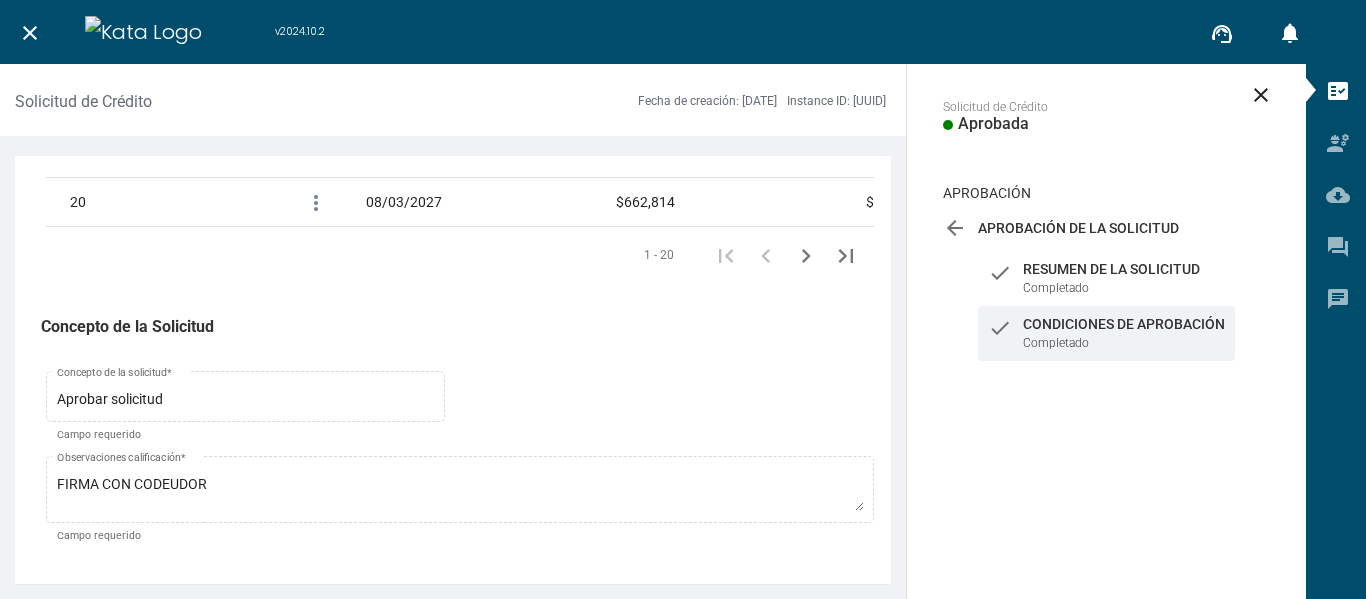 scroll, scrollTop: 3481, scrollLeft: 0, axis: vertical 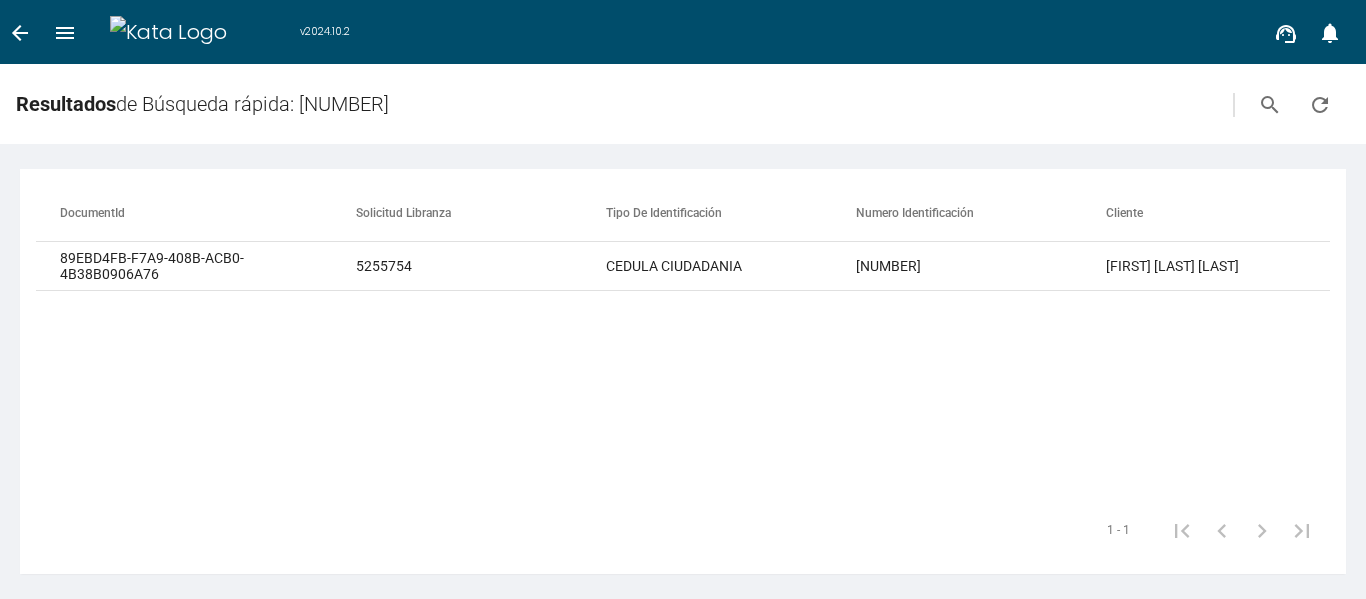 click on "arrow_back" at bounding box center (20, 33) 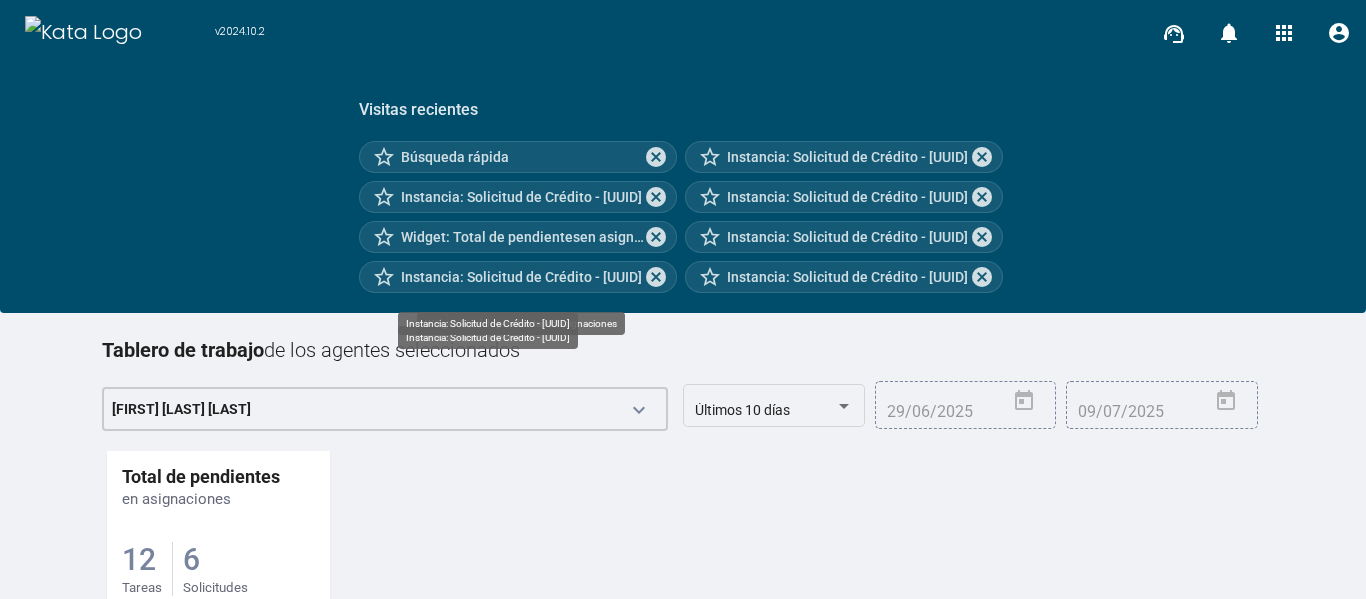 scroll, scrollTop: 262, scrollLeft: 0, axis: vertical 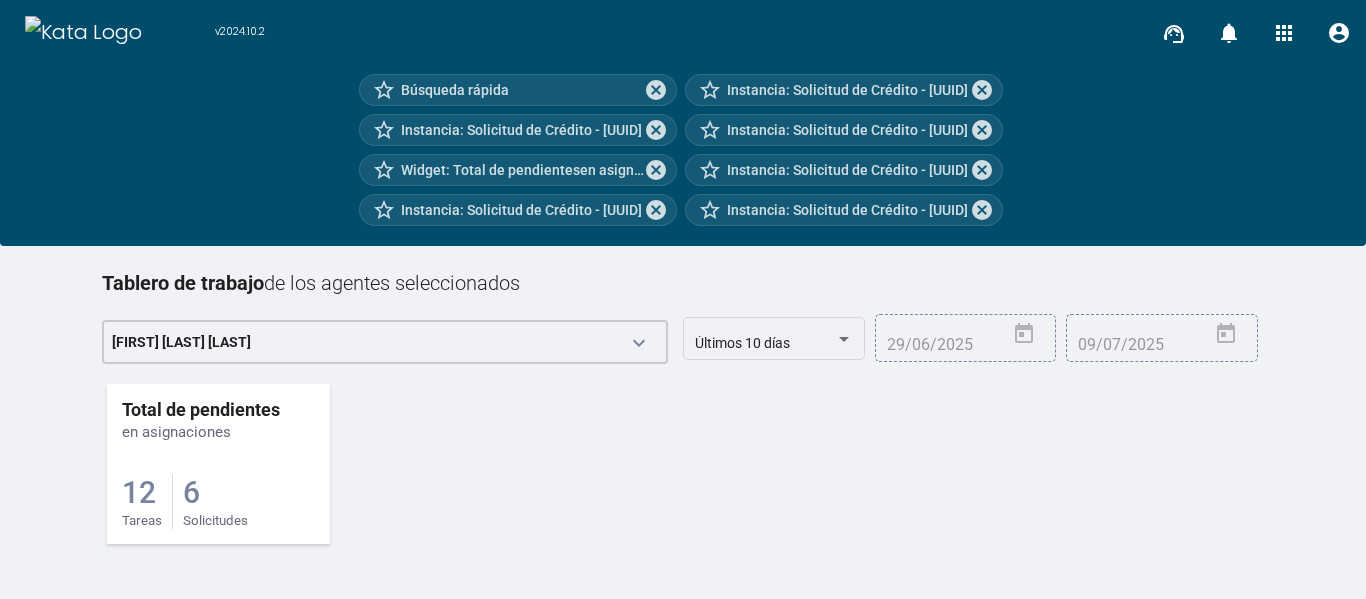 click on "[NUMBER] Tareas [NUMBER] Solicitudes" at bounding box center [218, 485] 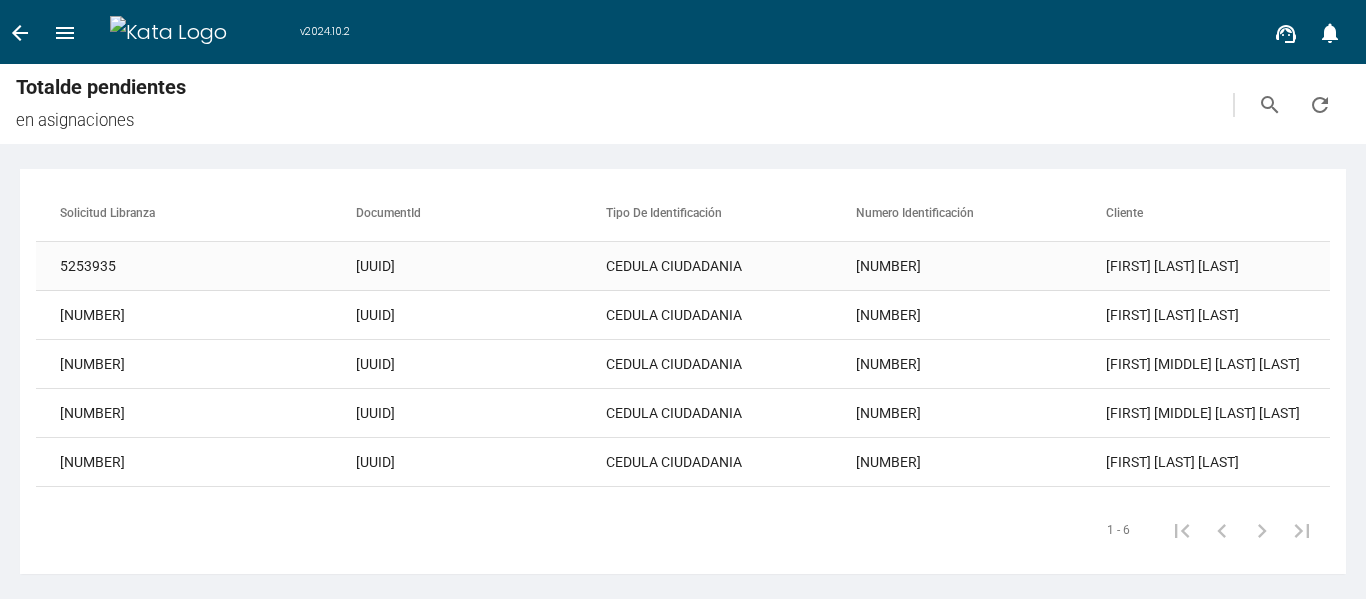 click on "CEDULA CIUDADANIA" at bounding box center [731, 266] 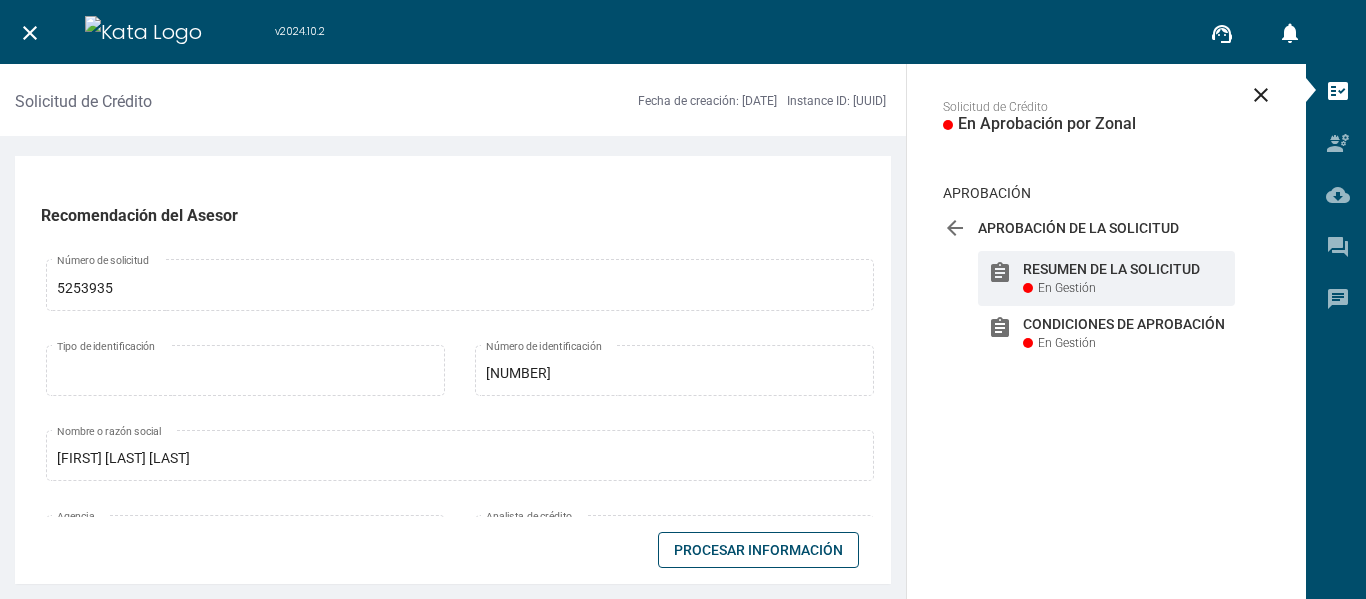 click on "Procesar Información" at bounding box center [758, 550] 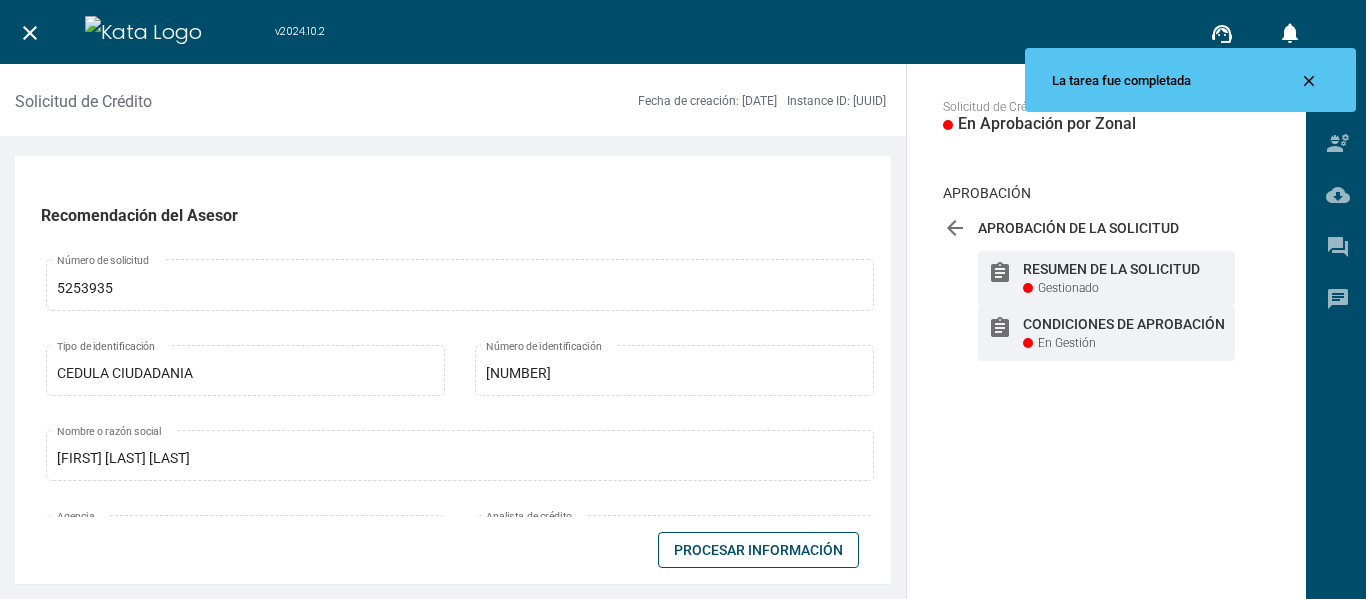 click on "Condiciones de Aprobación" at bounding box center (1124, 269) 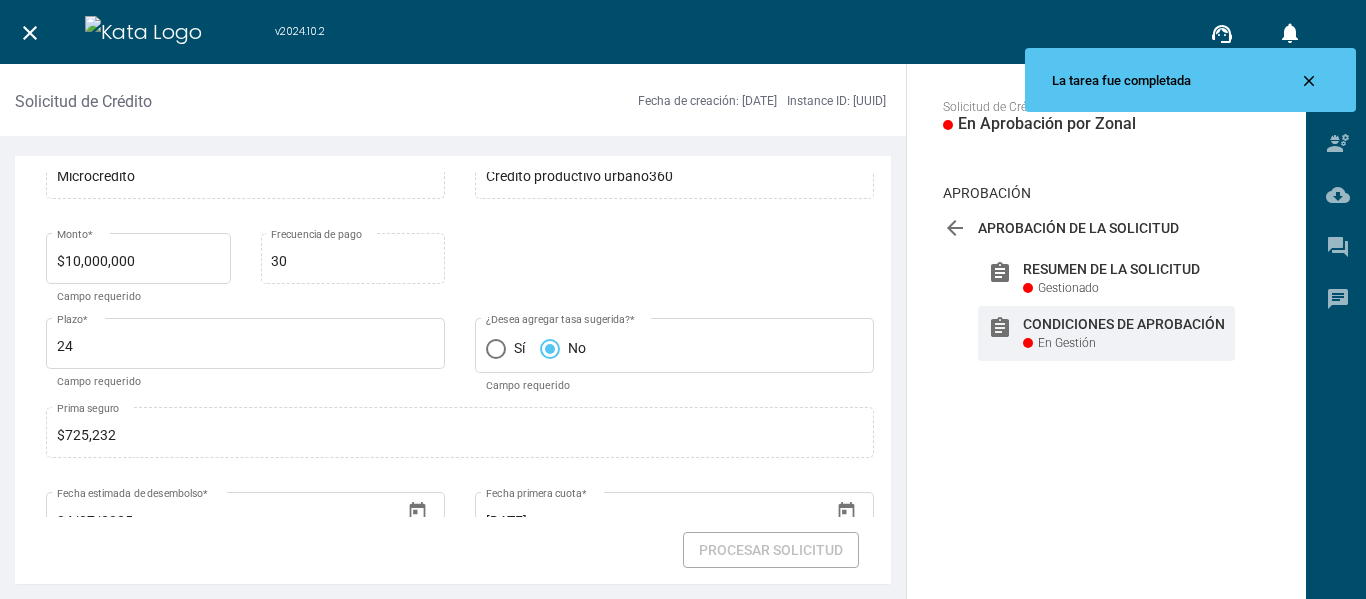 scroll, scrollTop: 0, scrollLeft: 0, axis: both 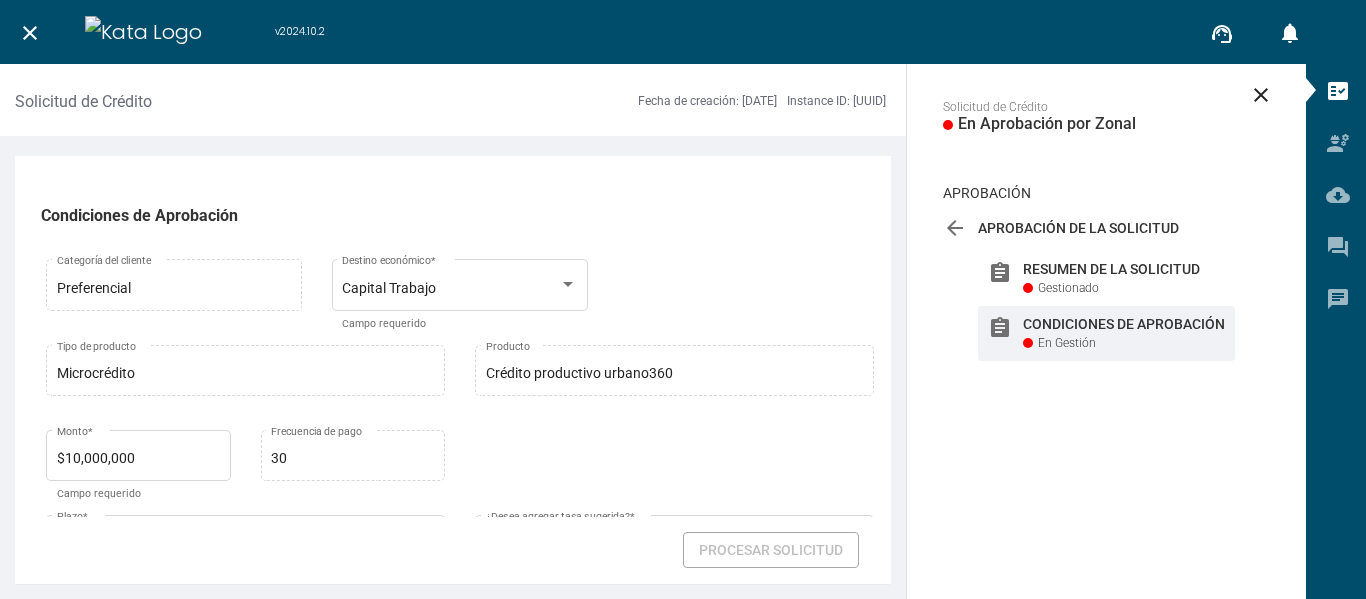 click on "arrow_back Aprobación de la Solicitud  En Proceso  assignment Resumen de la Solicitud Gestionado assignment Condiciones de Aprobación En Gestión" at bounding box center (1106, 296) 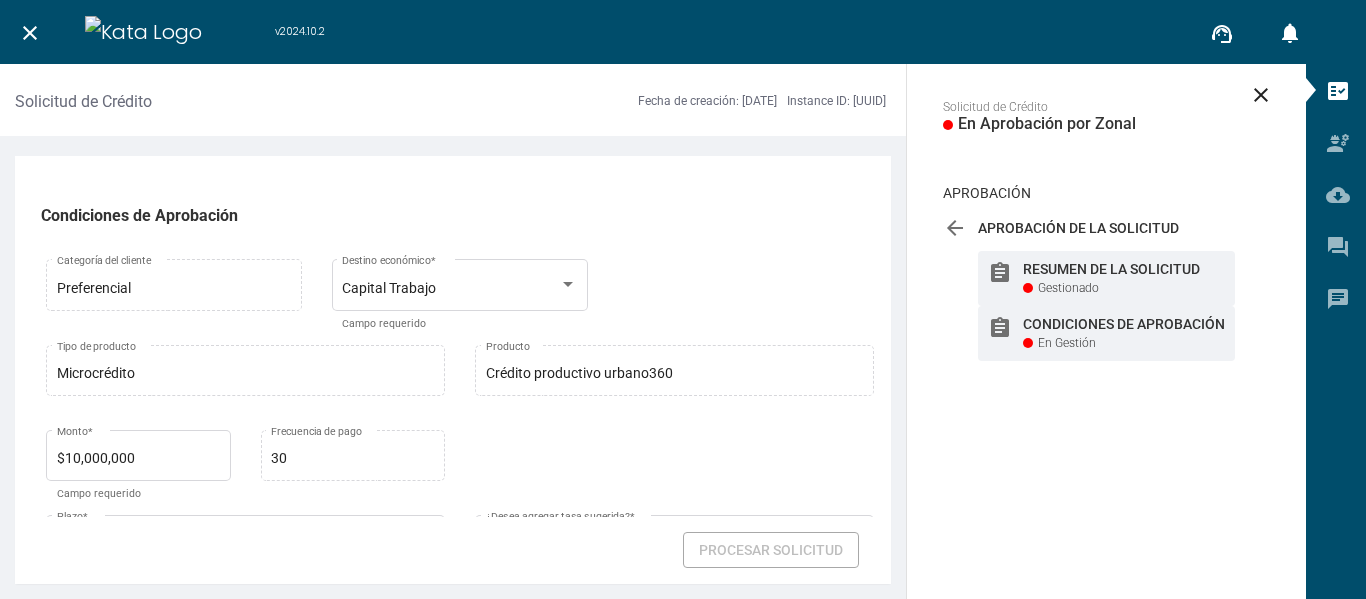 click on "Resumen de la Solicitud" at bounding box center [1124, 269] 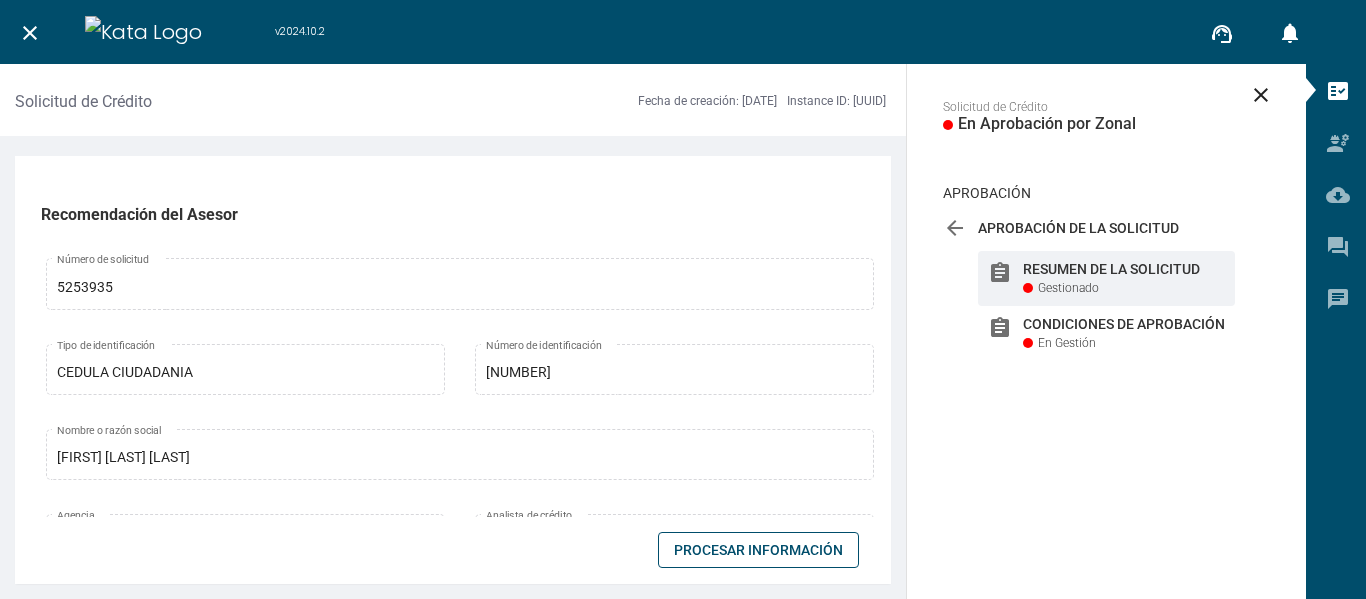 scroll, scrollTop: 0, scrollLeft: 0, axis: both 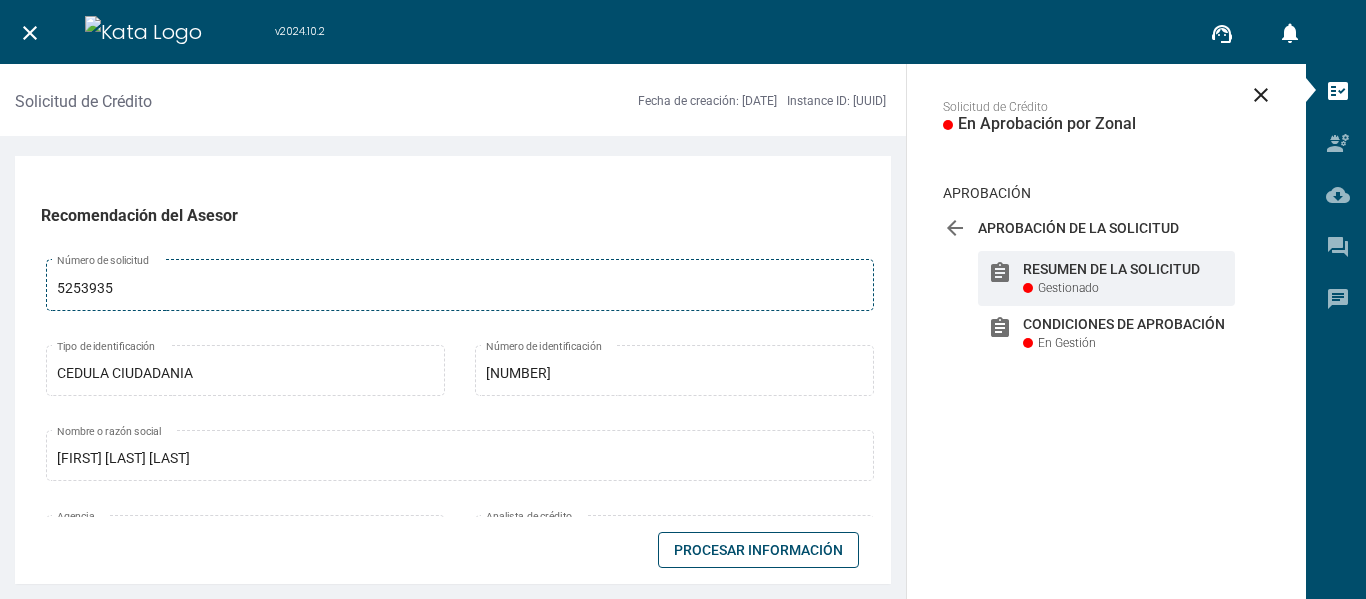 click on "5253935" at bounding box center (460, 289) 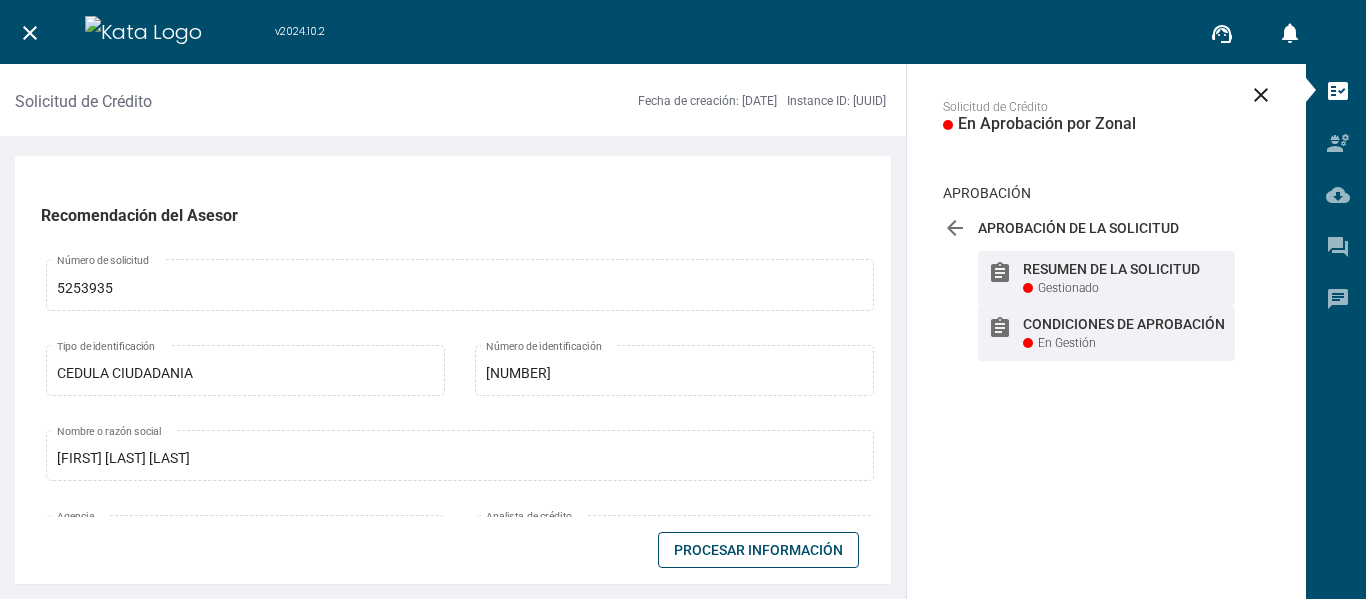 click on "Condiciones de Aprobación" at bounding box center [1124, 269] 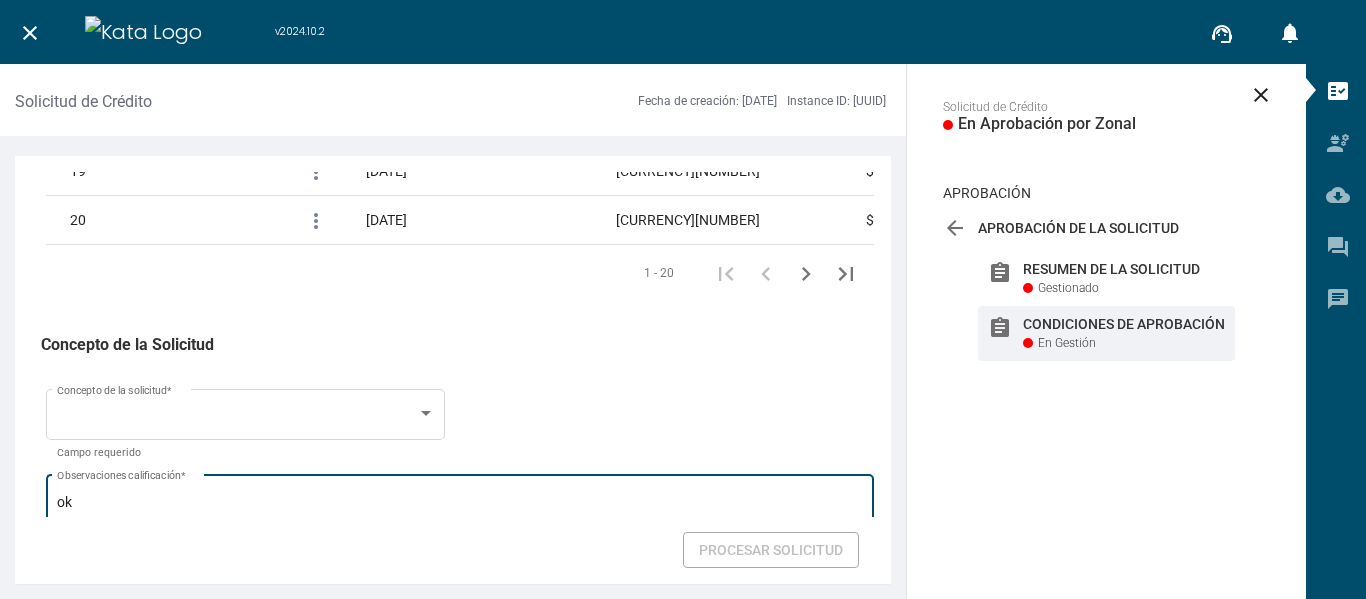 scroll, scrollTop: 3517, scrollLeft: 0, axis: vertical 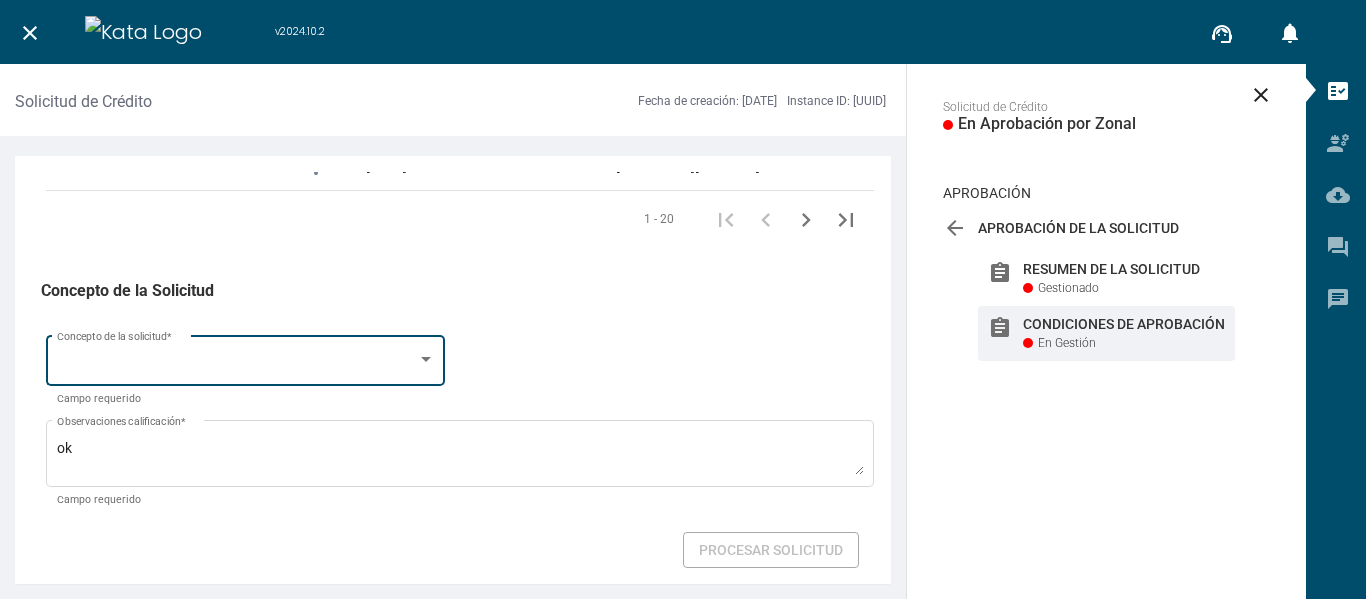 click on "Concepto de la solicitud   *" at bounding box center [246, 358] 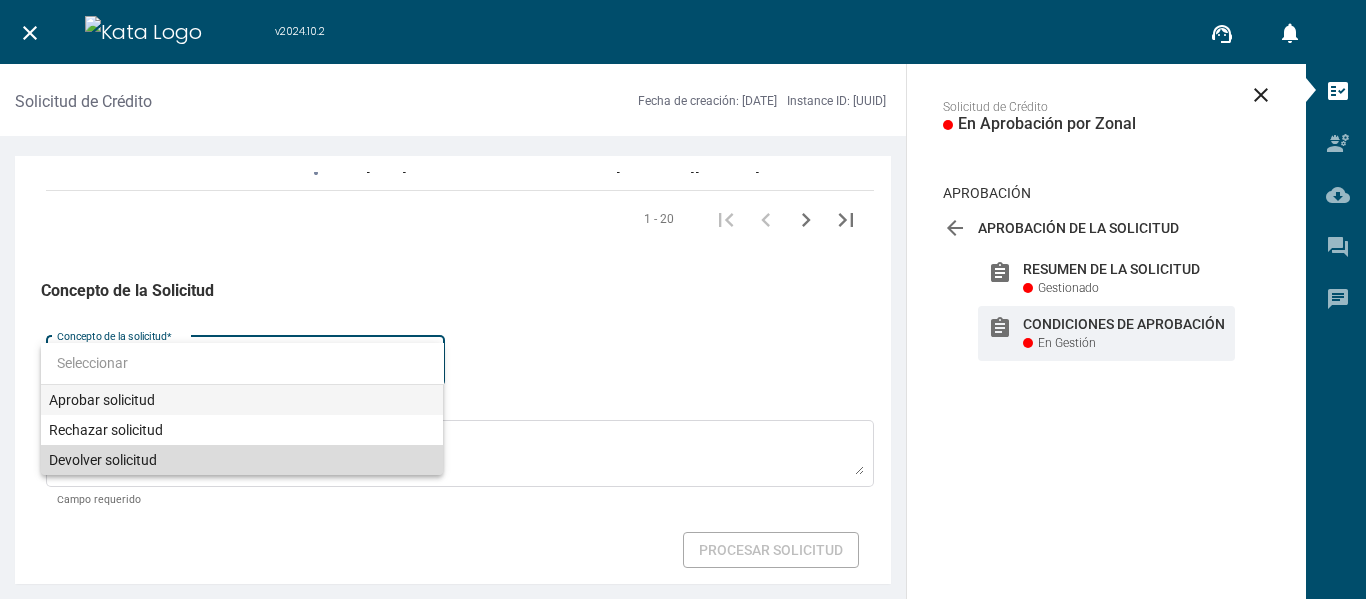 click on "Devolver solicitud" at bounding box center [242, 460] 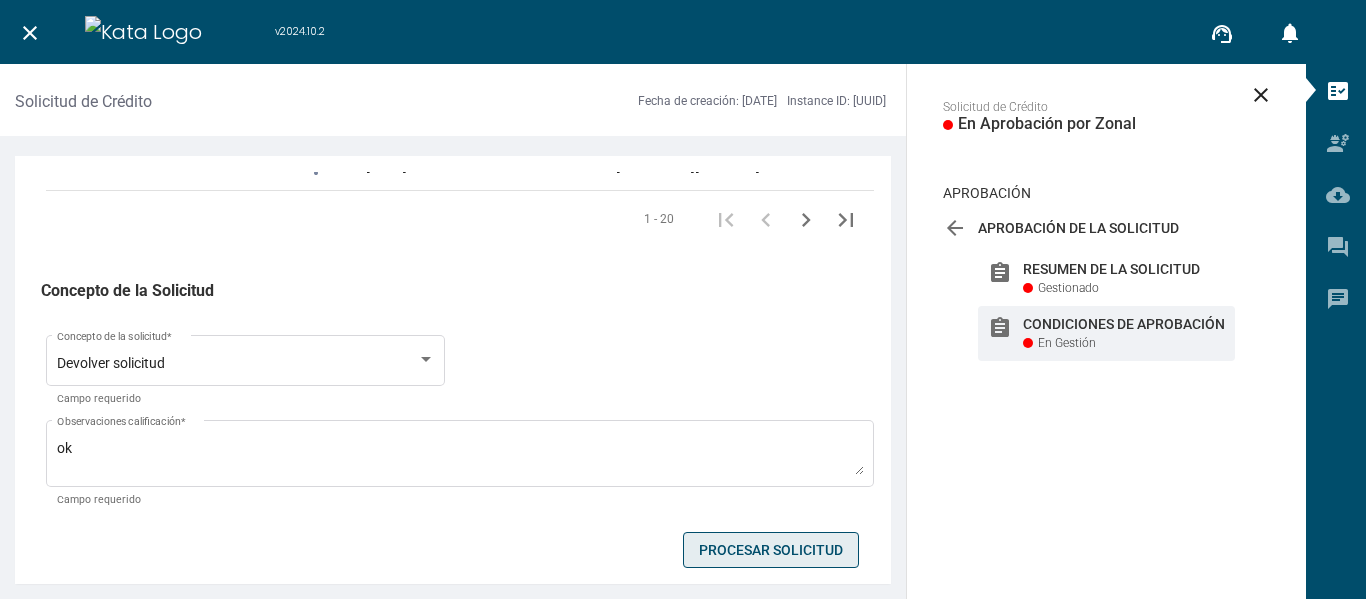 click on "Procesar Solicitud" at bounding box center [771, 550] 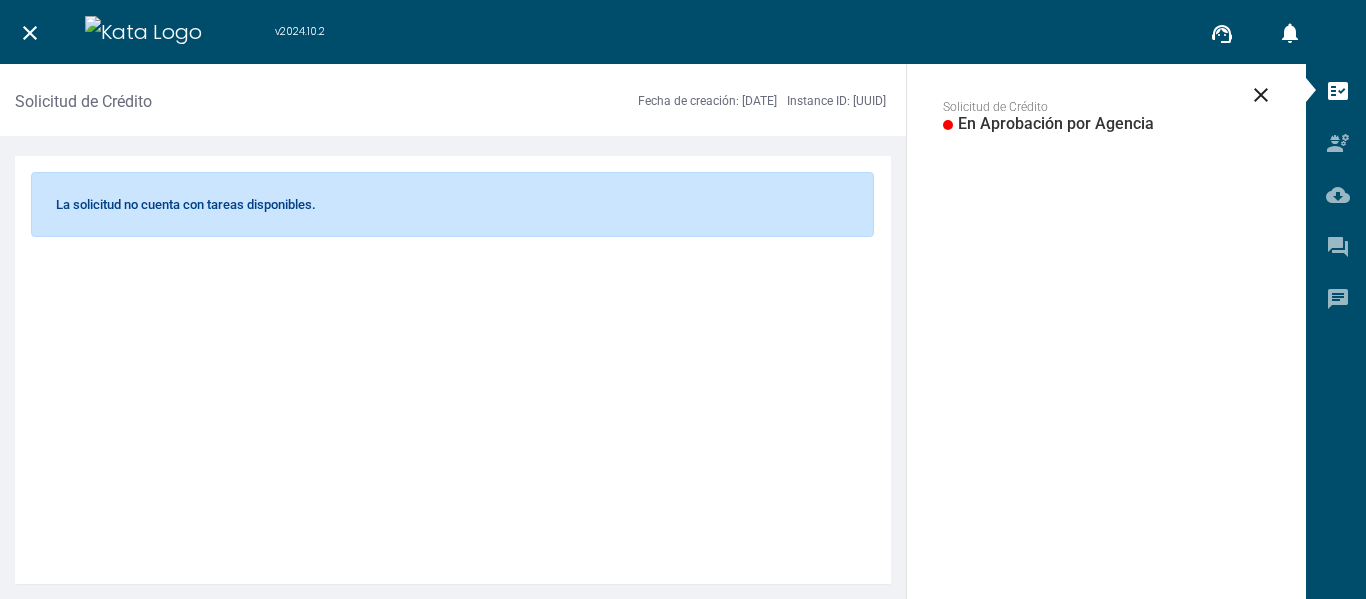 click on "close" at bounding box center (30, 33) 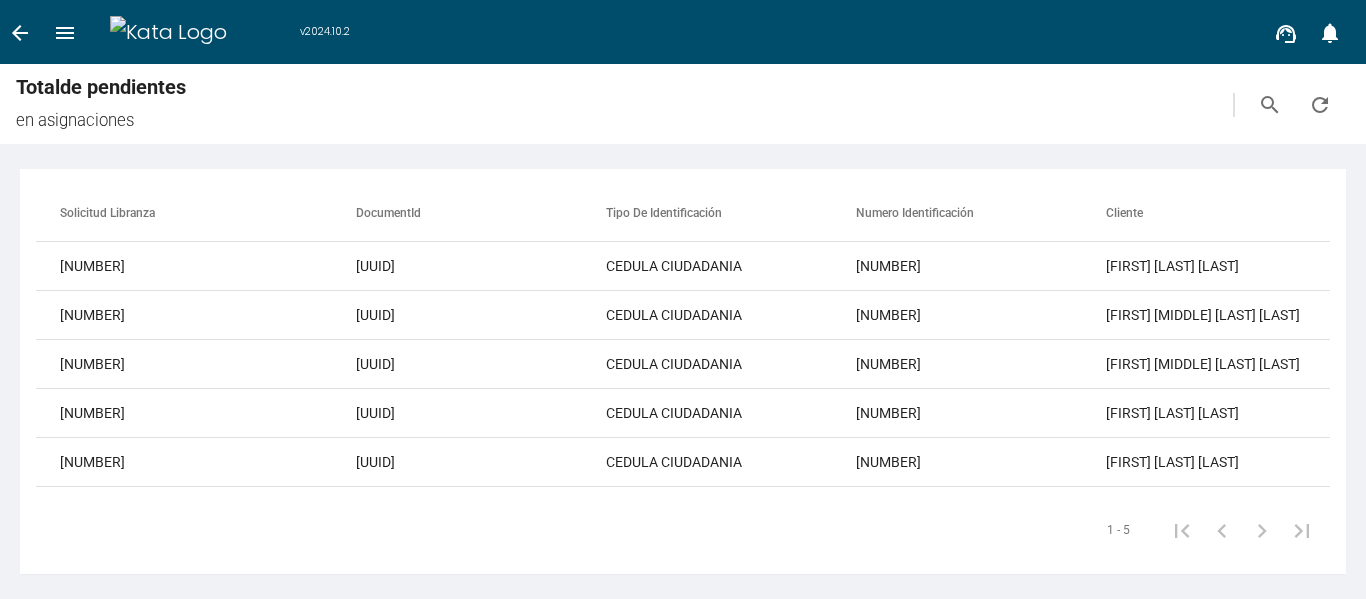 click on "arrow_back" at bounding box center [20, 33] 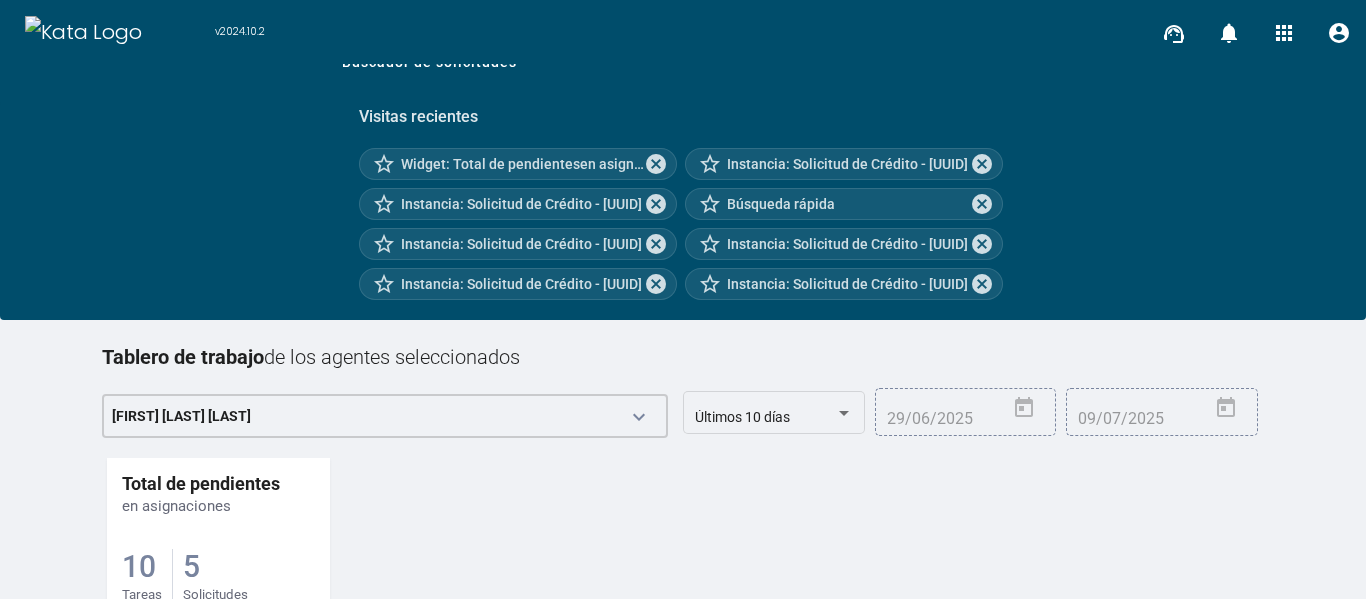 scroll, scrollTop: 262, scrollLeft: 0, axis: vertical 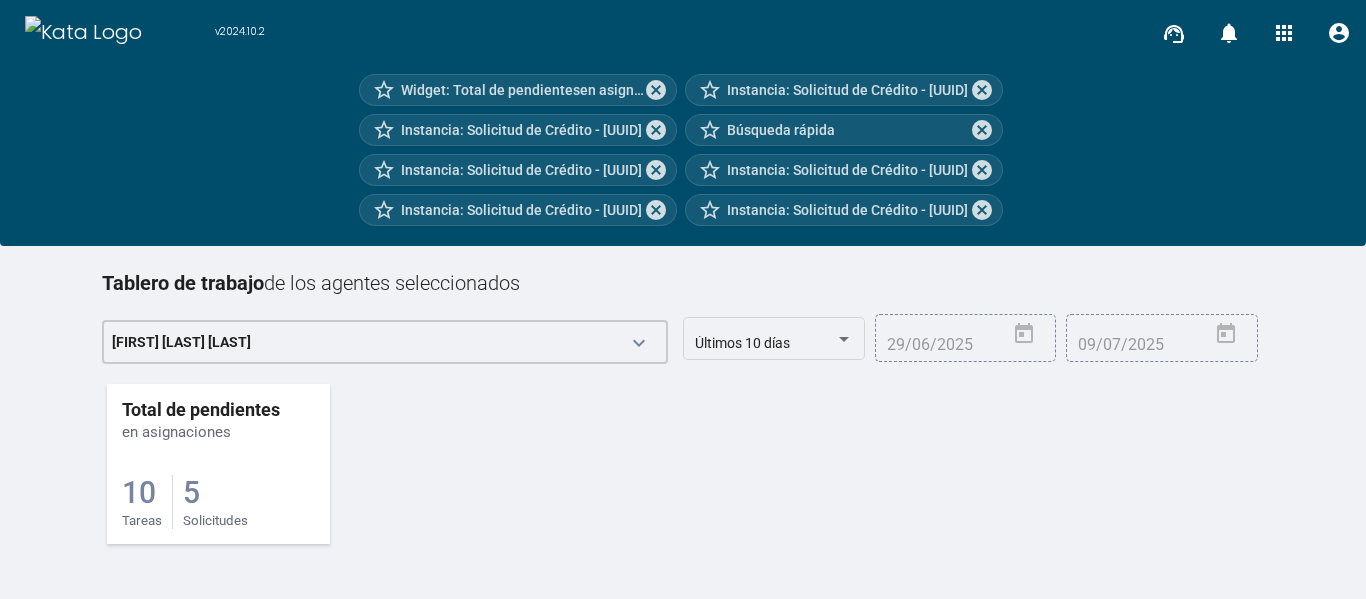 click on "5 Solicitudes" at bounding box center [215, 502] 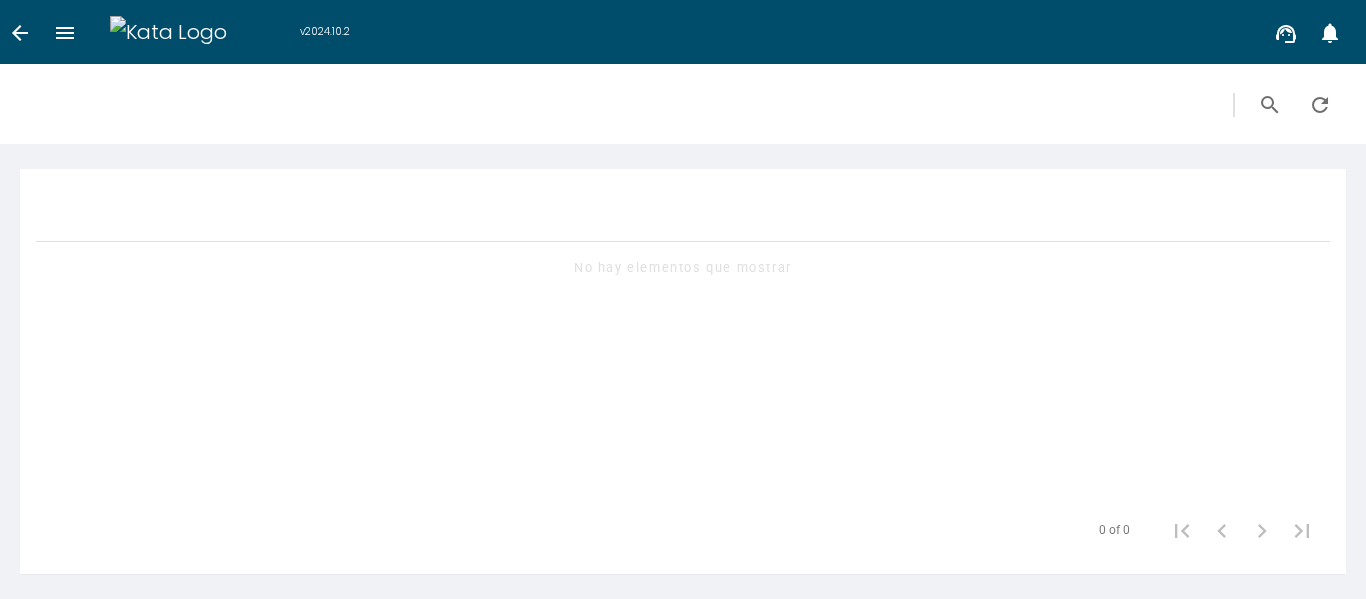 scroll, scrollTop: 0, scrollLeft: 0, axis: both 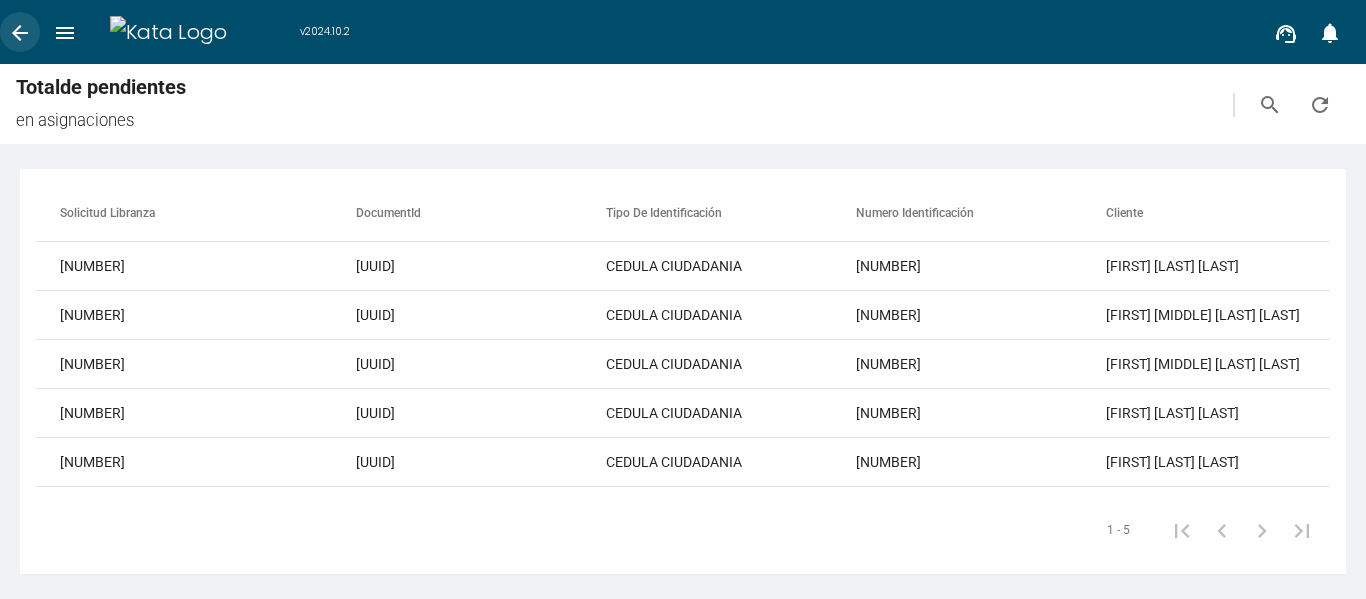 click on "arrow_back" at bounding box center [20, 32] 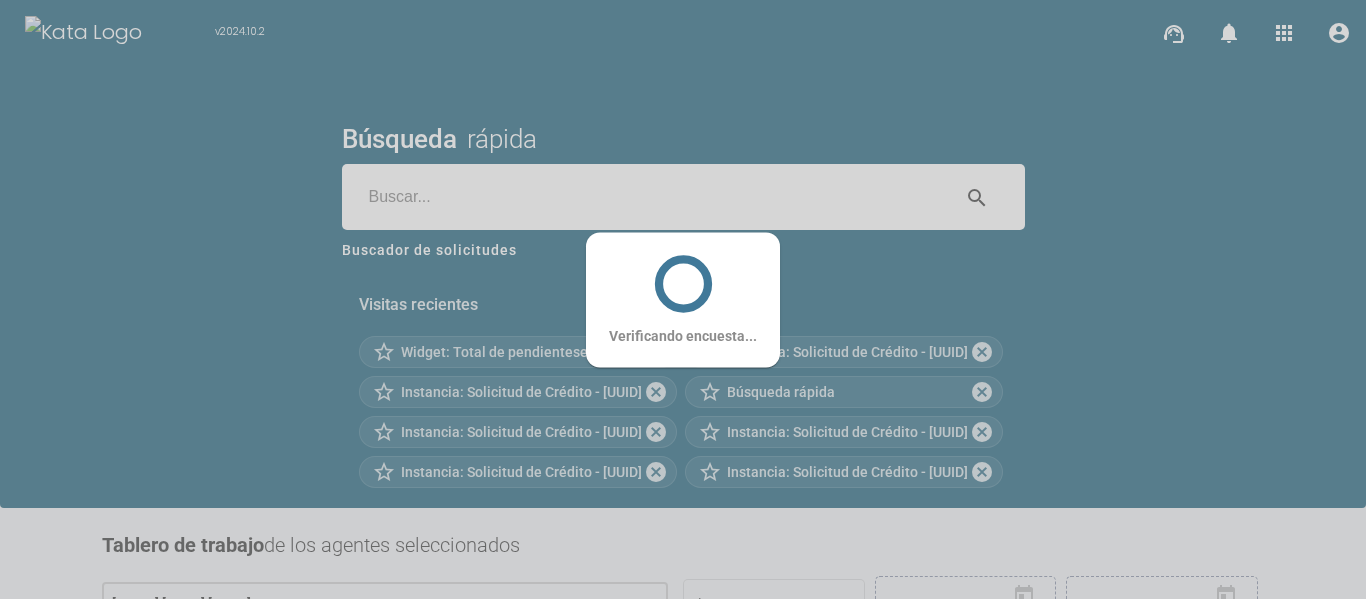 click at bounding box center [645, 197] 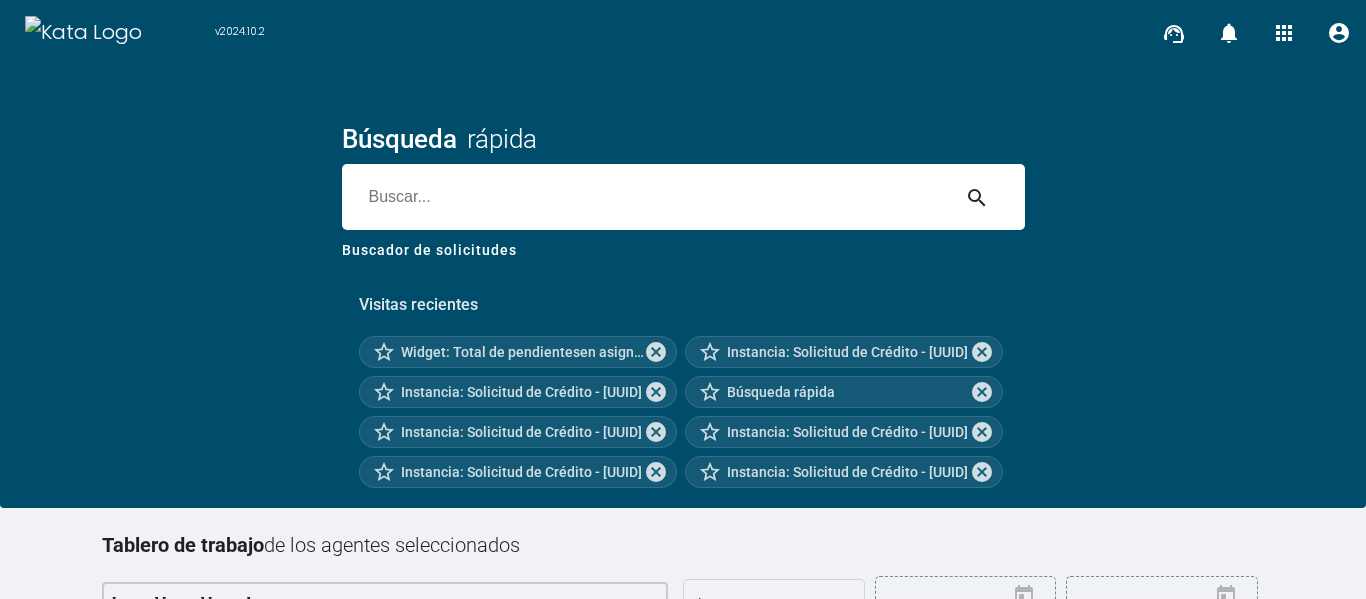 paste on "[NUMBER]" 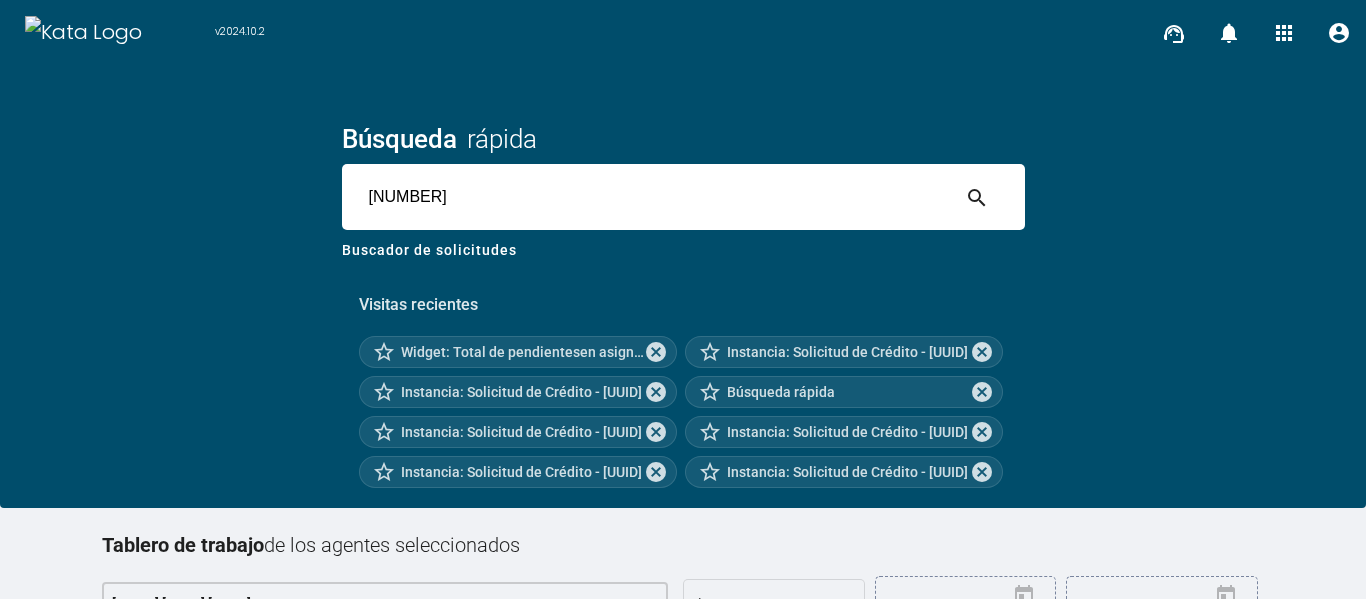 type on "[NUMBER]" 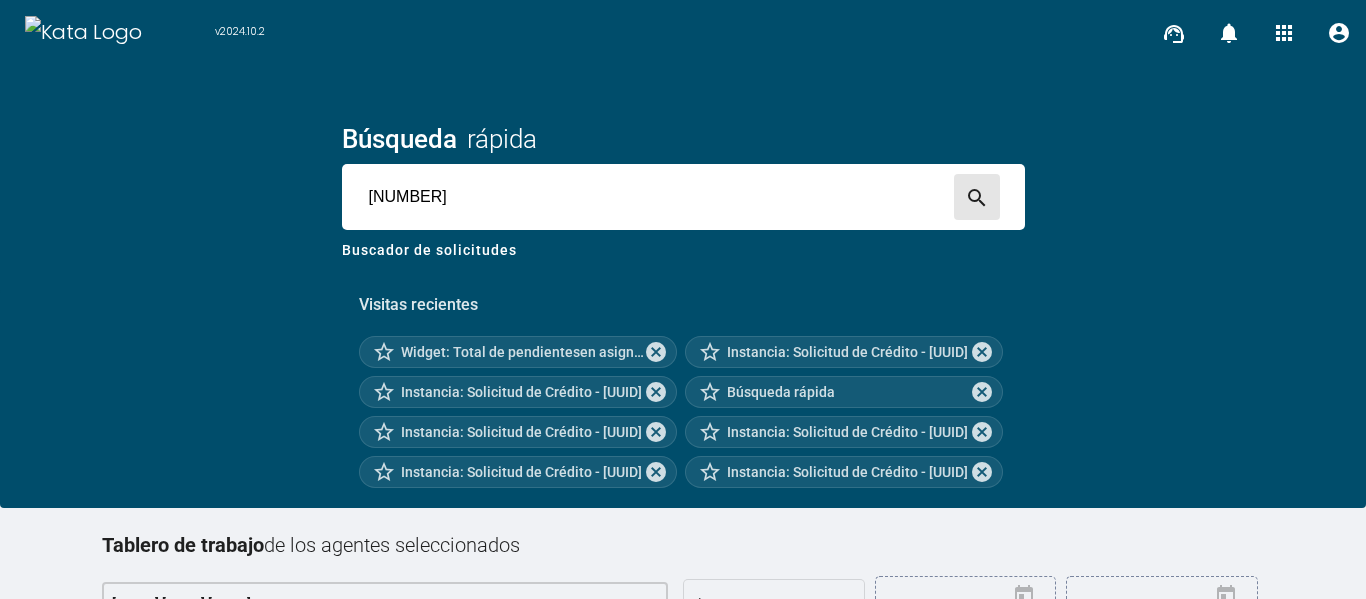 click on "search" at bounding box center [977, 198] 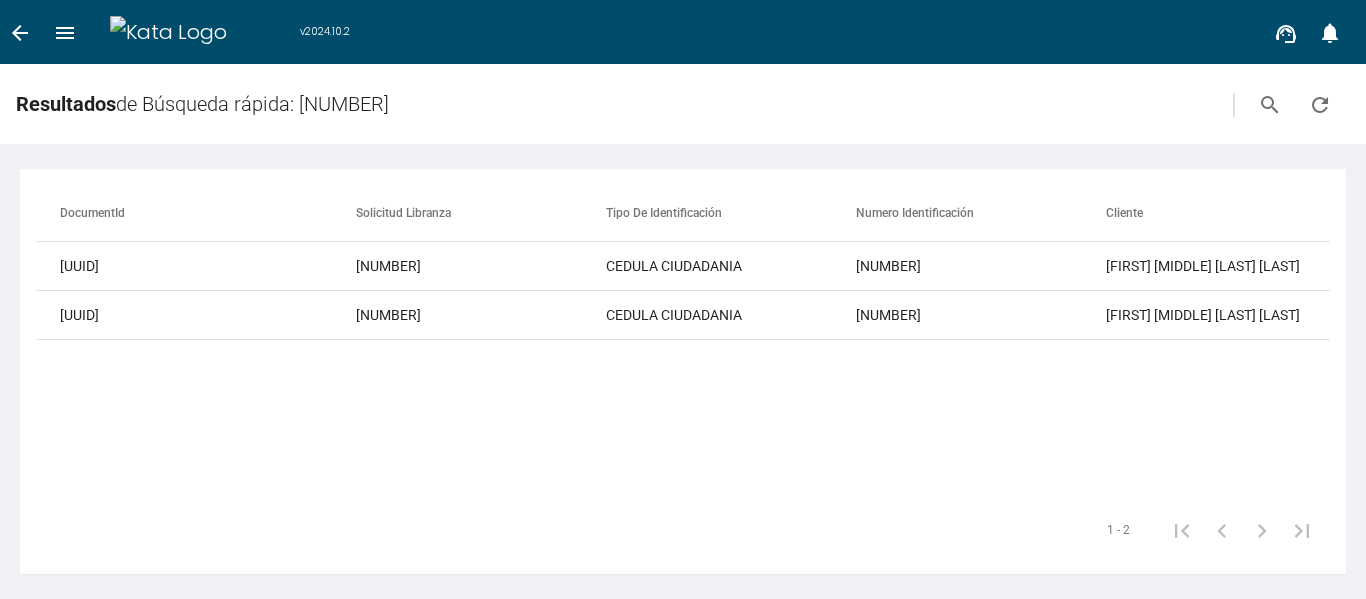 scroll, scrollTop: 0, scrollLeft: 1132, axis: horizontal 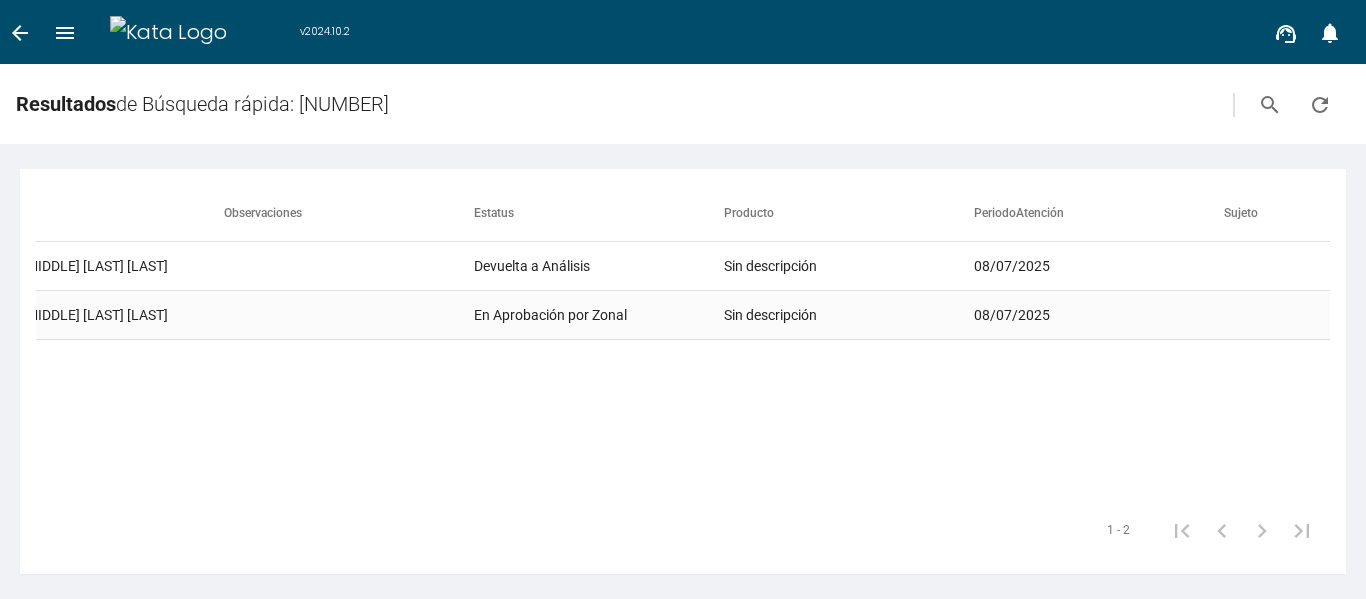 click on "En Aprobación por Zonal" at bounding box center (599, 266) 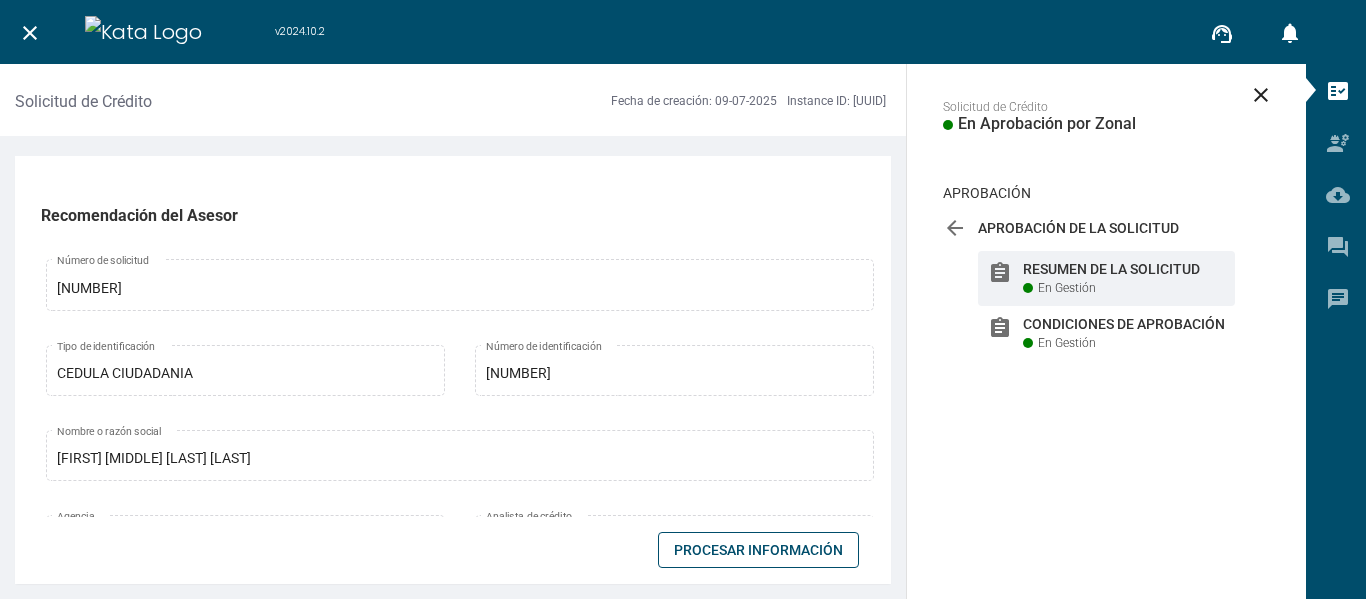 click on "Procesar Información" at bounding box center [758, 550] 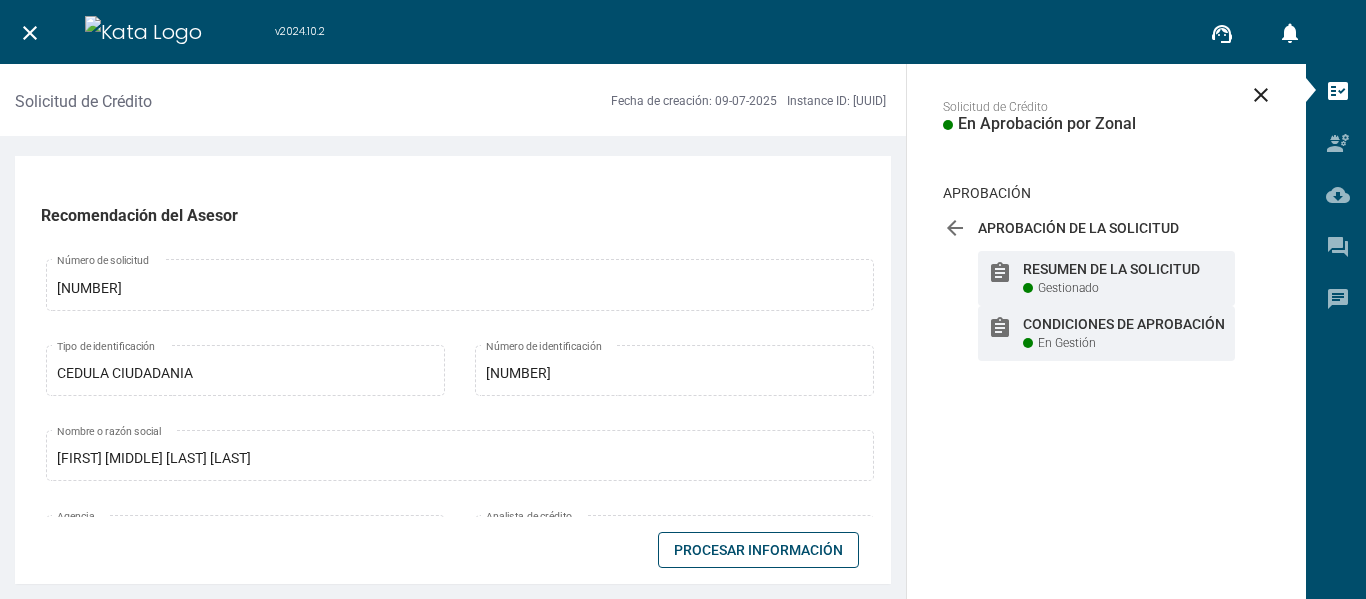 click on "Condiciones de Aprobación" at bounding box center [1124, 269] 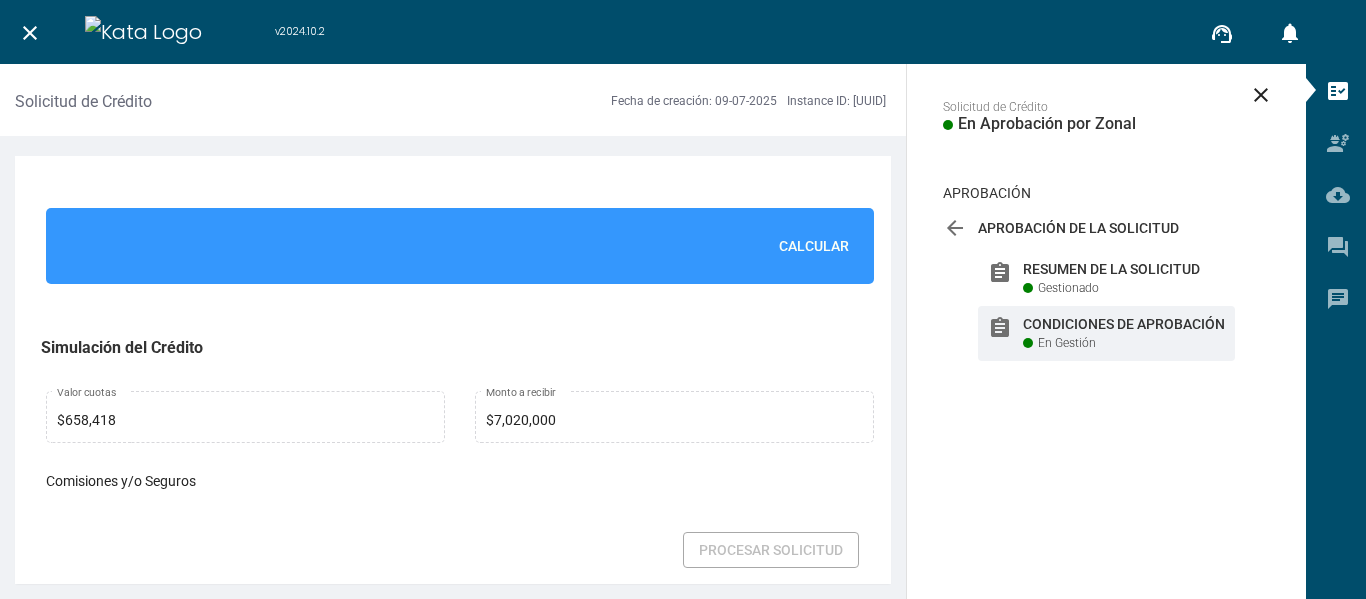 scroll, scrollTop: 1505, scrollLeft: 0, axis: vertical 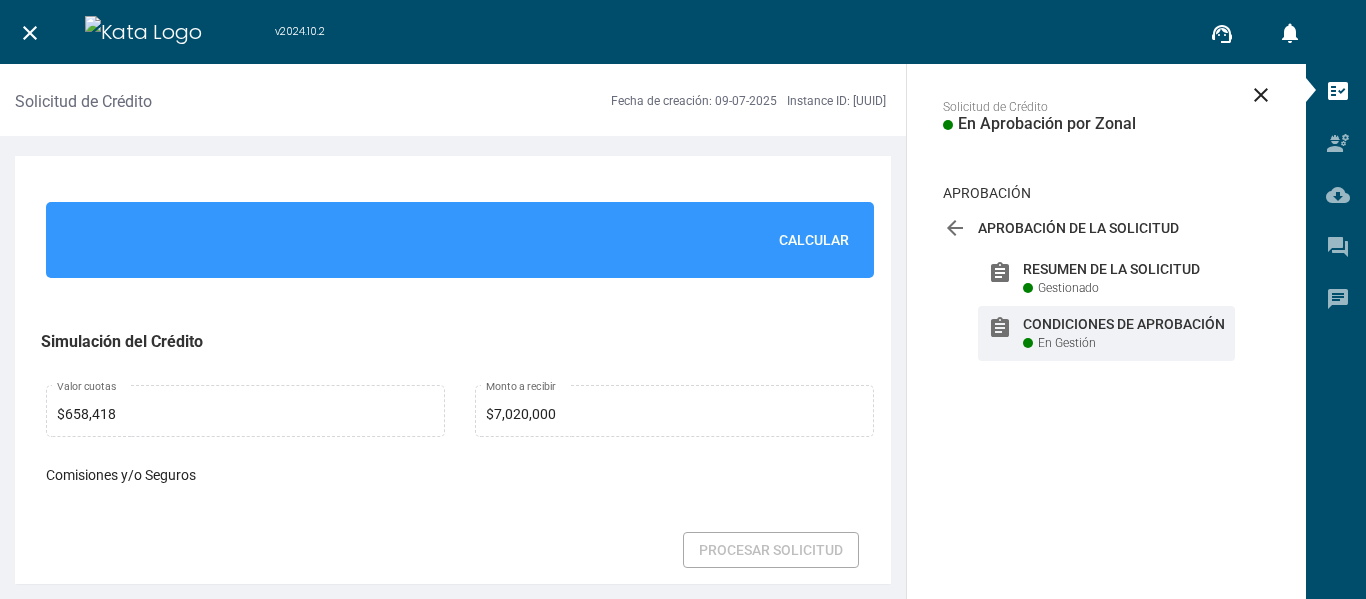 click on "Calcular" at bounding box center (460, 240) 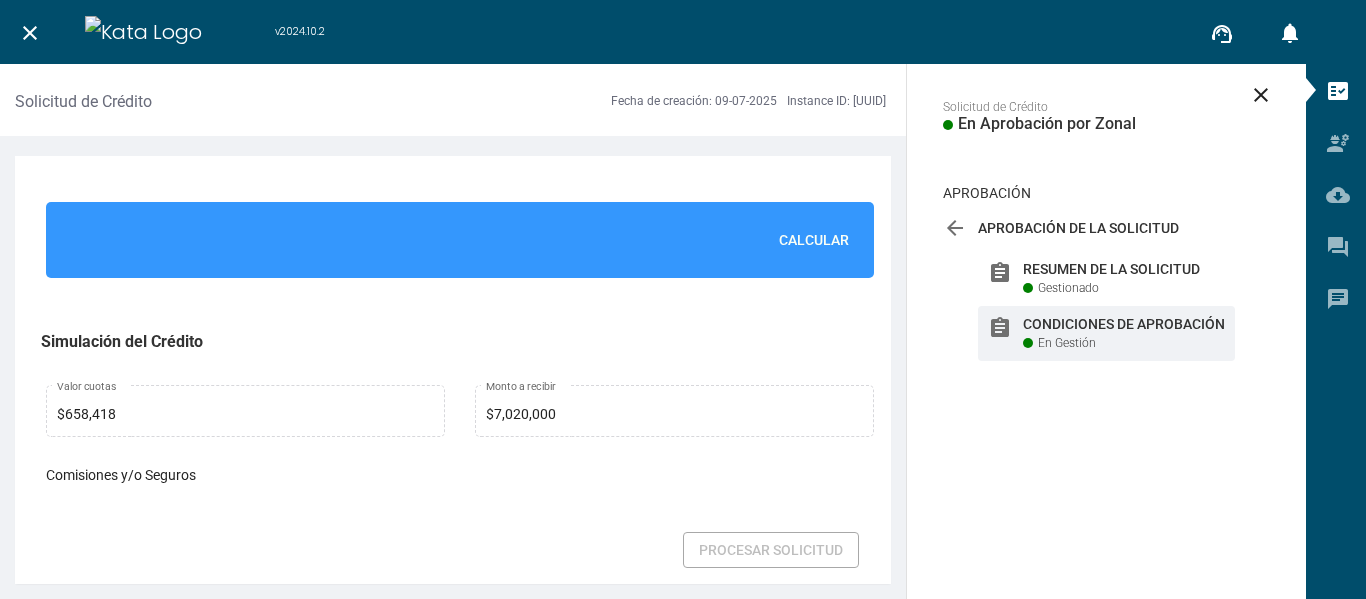 click on "Condiciones de Aprobación Nuevo  Categoría del cliente  Microcrédito  Tipo de producto para destino  Capital Trabajo  Destino económico   *  Campo requerido
Microcrédito  Tipo de producto  Crédito popular prod Urbano360  Producto  [PRICE]  Monto   *  Campo requerido
Microcrédito  Producto para frecuencia  Crédito popular prod Urbano360  Producto  30  Frecuencia de pago  24  Plazo   *  Campo requerido
false   Sí   No  ¿Desea agregar tasa sugerida?   *  Campo requerido
0.00%  Tasa sugerida     Tipo de tasa sugerida  {"111-1":"Escalar","111-2":"Escalar&VerCamposTasa","111-7":"Escalar","111-9":"Escalar","111-11":"Escalar"}  Configuración de productos que escalan     Clase de tasa   Plus de la tasa   Días de revisión  [PRICE]  Prima seguro  30218  Sumatoria Prima Seguro  802,811,842  Lista de seguros voluntarios  984  Seguros de prima fija  [DATE]  Fecha estimada de desembolso   *  Campo requerido
[DATE]  Fecha primera cuota   *  Campo requerido
¿Anexa garantía inmueble?  0" at bounding box center [453, 370] 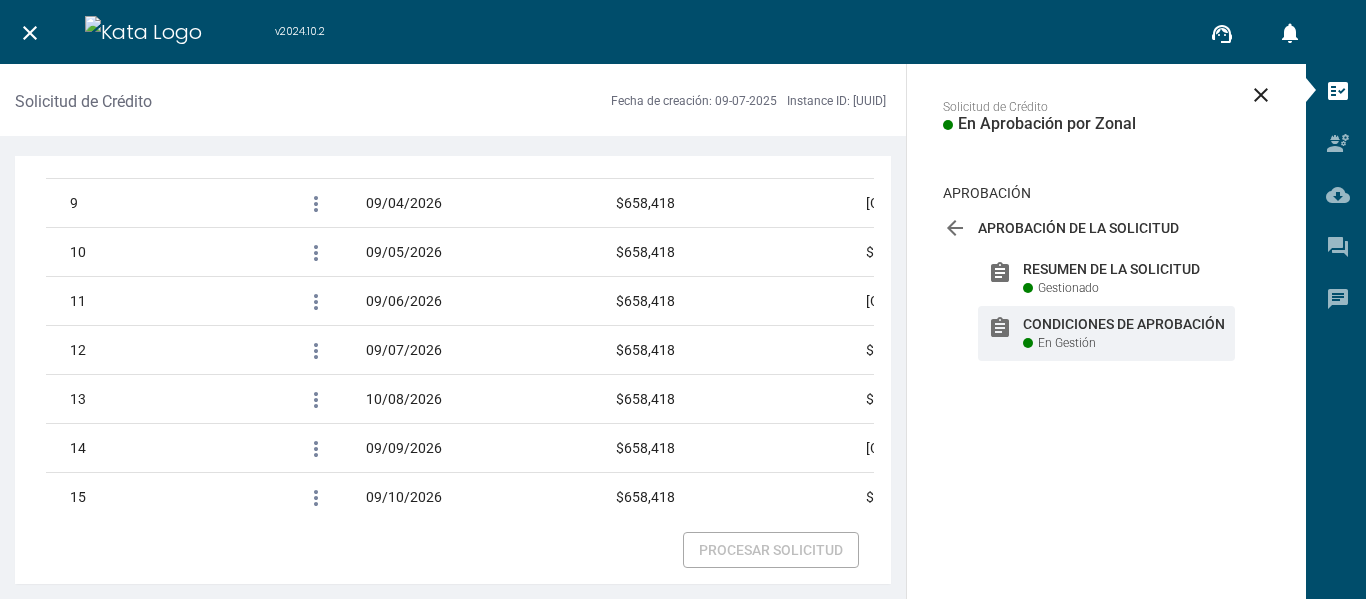 scroll, scrollTop: 3517, scrollLeft: 0, axis: vertical 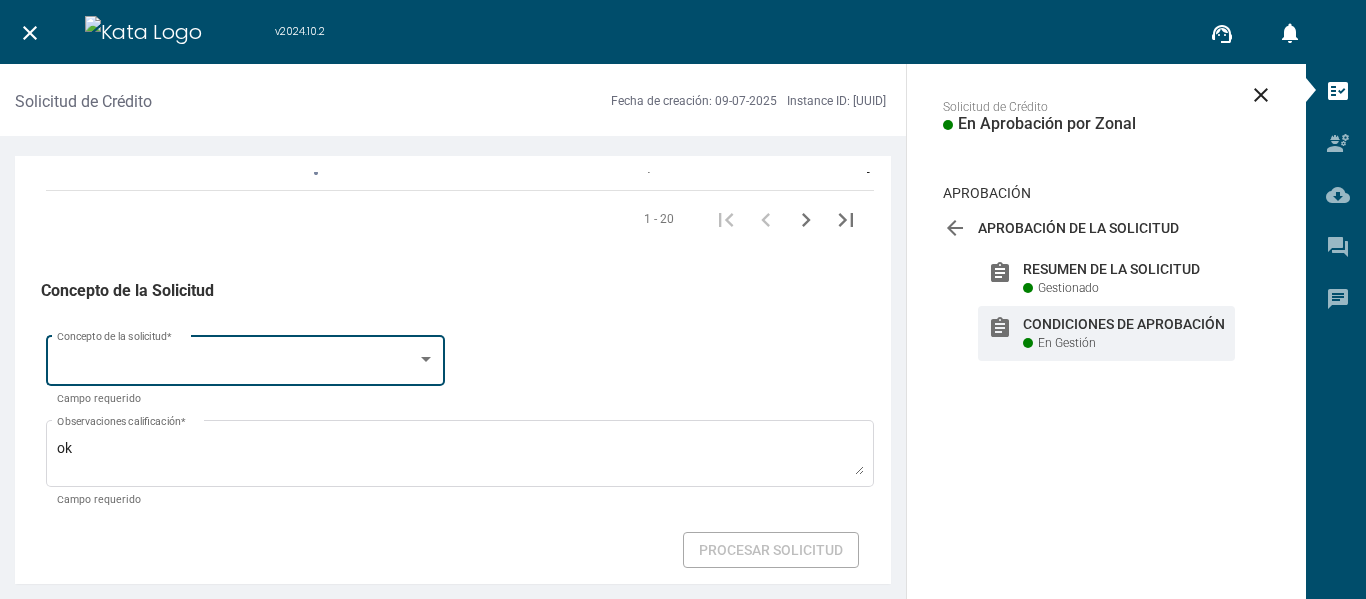 click on "Concepto de la solicitud   *" at bounding box center (246, 358) 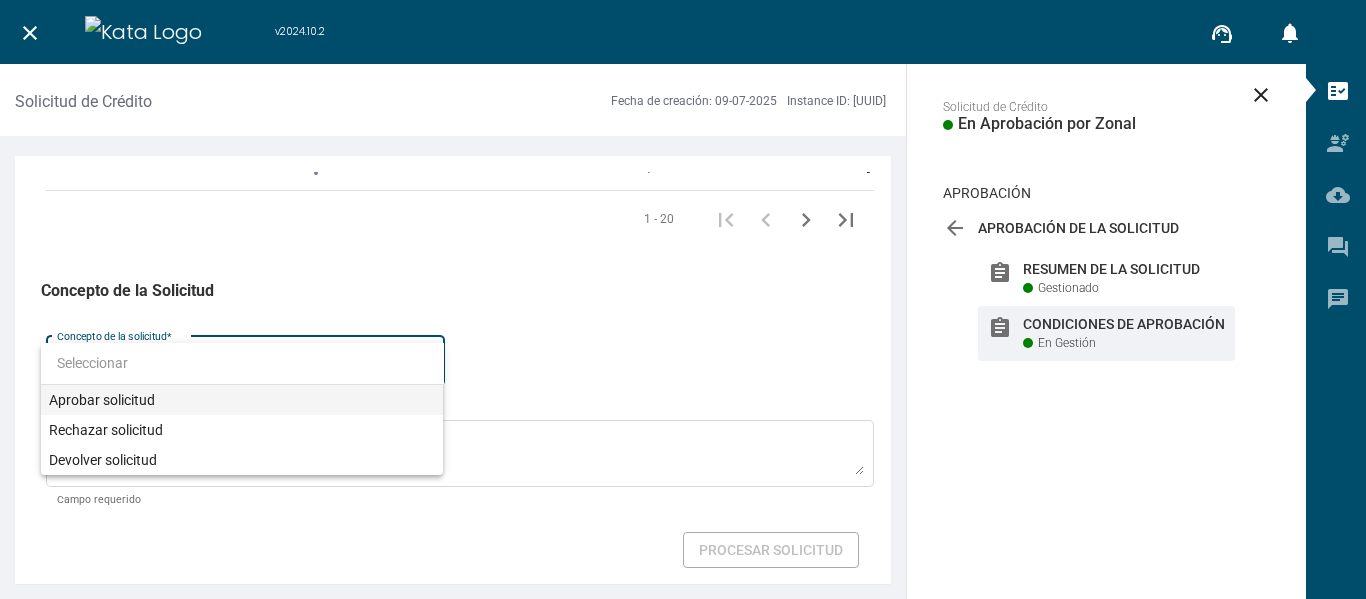 click on "Aprobar solicitud" at bounding box center (242, 400) 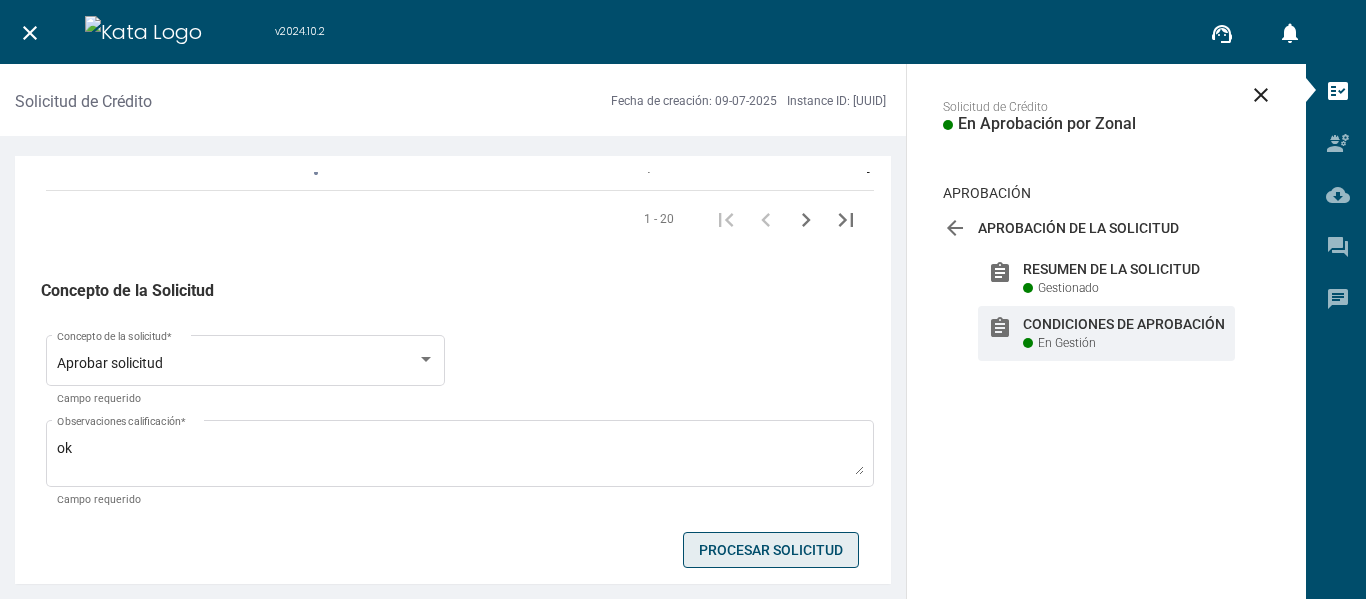 click on "Procesar Solicitud" at bounding box center [771, 550] 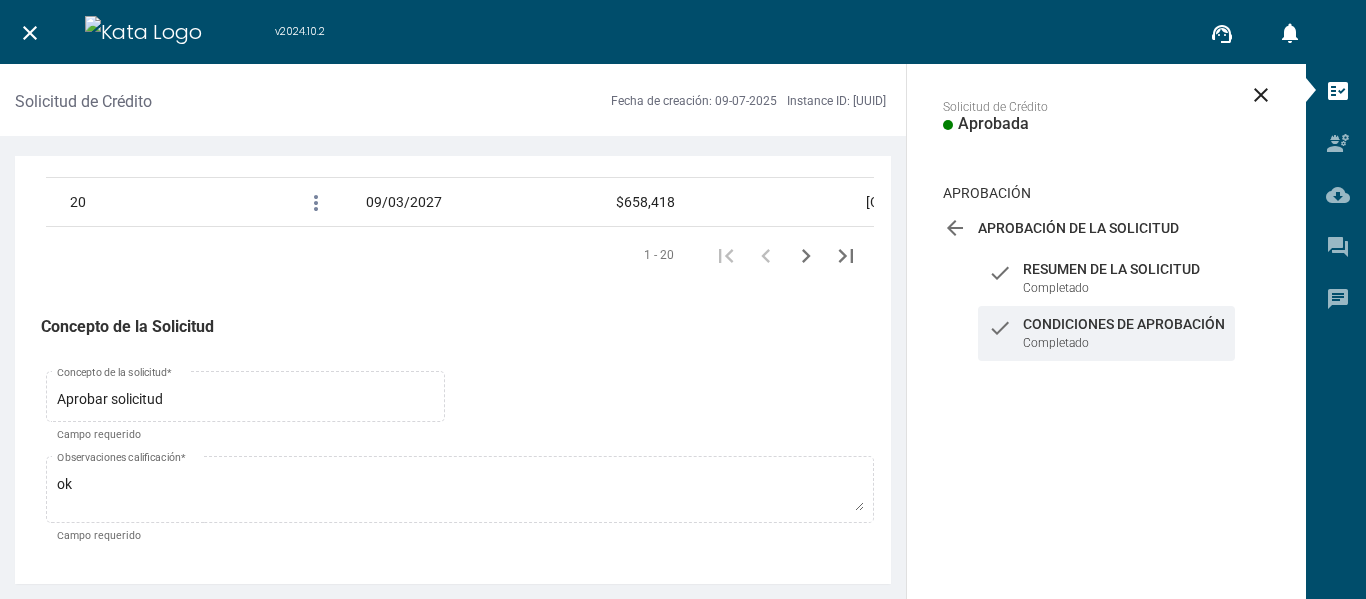 scroll, scrollTop: 3481, scrollLeft: 0, axis: vertical 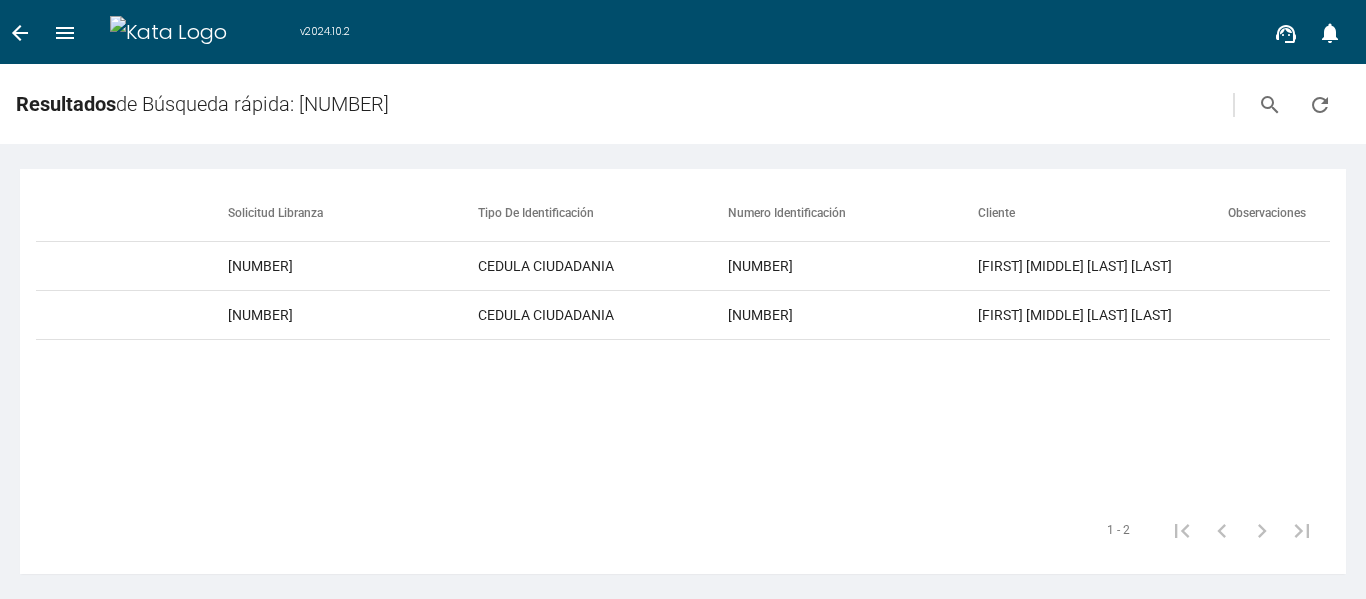 click on "arrow_back" at bounding box center [20, 32] 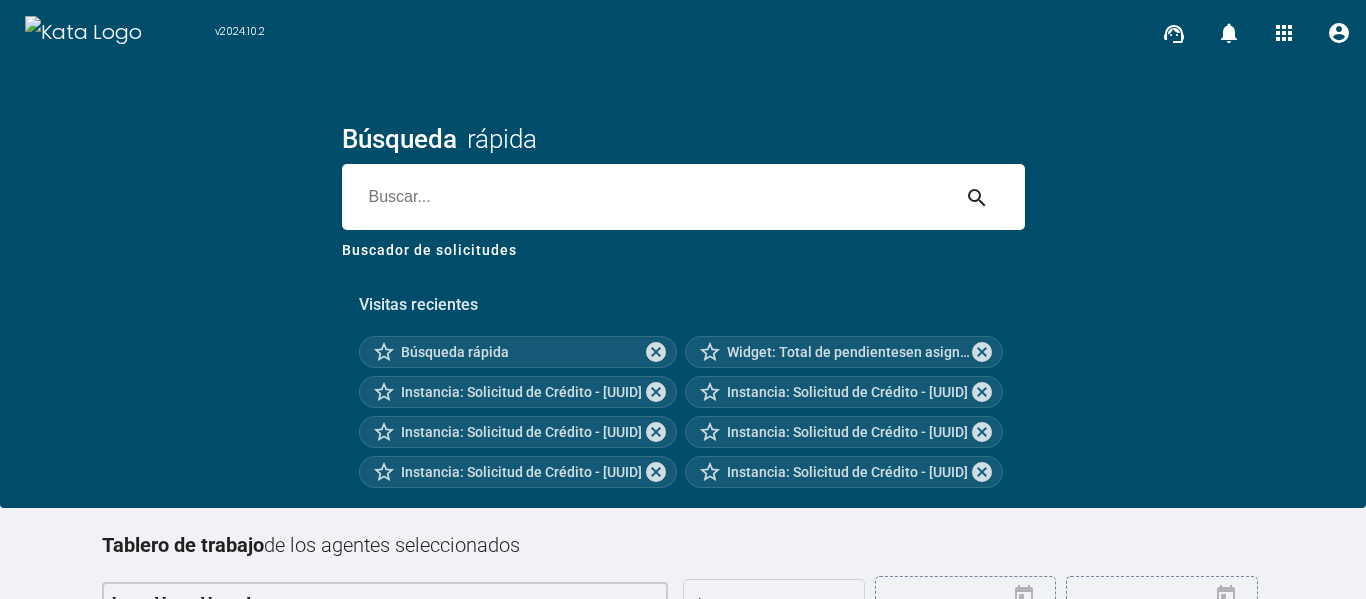 scroll, scrollTop: 262, scrollLeft: 0, axis: vertical 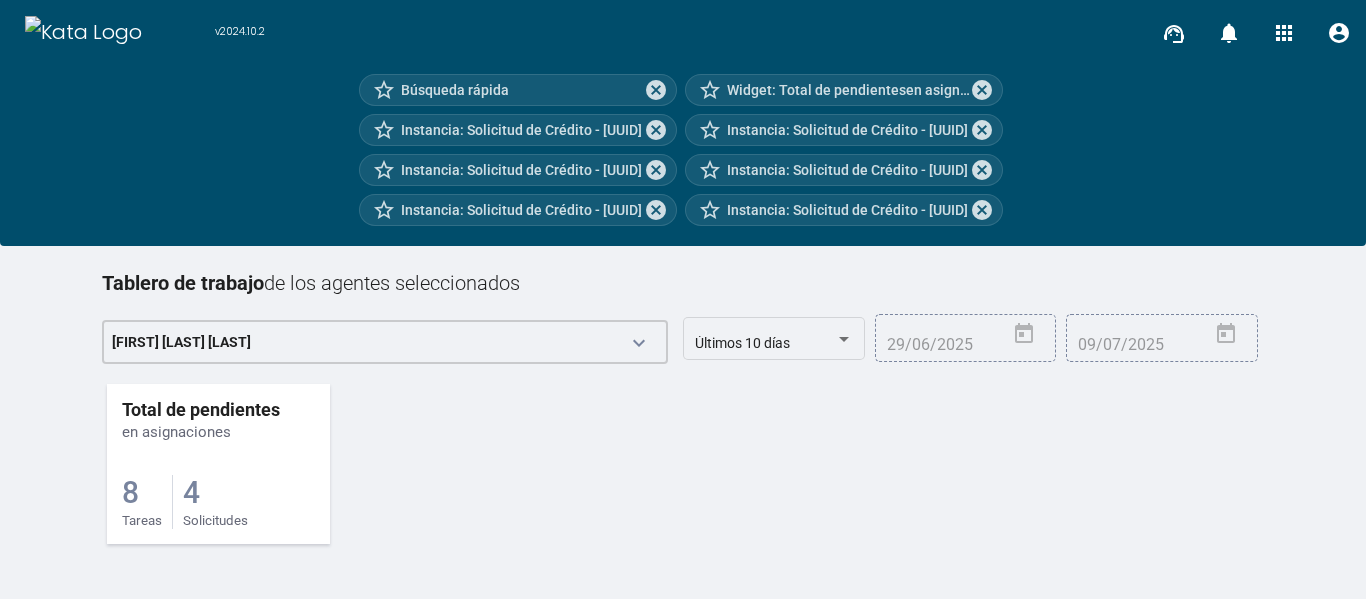 click on "8 Tareas 4 Solicitudes" at bounding box center [218, 485] 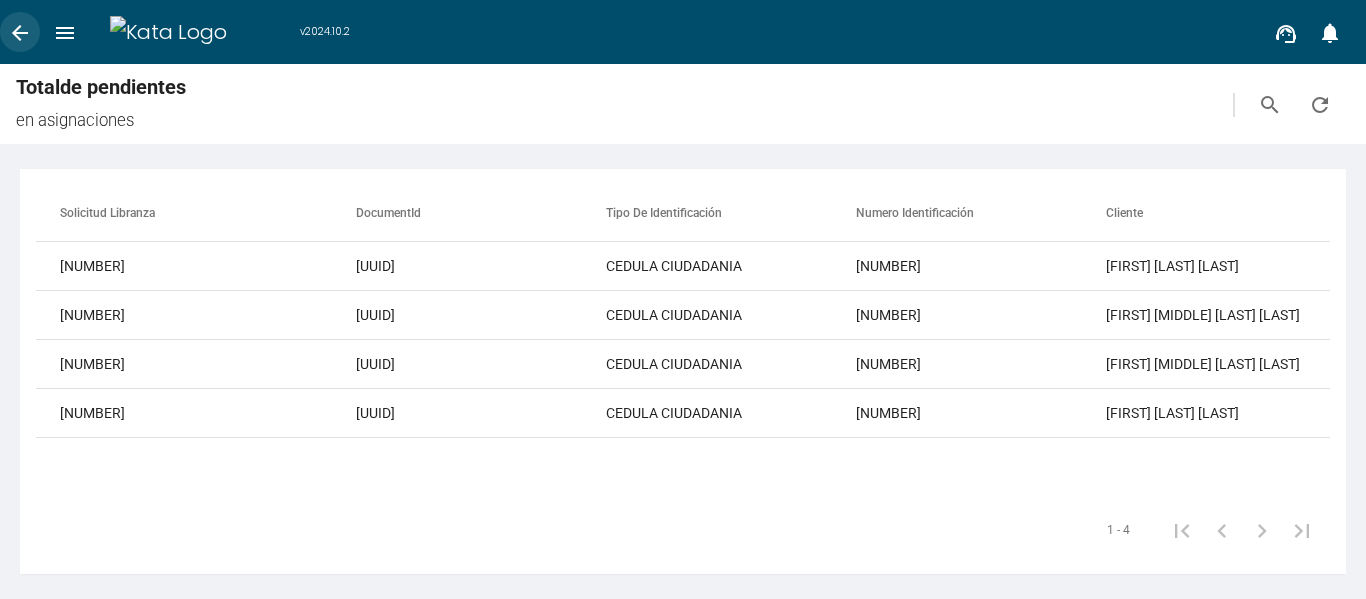 click on "arrow_back" at bounding box center (20, 32) 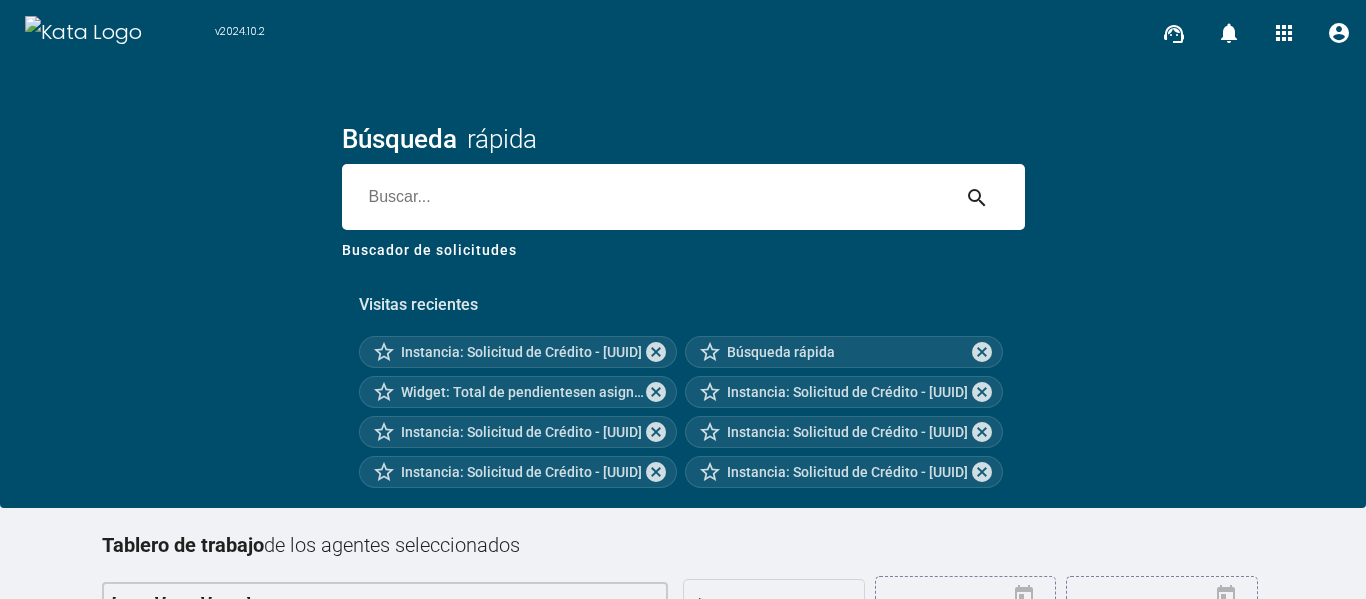 click at bounding box center [645, 197] 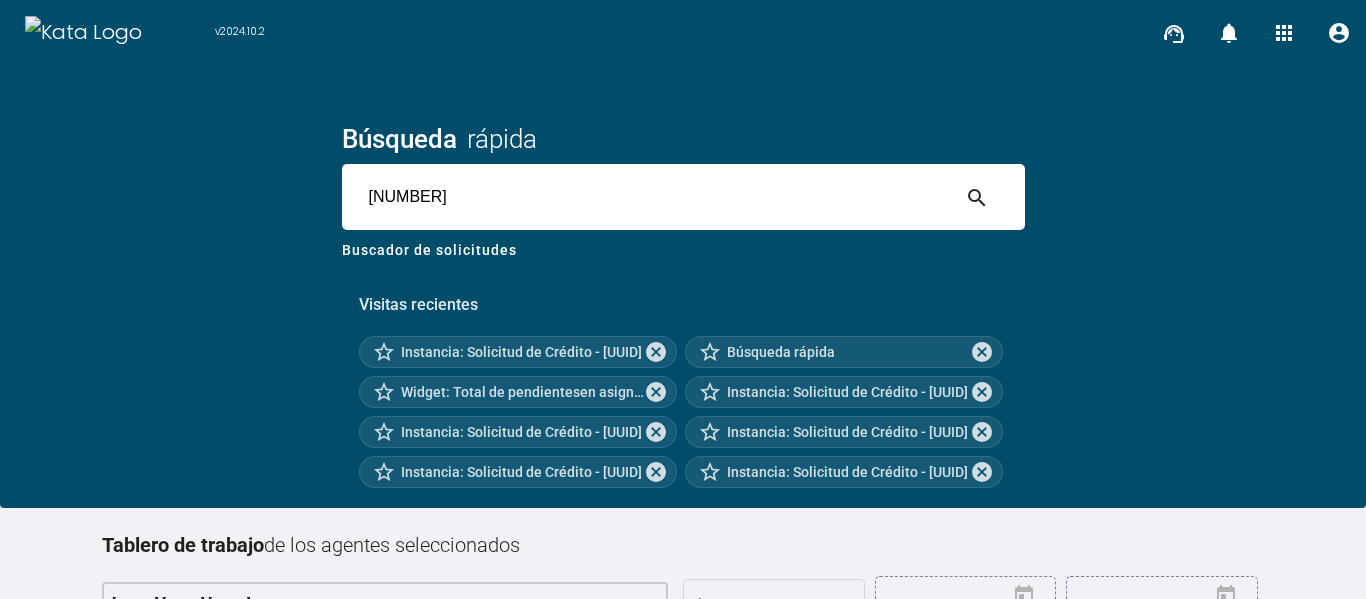 type on "[NUMBER]" 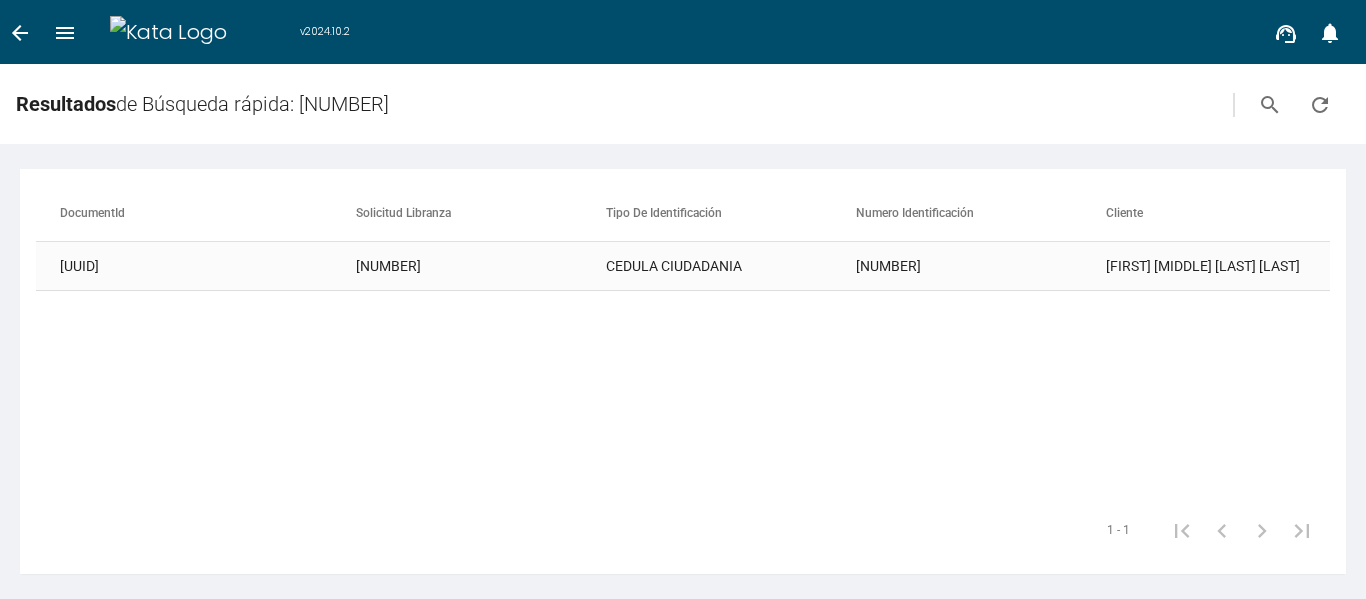 click on "[FIRST] [MIDDLE] [LAST] [LAST]" at bounding box center (1231, 266) 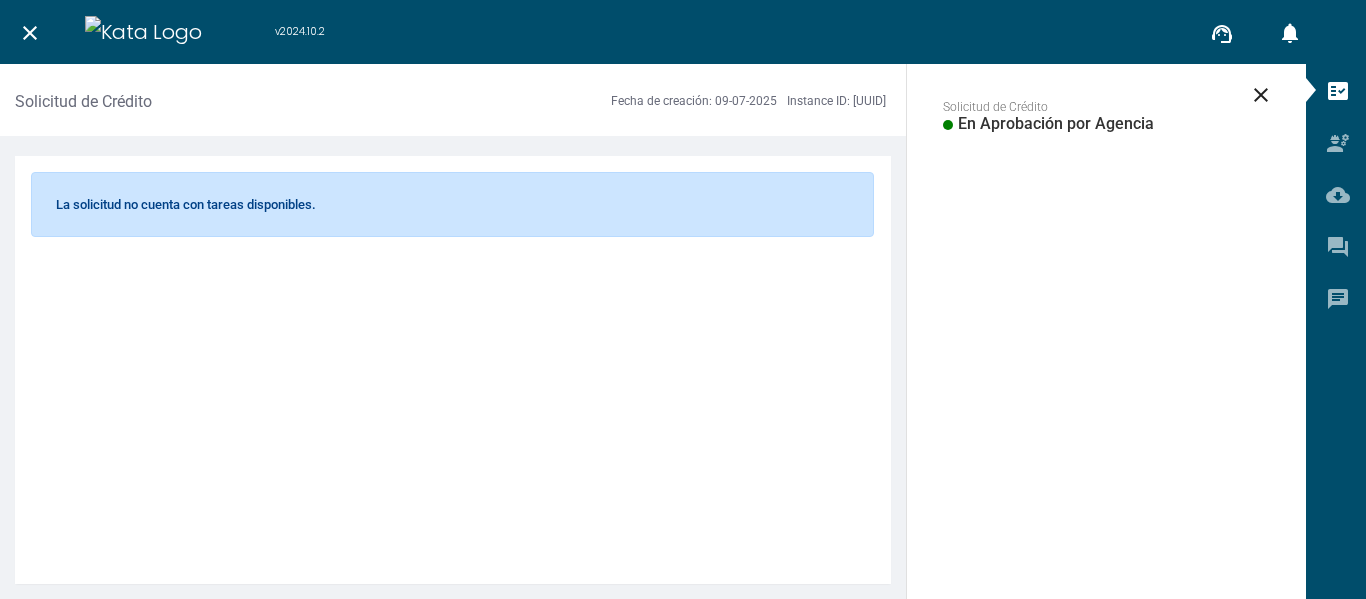 click on "close" at bounding box center (30, 33) 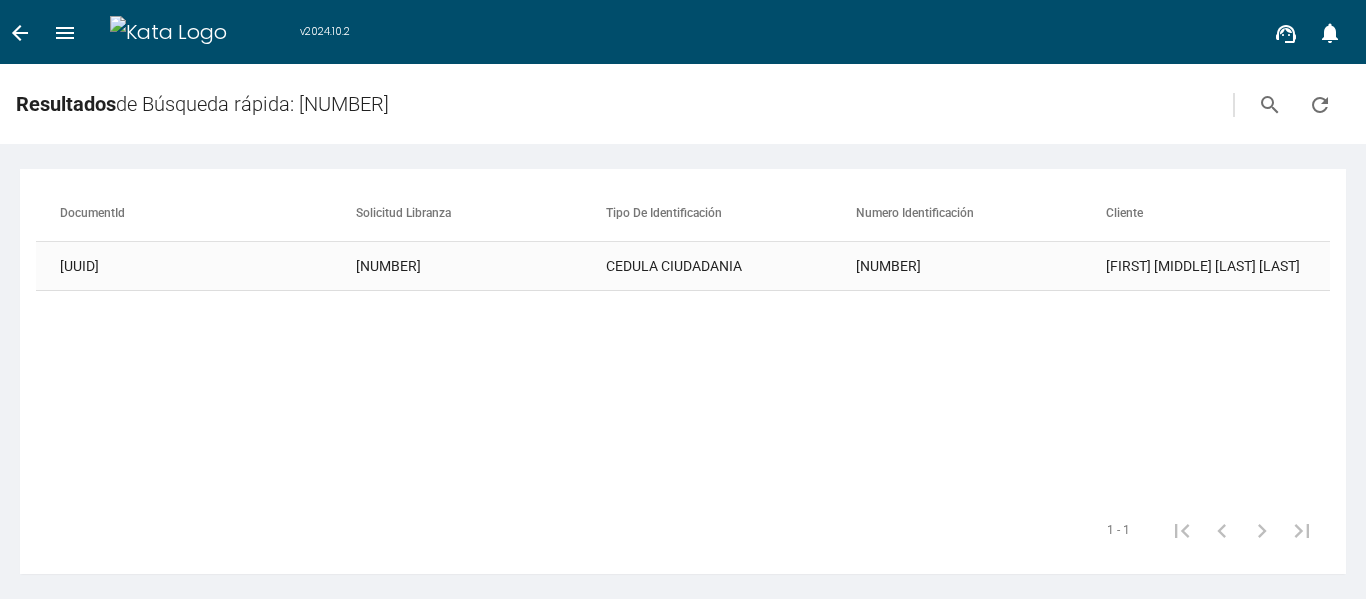 click on "CEDULA CIUDADANIA" at bounding box center (731, 266) 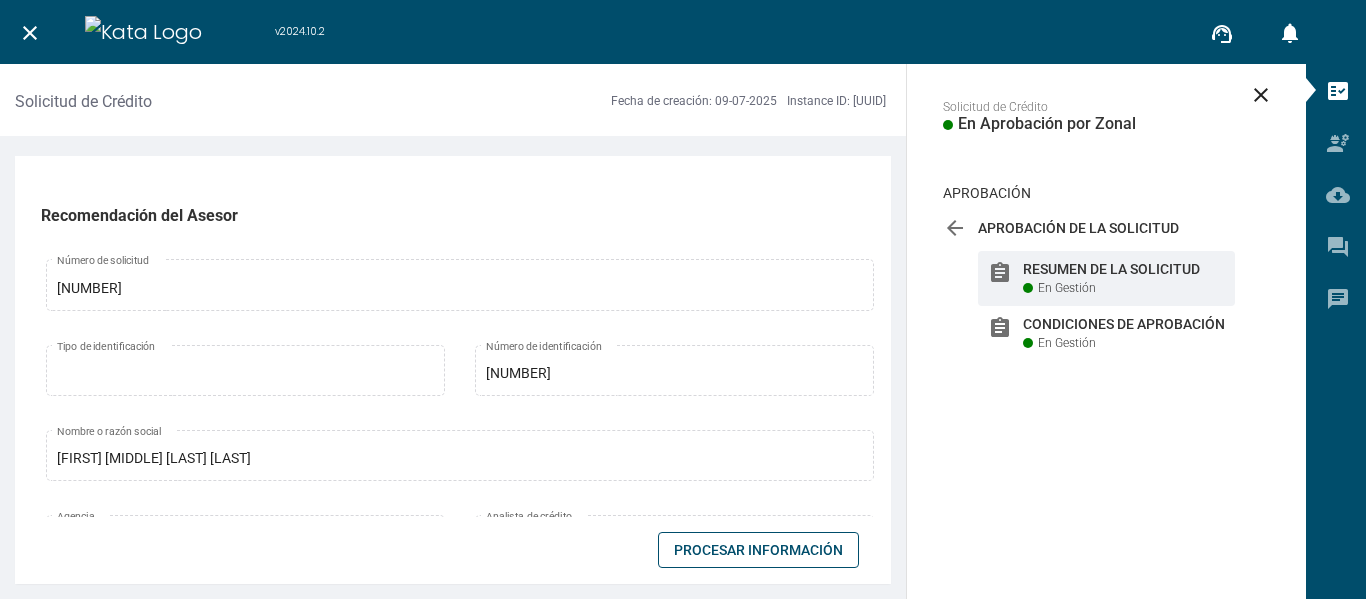 click on "Procesar Información" at bounding box center (758, 550) 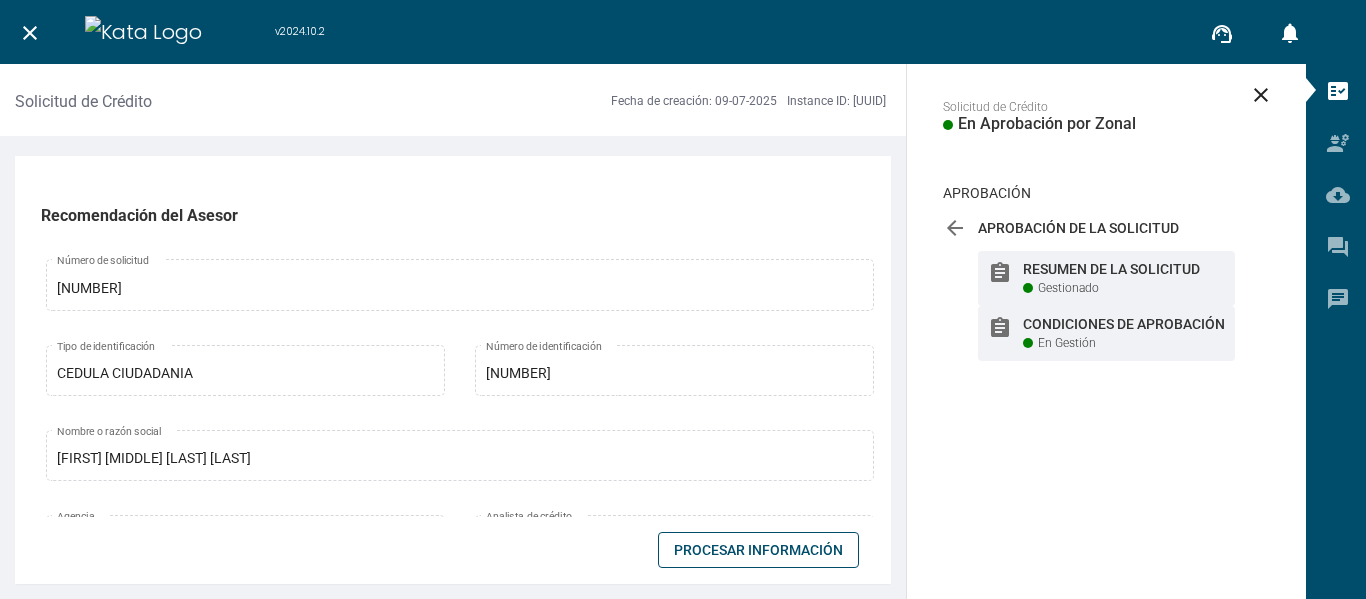 click on "Condiciones de Aprobación" at bounding box center [1124, 269] 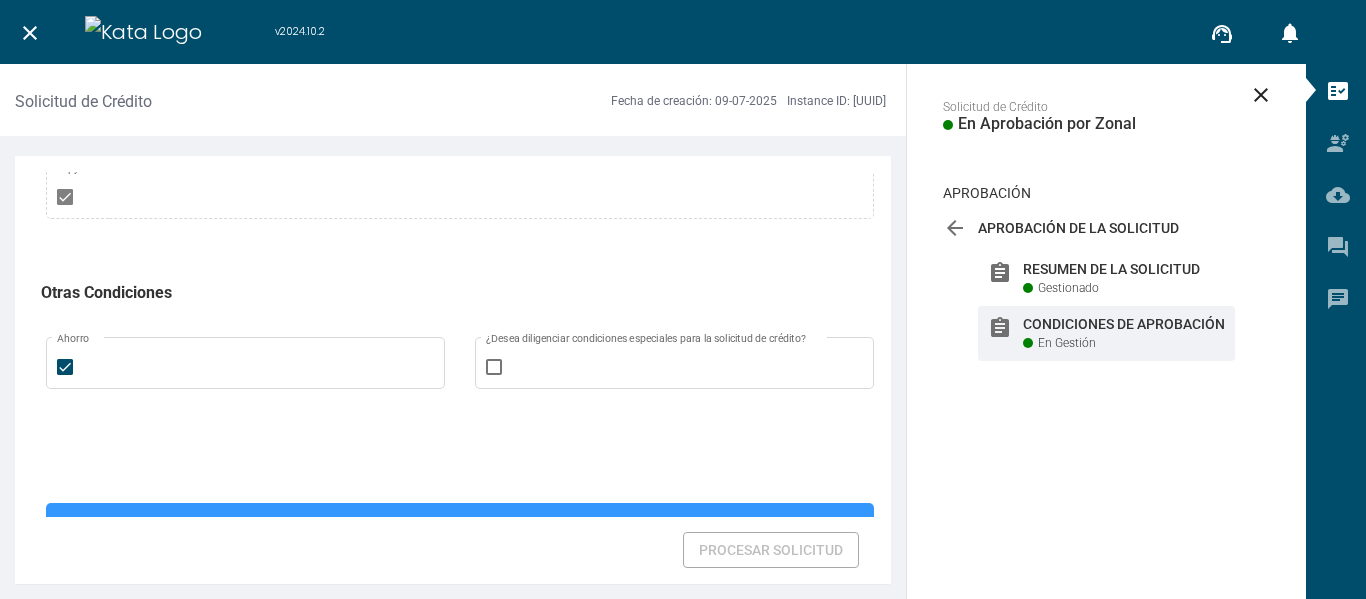 scroll, scrollTop: 1505, scrollLeft: 0, axis: vertical 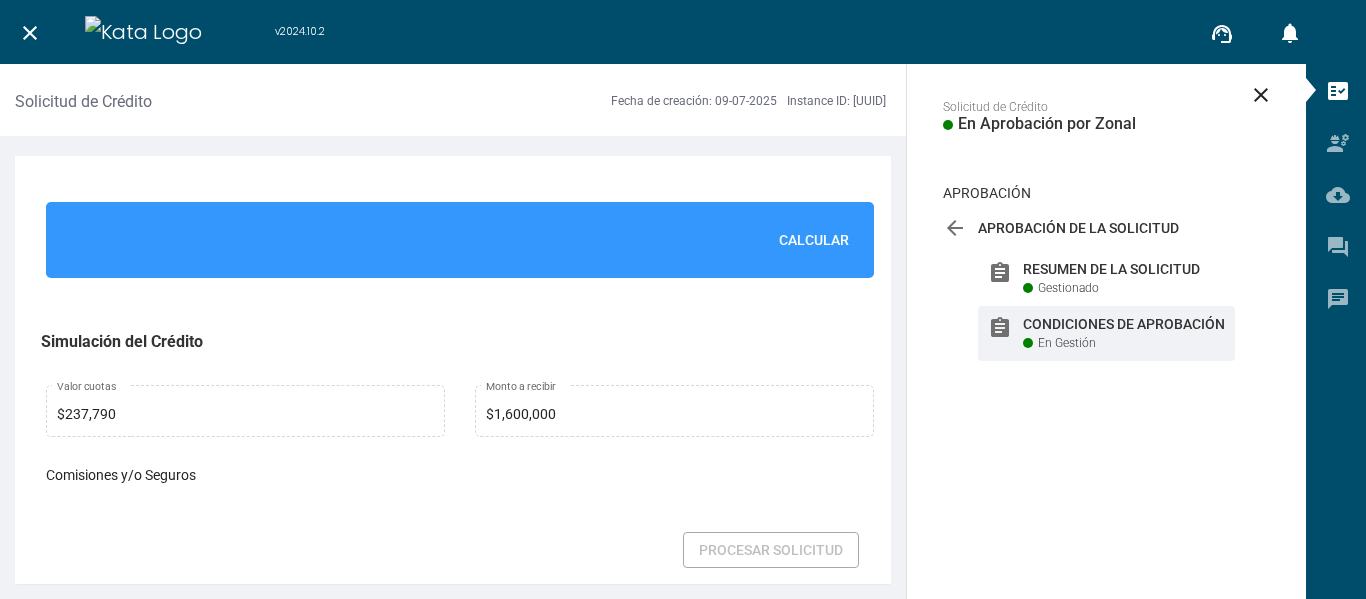 click on "Calcular" at bounding box center (814, 240) 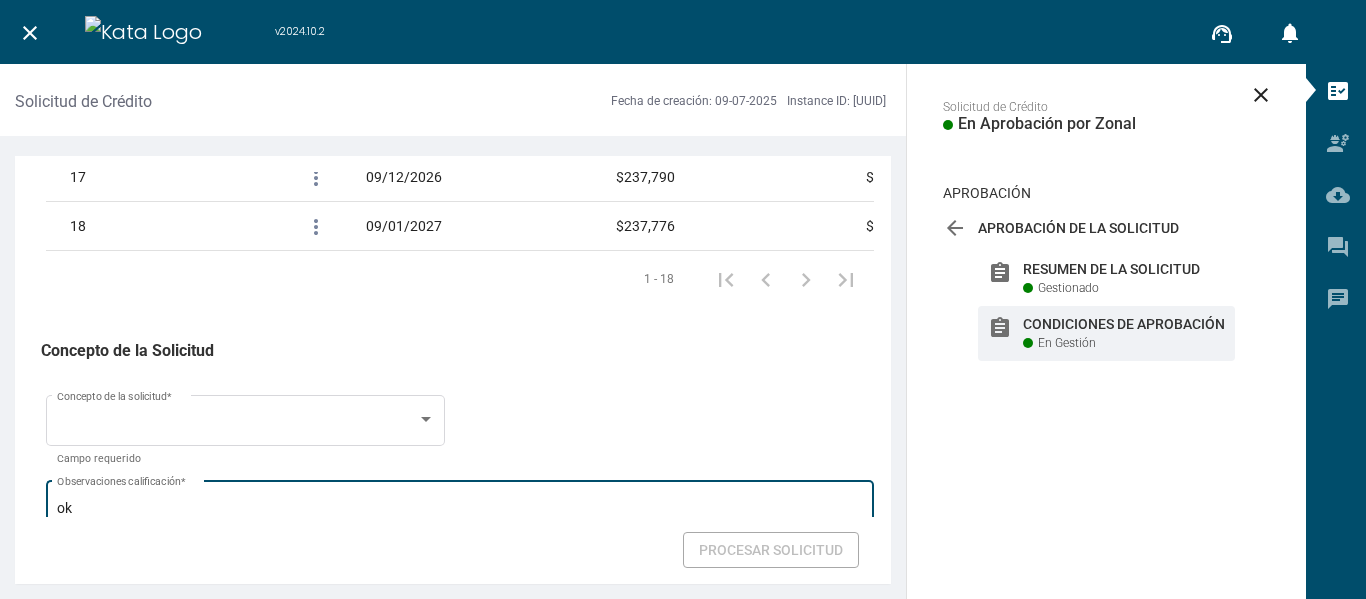 scroll, scrollTop: 3419, scrollLeft: 0, axis: vertical 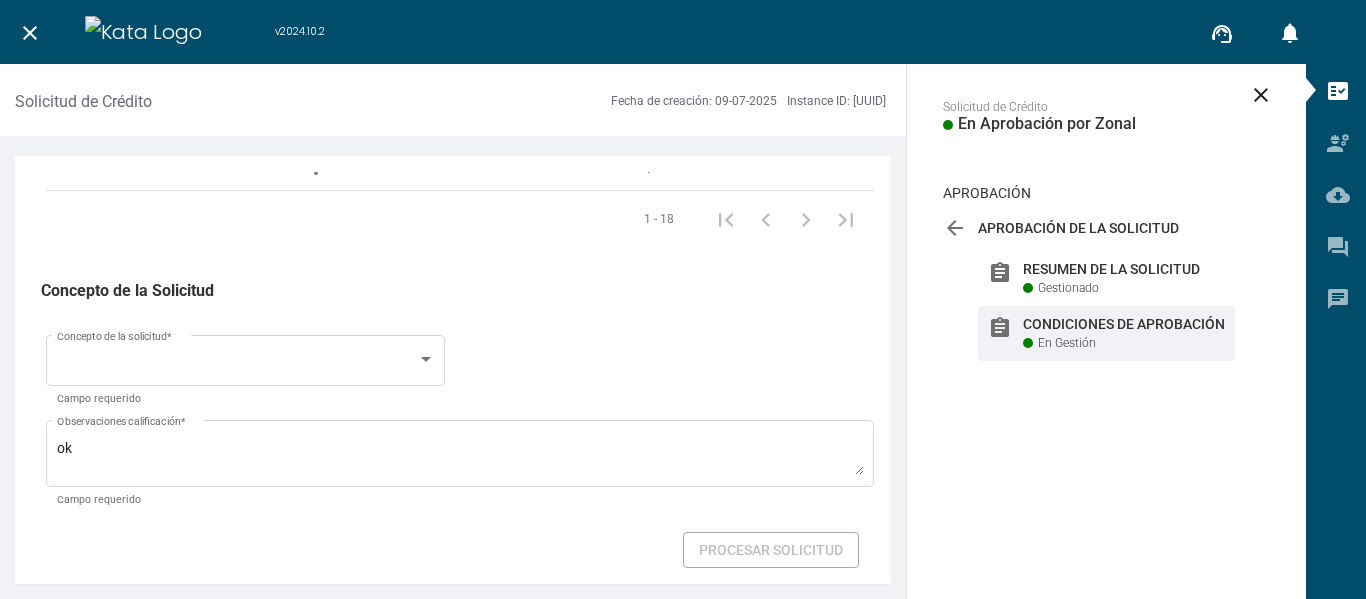 click on "Concepto de la solicitud   *  Campo requerido" at bounding box center (245, 370) 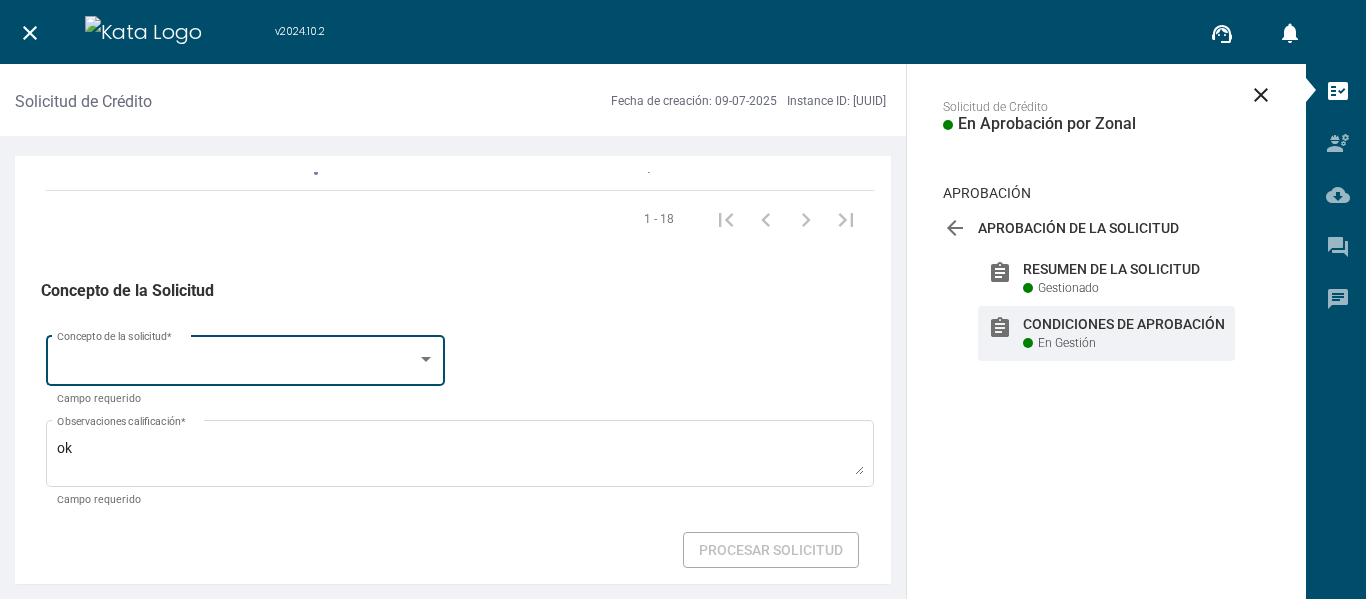 click on "Concepto de la solicitud   *" at bounding box center (246, 358) 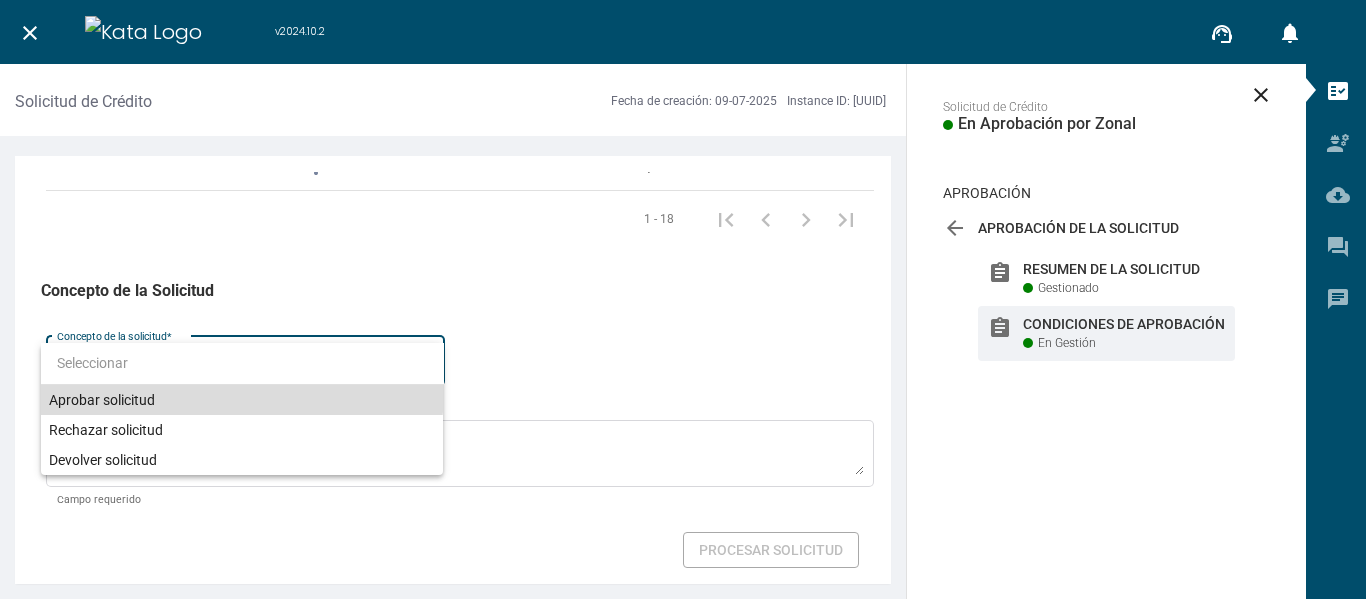click on "Aprobar solicitud" at bounding box center (242, 400) 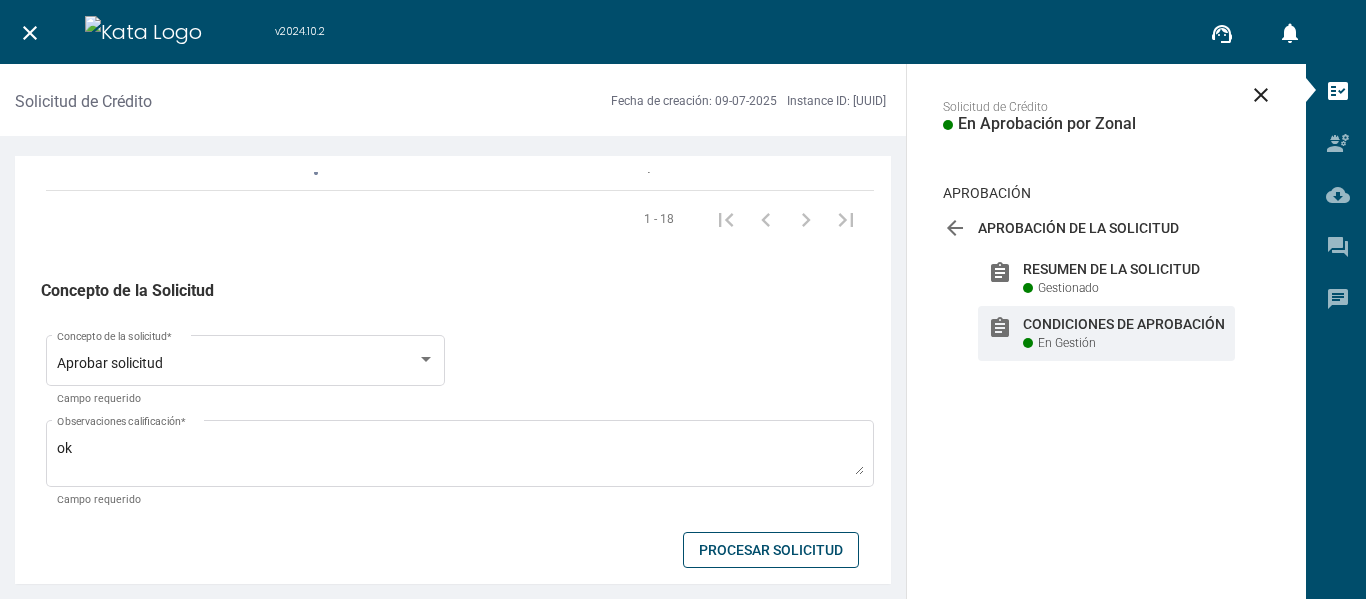 click on "Condiciones de Aprobación Renovación  Categoría del cliente  Microcrédito  Tipo de producto para destino  Capital Trabajo  Destino económico   *  Campo requerido
Microcrédito  Tipo de producto  Crédito popular prod Urbano360  Producto  [CURRENCY][NUMBER]  Monto   *  Campo requerido
Microcrédito  Producto para frecuencia  Crédito popular prod Urbano360  Producto  [NUMBER]  Frecuencia de pago  [NUMBER]  Plazo   *  Campo requerido
false   Sí   No  ¿Desea agregar tasa sugerida?   *  Campo requerido
0.00%  Tasa sugerida     Tipo de tasa sugerida  {"111-1":"Escalar","111-2":"Escalar&VerCamposTasa","111-7":"Escalar","111-9":"Escalar","111-11":"Escalar"}  Configuración de productos que escalan     Clase de tasa   Plus de la tasa   Días de revisión  [CURRENCY][NUMBER]  Prima seguro  [NUMBER]  Sumatoria Prima Seguro  [NUMBER]  Lista de seguros voluntarios  [NUMBER]  Seguros de prima fija  [DATE]  Fecha estimada de desembolso   *  Campo requerido
[DATE]  Fecha primera cuota   *  Campo requerido
Garantía real     * 0" at bounding box center (460, 370) 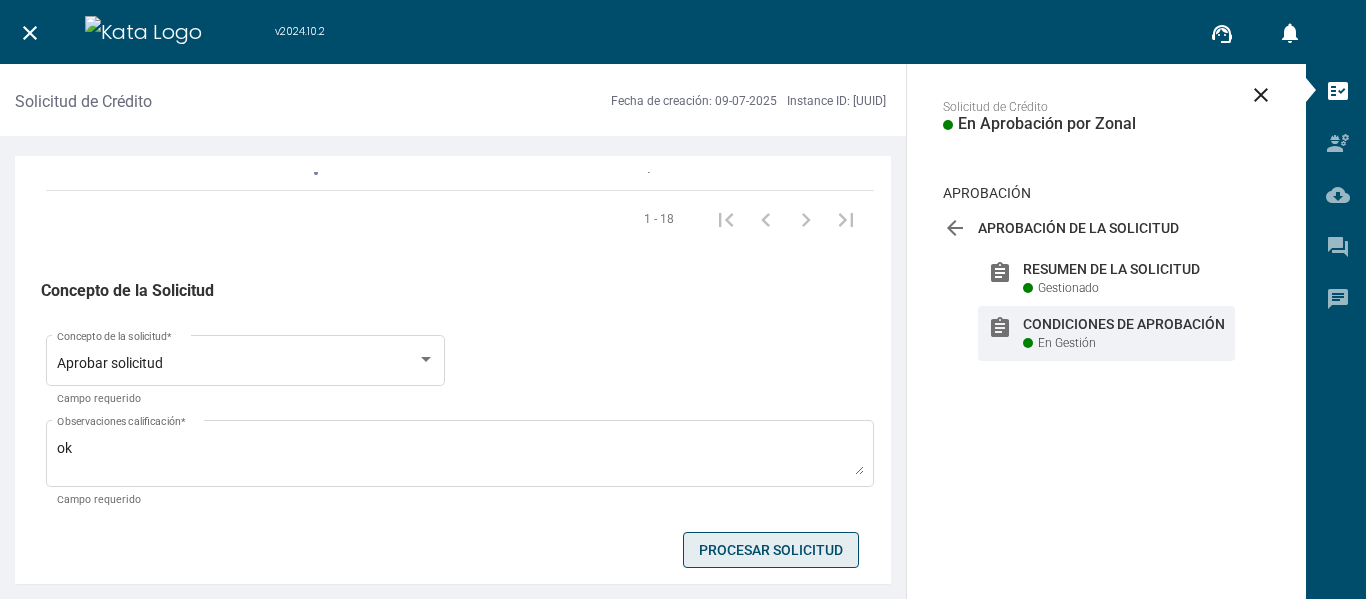 click on "Procesar Solicitud" at bounding box center (771, 550) 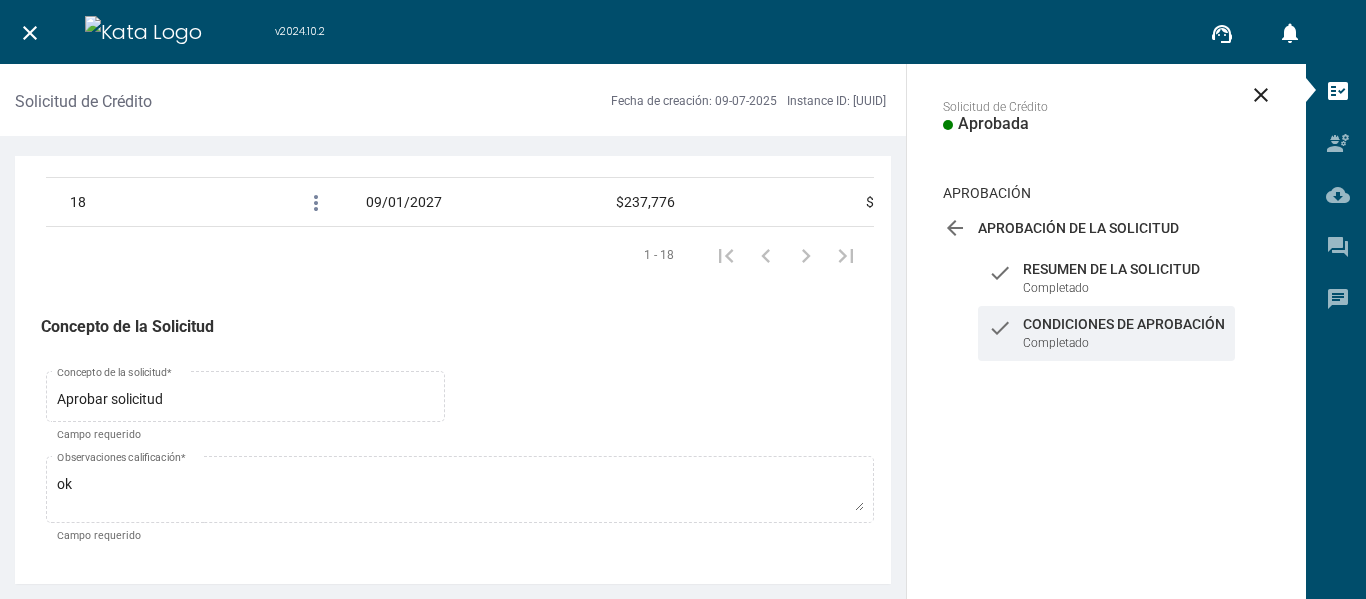 scroll, scrollTop: 3383, scrollLeft: 0, axis: vertical 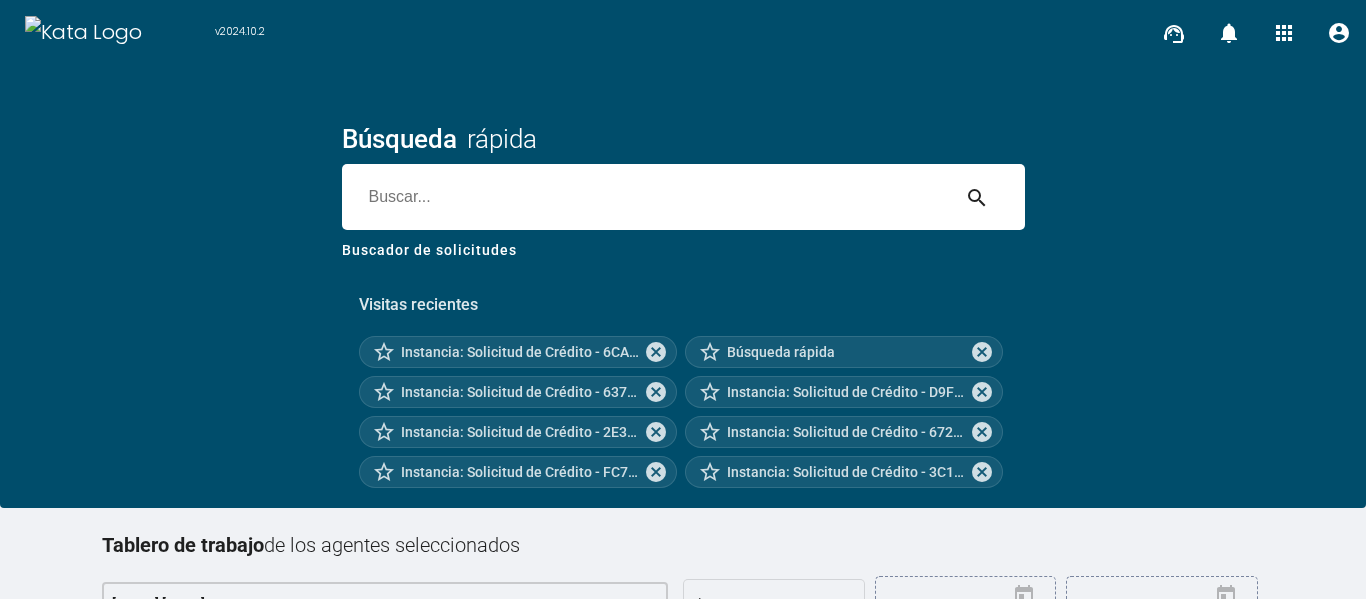 click at bounding box center [645, 197] 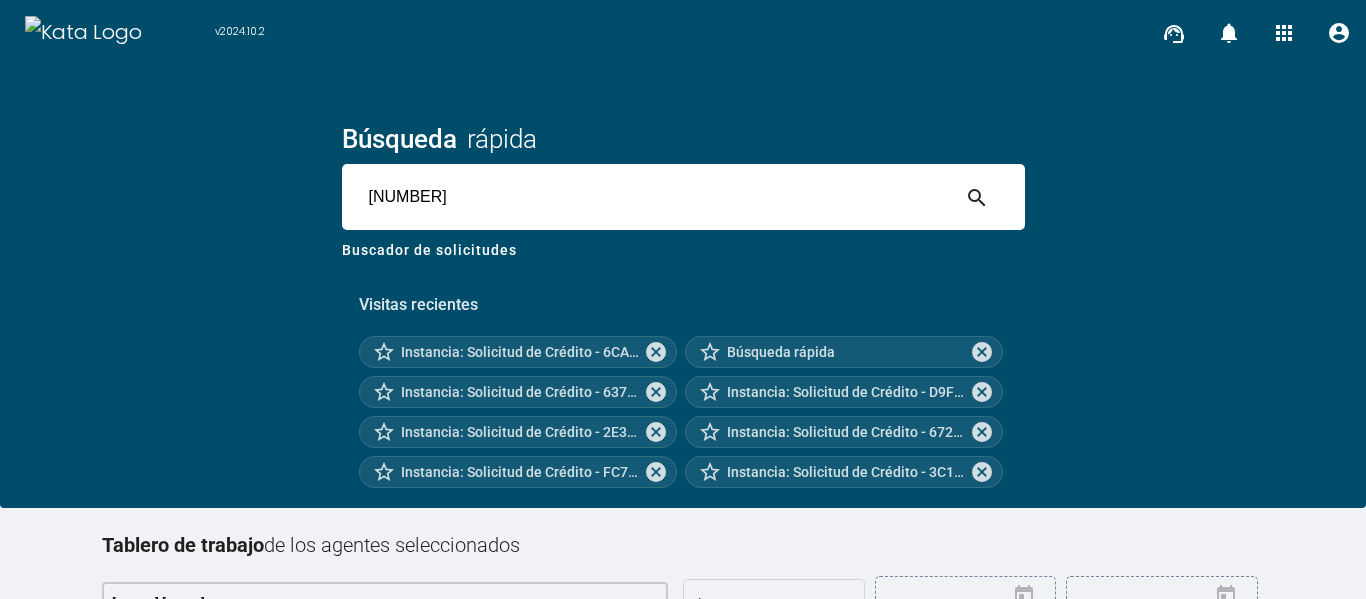 type on "[NUMBER]" 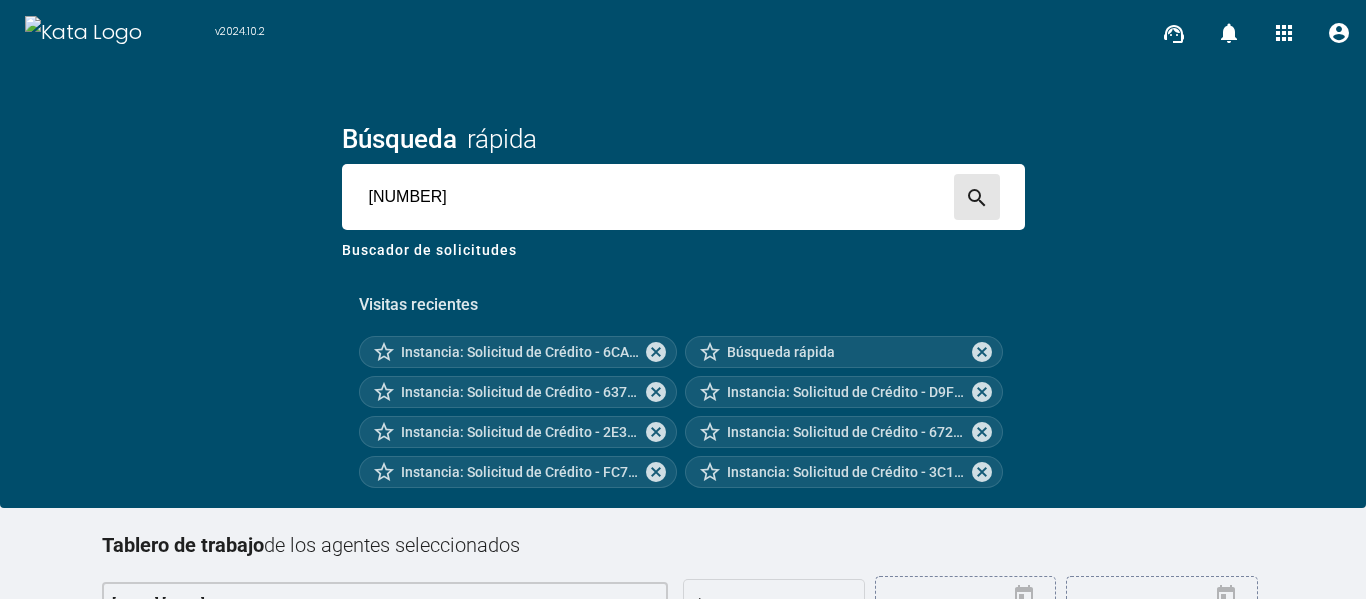 click on "search" at bounding box center [977, 197] 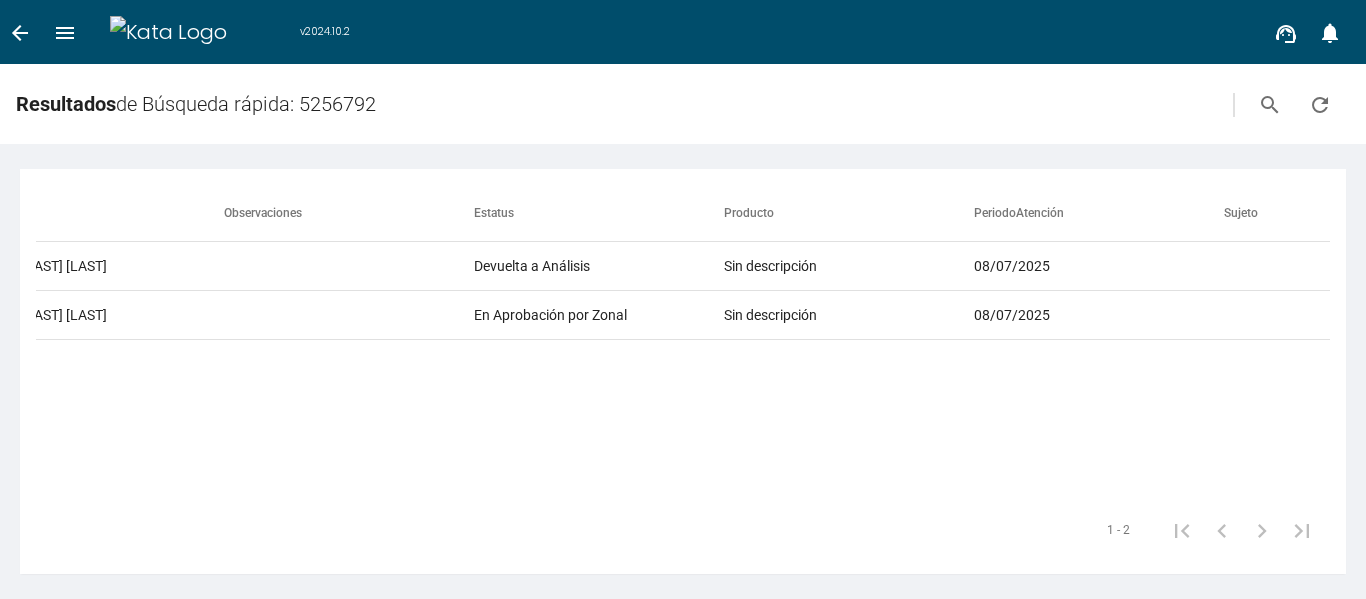 scroll, scrollTop: 0, scrollLeft: 1117, axis: horizontal 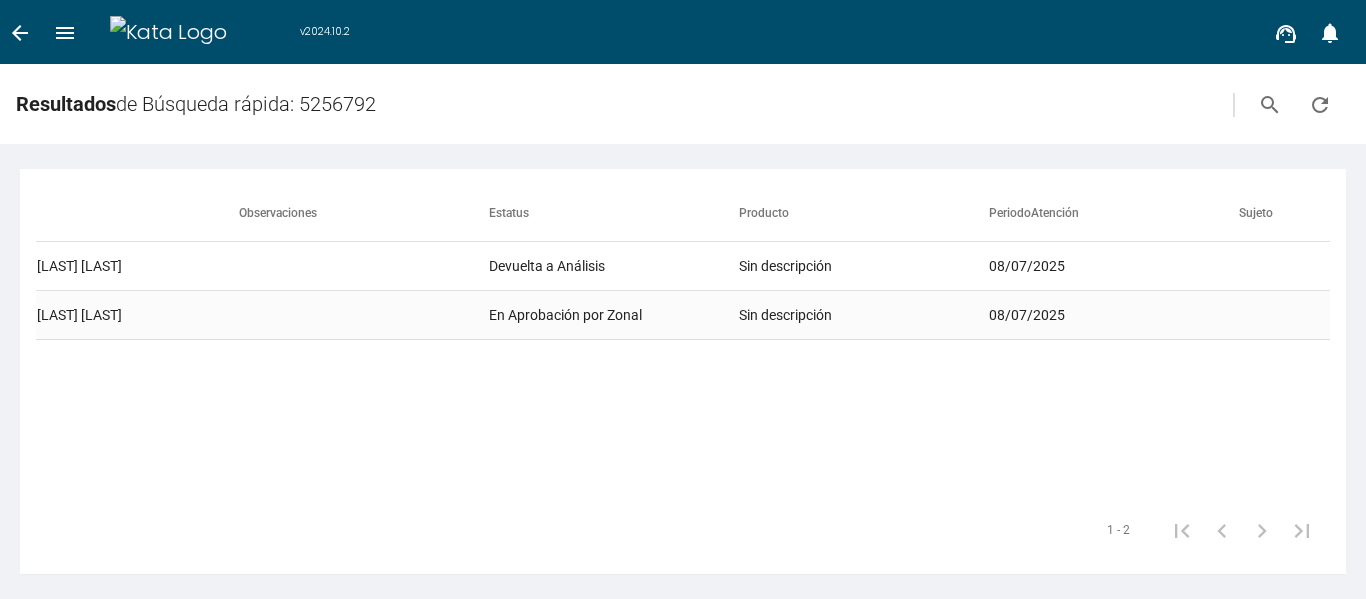 click on "En Aprobación por Zonal" at bounding box center [614, 266] 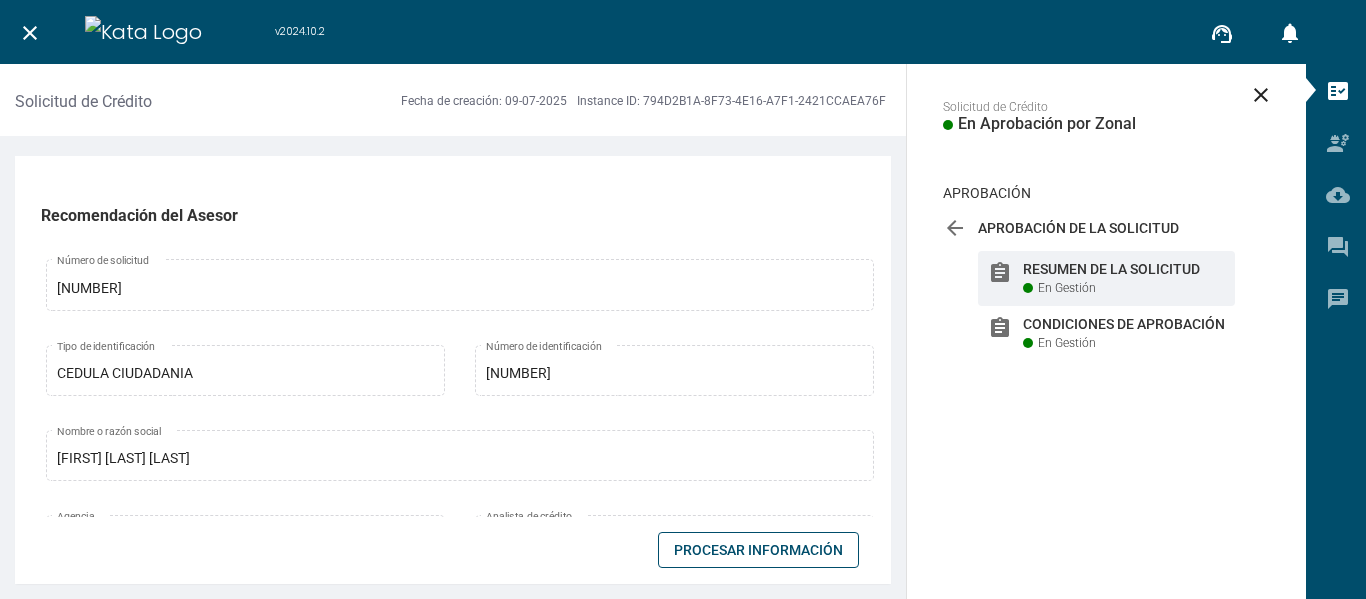click on "Procesar Información" at bounding box center (758, 550) 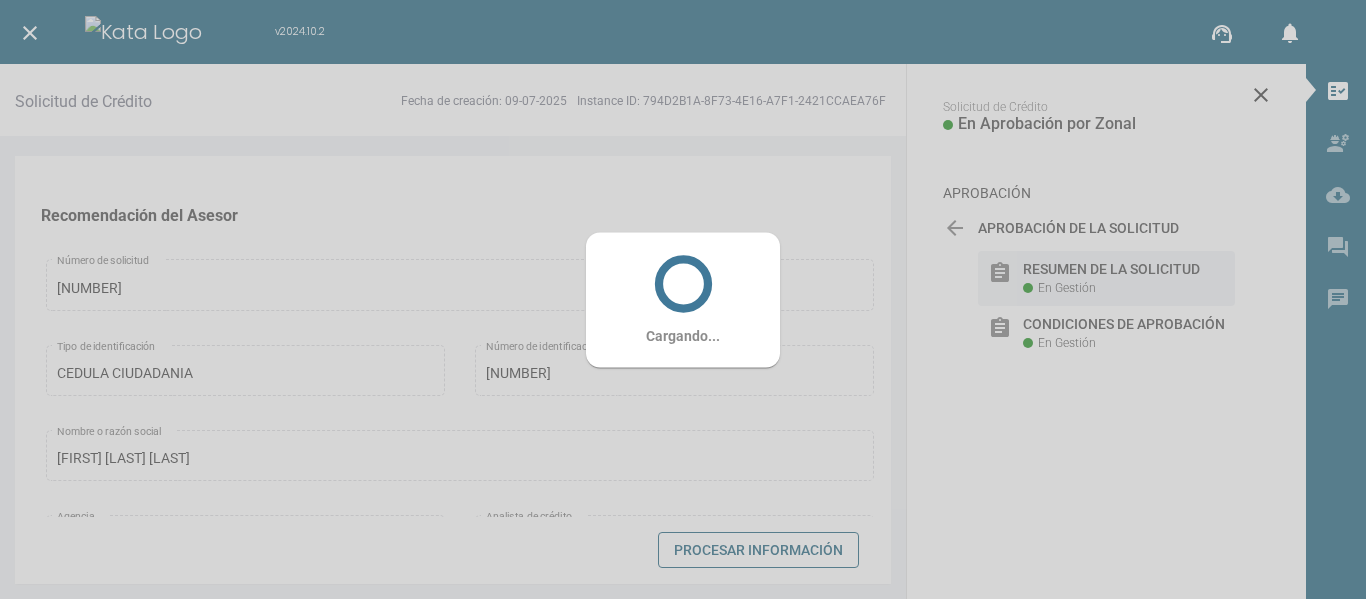 click on "Cargando..." at bounding box center [683, 299] 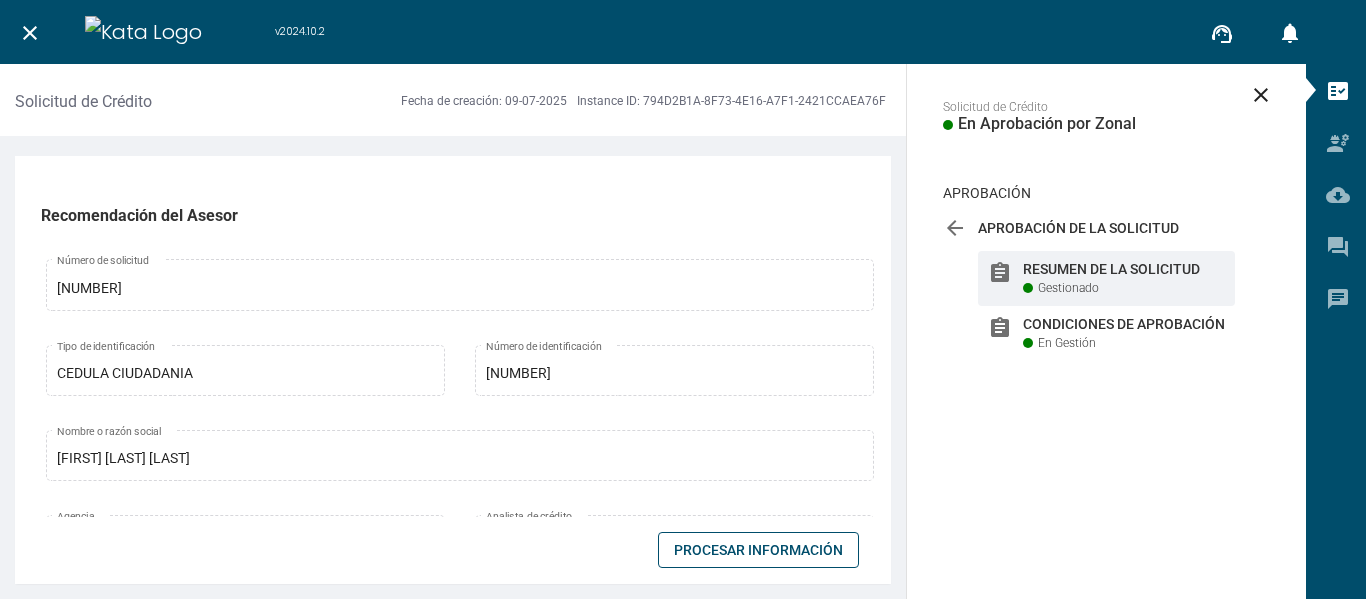 click on "Solicitud de Crédito En Aprobación por Zonal Aprobación arrow_back Aprobación de la Solicitud  En Proceso  assignment Resumen de la Solicitud Gestionado assignment Condiciones de Aprobación En Gestión" at bounding box center [1106, 228] 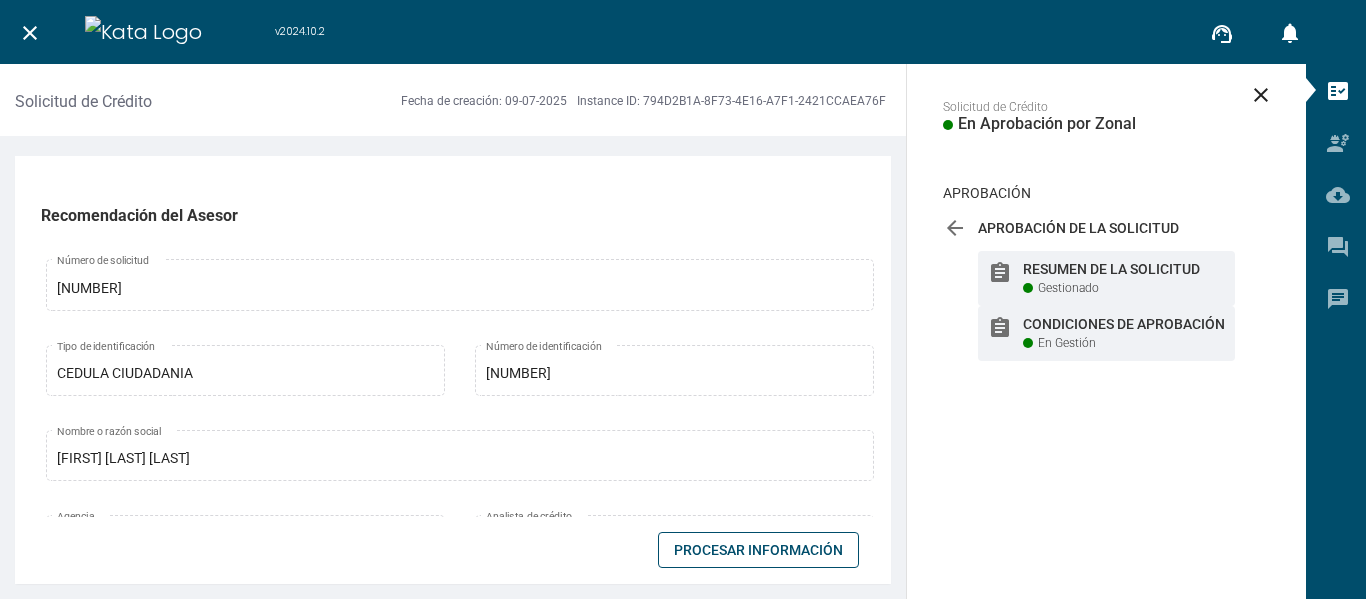 click on "assignment Condiciones de Aprobación En Gestión" at bounding box center (1106, 333) 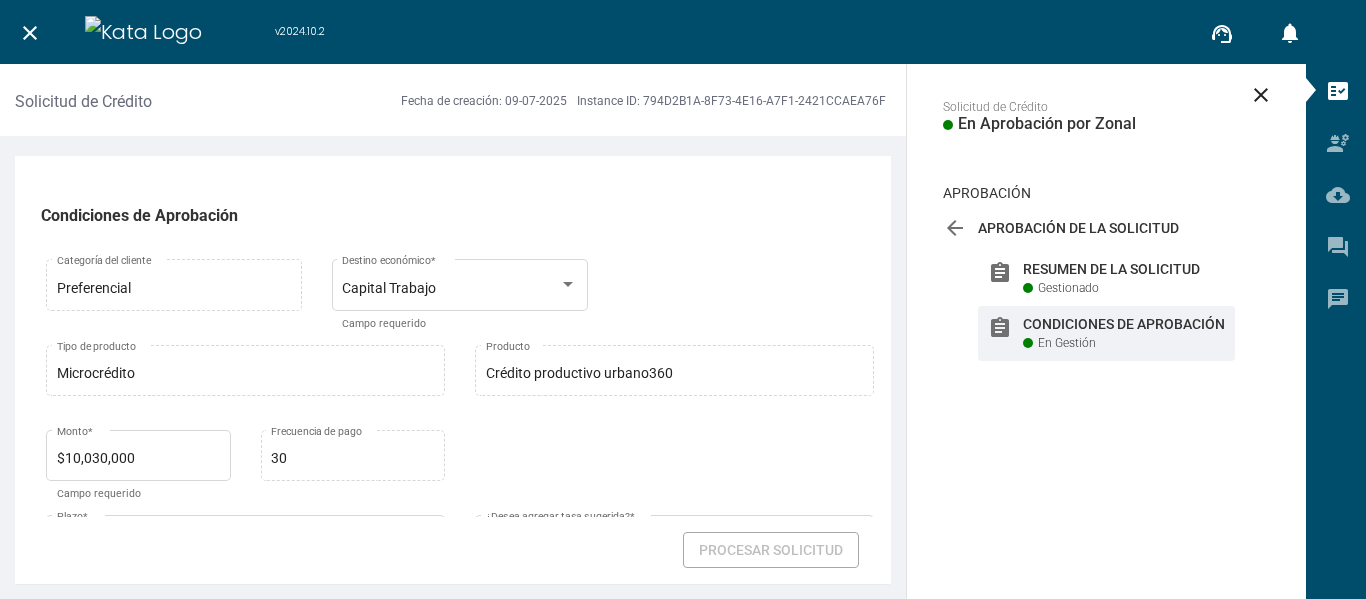 click on "Condiciones de Aprobación Preferencial  Categoría del cliente  Microcrédito  Tipo de producto para destino  Capital Trabajo  Destino económico   *  Campo requerido
Microcrédito  Tipo de producto  Crédito productivo urbano360  Producto  $10,030,000  Monto   *  Campo requerido
Microcrédito  Producto para frecuencia  Crédito productivo urbano360  Producto  30  Frecuencia de pago  36  Plazo   *  Campo requerido
false   Sí   No  ¿Desea agregar tasa sugerida?   *  Campo requerido
0.00%  Tasa sugerida     Tipo de tasa sugerida  {"111-1":"Escalar","111-2":"Escalar&VerCamposTasa","111-7":"Escalar","111-9":"Escalar","111-11":"Escalar"}  Configuración de productos que escalan     Clase de tasa   Plus de la tasa   Días de revisión  $1,087,848  Prima seguro  30218  Sumatoria Prima Seguro  802,811,842  Lista de seguros voluntarios  984  Seguros de prima fija  09/07/2025  Fecha estimada de desembolso   *  Campo requerido
09/08/2025  Fecha primera cuota   *  Campo requerido
Garantía real     * 0" at bounding box center (460, 344) 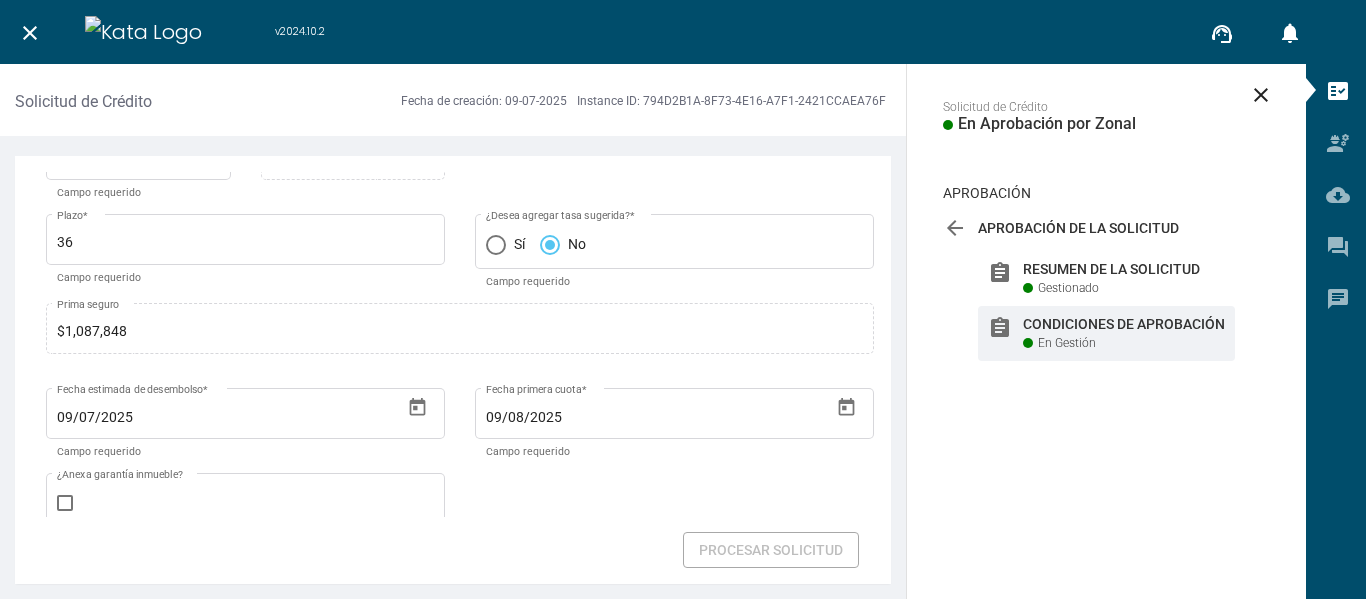 click on "09/08/2025  Fecha primera cuota   *  Campo requerido" at bounding box center [674, 82] 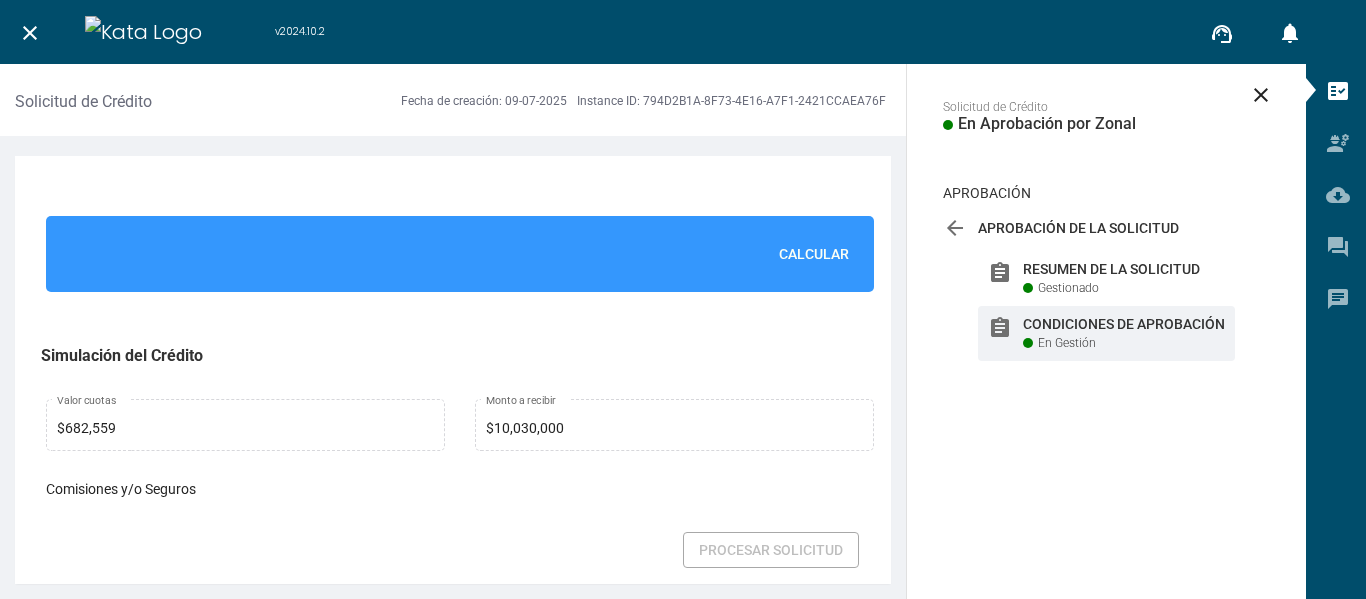 scroll, scrollTop: 1505, scrollLeft: 0, axis: vertical 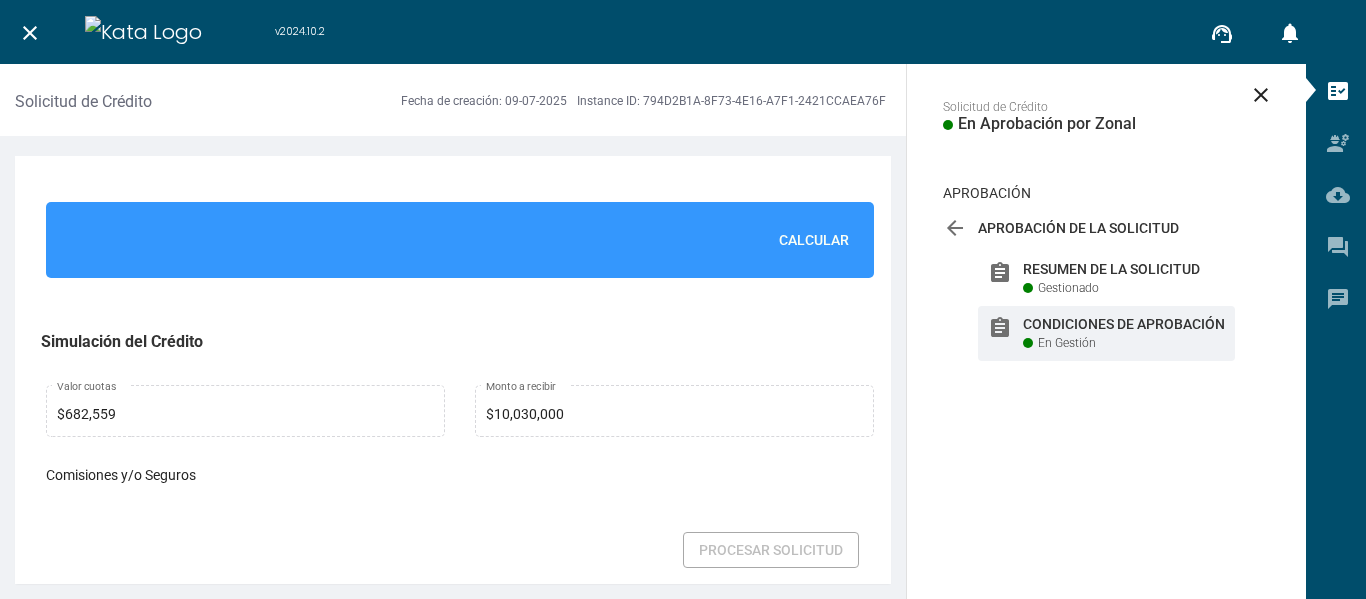click on "Calcular" at bounding box center (814, 240) 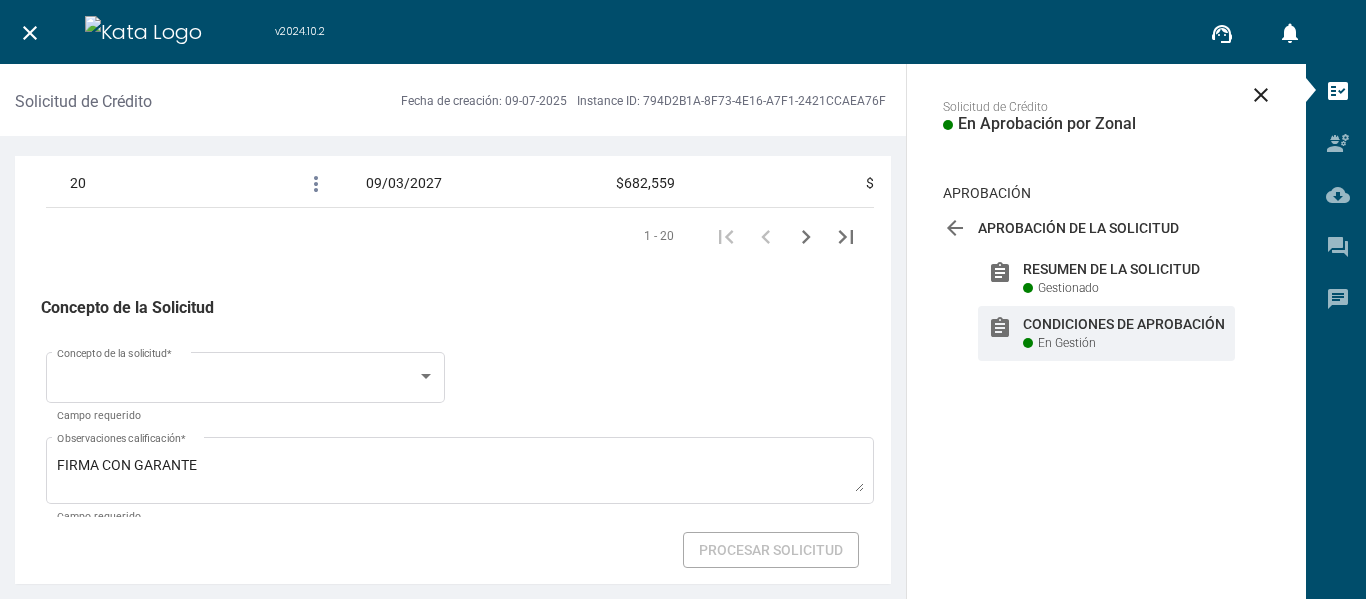 scroll, scrollTop: 3517, scrollLeft: 0, axis: vertical 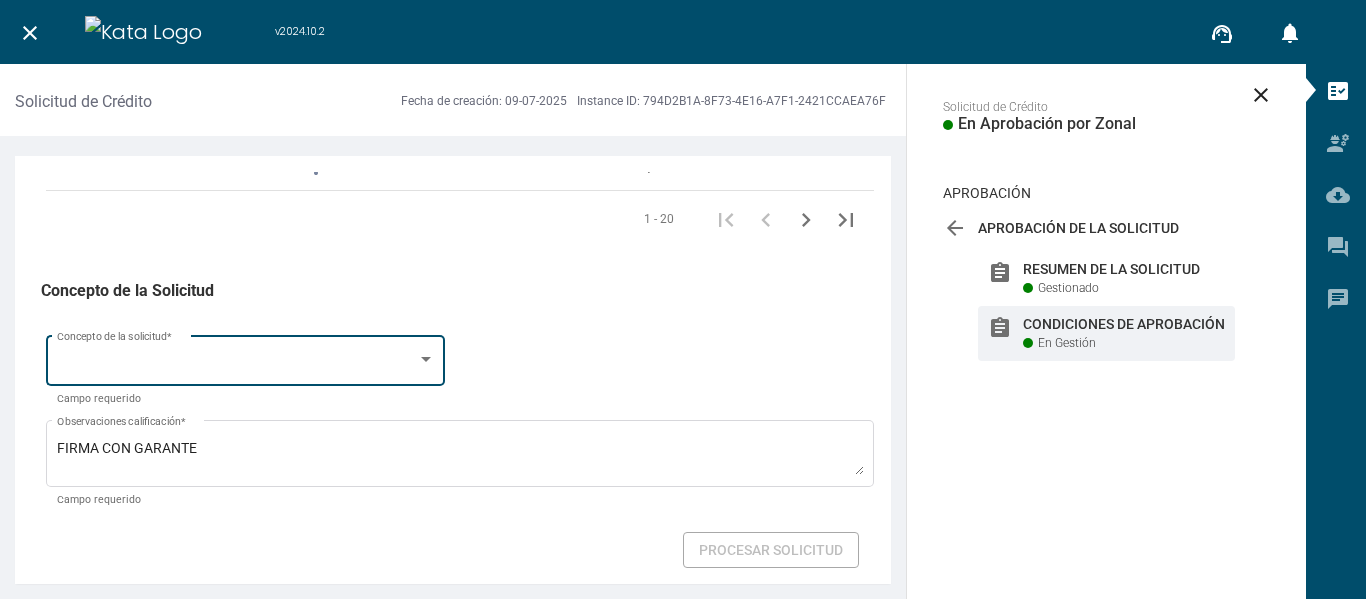 click on "Concepto de la solicitud   *" at bounding box center [246, 358] 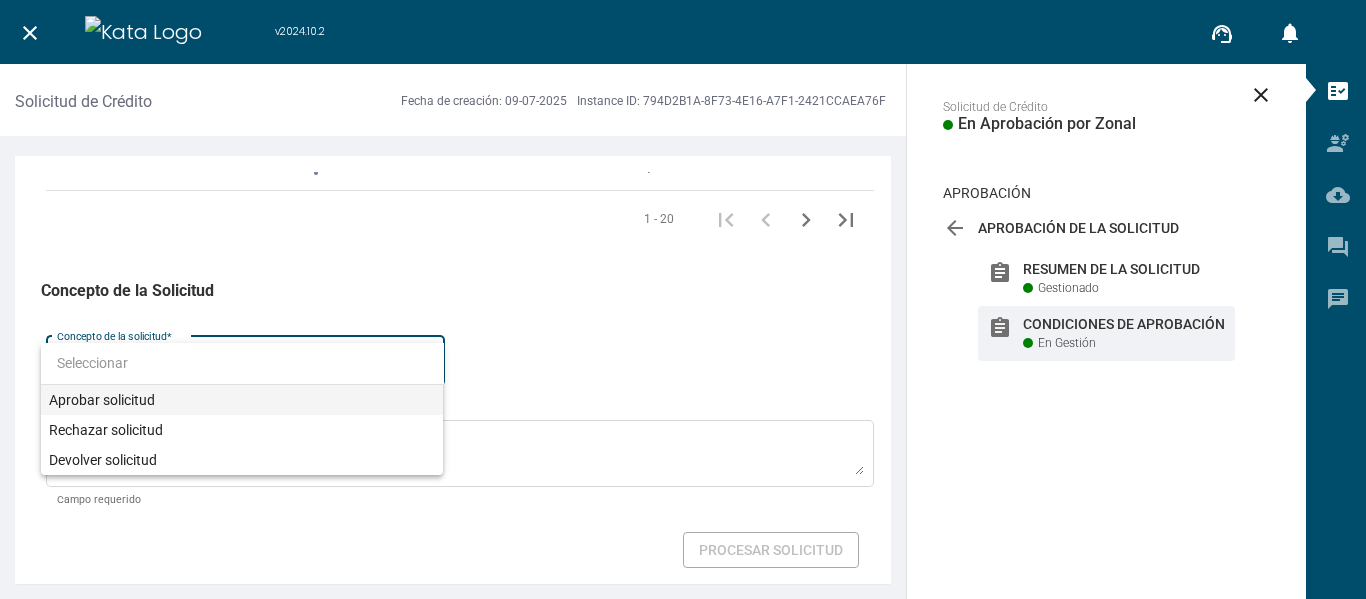 click on "Aprobar solicitud" at bounding box center (242, 400) 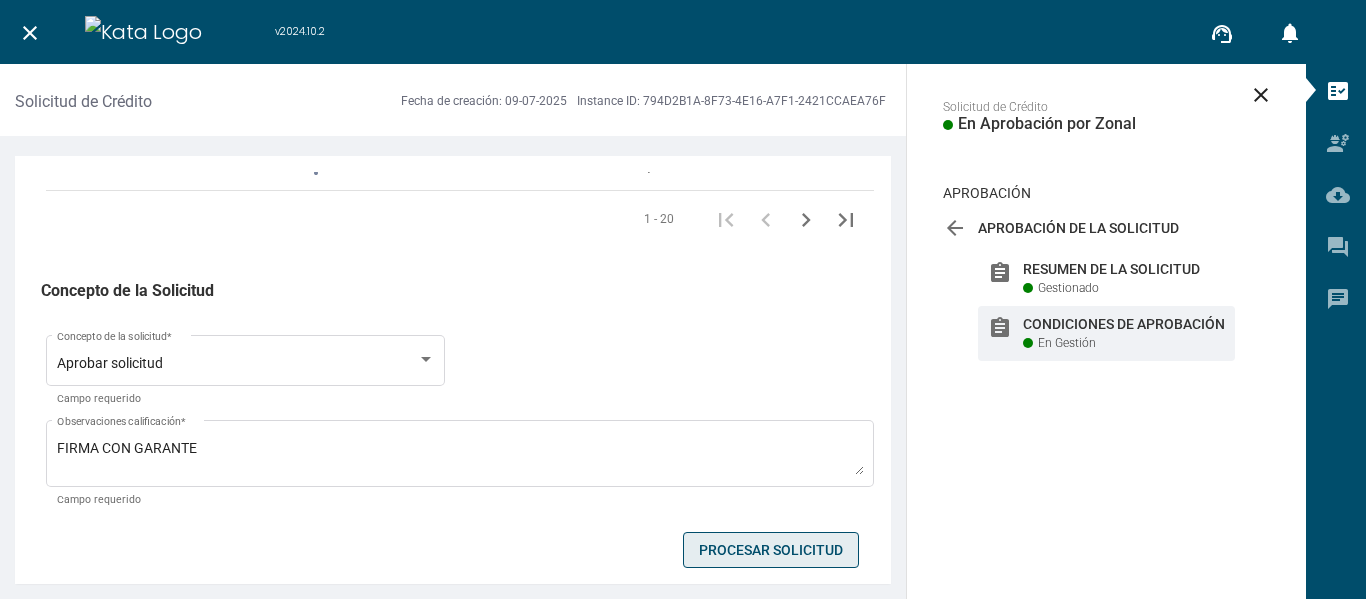 click on "Procesar Solicitud" at bounding box center (771, 550) 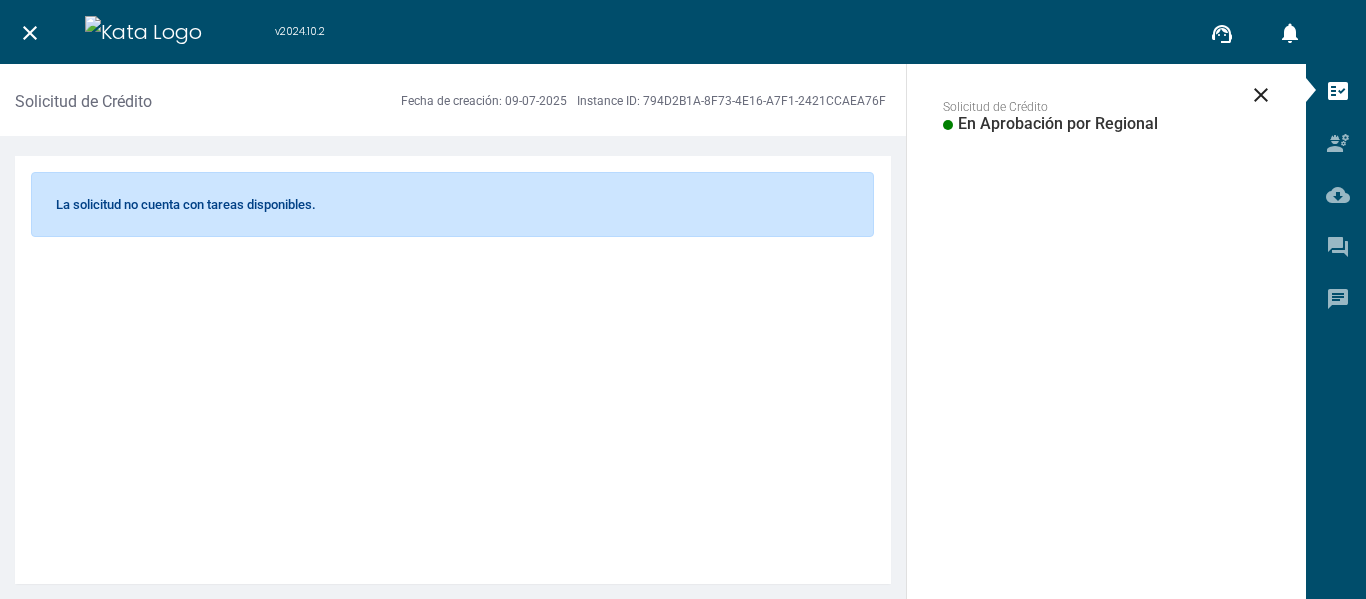 click on "close" at bounding box center [30, 33] 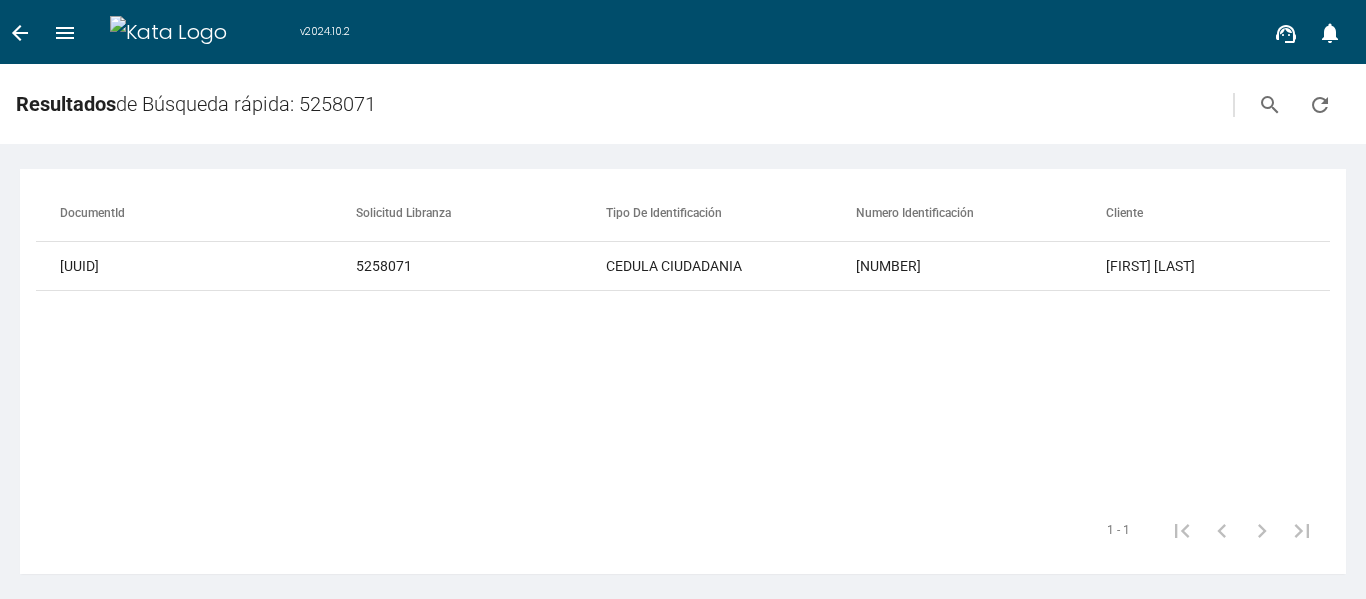 click on "arrow_back menu" at bounding box center (42, 32) 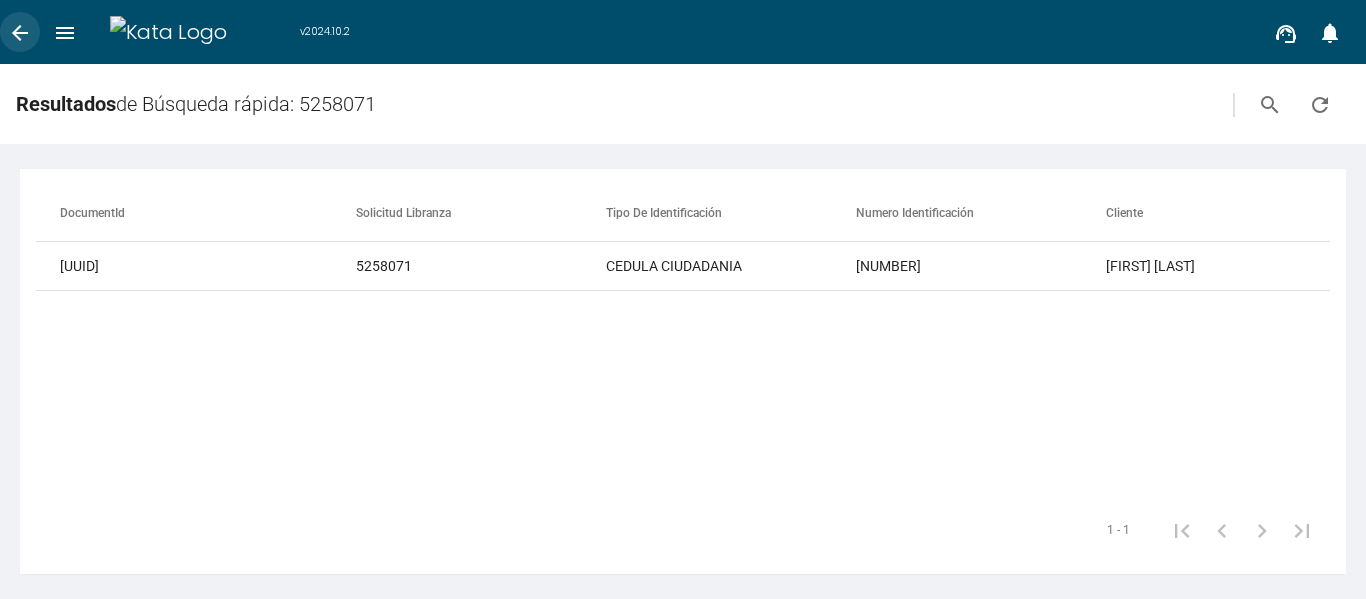 click on "arrow_back" at bounding box center (20, 33) 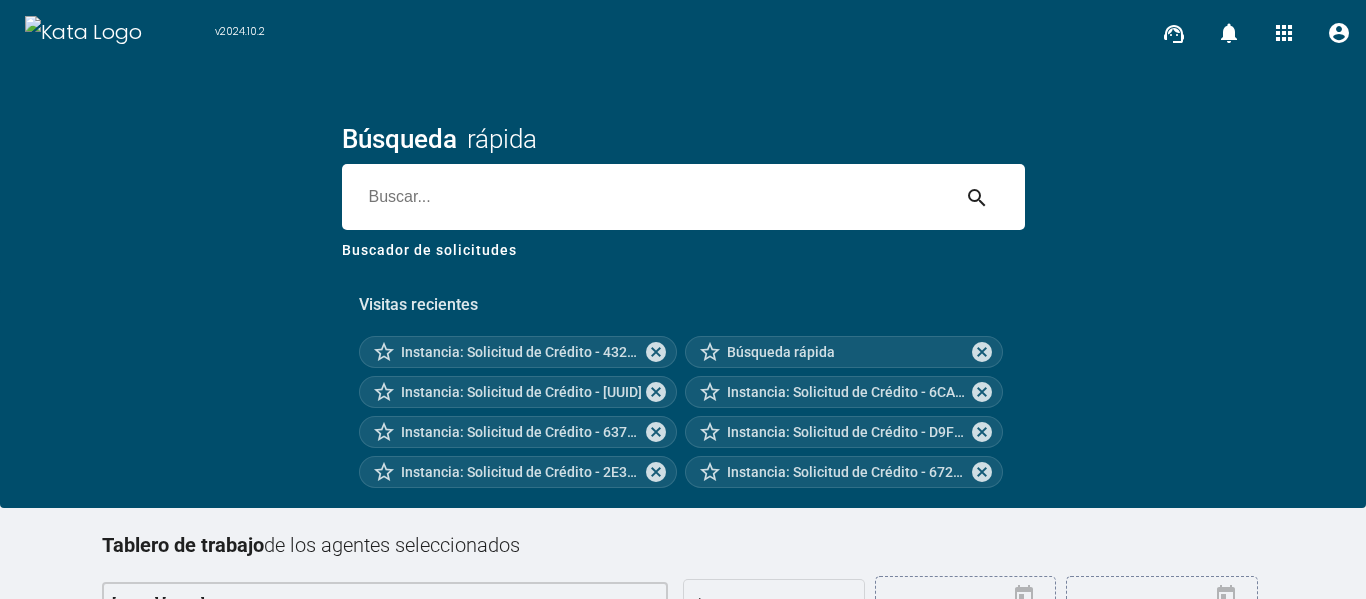 click at bounding box center (645, 197) 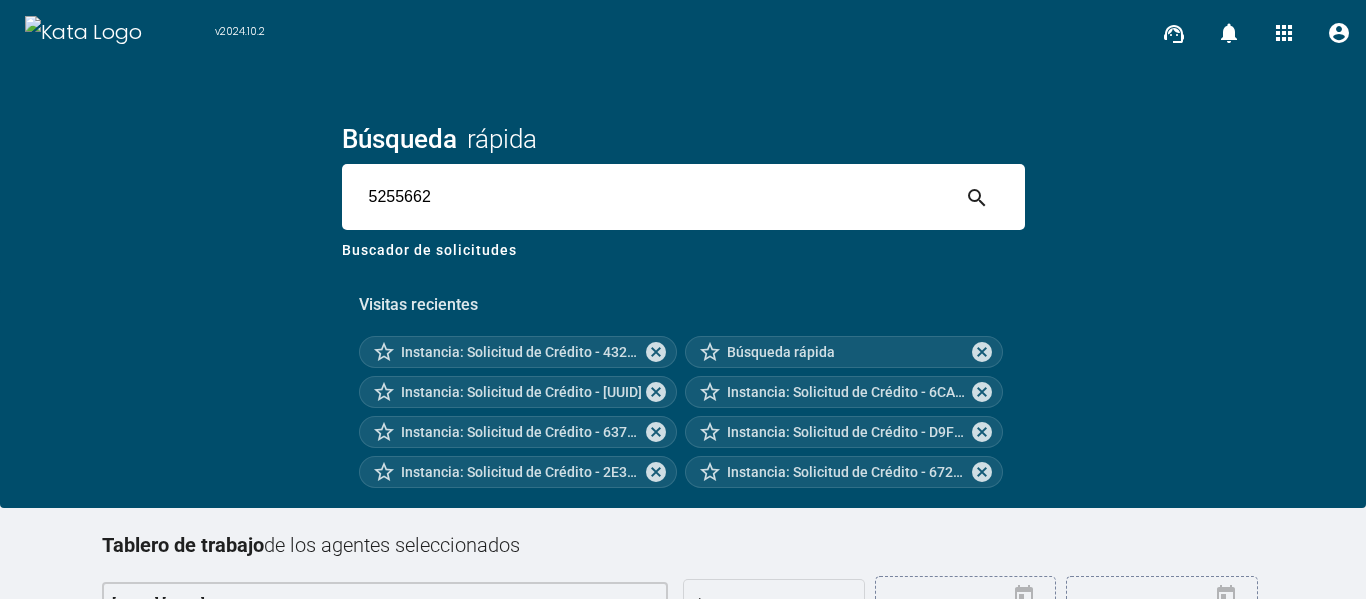 type on "[NUMBER]" 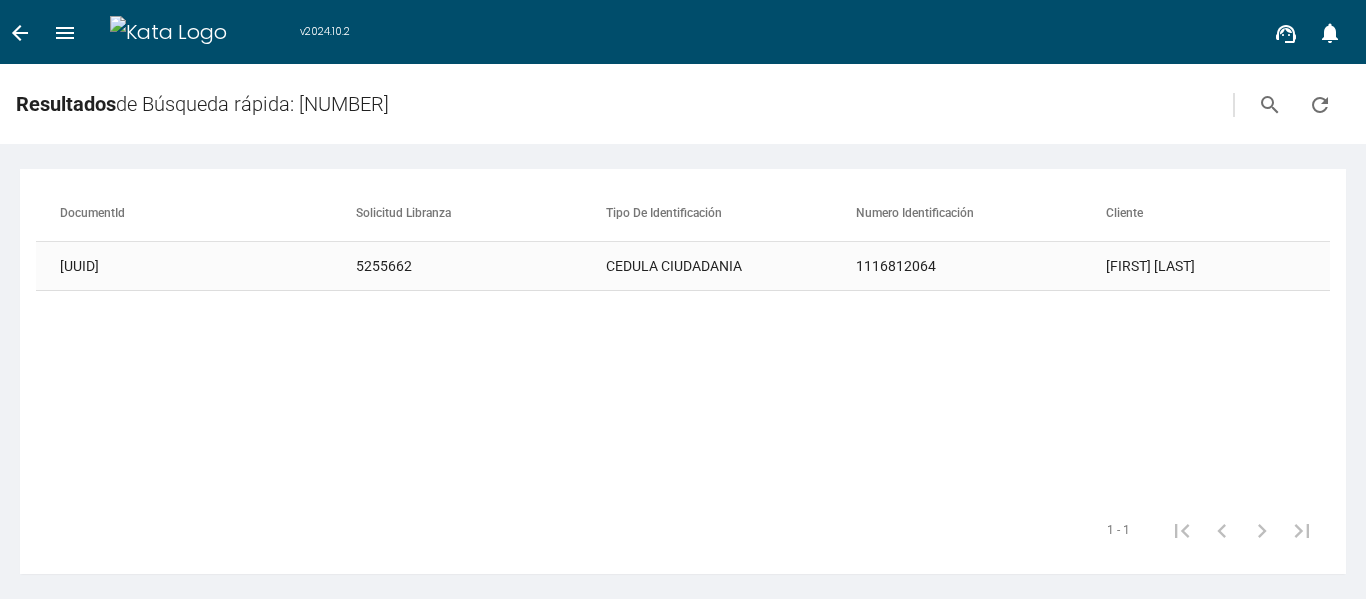 click on "CEDULA CIUDADANIA" at bounding box center (731, 266) 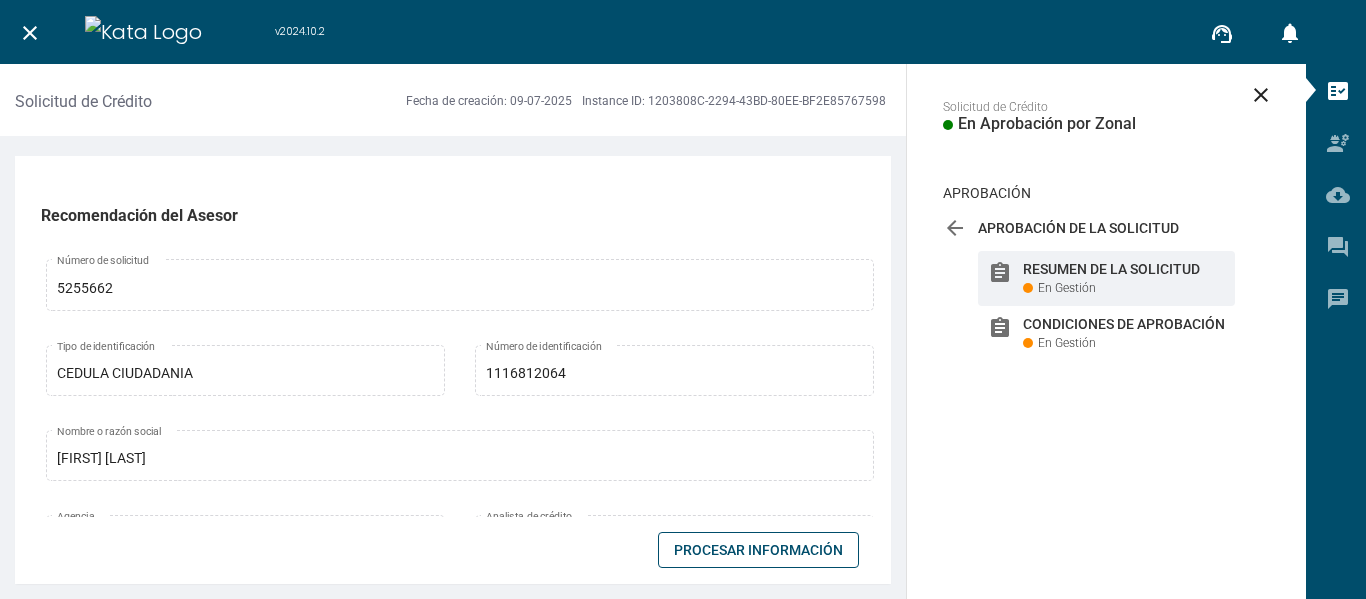 click on "Procesar Información" at bounding box center (758, 550) 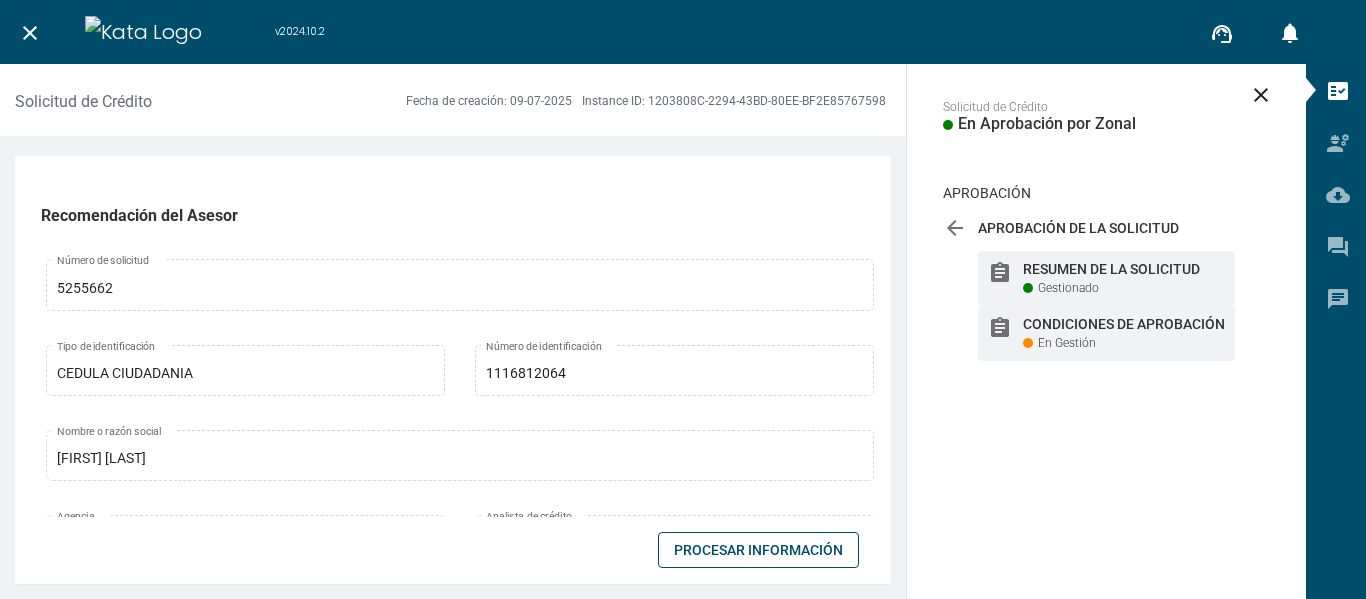 drag, startPoint x: 1098, startPoint y: 331, endPoint x: 1085, endPoint y: 331, distance: 13 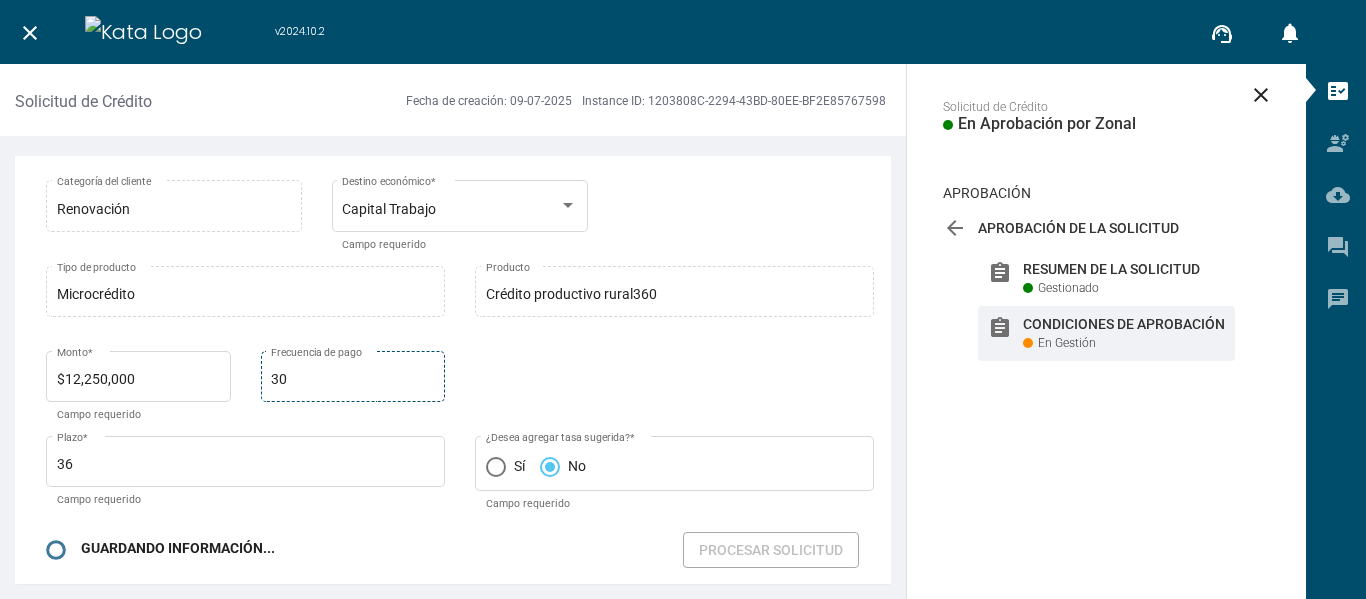 scroll, scrollTop: 100, scrollLeft: 0, axis: vertical 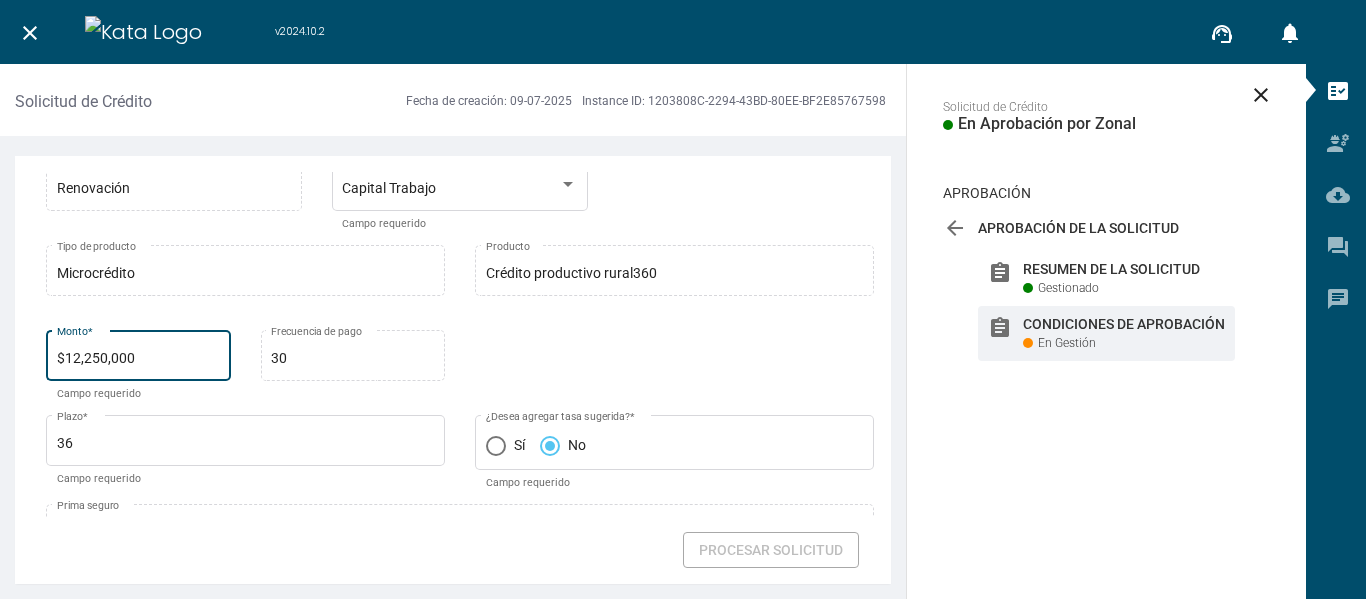 drag, startPoint x: 179, startPoint y: 354, endPoint x: 106, endPoint y: 328, distance: 77.491936 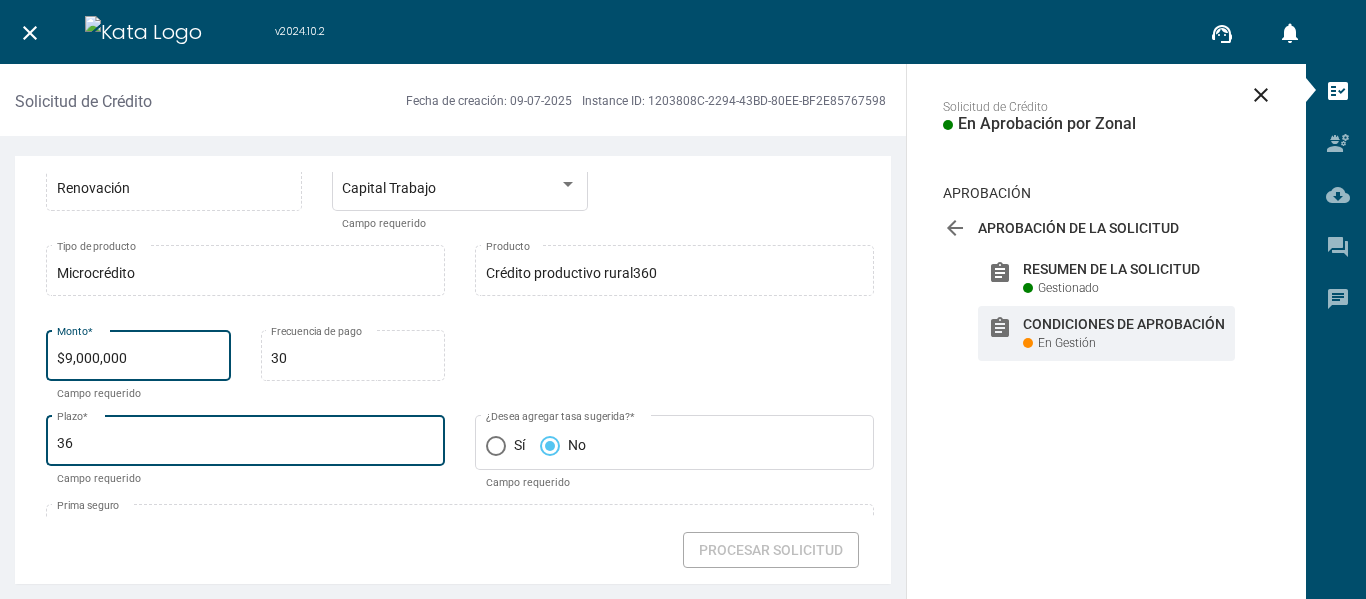 type on "$9,000,000" 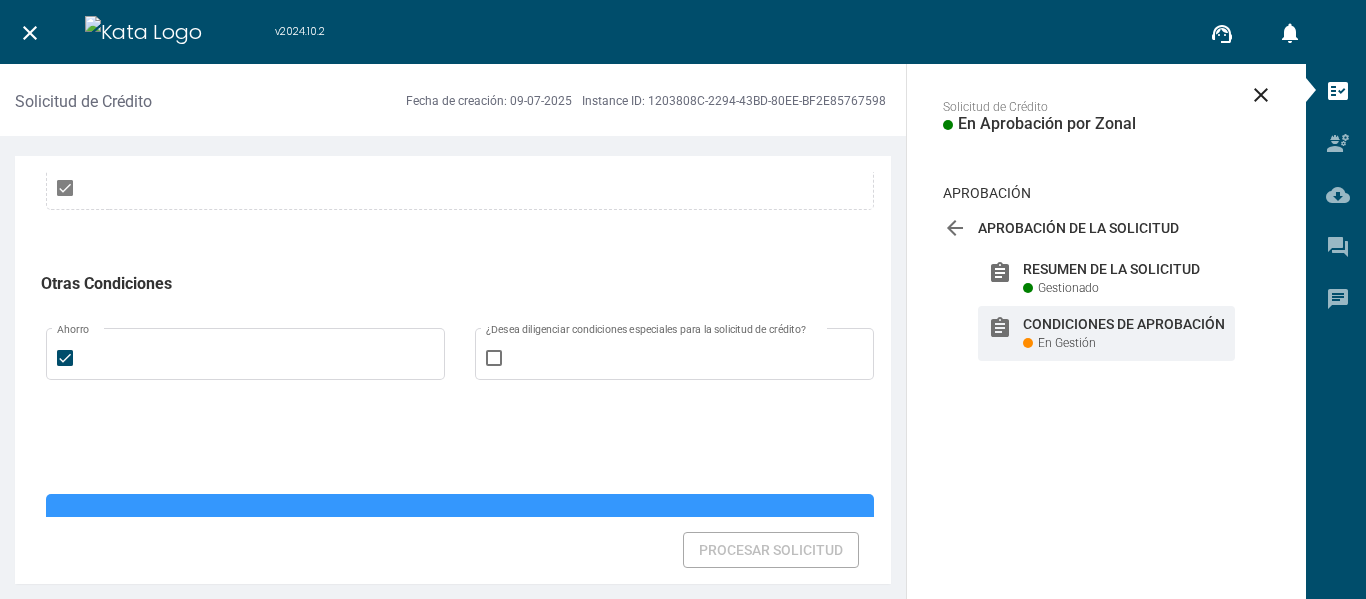 scroll, scrollTop: 1400, scrollLeft: 0, axis: vertical 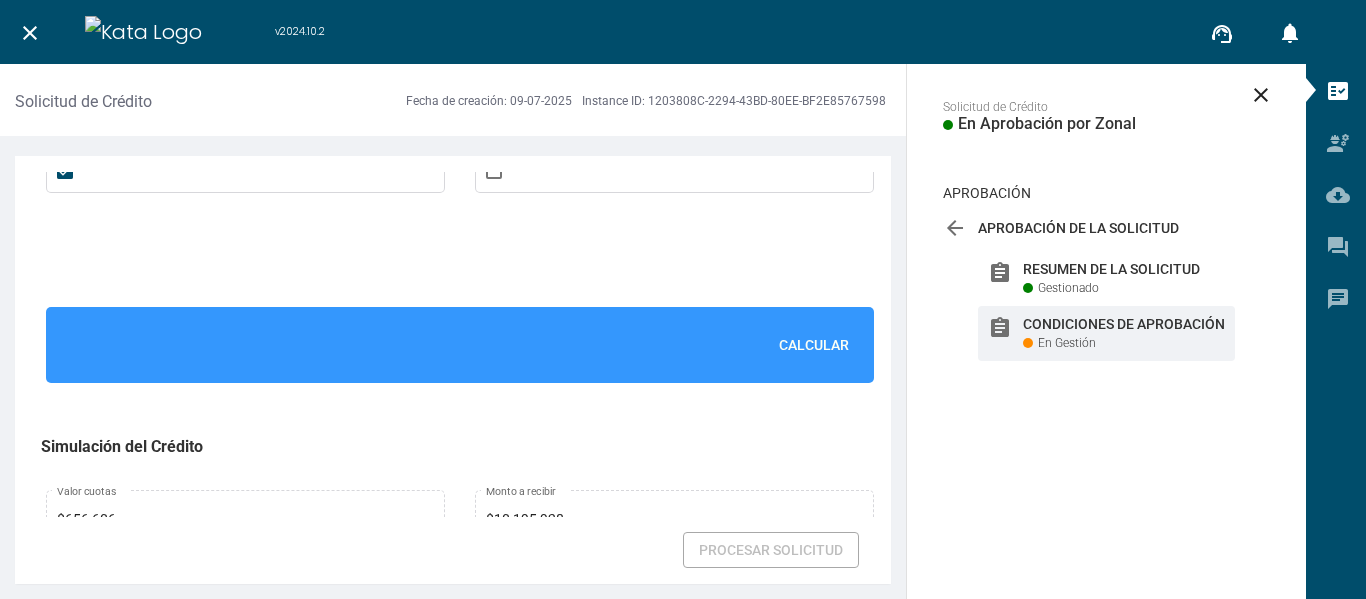 type on "30" 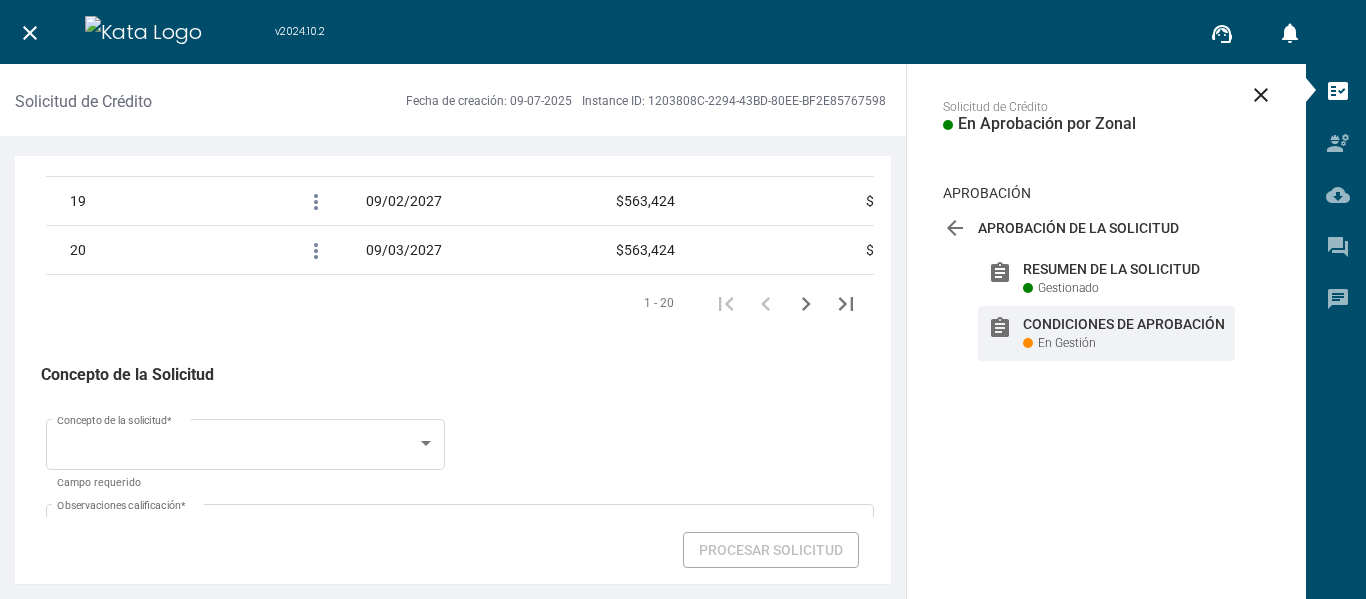scroll, scrollTop: 3517, scrollLeft: 0, axis: vertical 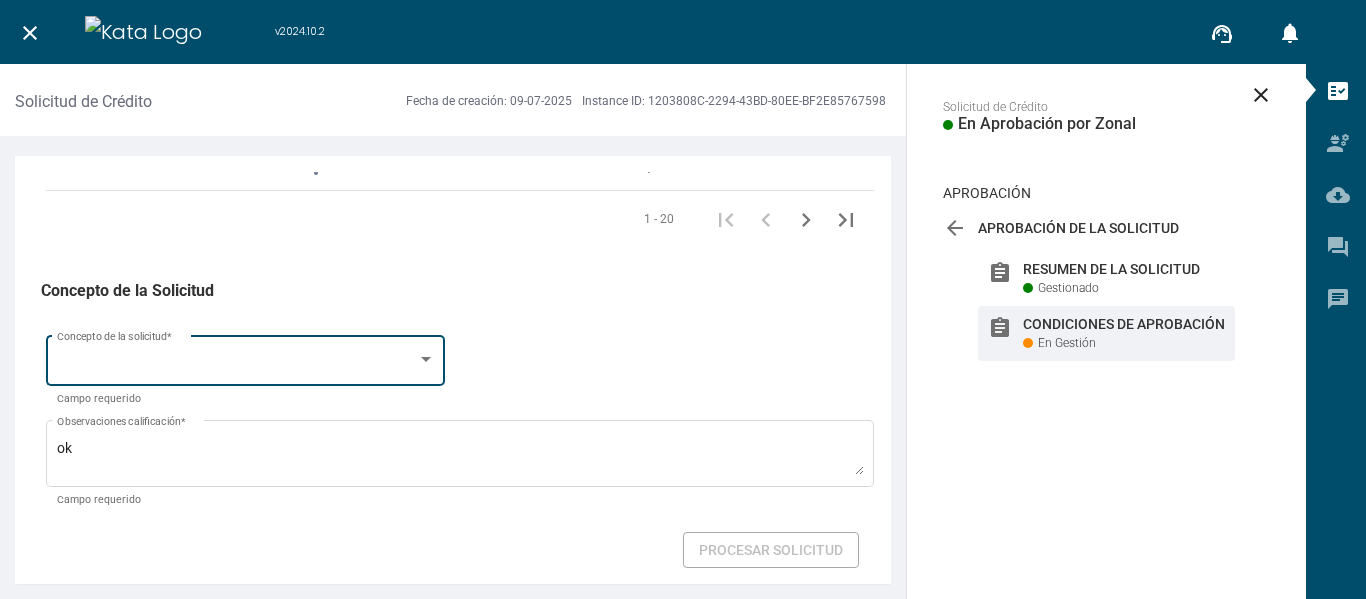 click at bounding box center (237, 364) 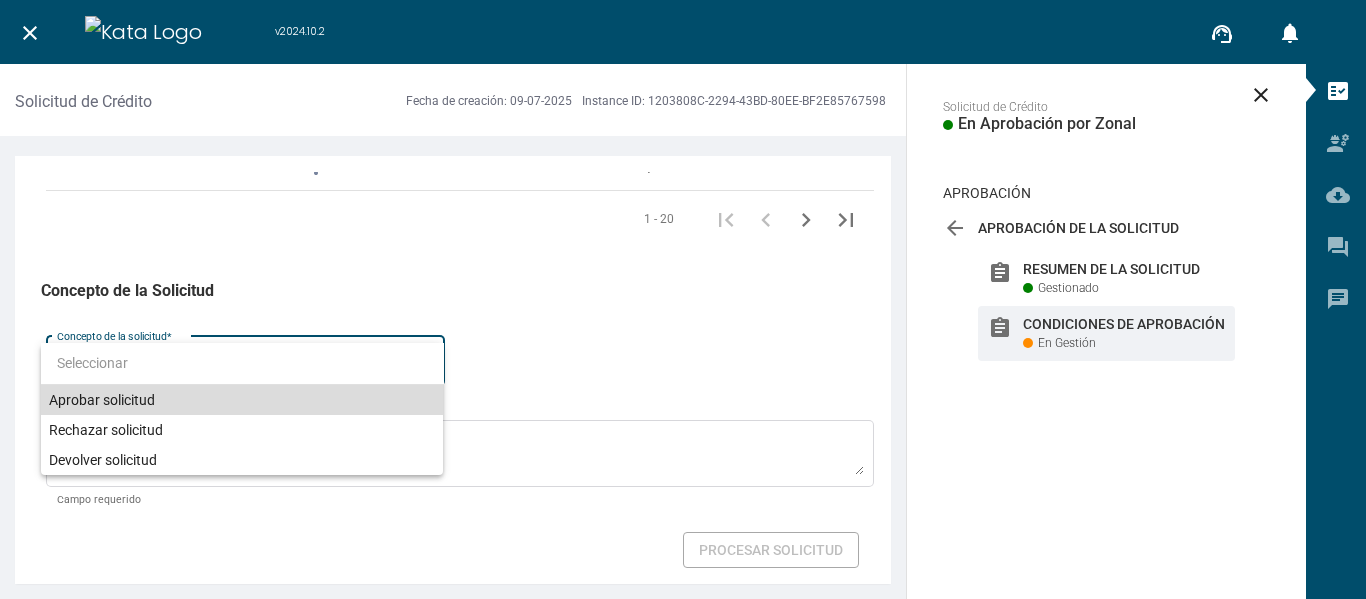 click on "Aprobar solicitud" at bounding box center (242, 400) 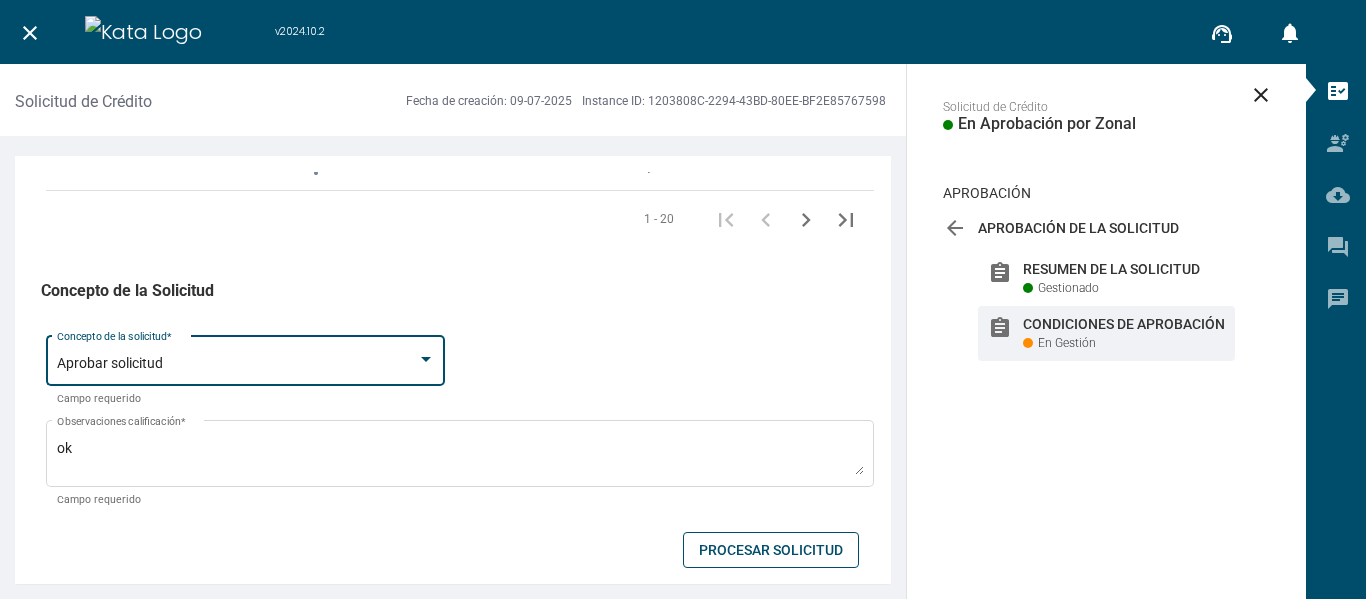 click on "Procesar Solicitud" at bounding box center [771, 550] 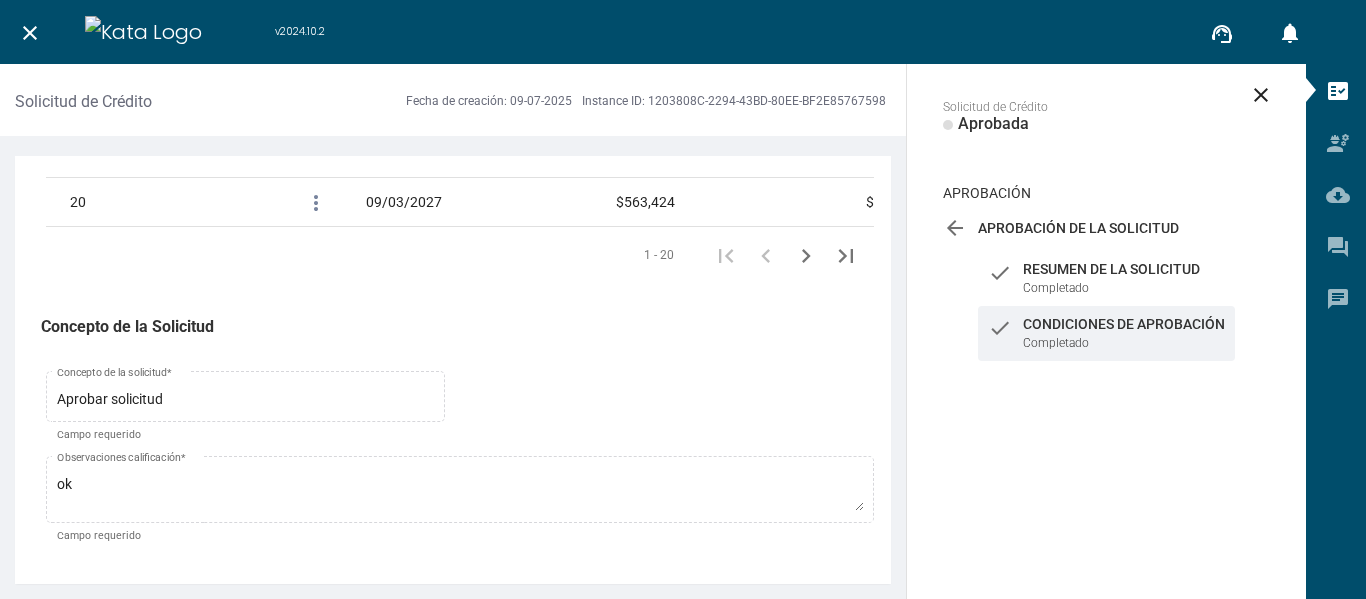 scroll, scrollTop: 3481, scrollLeft: 0, axis: vertical 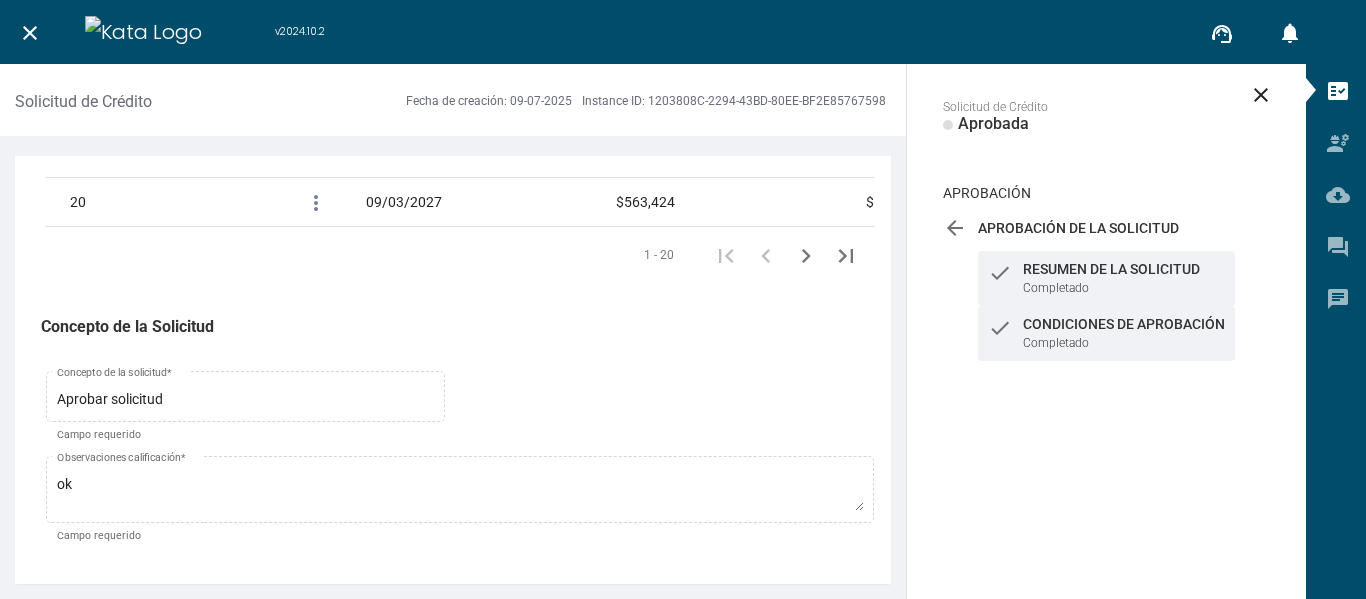 click on "Resumen de la Solicitud" at bounding box center (1124, 269) 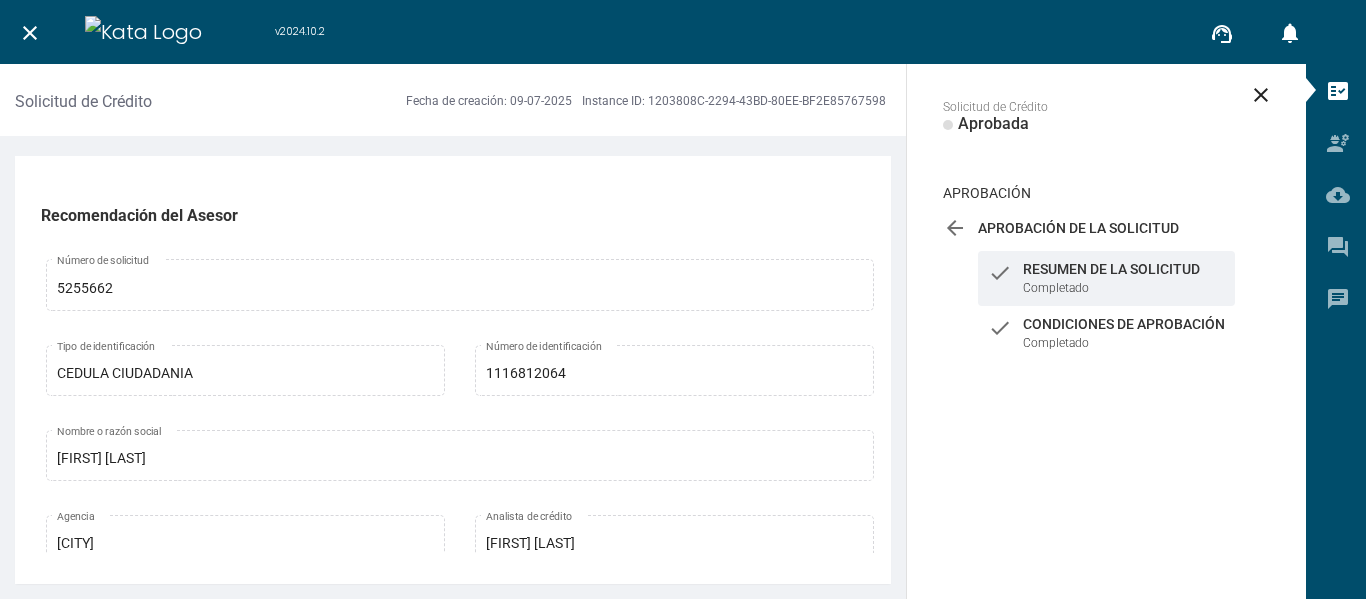 click on "close" at bounding box center [30, 32] 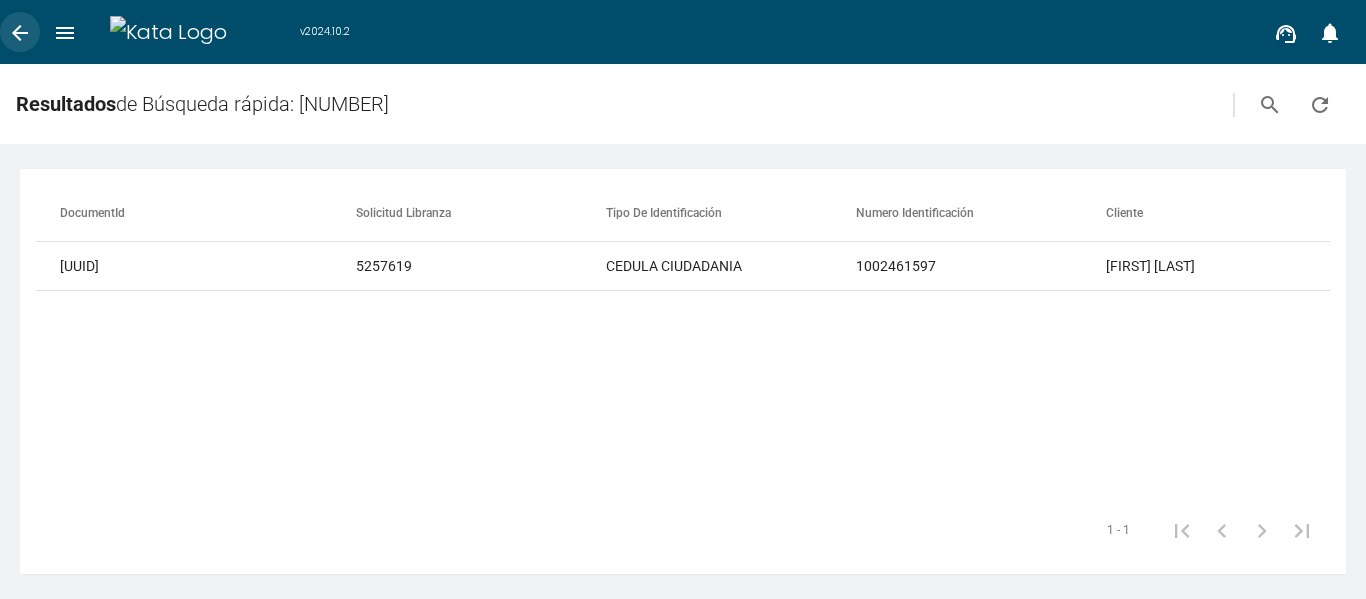 click on "arrow_back" at bounding box center [20, 33] 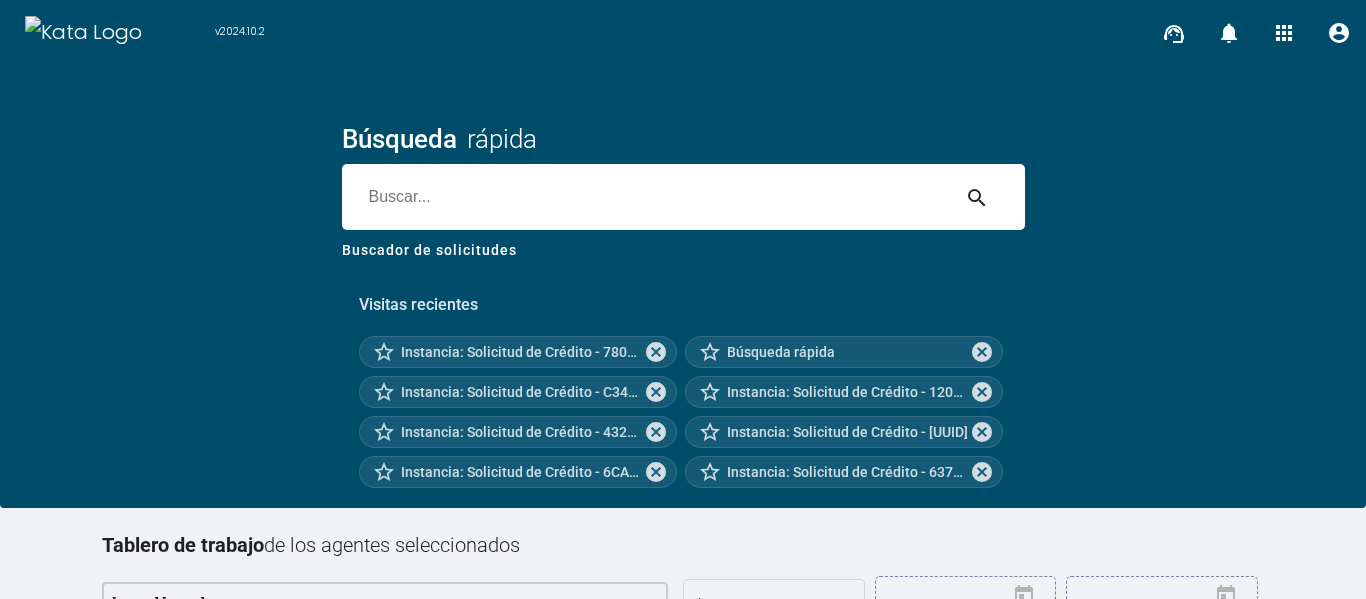 click at bounding box center [645, 197] 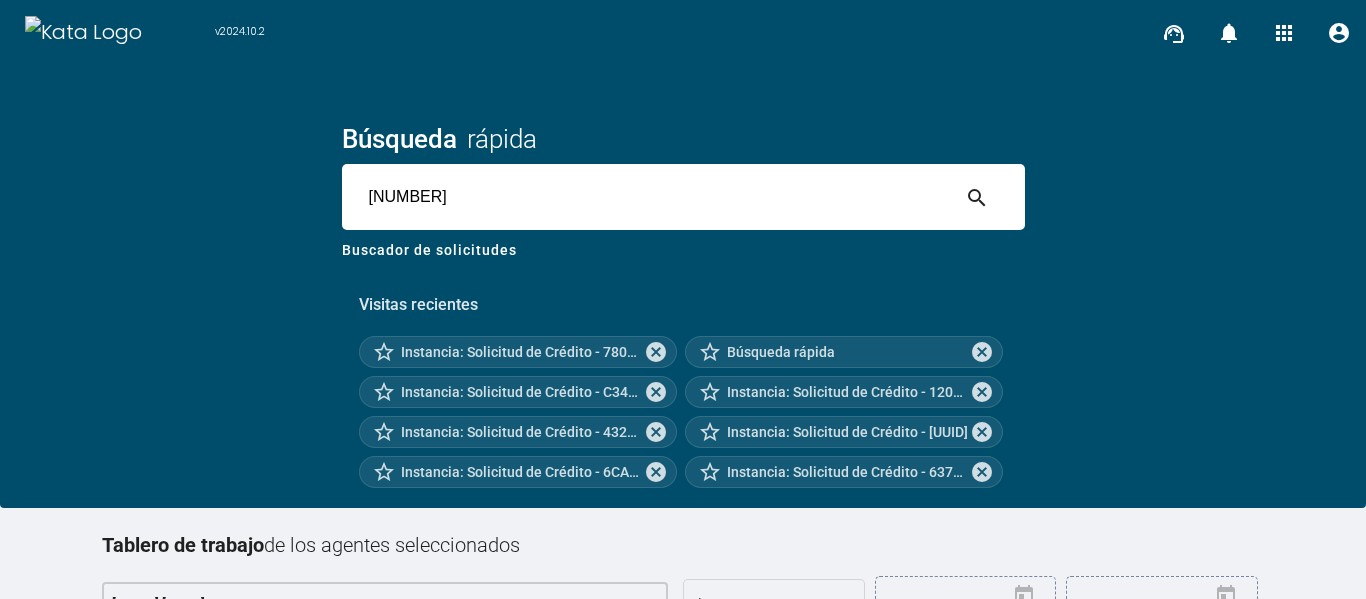 type on "[NUMBER]" 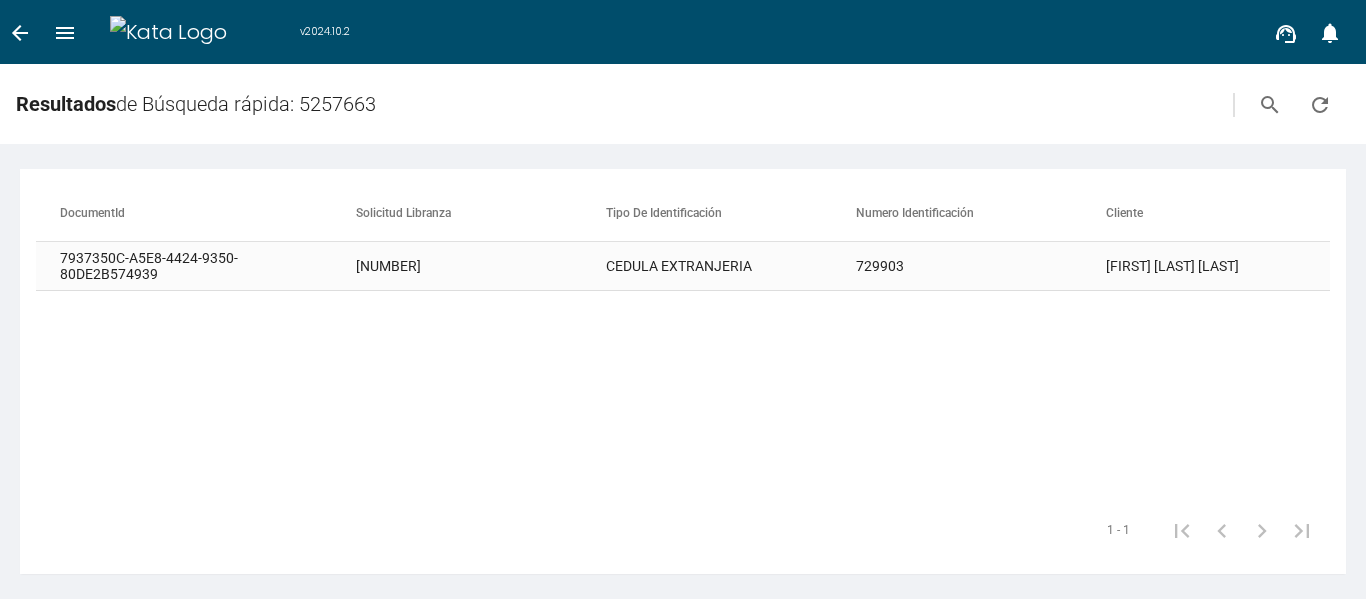 click on "[NUMBER]" at bounding box center (981, 266) 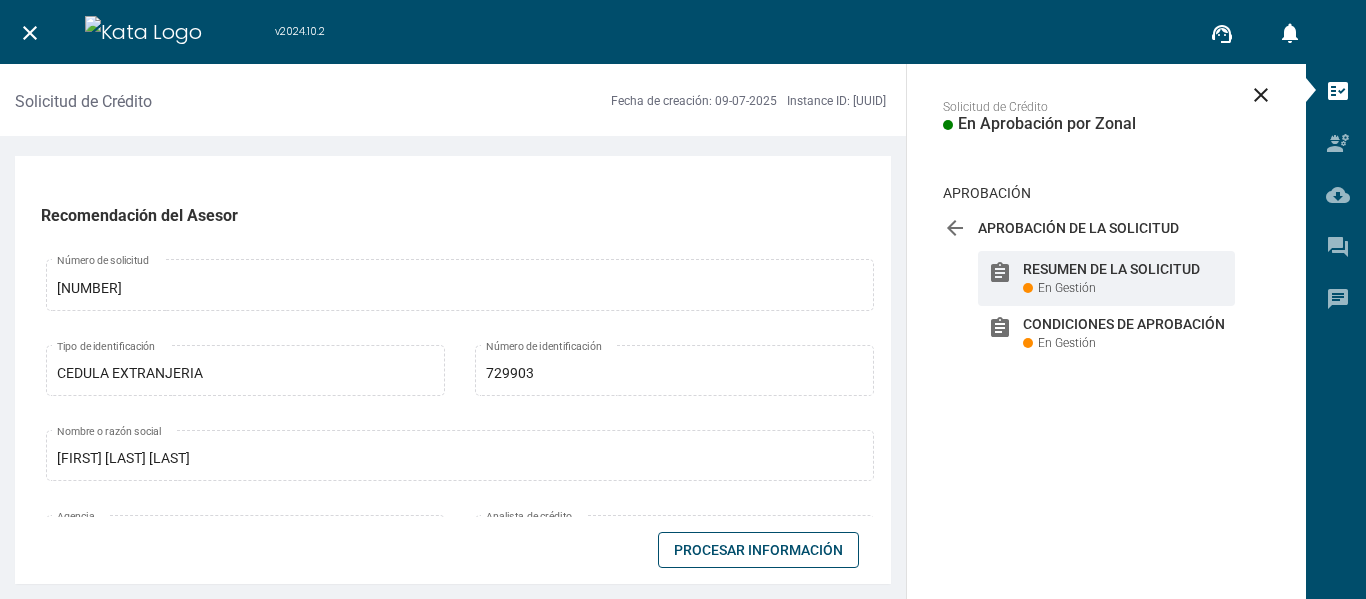 click on "Procesar Información" at bounding box center [758, 550] 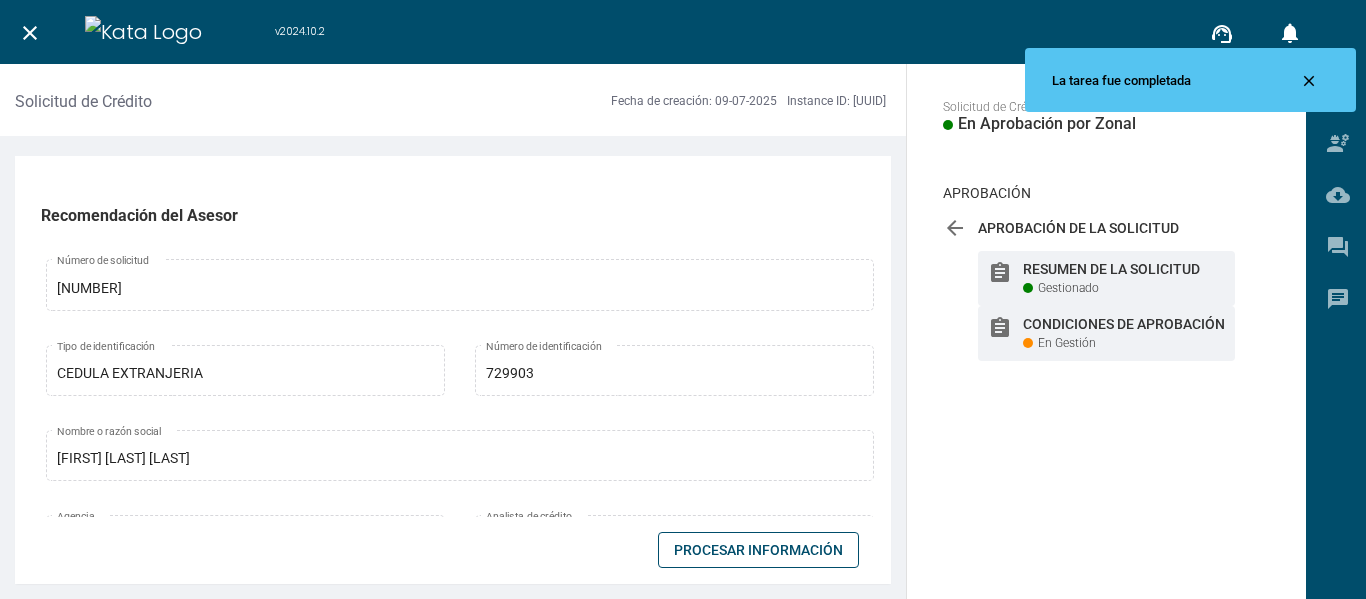 click on "Condiciones de Aprobación" at bounding box center [1124, 269] 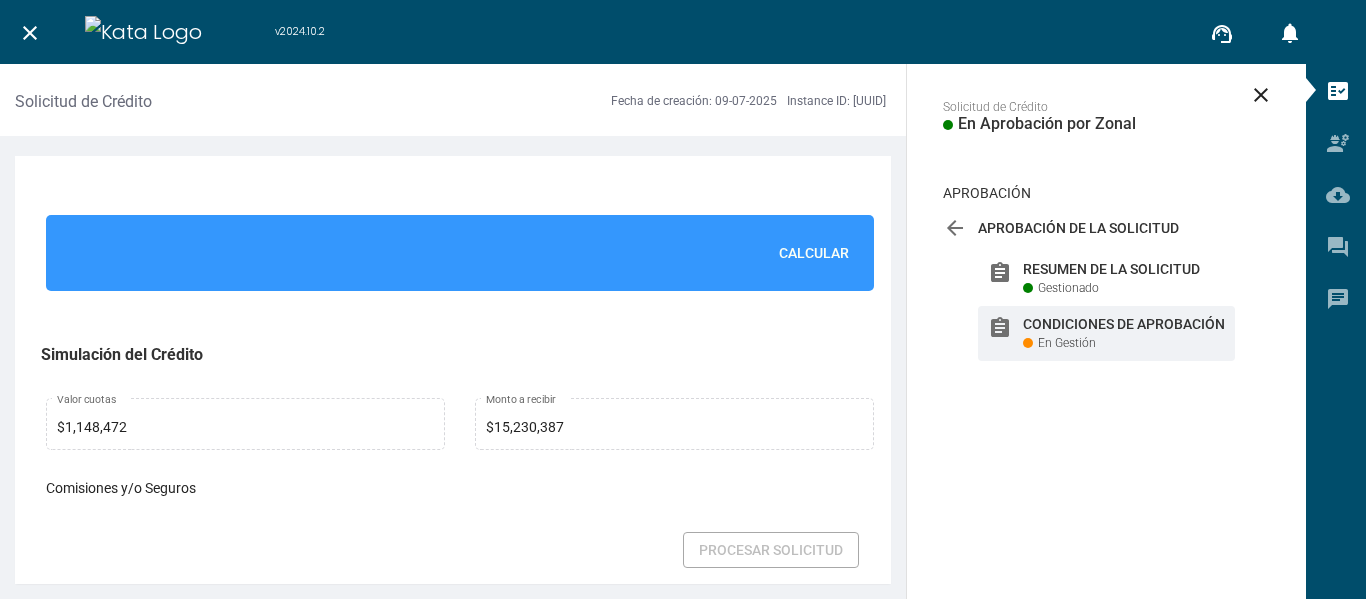 scroll, scrollTop: 1505, scrollLeft: 0, axis: vertical 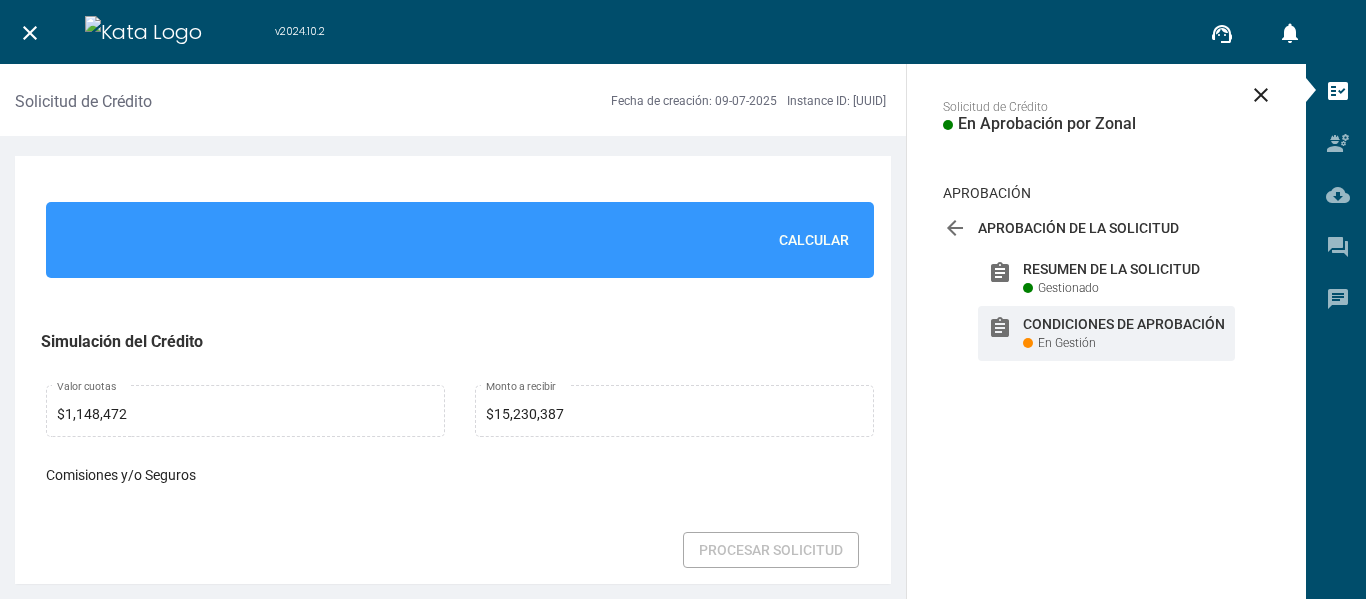 click on "Calcular" at bounding box center (814, 240) 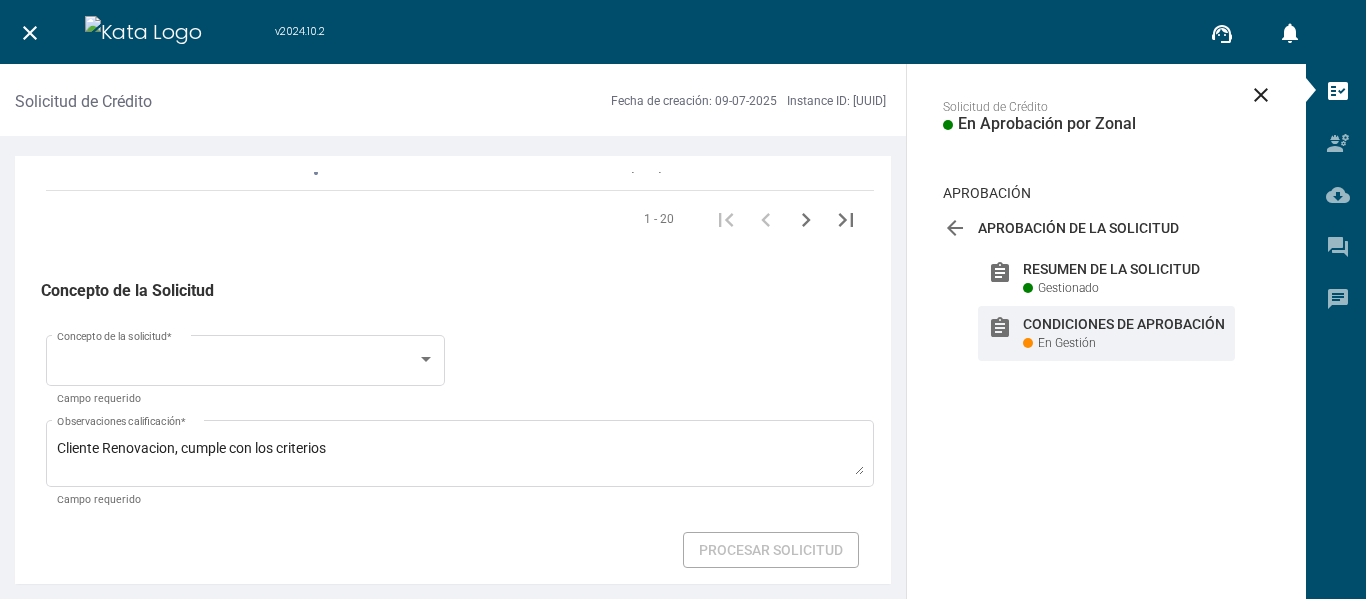 scroll, scrollTop: 3517, scrollLeft: 0, axis: vertical 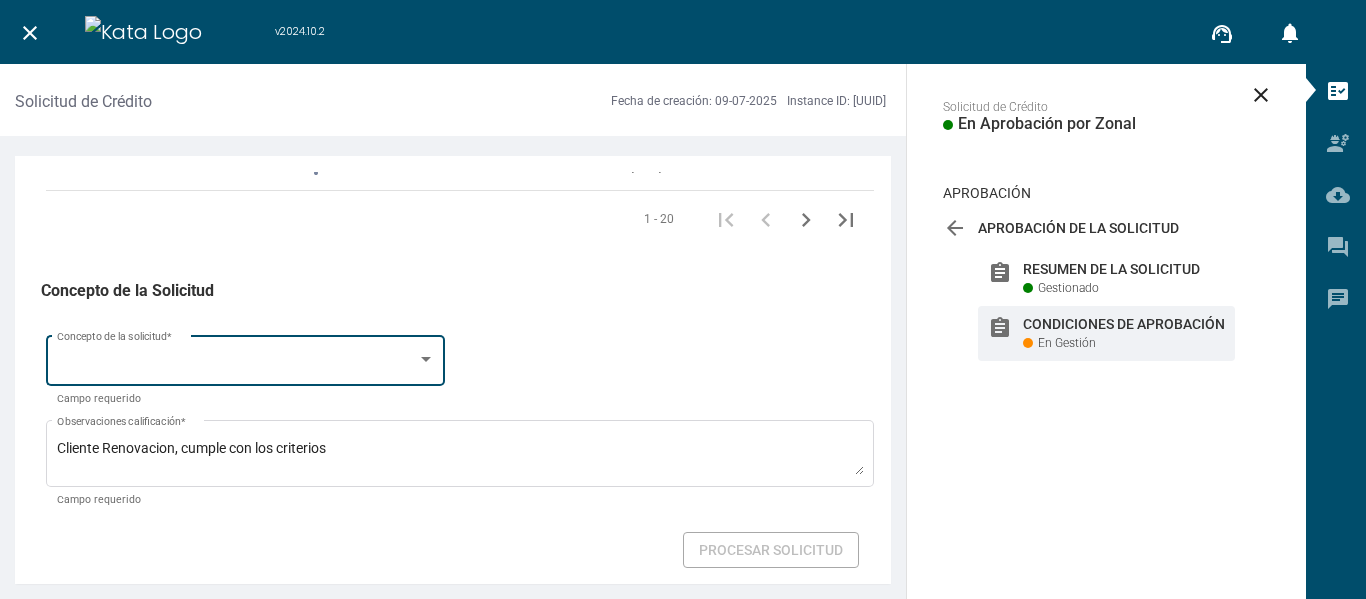 click at bounding box center (237, 364) 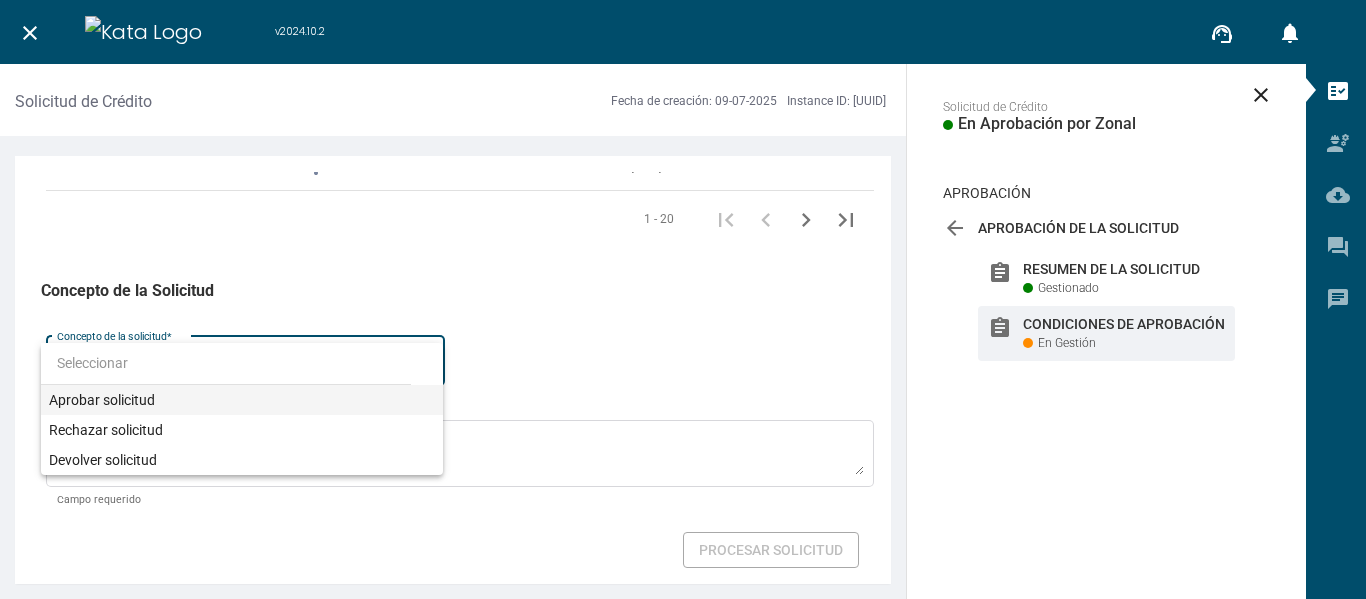 click on "Aprobar solicitud" at bounding box center [242, 400] 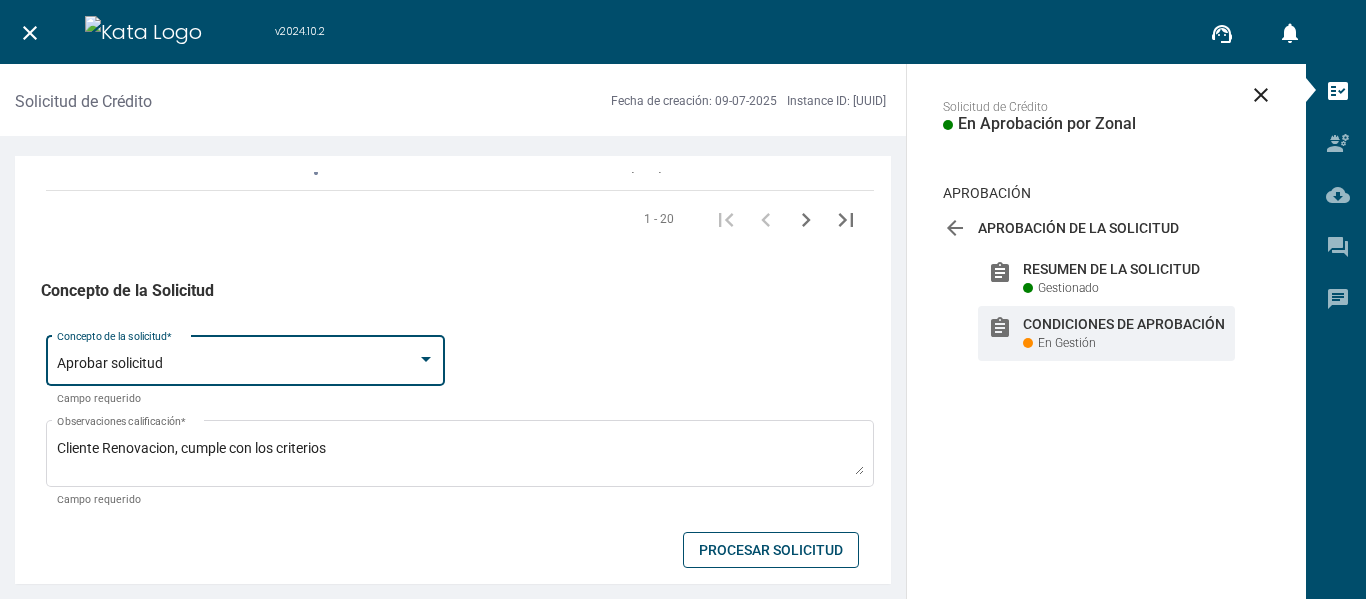 click on "Procesar Solicitud" at bounding box center [771, 550] 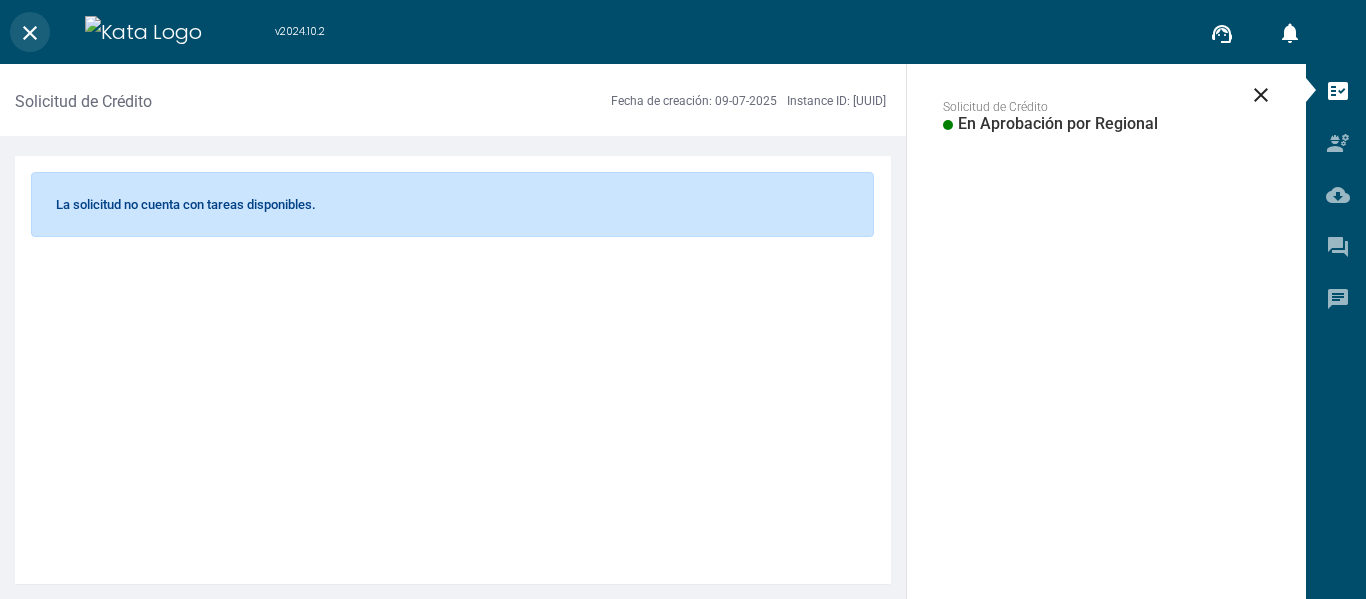 click on "close" at bounding box center [30, 33] 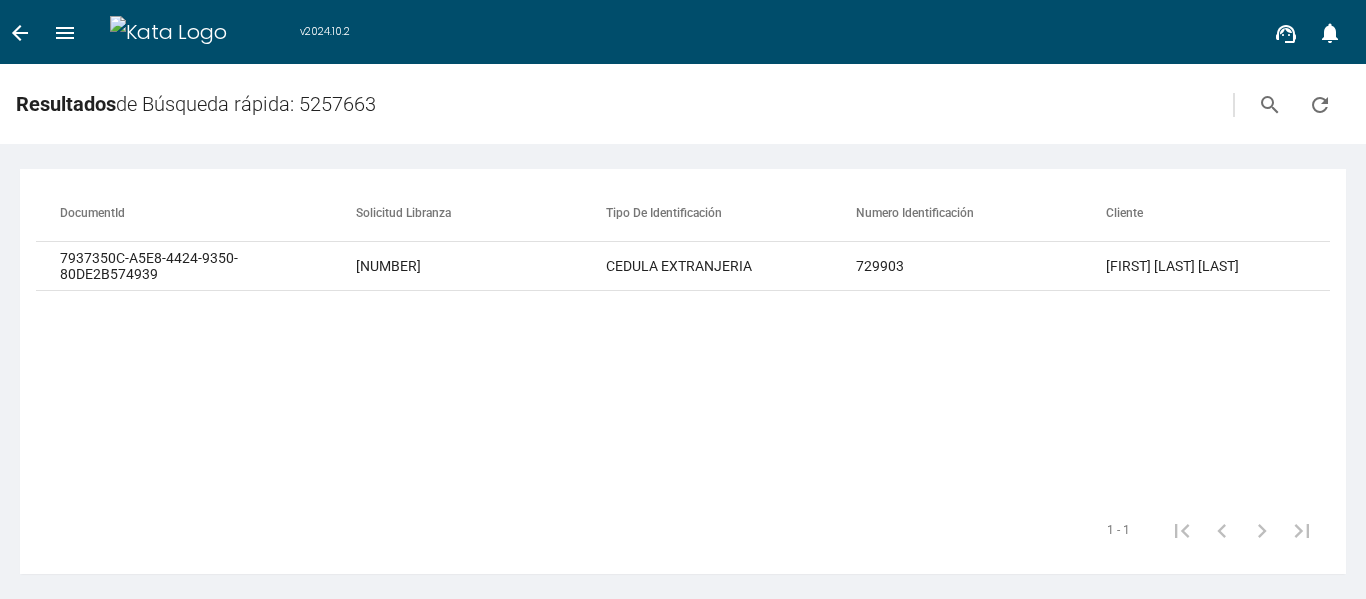 scroll, scrollTop: 0, scrollLeft: 1132, axis: horizontal 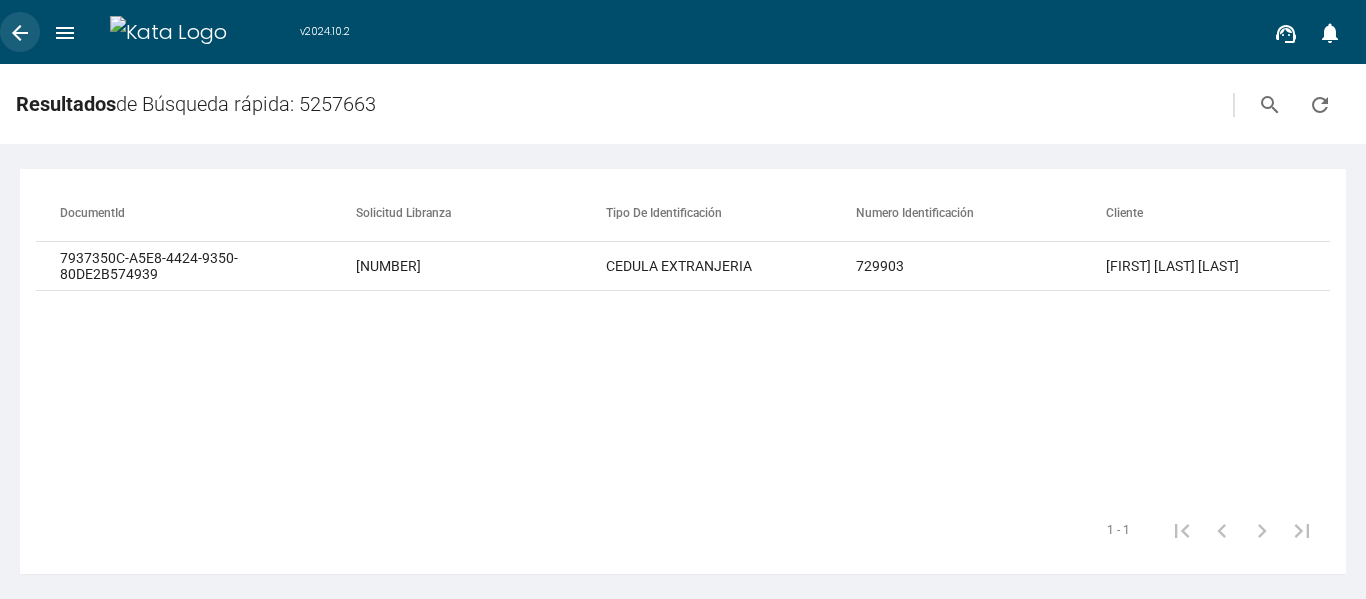 click on "arrow_back" at bounding box center [20, 33] 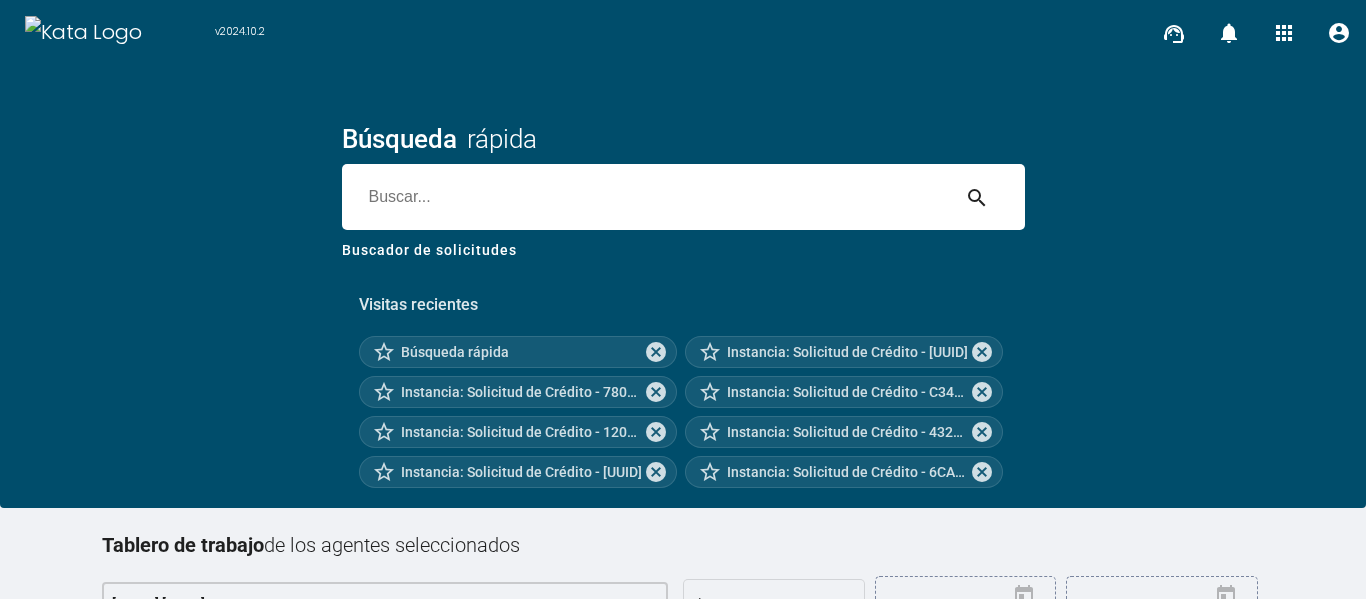 click at bounding box center [645, 197] 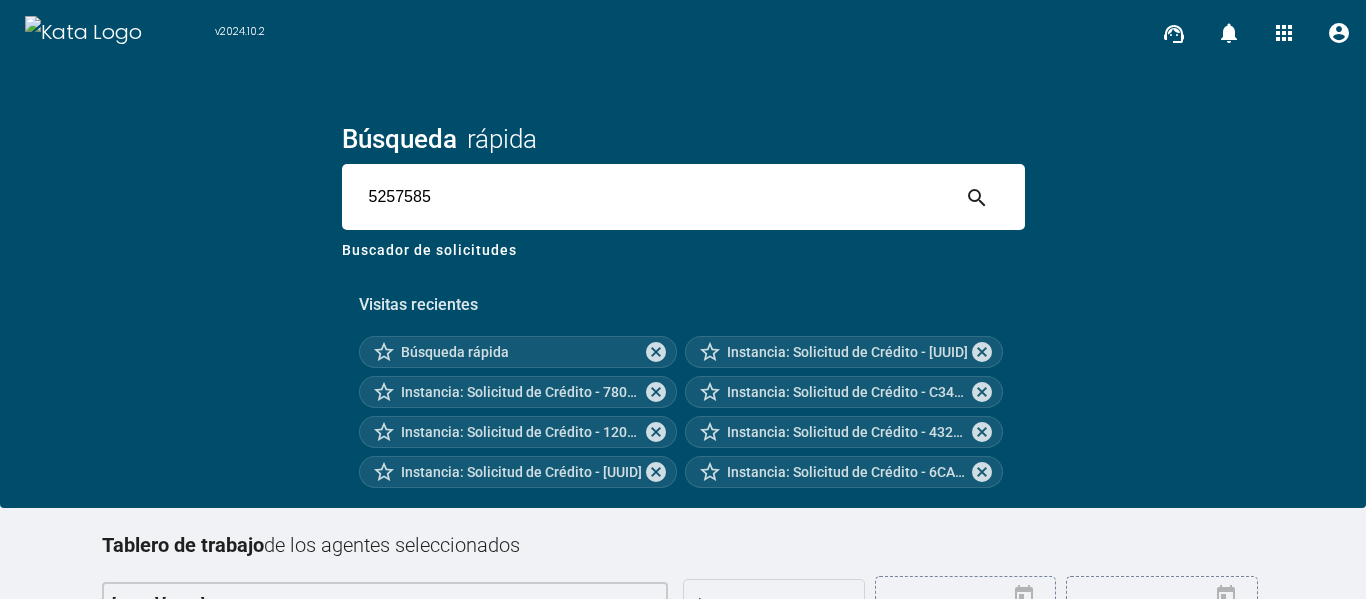 type on "5257585" 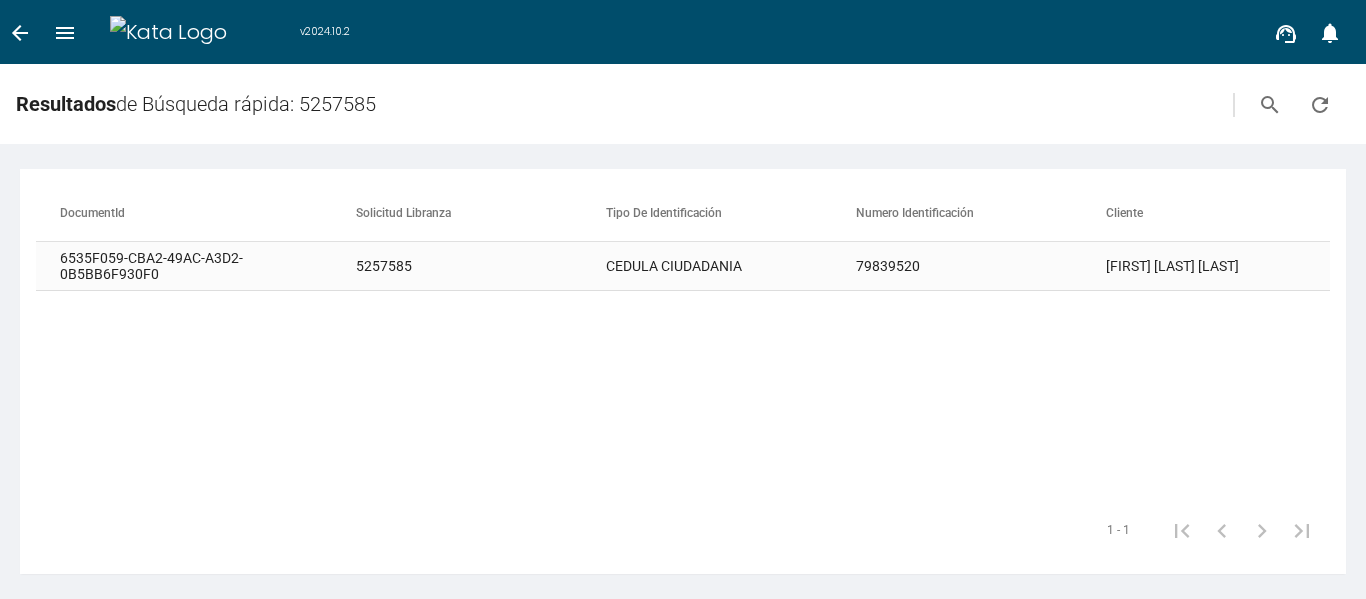 click on "CEDULA CIUDADANIA" at bounding box center (731, 266) 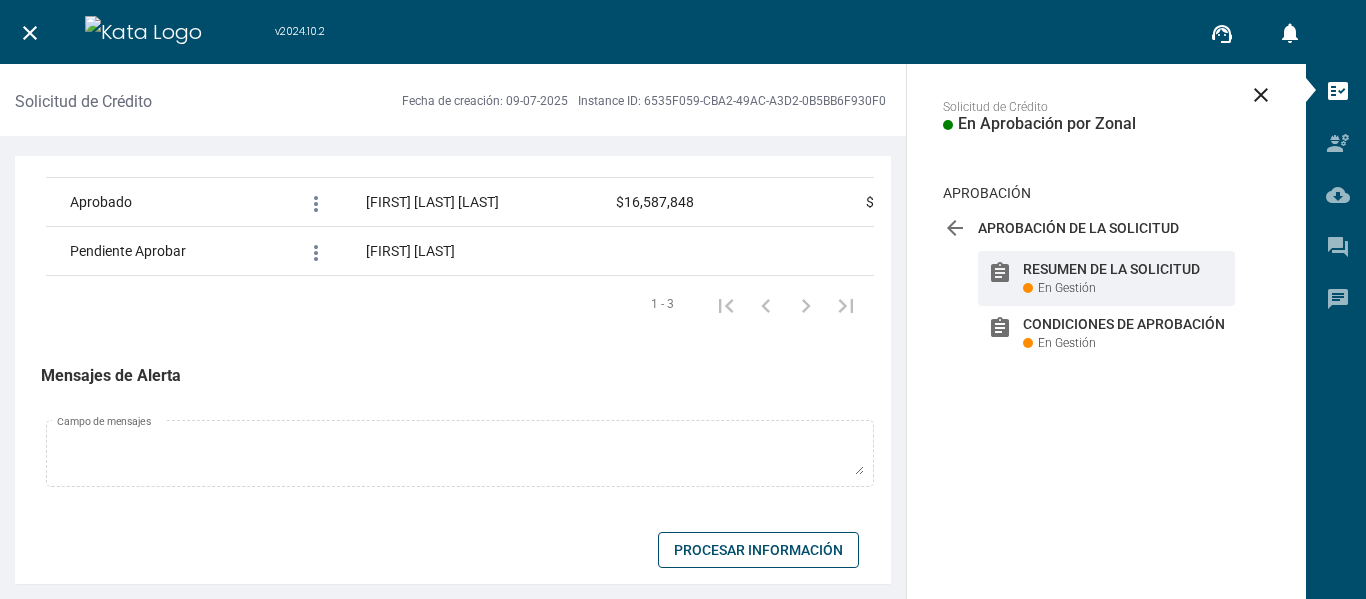 scroll, scrollTop: 1808, scrollLeft: 0, axis: vertical 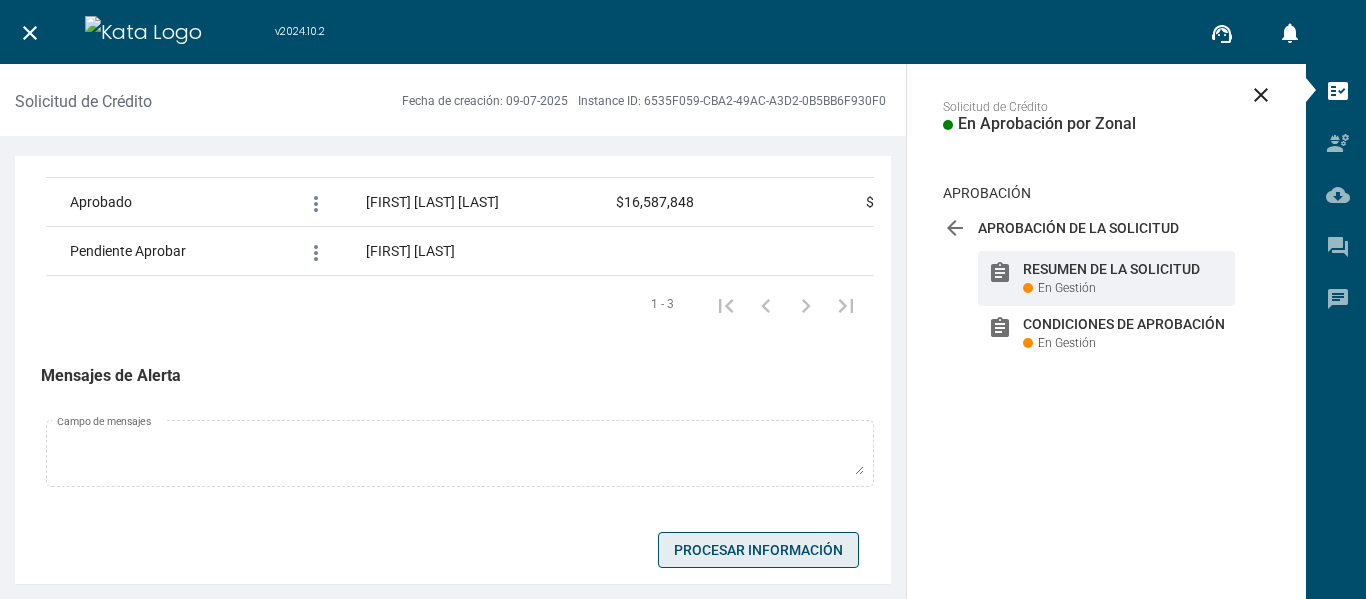 click on "Procesar Información" at bounding box center [758, 550] 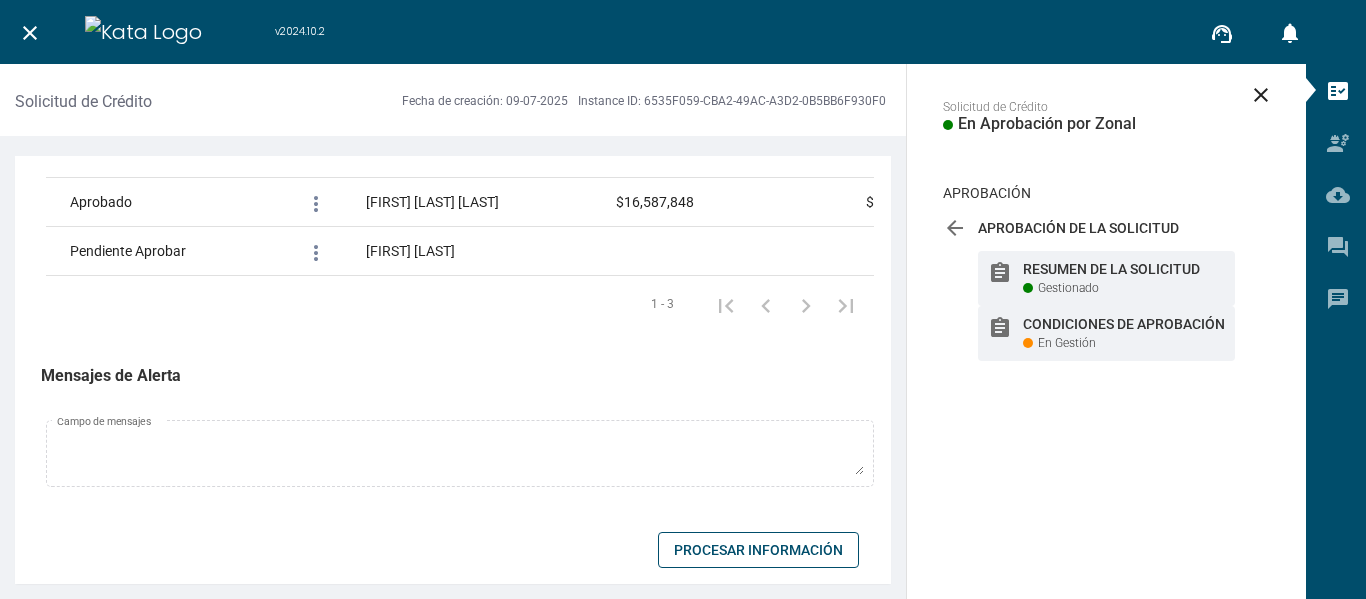 click on "En Gestión" at bounding box center [1068, 288] 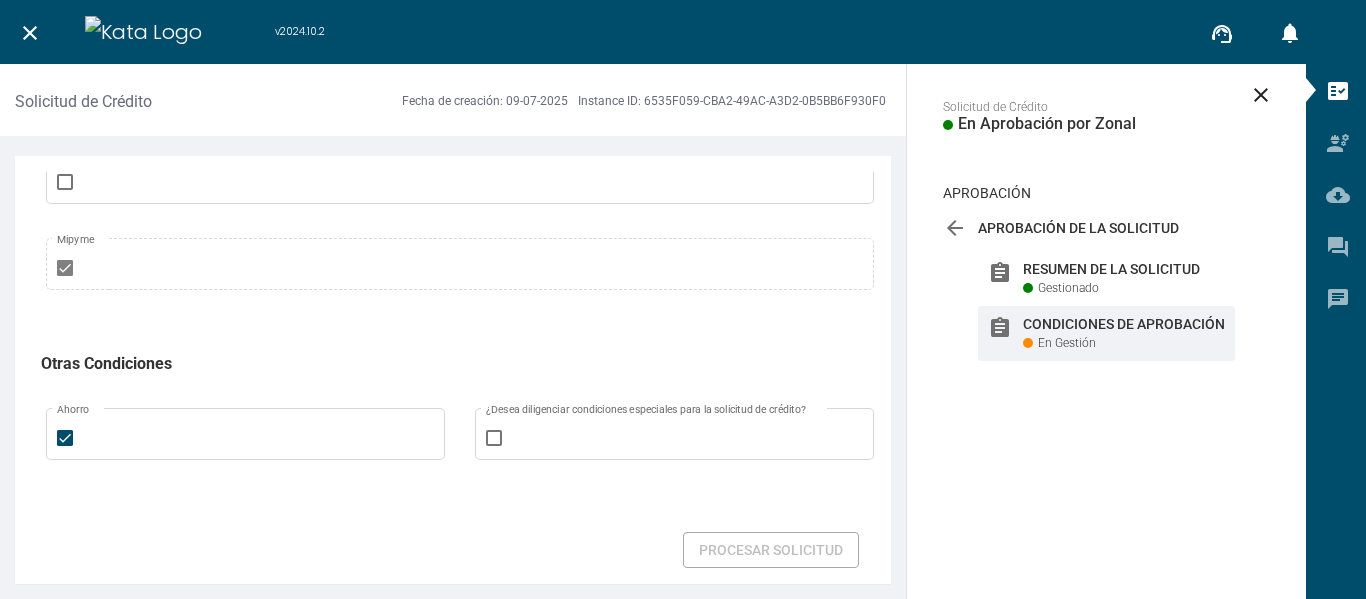 scroll, scrollTop: 1400, scrollLeft: 0, axis: vertical 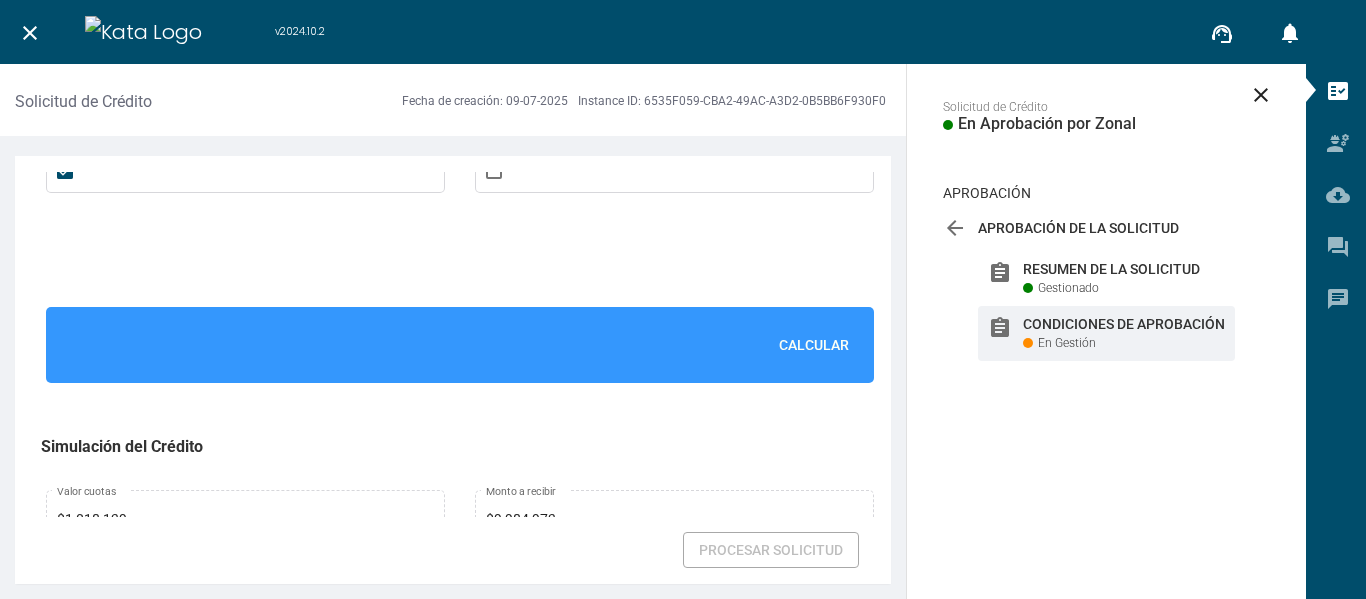 click on "Calcular" at bounding box center (814, 345) 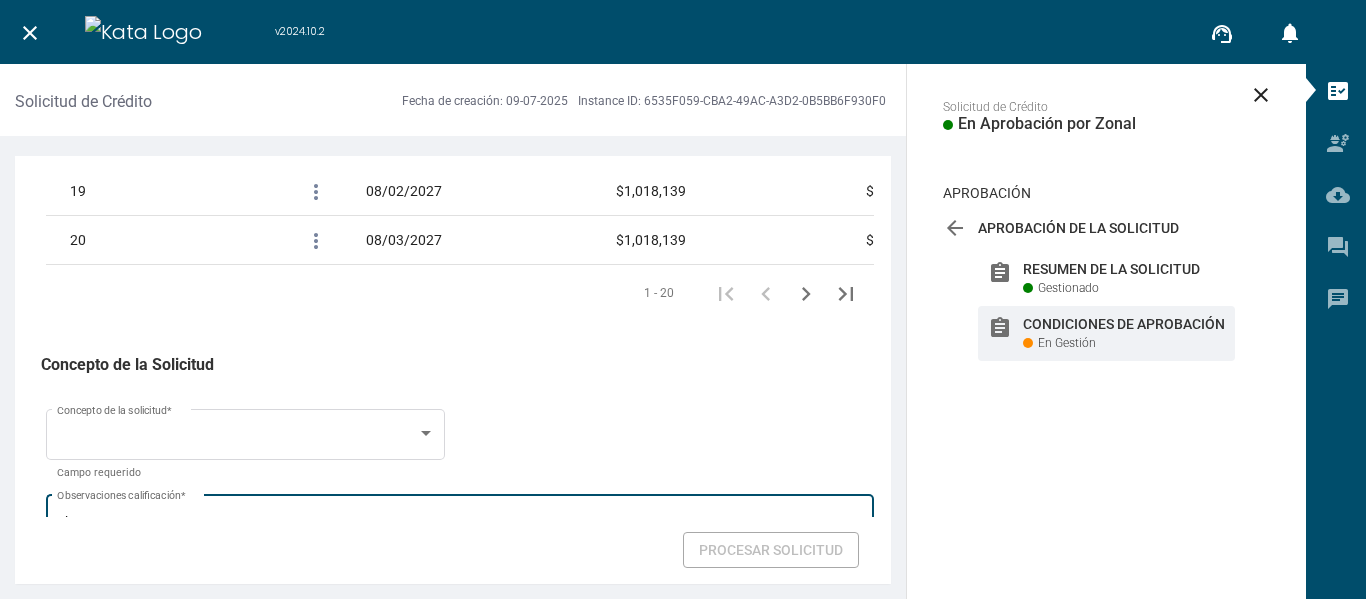 scroll, scrollTop: 3517, scrollLeft: 0, axis: vertical 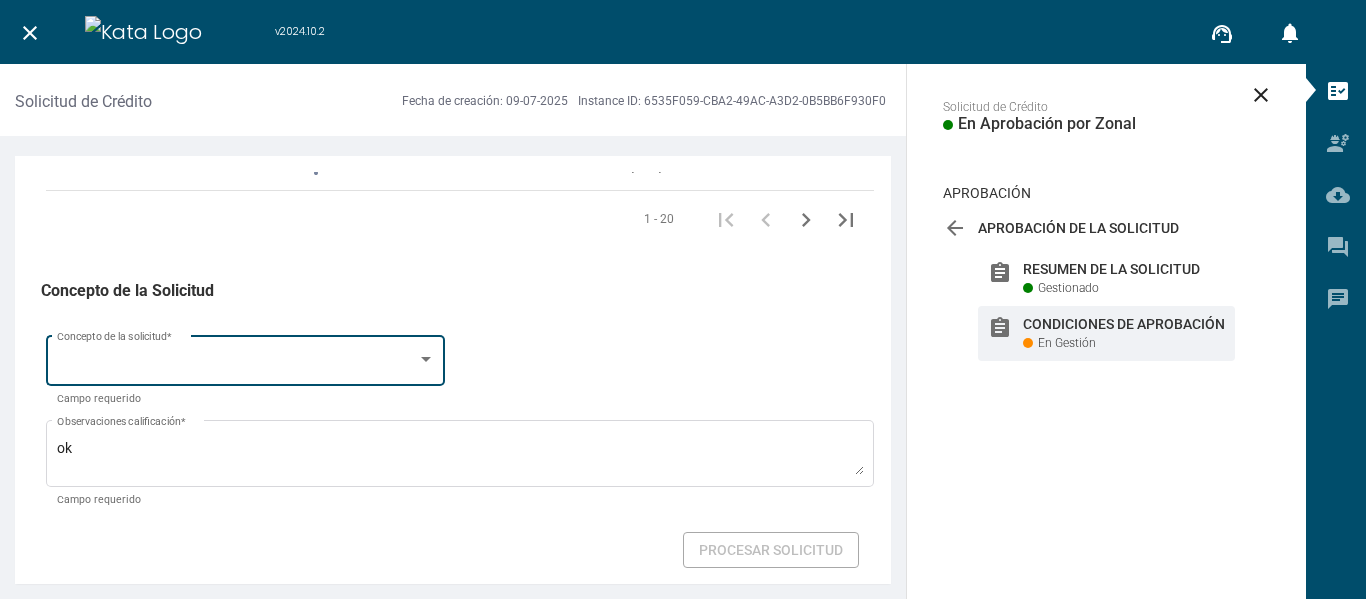 click on "Concepto de la solicitud   *" at bounding box center [246, 358] 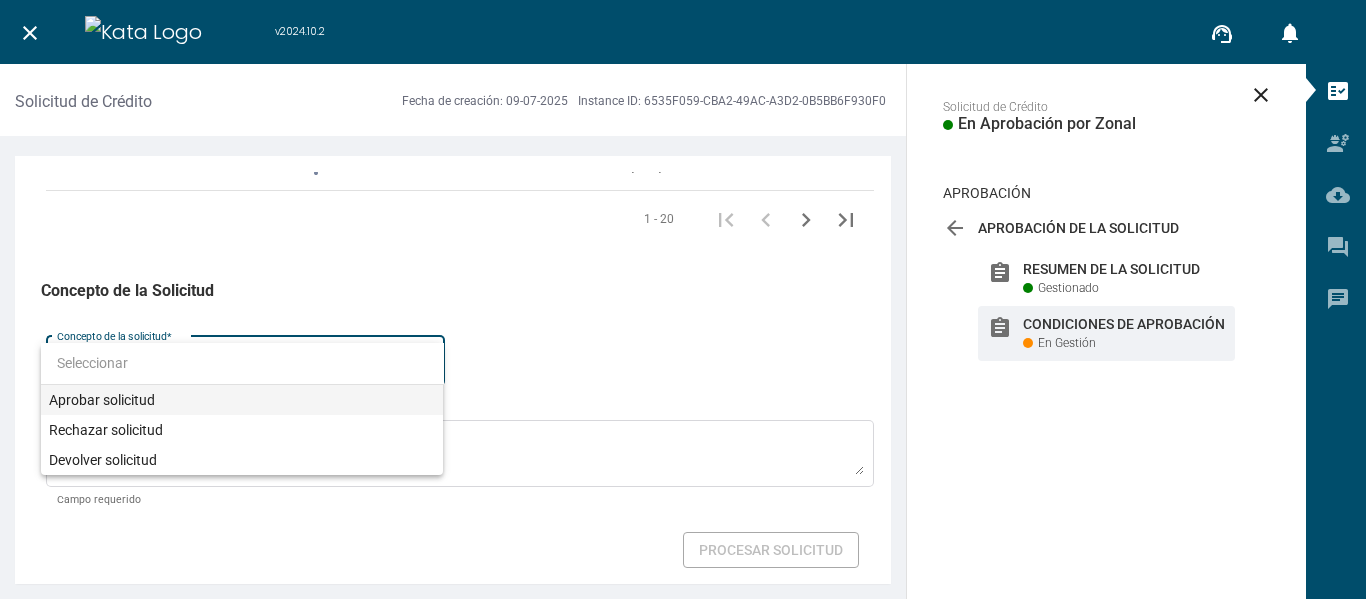 click on "Aprobar solicitud" at bounding box center [242, 400] 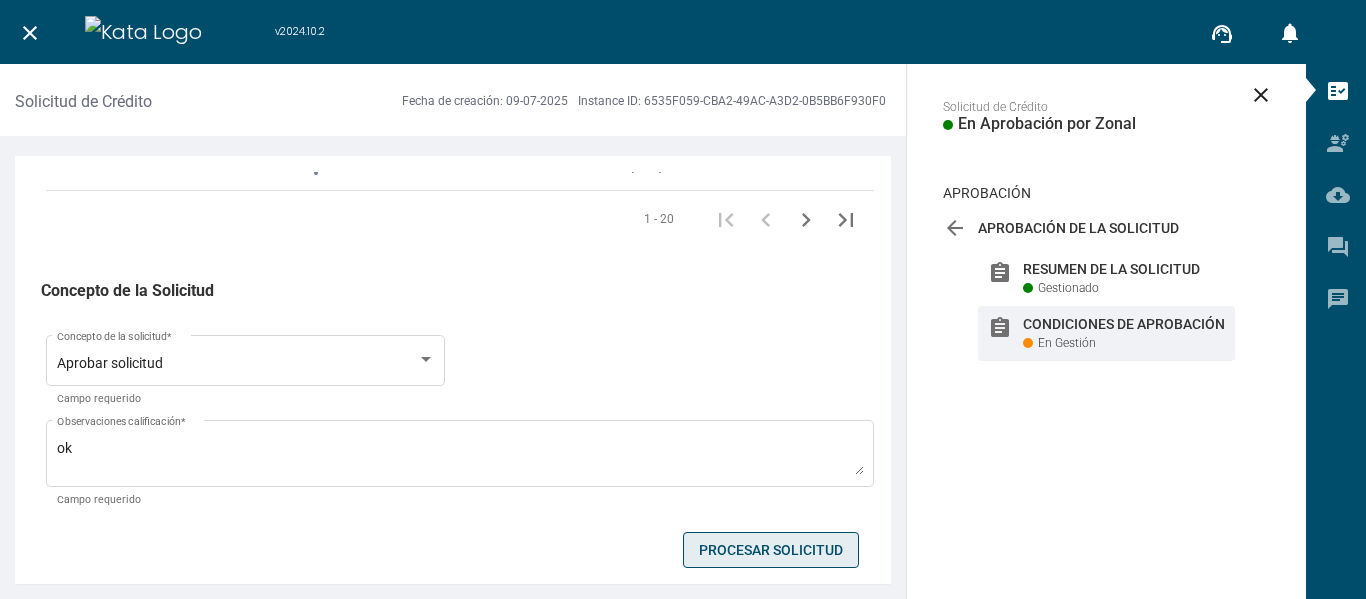 click on "Procesar Solicitud" at bounding box center [771, 550] 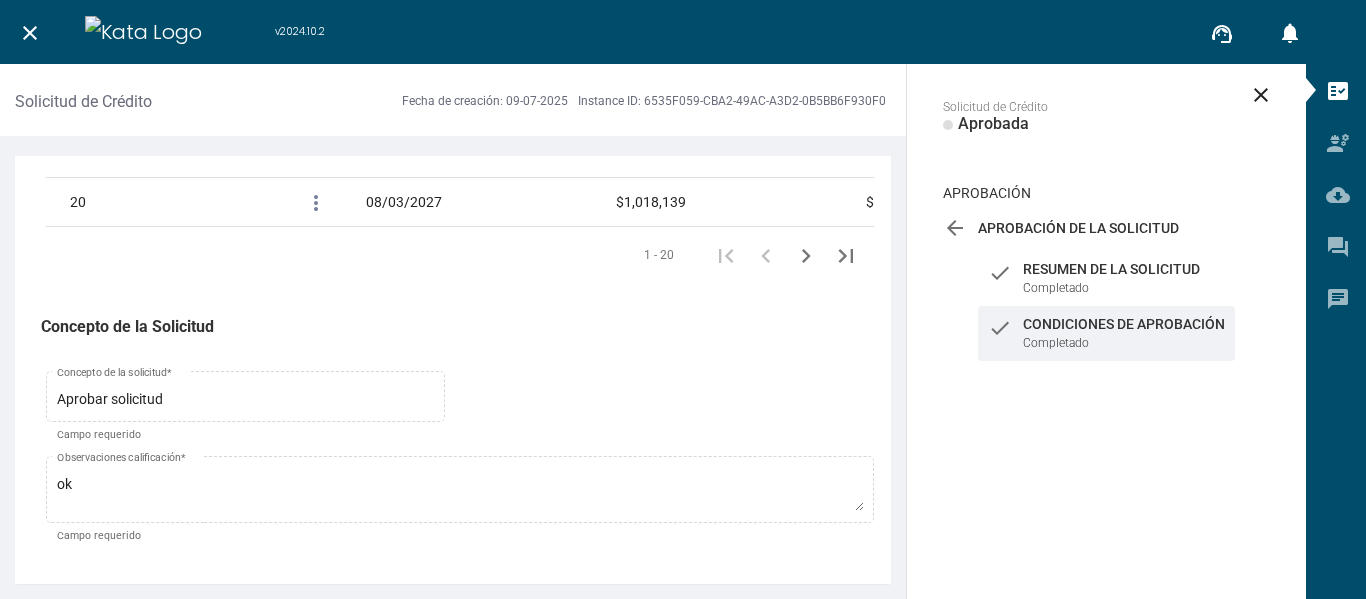 scroll, scrollTop: 3481, scrollLeft: 0, axis: vertical 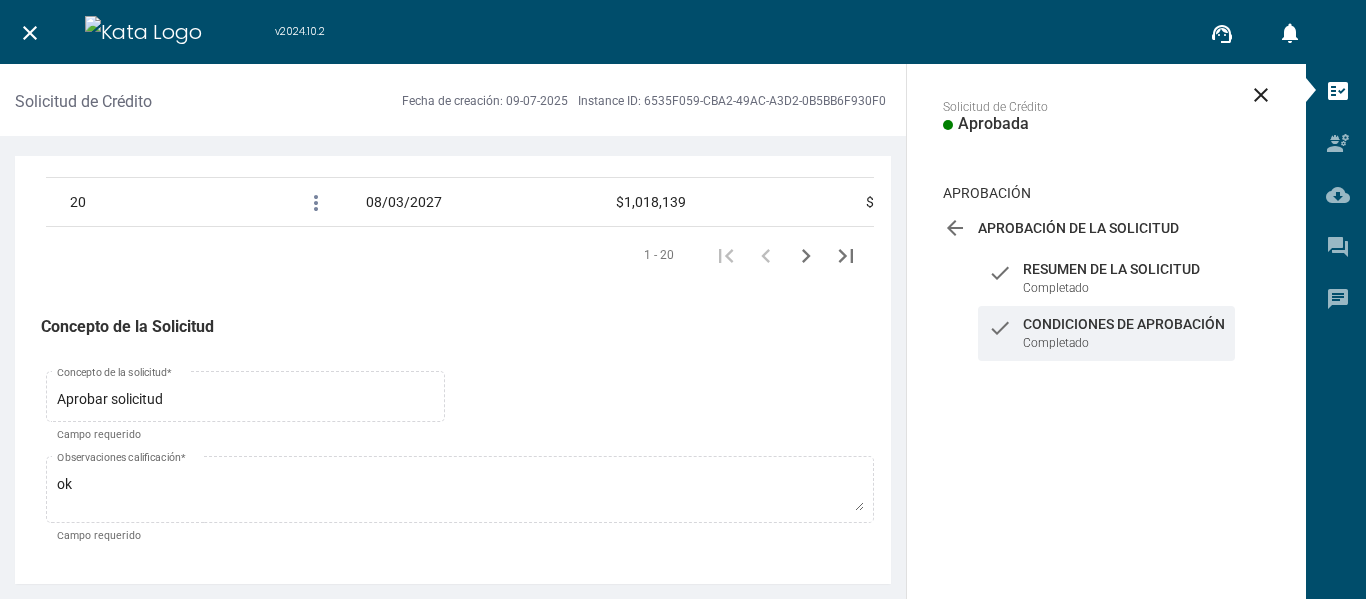 click on "close" at bounding box center (30, 33) 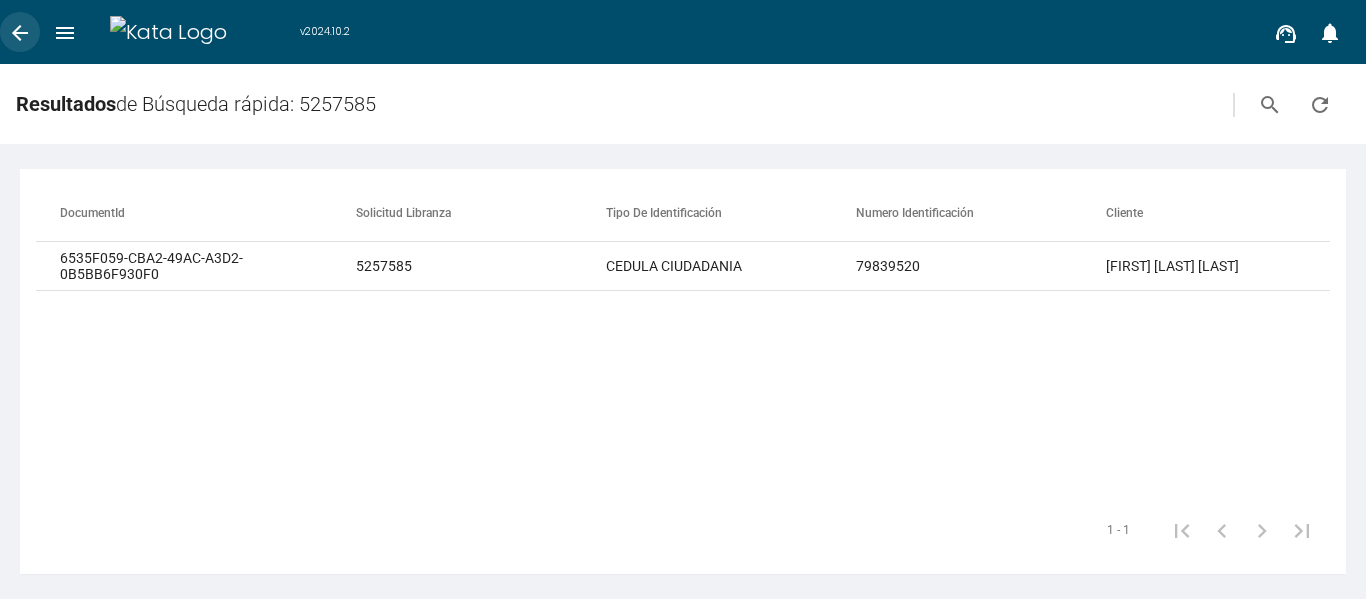 click on "arrow_back" at bounding box center (20, 33) 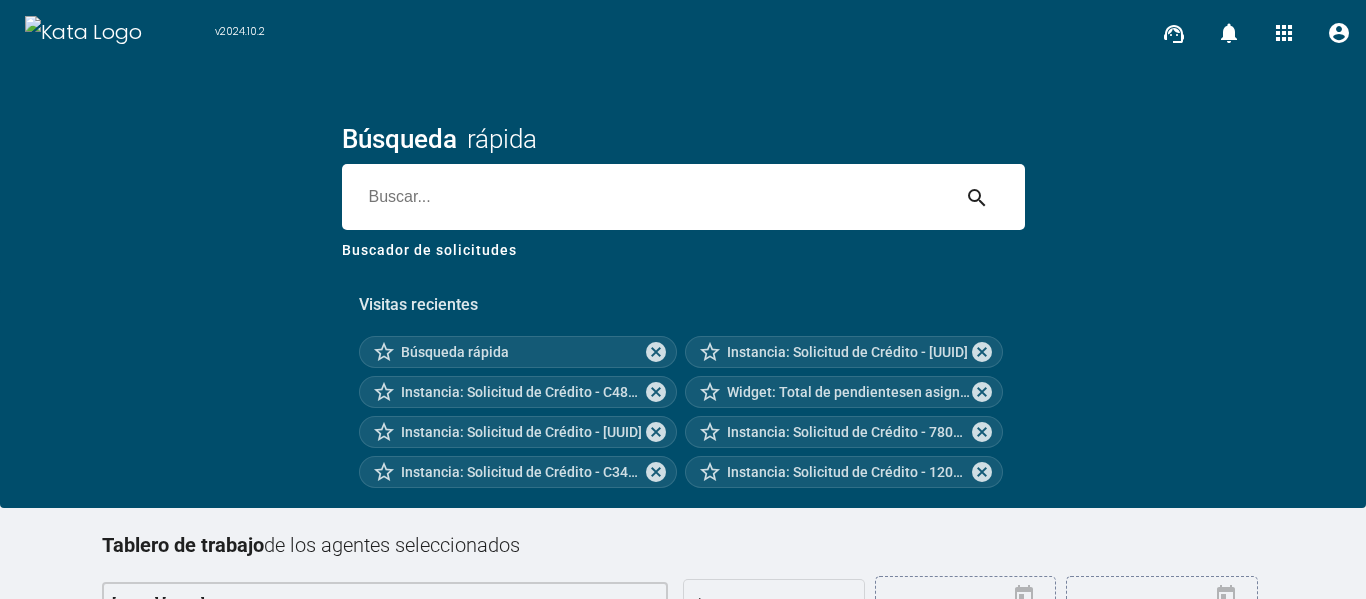 click on "Visitas recientes   star_border  Búsqueda rápida  cancel   star_border  Instancia: Solicitud de Crédito - 6535F059-CBA2-49AC-A3D2-0B5BB6F930F0  cancel   star_border  Instancia: Solicitud de Crédito - C4881850-EA26-4959-9B47-21CC0F446072  cancel   star_border  Widget: Total de pendientesen asignaciones  cancel   star_border  Instancia: Solicitud de Crédito - 7937350C-A5E8-4424-9350-80DE2B574939  cancel   star_border  Instancia: Solicitud de Crédito - 7806035E-17C6-4905-85B8-CB63F8B5257C  cancel   star_border  Instancia: Solicitud de Crédito - C34A19B0-A222-42C7-A717-909EC654149E  cancel   star_border  Instancia: Solicitud de Crédito - 1203808C-2294-43BD-80EE-BF2E85767598  cancel" at bounding box center (683, 383) 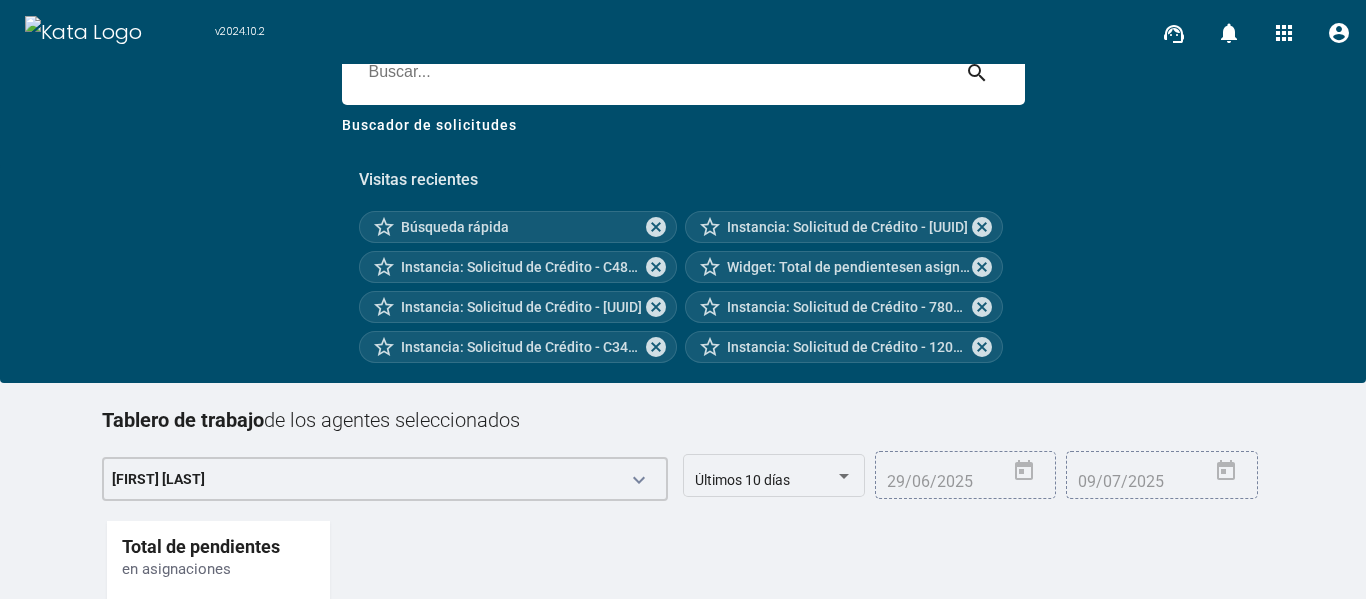 scroll, scrollTop: 262, scrollLeft: 0, axis: vertical 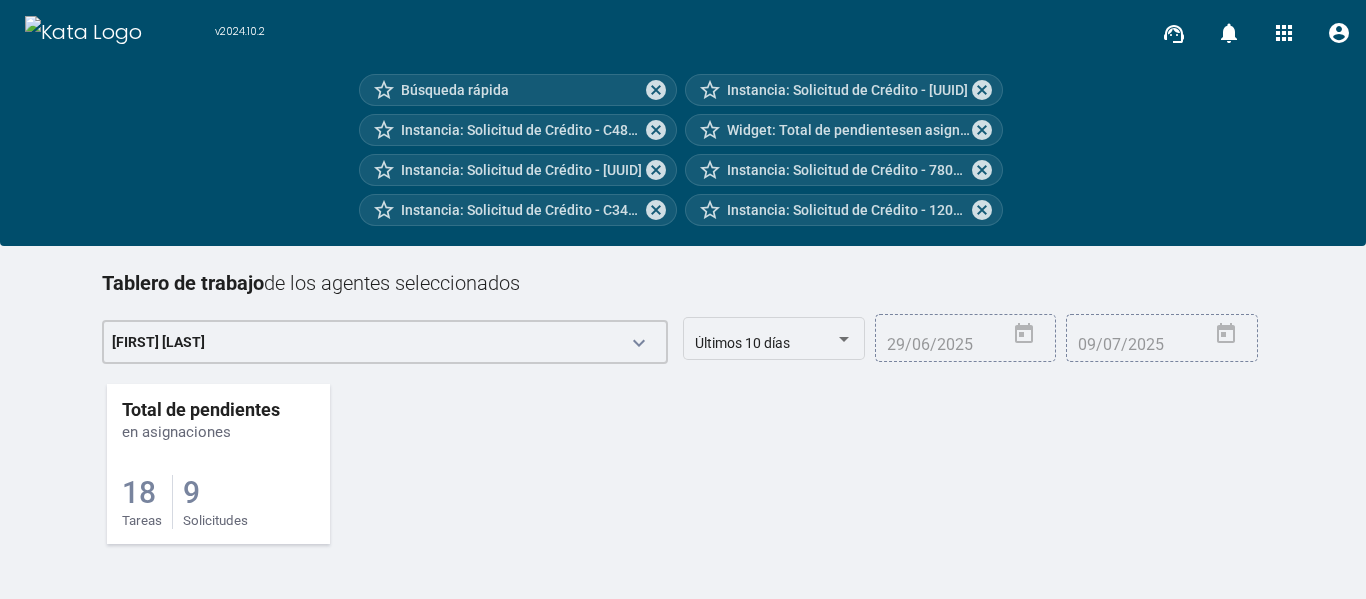 click on "18 Tareas 9 Solicitudes" at bounding box center (218, 485) 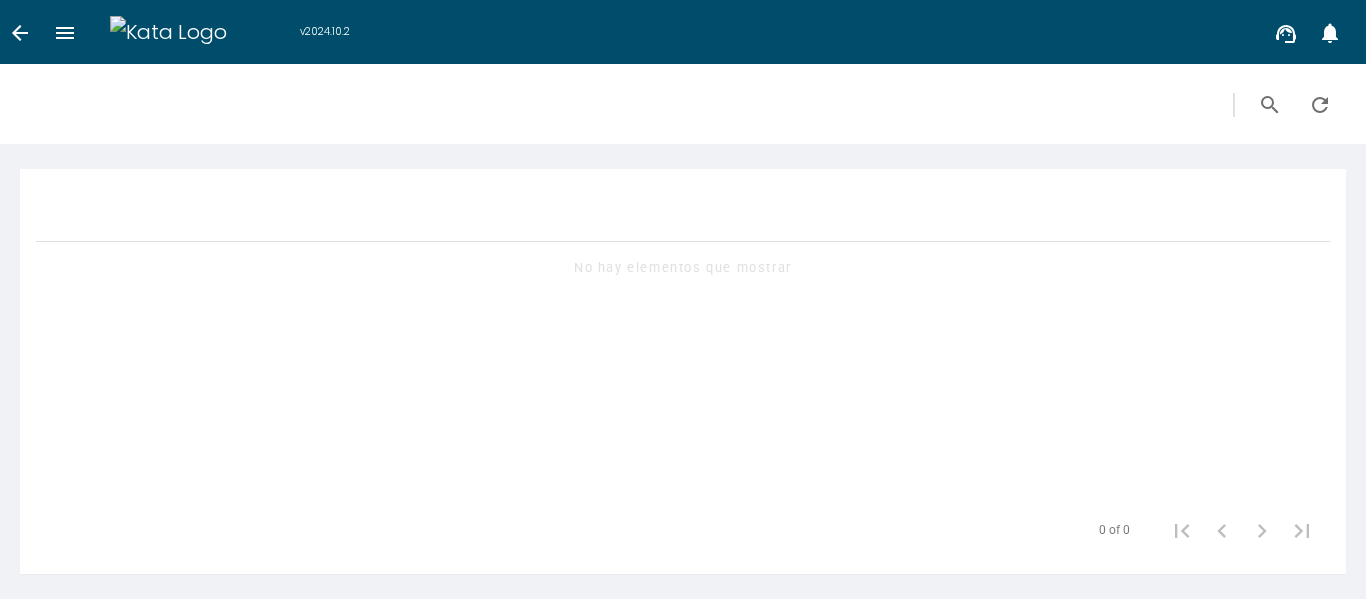 scroll, scrollTop: 0, scrollLeft: 0, axis: both 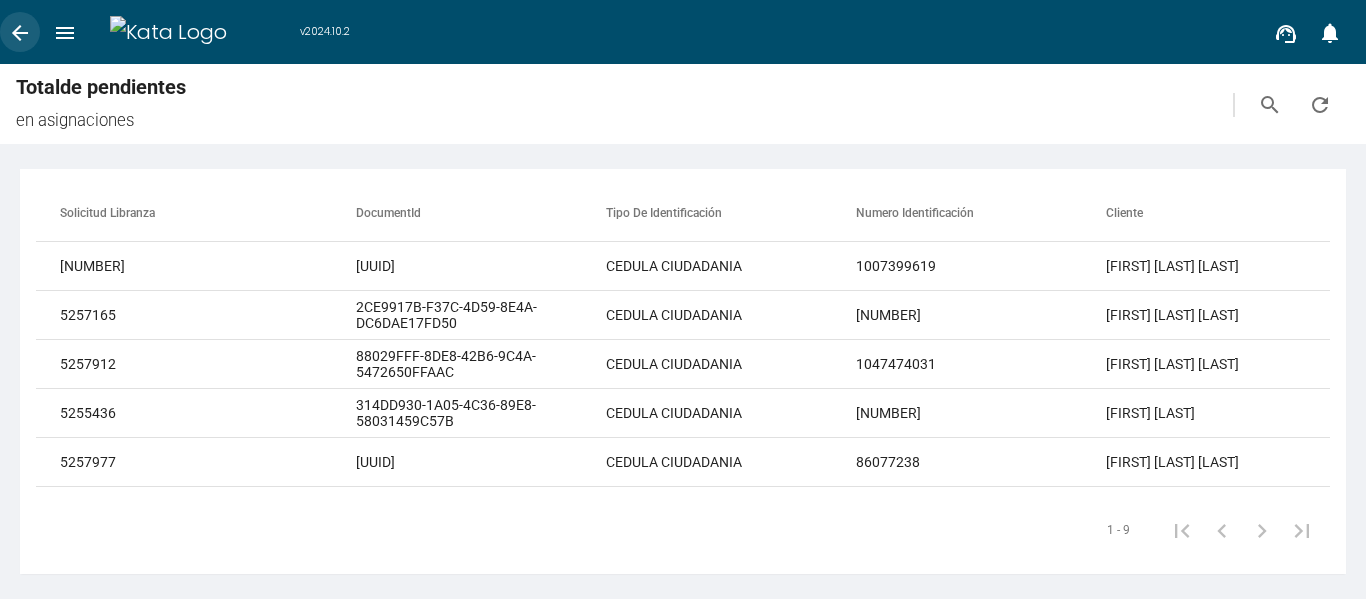 click on "arrow_back" at bounding box center [20, 33] 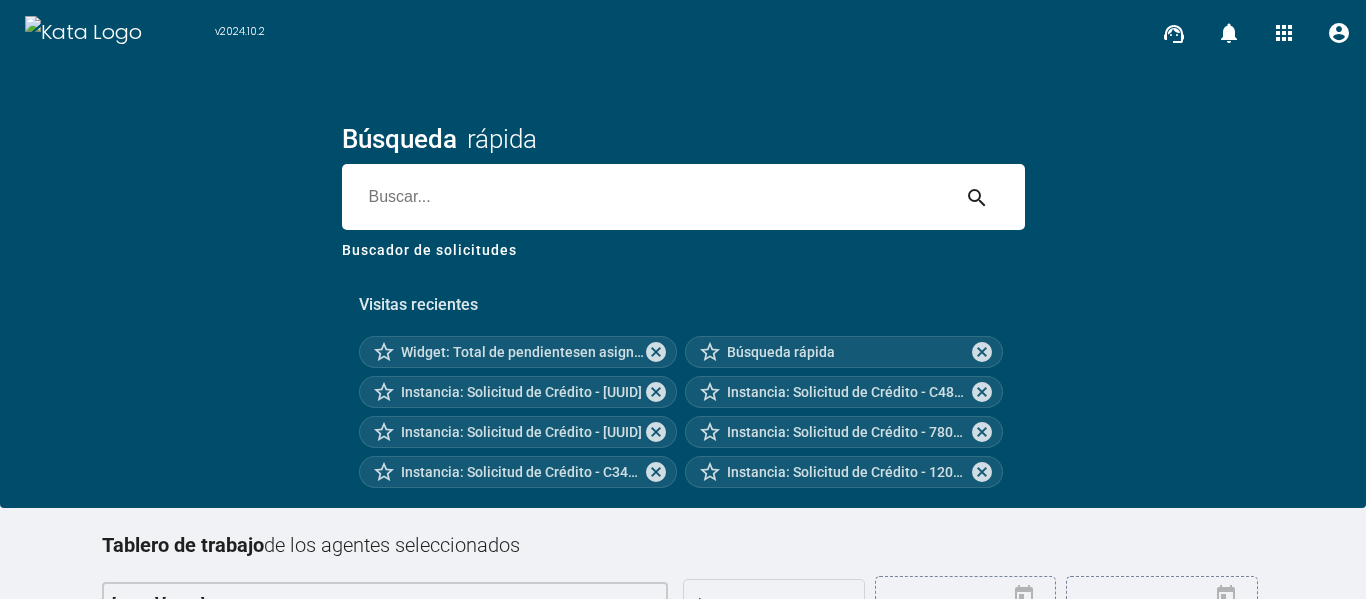 click at bounding box center [645, 197] 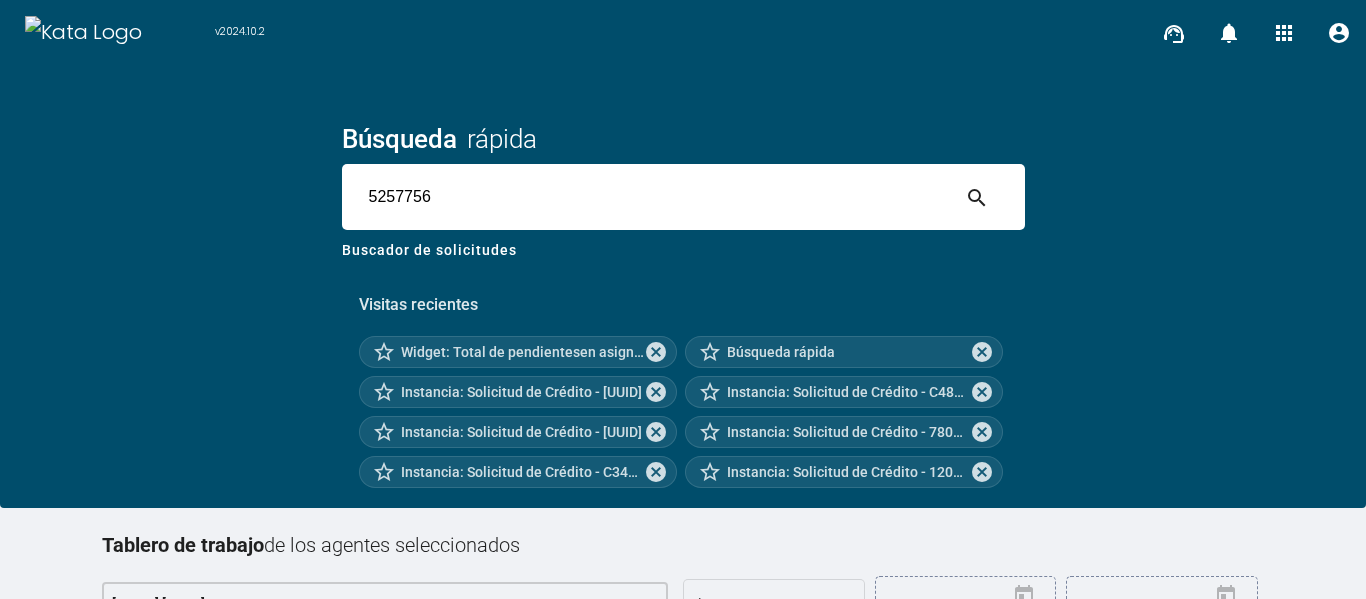 type on "[NUMBER]" 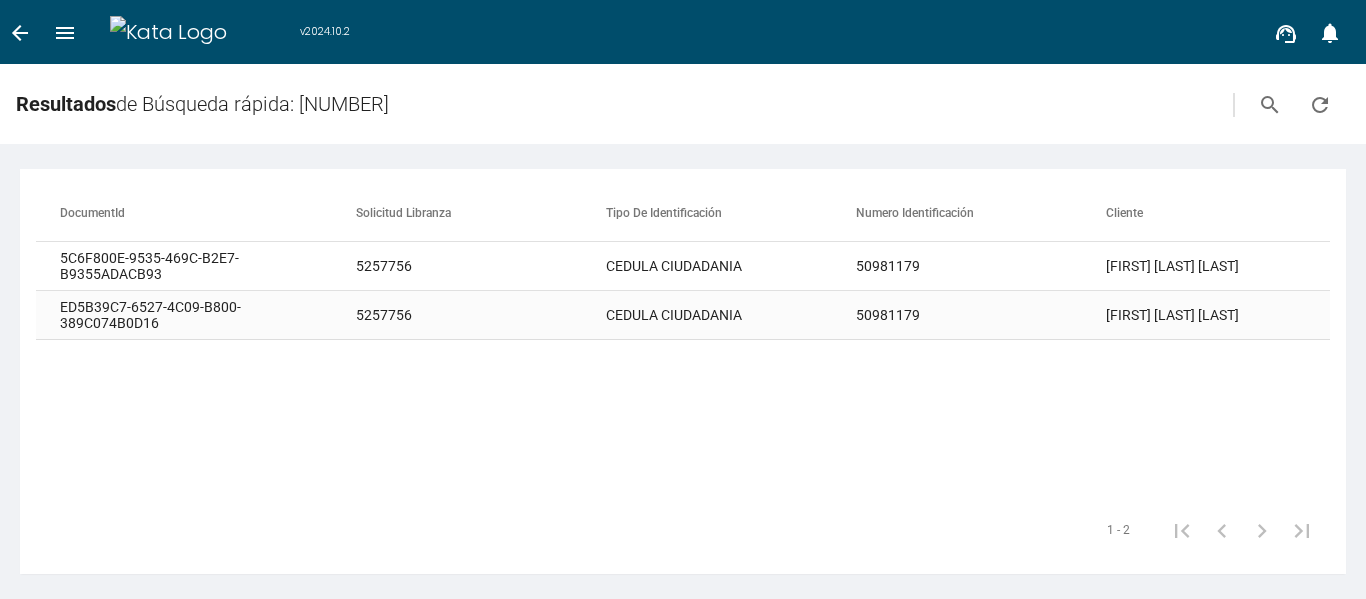 click on "CEDULA CIUDADANIA" at bounding box center [731, 266] 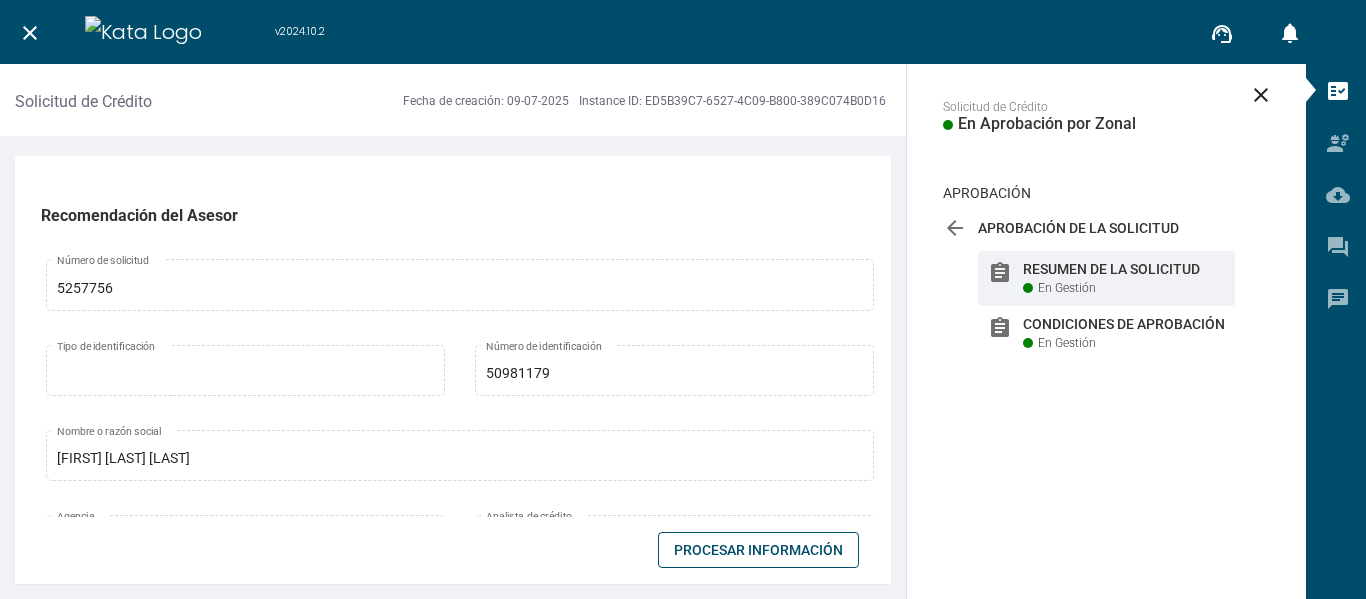 click on "Procesar Información" at bounding box center [758, 550] 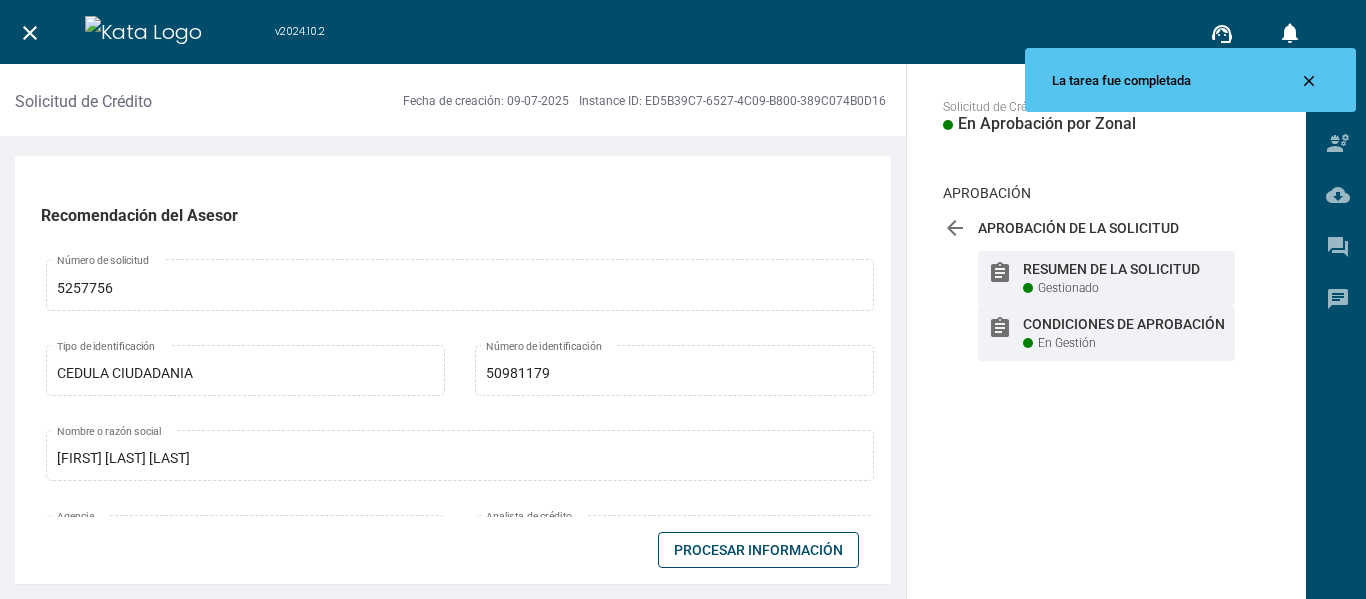 click on "Condiciones de Aprobación" at bounding box center [1124, 269] 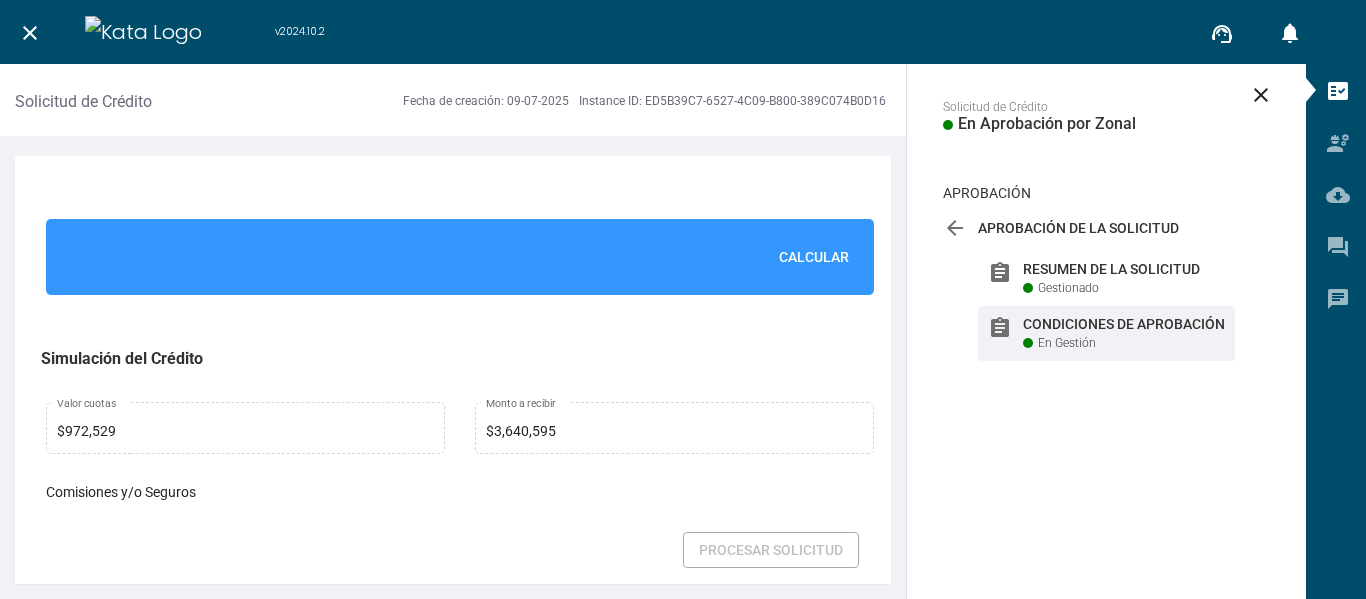 scroll, scrollTop: 1505, scrollLeft: 0, axis: vertical 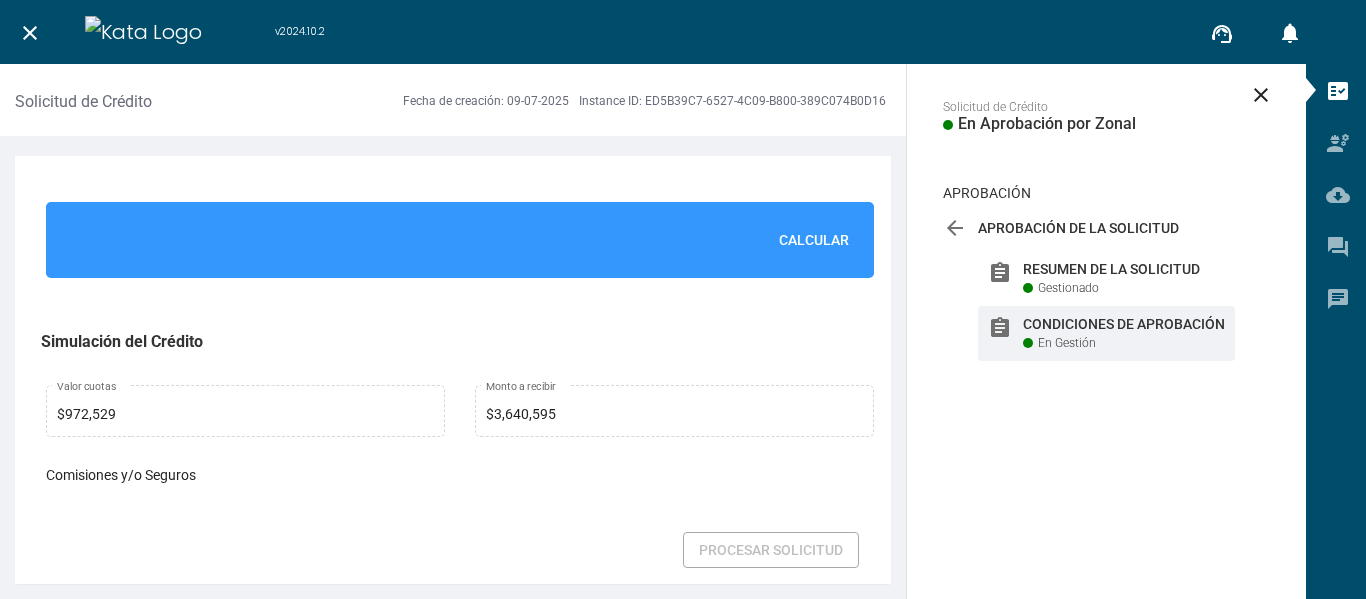 click on "Calcular" at bounding box center [814, 240] 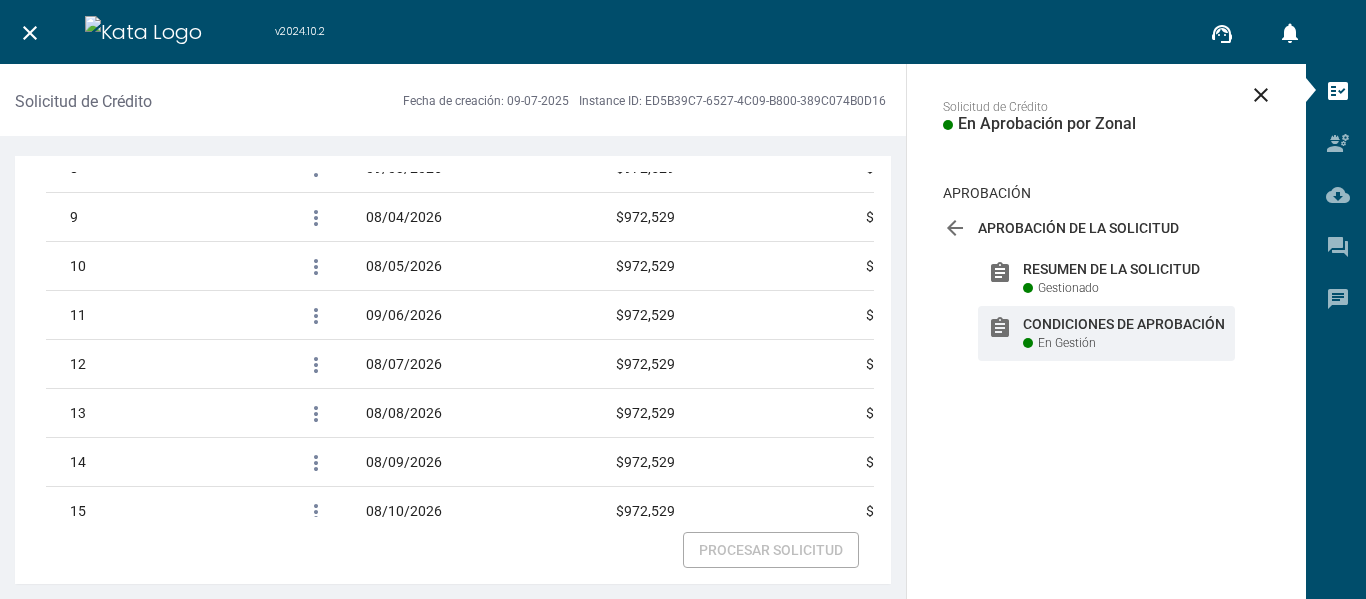 scroll, scrollTop: 3517, scrollLeft: 0, axis: vertical 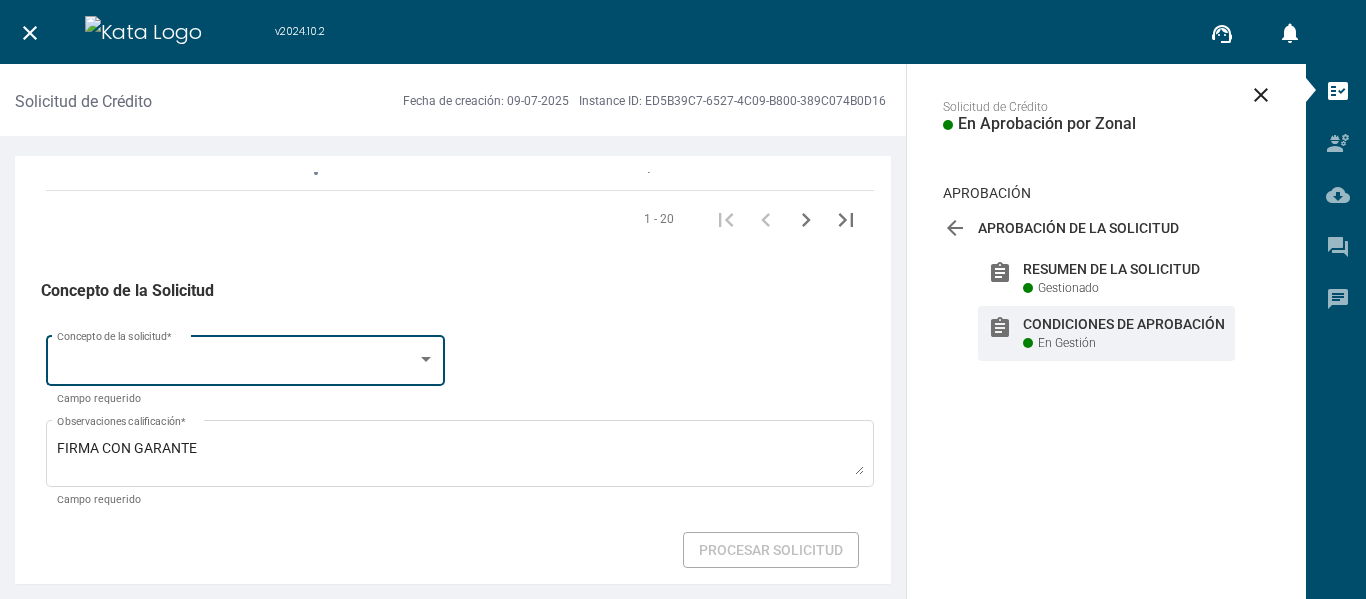 click on "Concepto de la solicitud   *" at bounding box center (246, 358) 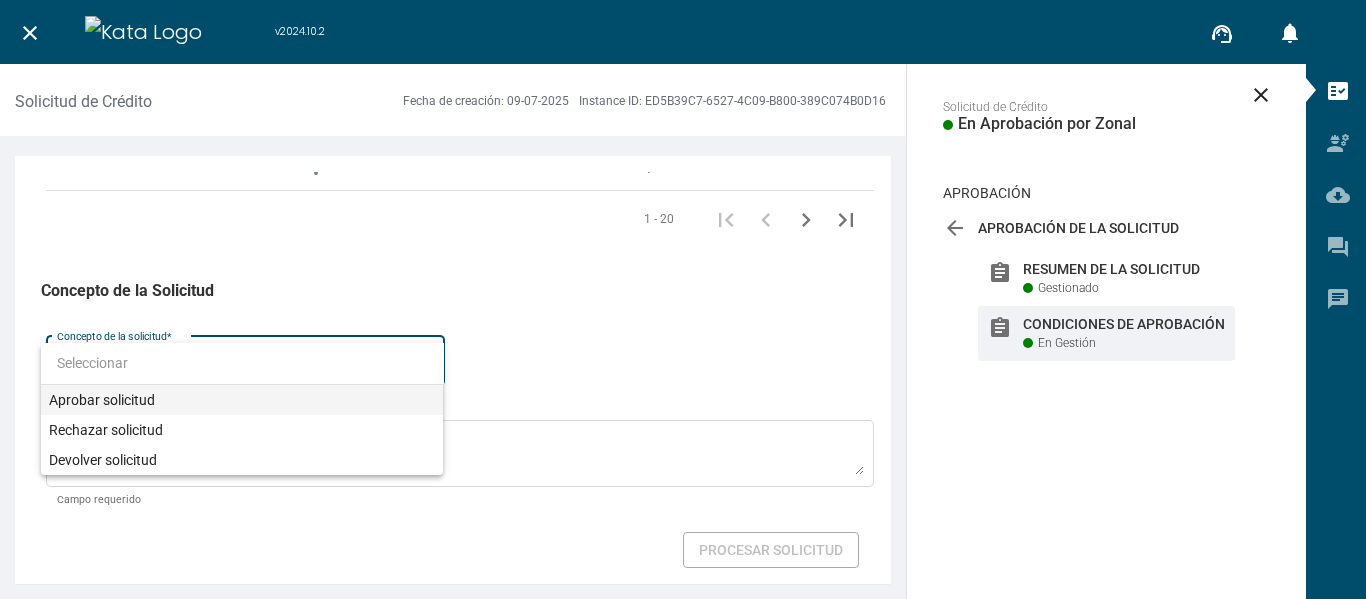 click on "Aprobar solicitud" at bounding box center (242, 400) 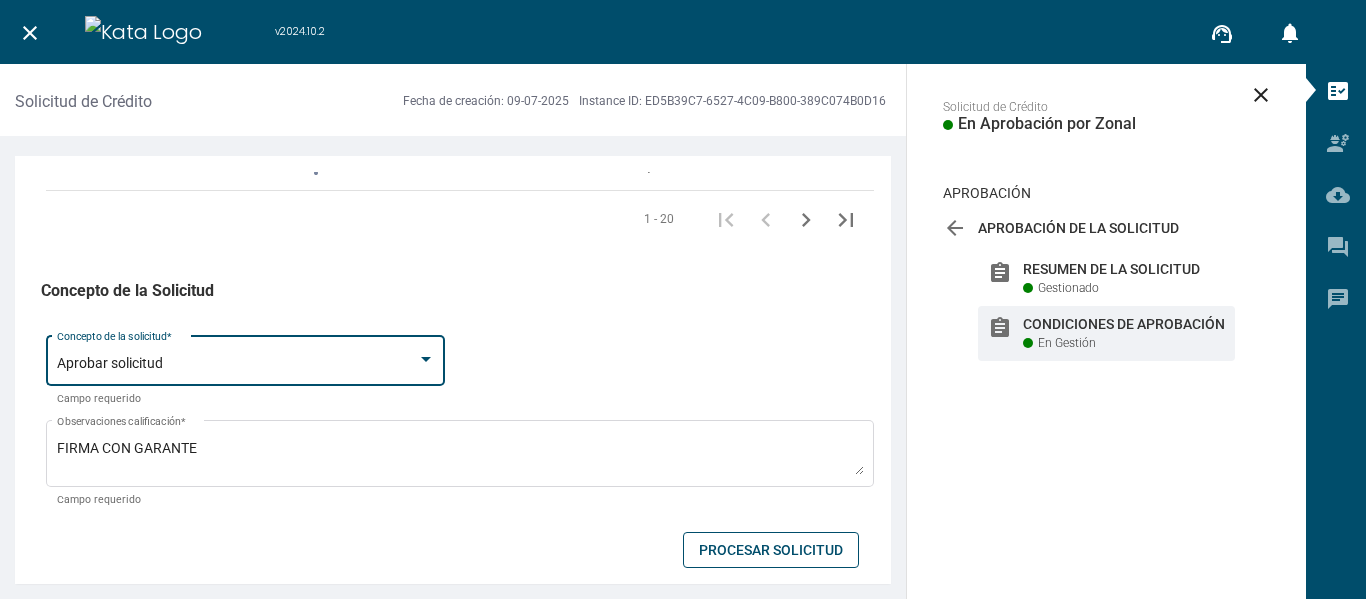 click on "Procesar Solicitud" at bounding box center (771, 550) 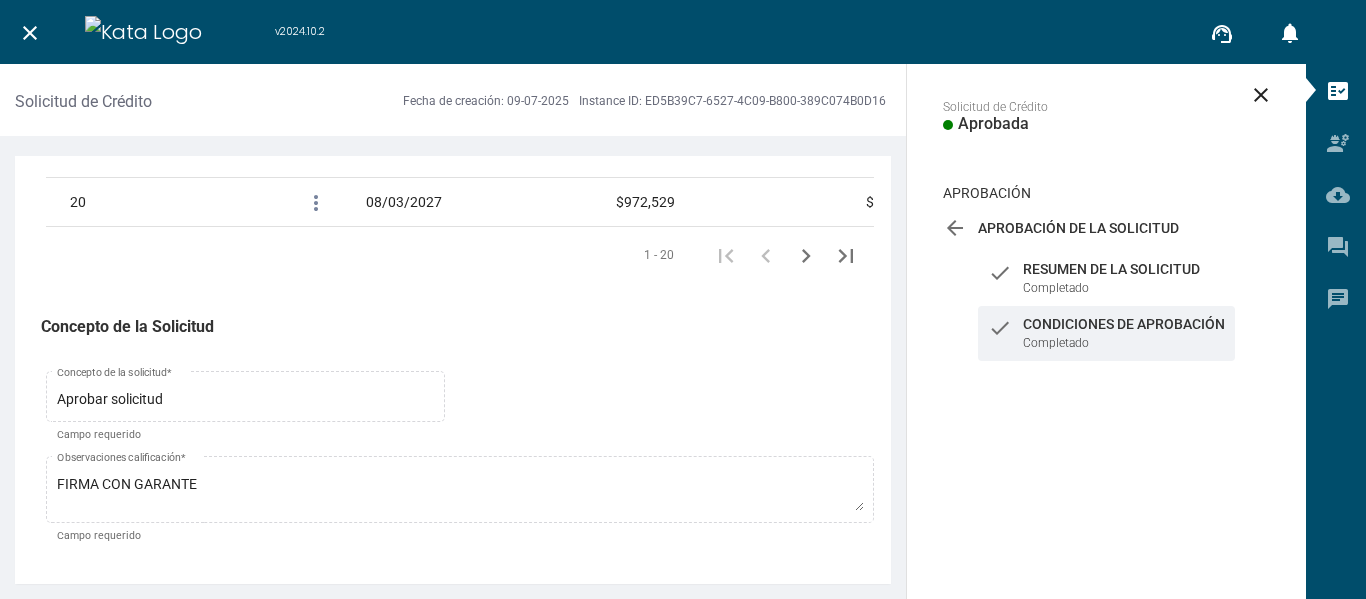 scroll, scrollTop: 3481, scrollLeft: 0, axis: vertical 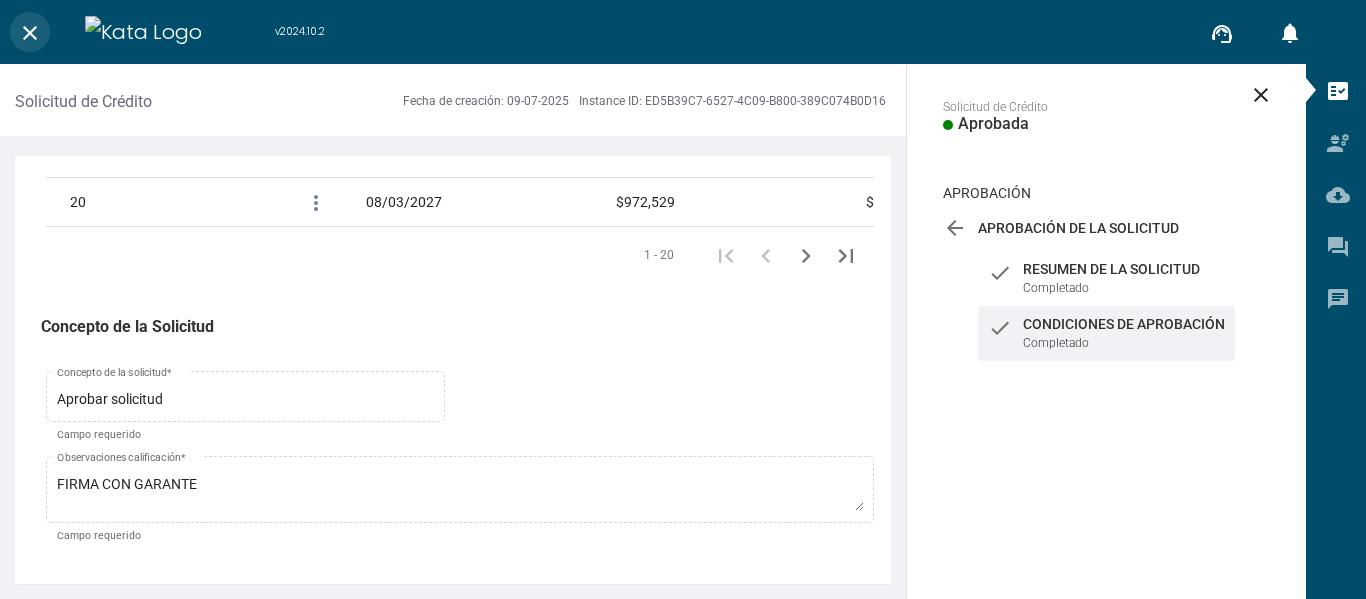 click on "close" at bounding box center (30, 33) 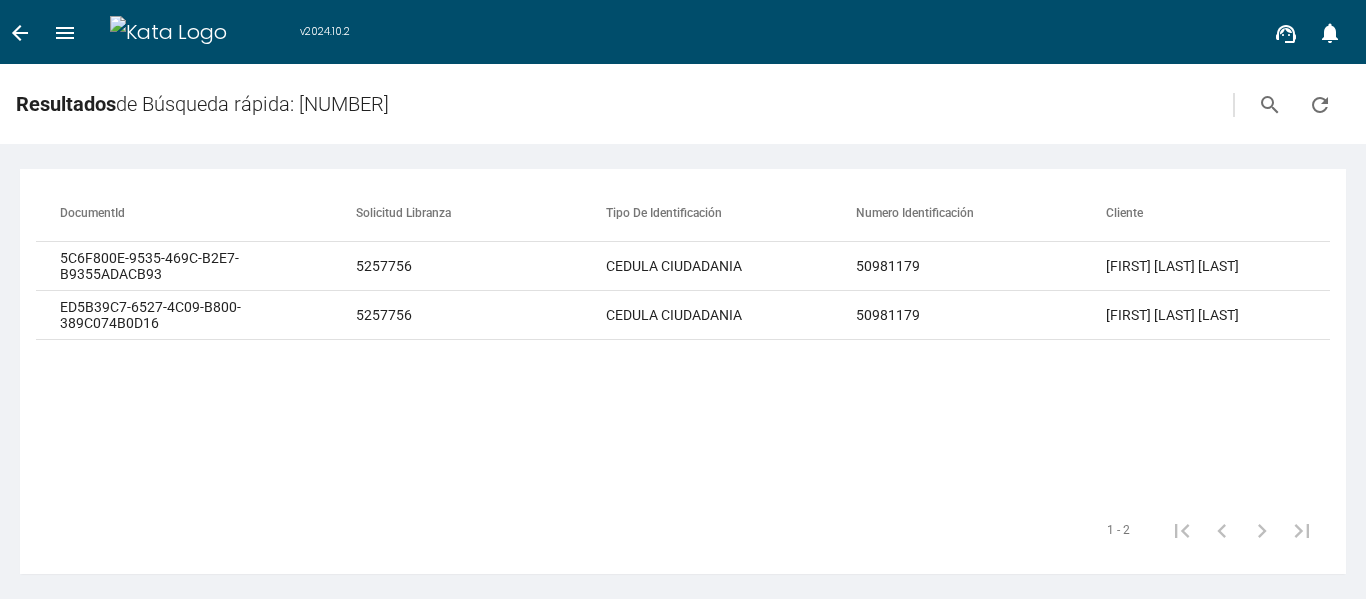 click on "arrow_back" at bounding box center (20, 32) 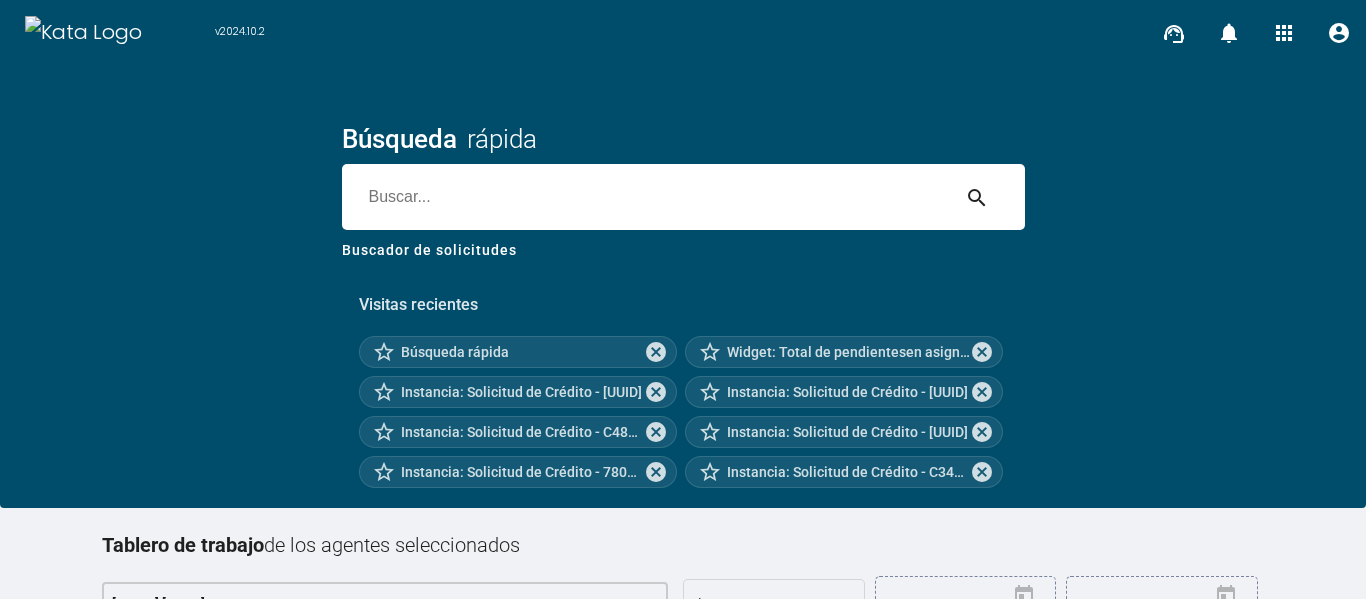click at bounding box center (645, 197) 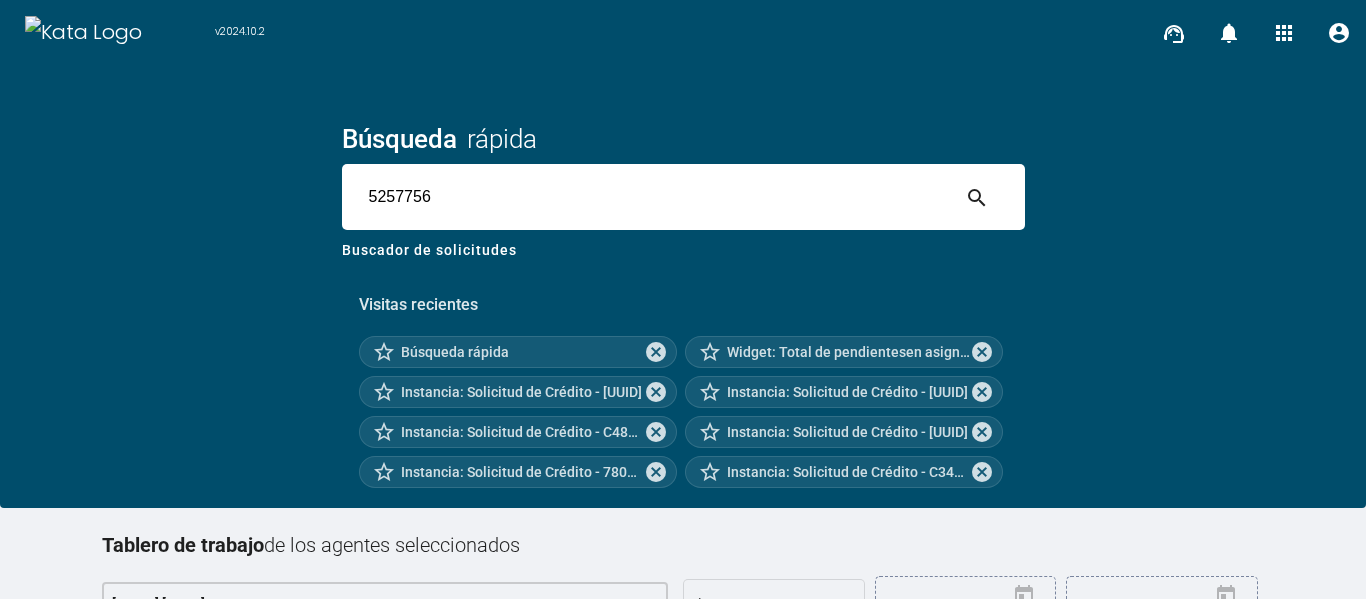 type on "[NUMBER]" 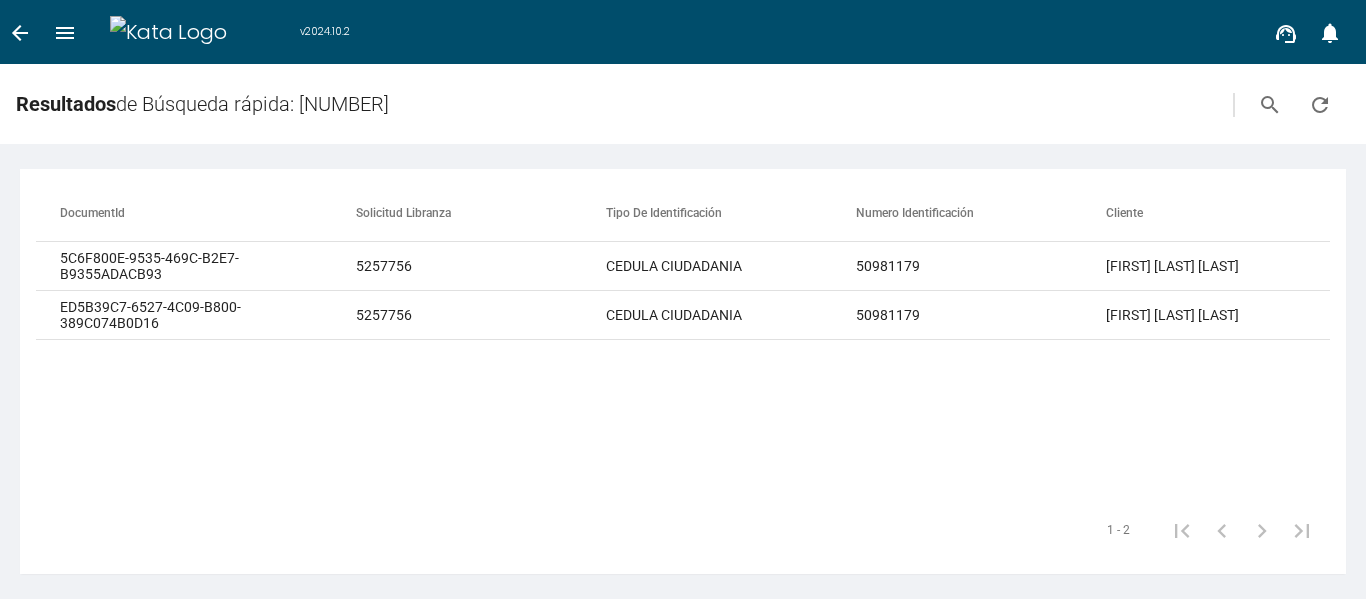 scroll, scrollTop: 0, scrollLeft: 249, axis: horizontal 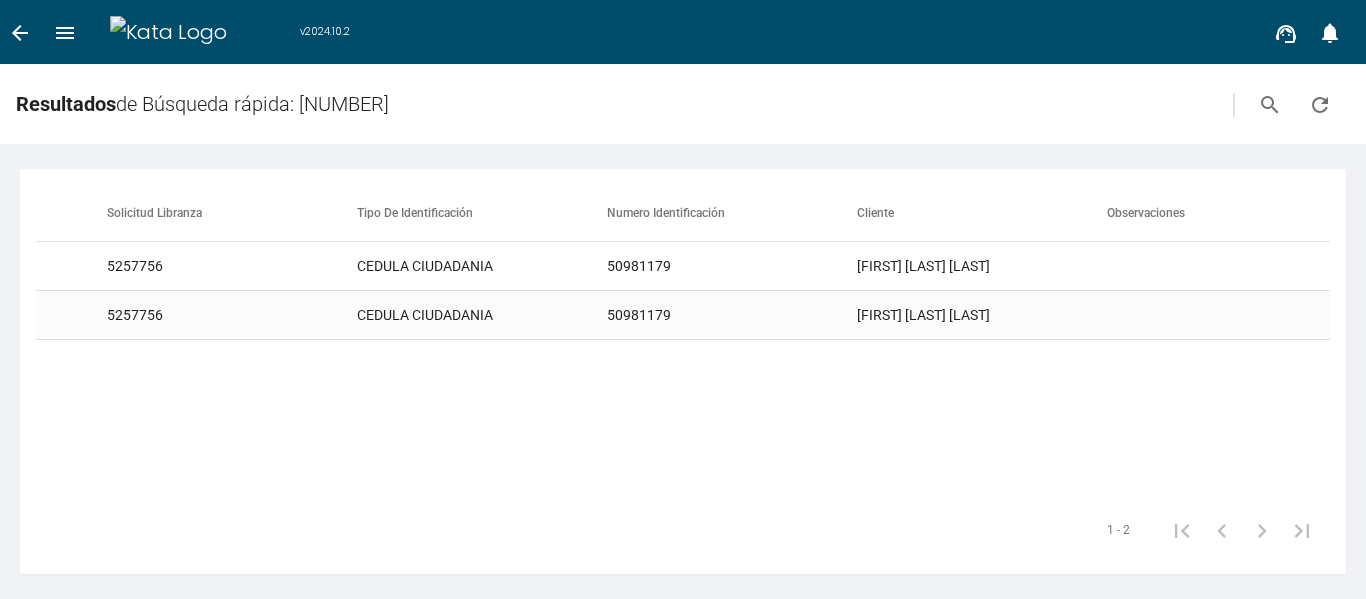 click on "50981179" at bounding box center (732, 266) 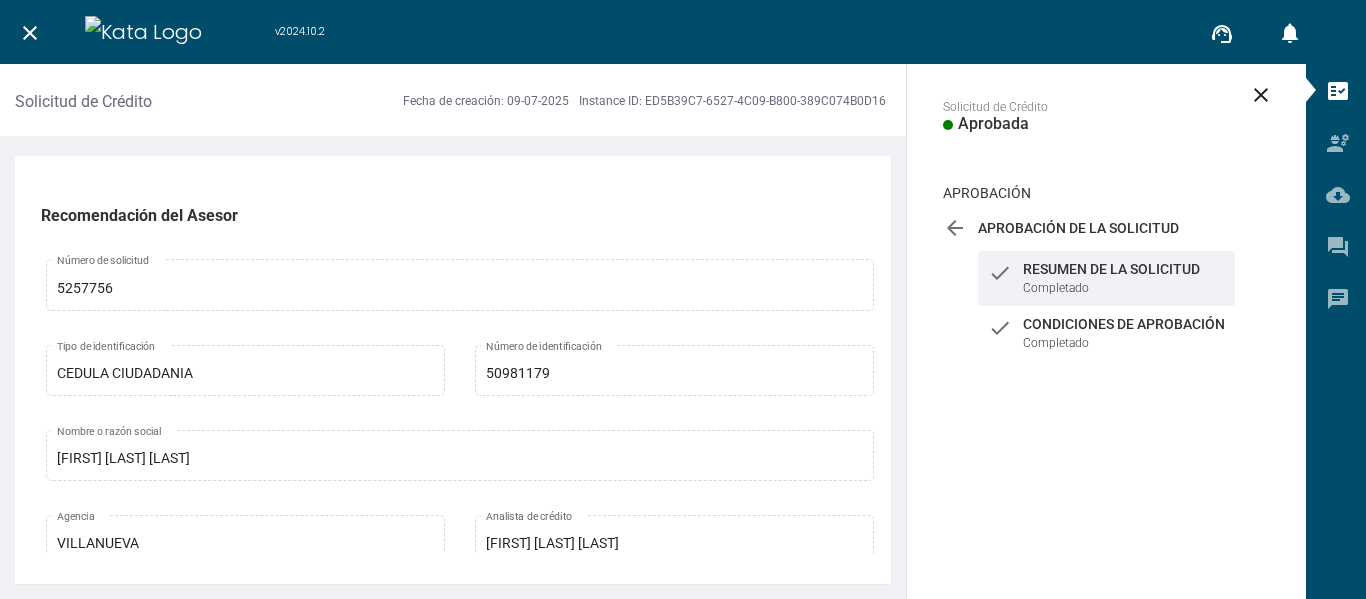 click on "close" at bounding box center [30, 33] 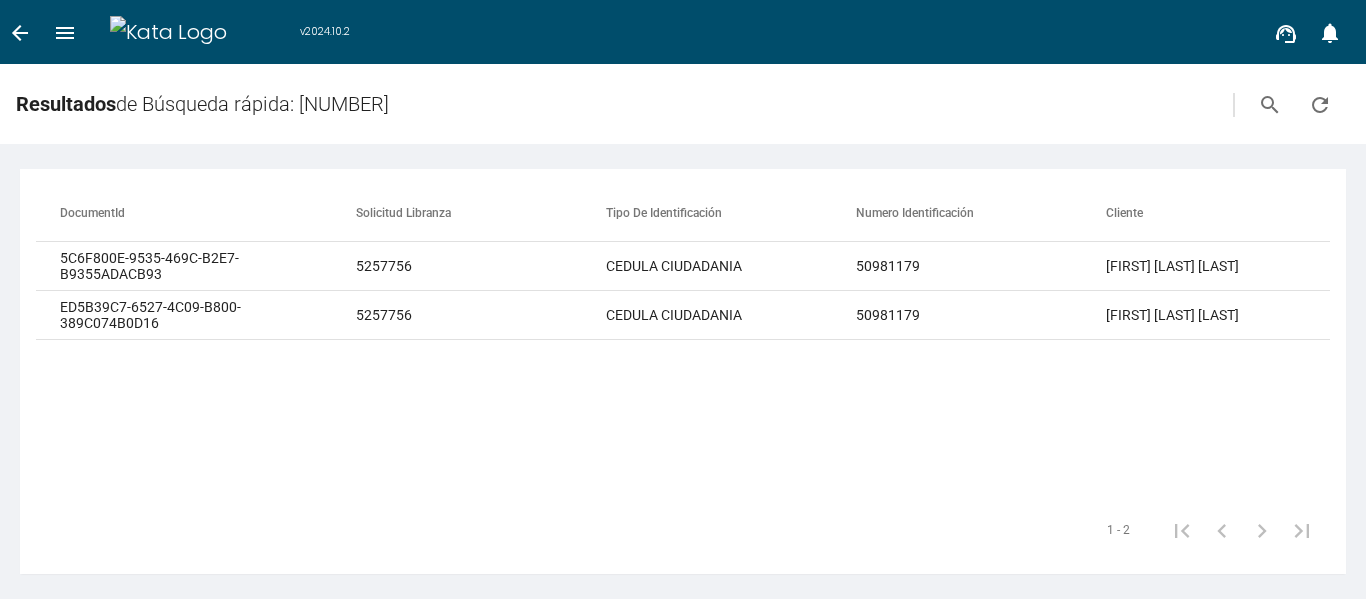 click on "arrow_back" at bounding box center (20, 32) 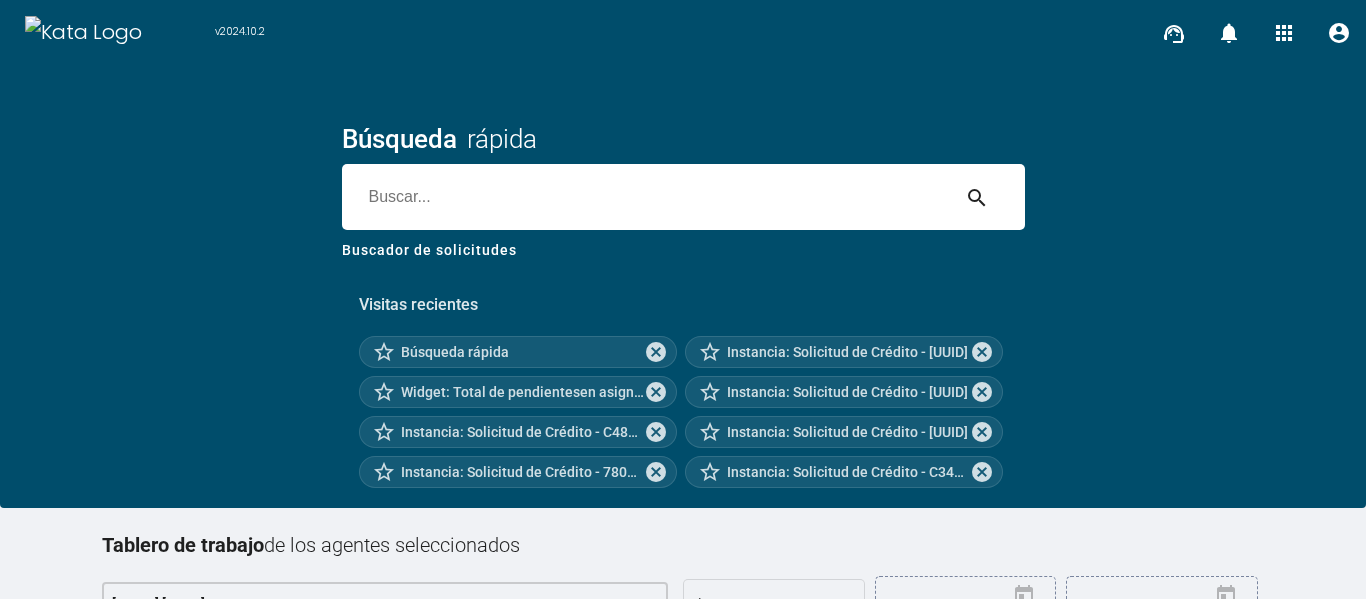 click at bounding box center (645, 197) 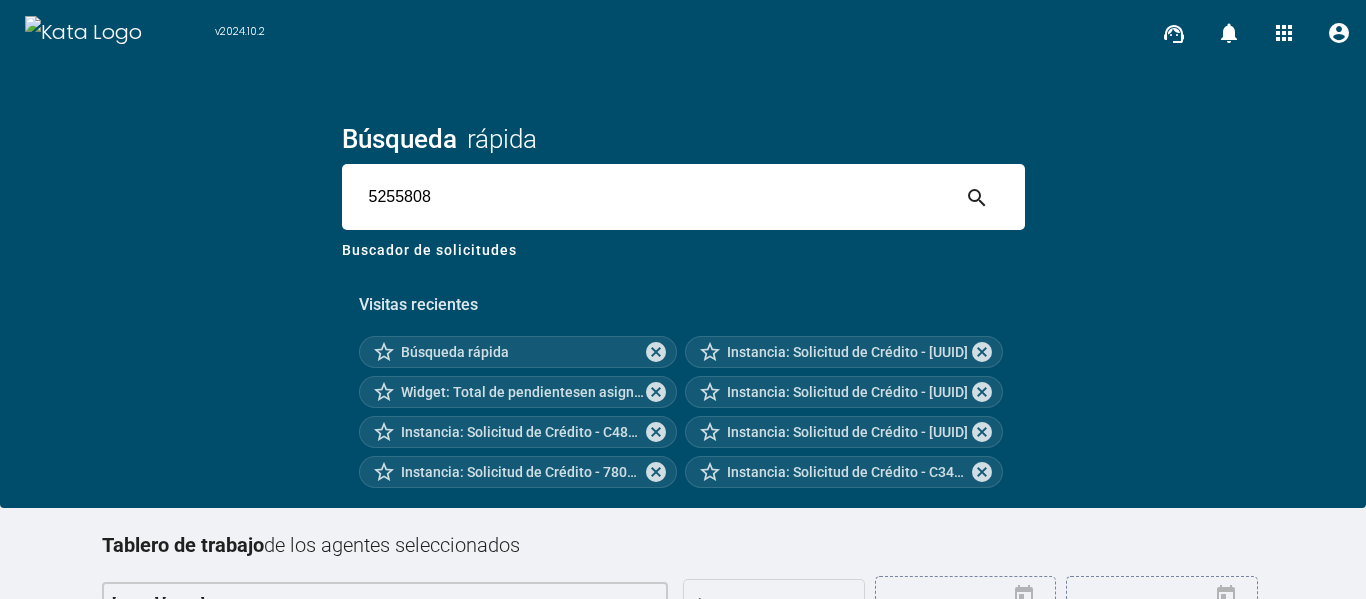 type on "5255808" 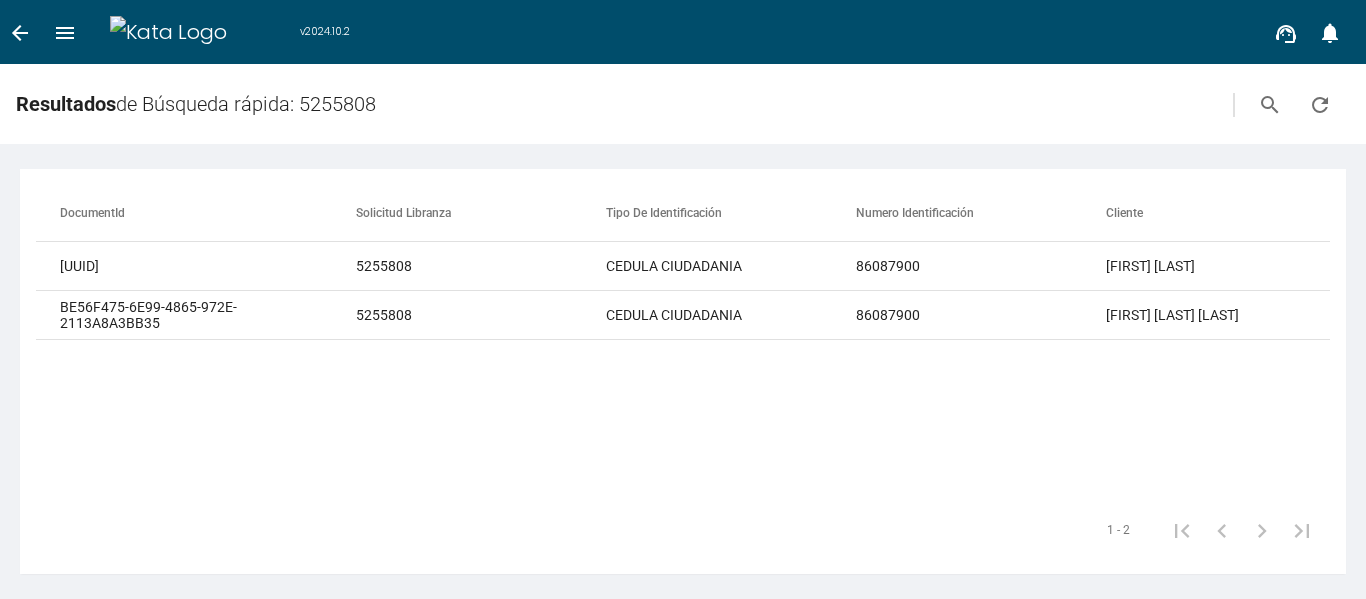 drag, startPoint x: 457, startPoint y: 504, endPoint x: 588, endPoint y: 500, distance: 131.06105 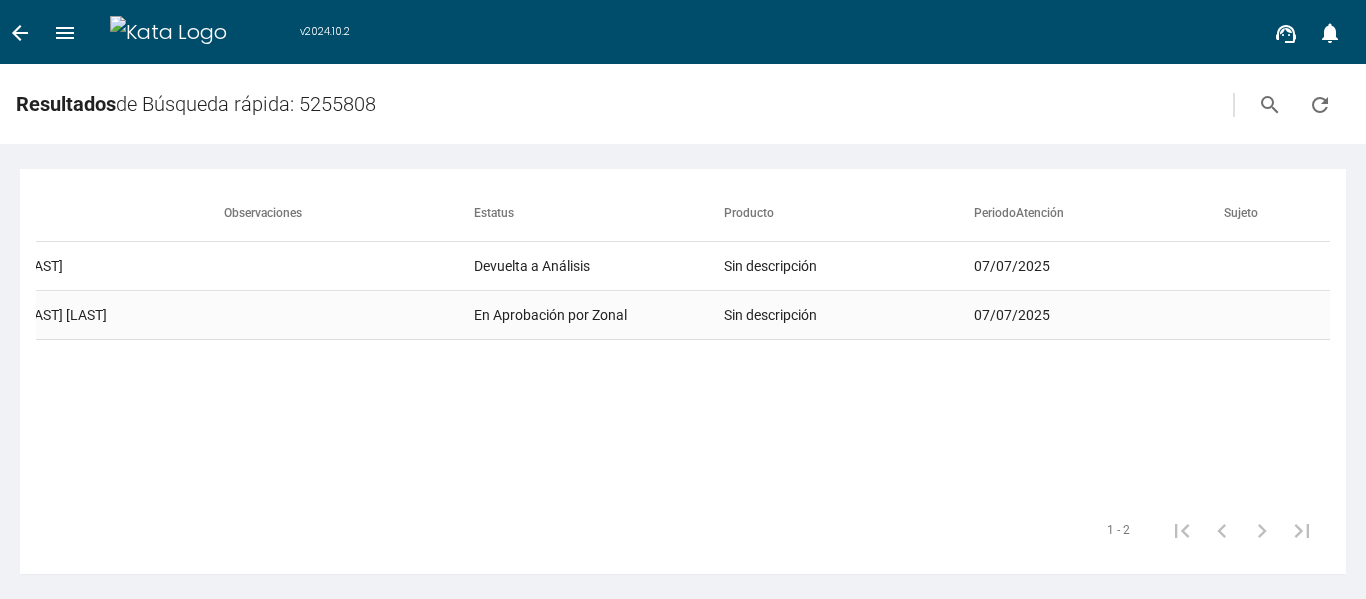 click on "En Aprobación por Zonal" at bounding box center (599, 266) 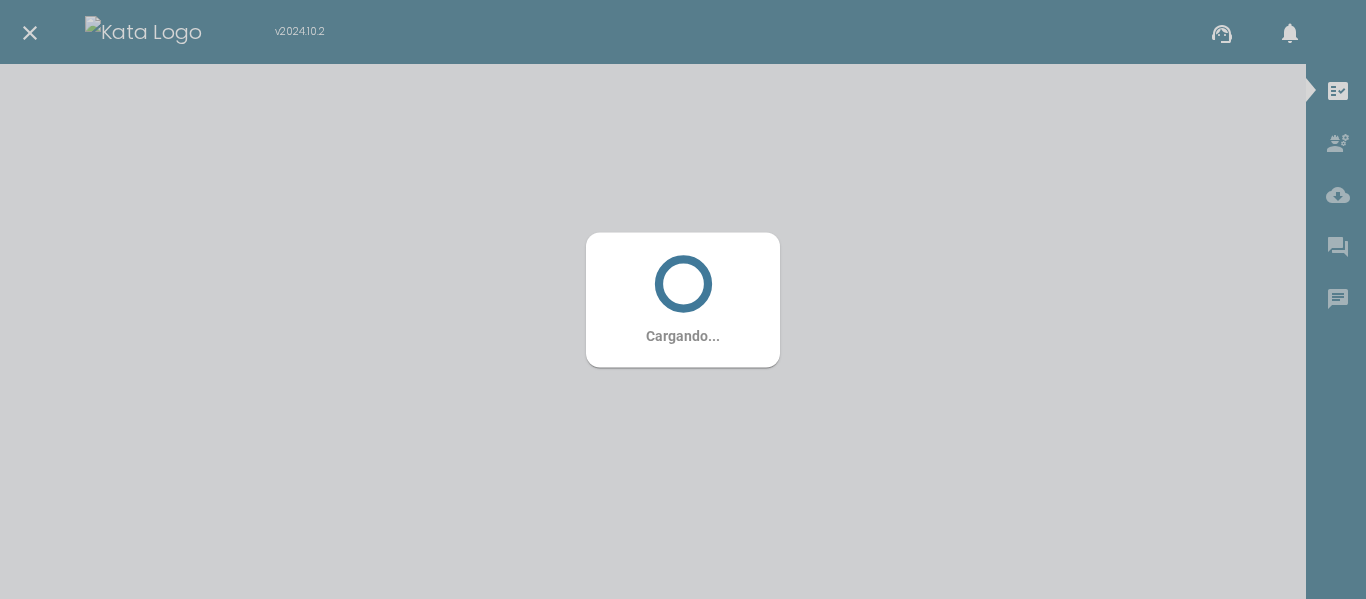 click on "Cargando..." at bounding box center [683, 299] 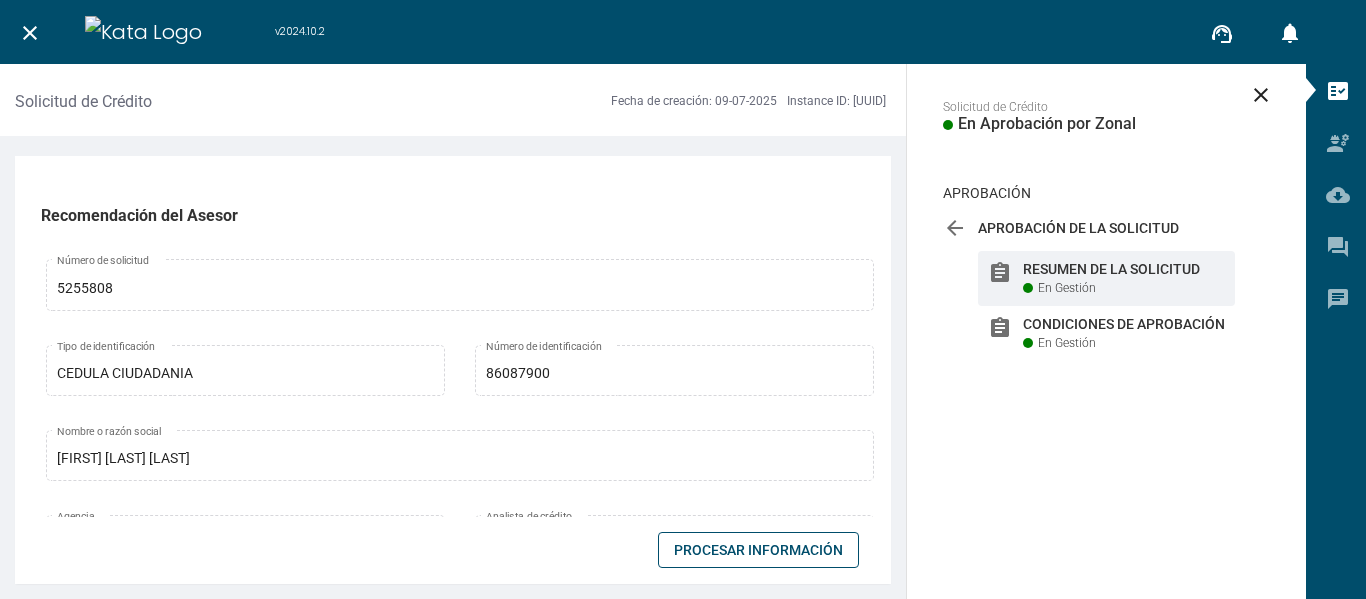 click on "Recomendación del Asesor 5255808  Número de solicitud  CEDULA CIUDADANIA  Tipo de identificación  86087900  Número de identificación  LUIS CARLOS CASTRO MAHECHA  Nombre o razón social  GRANADA  Agencia  JHONATTAN GUZMAN ORTIZ  Analista de crédito  Microcrédito  Tipo de producto  Crédito productivo rural360  Producto  $10,000,000  Monto propuesto  18  Plazo propuesto (meses)  {"111-1":"Escalar","111-2":"Escalar&VerCamposTasa","111-7":"Escalar","111-9":"Escalar","111-11":"Escalar"}  Configuración productos que escalan   Clase de tasa   Plus de la tasa   Días de revisión  759,536.00  Cuota propuesta  Nuevo  Categoría cliente  Observaciones del Analista de Crédito Ok  Observaciones del analista de crédito  Seguros [[831],[811,842,802],[811,842,802],[811,842,802],[811,842,802],[802],[802],[802]]  Configuración seguros voluntarios  Información de seguros Seguro  Prima mensual   Soy Previsión Exequial   more_vert   $9,999   Soy Vida Prima Única   more_vert   $11,382   Soy Protección Familiar" at bounding box center [460, 370] 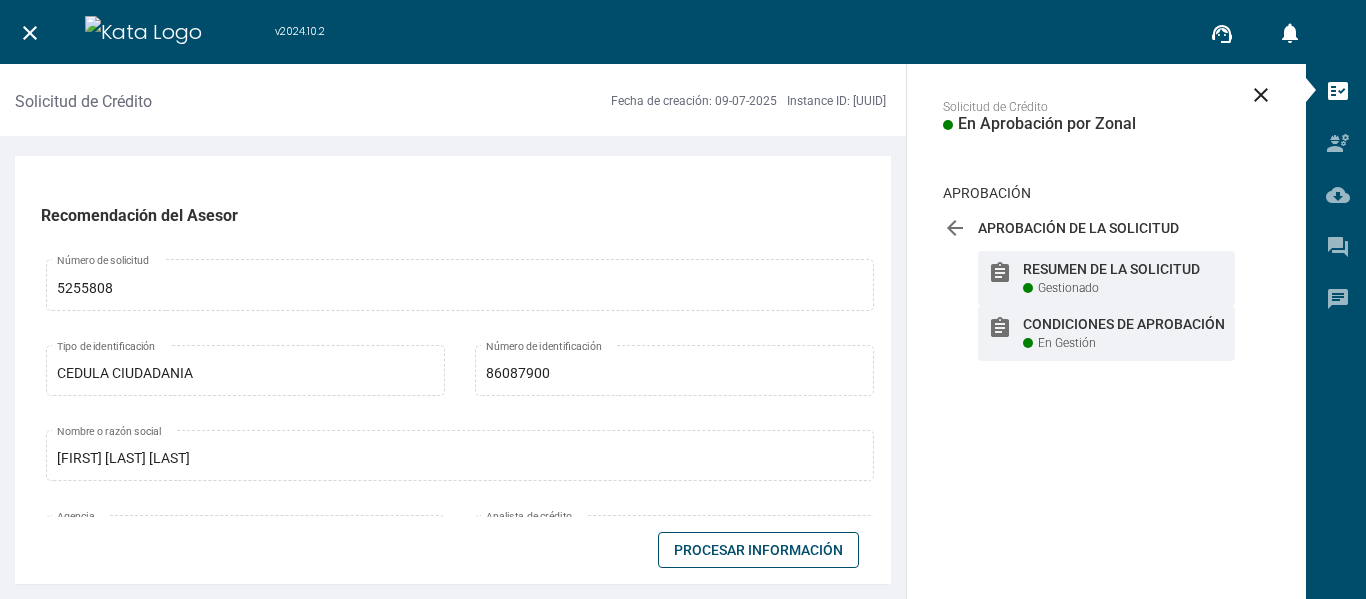 click on "Condiciones de Aprobación" at bounding box center [1124, 269] 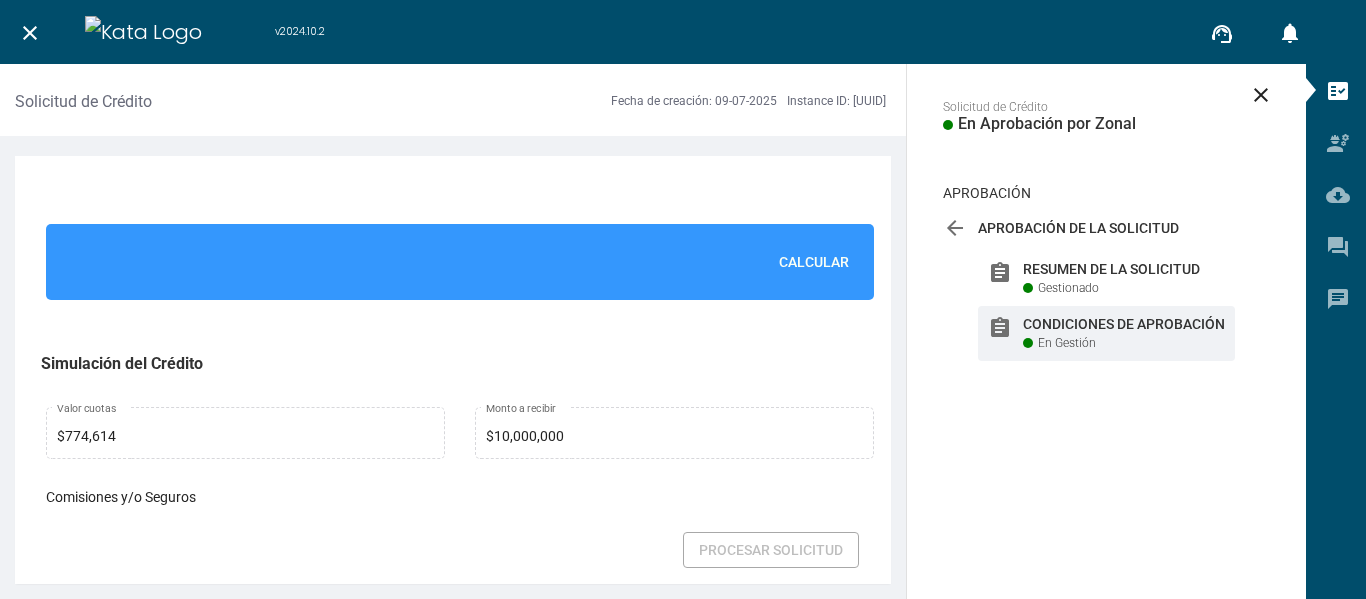 scroll, scrollTop: 1505, scrollLeft: 0, axis: vertical 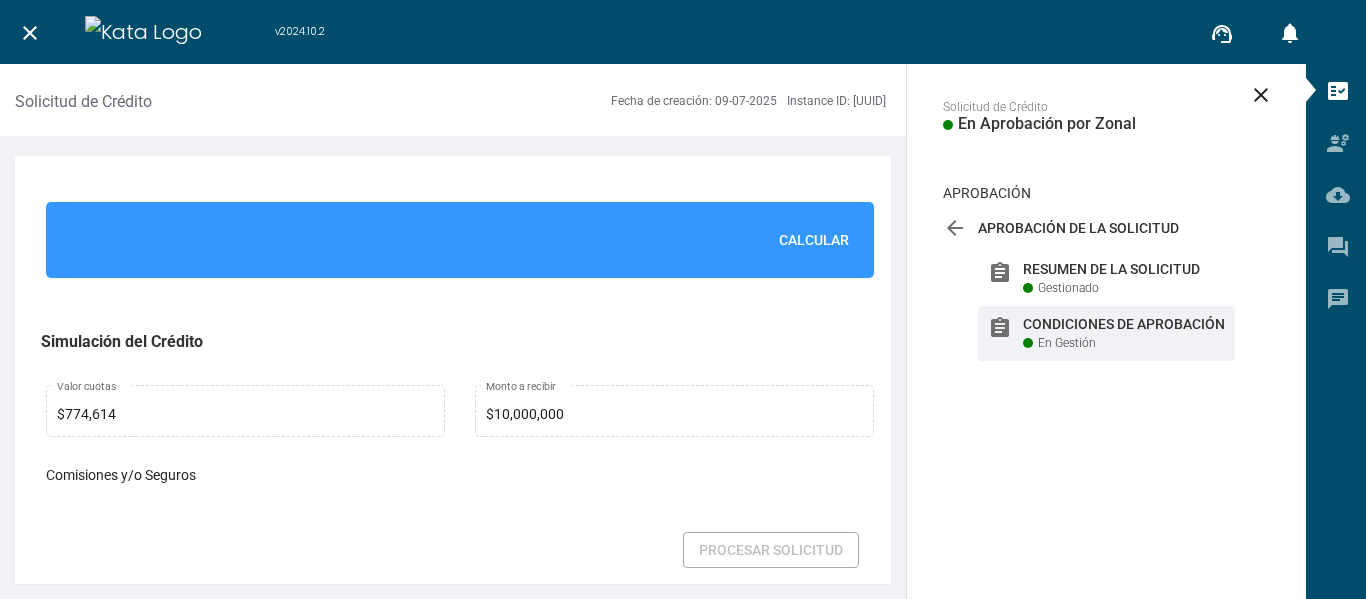 click on "Calcular" at bounding box center [814, 240] 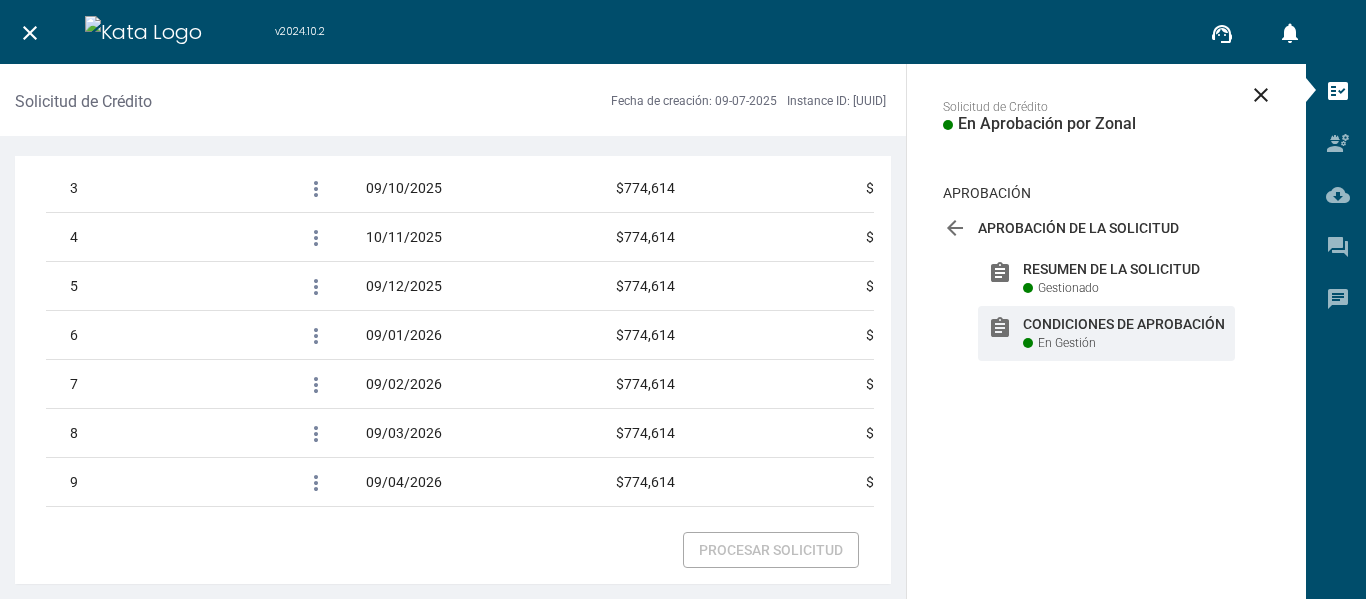 scroll, scrollTop: 3419, scrollLeft: 0, axis: vertical 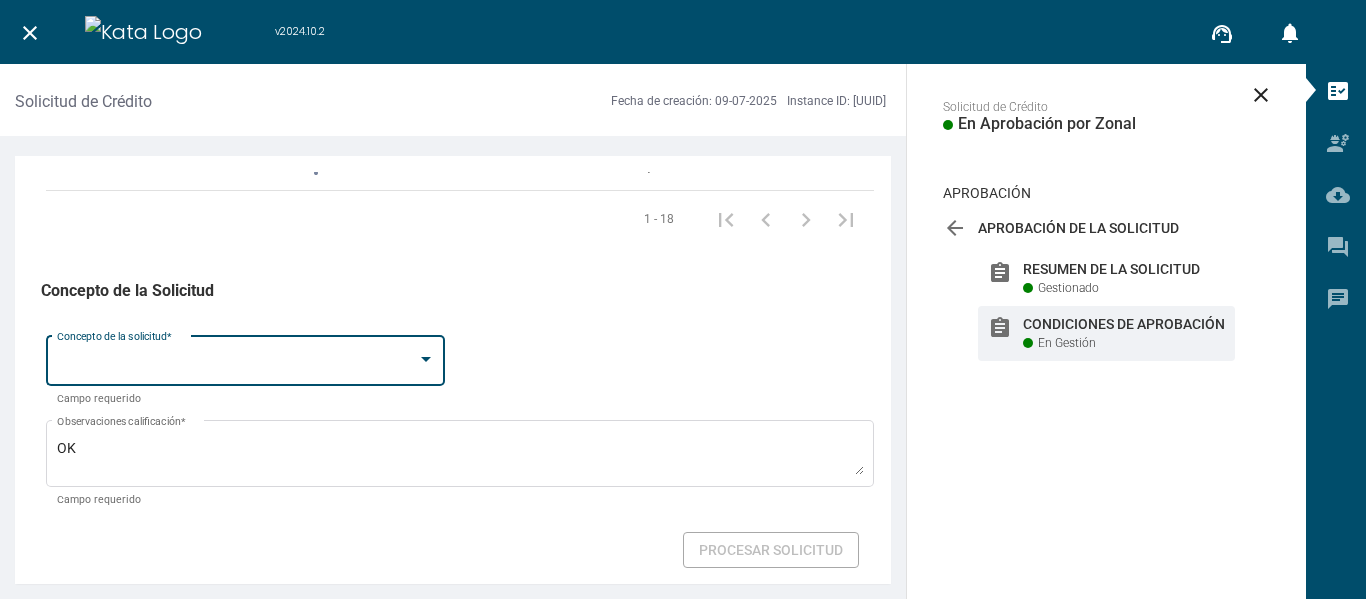 click at bounding box center [237, 364] 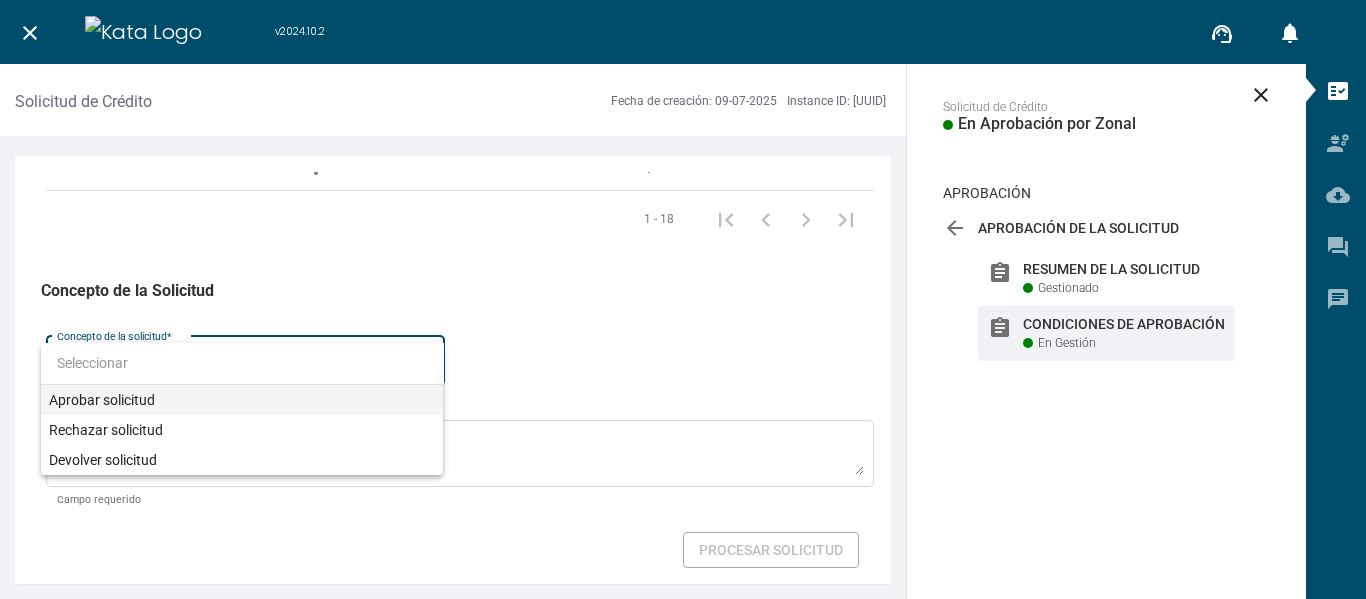 click on "Aprobar solicitud" at bounding box center (242, 400) 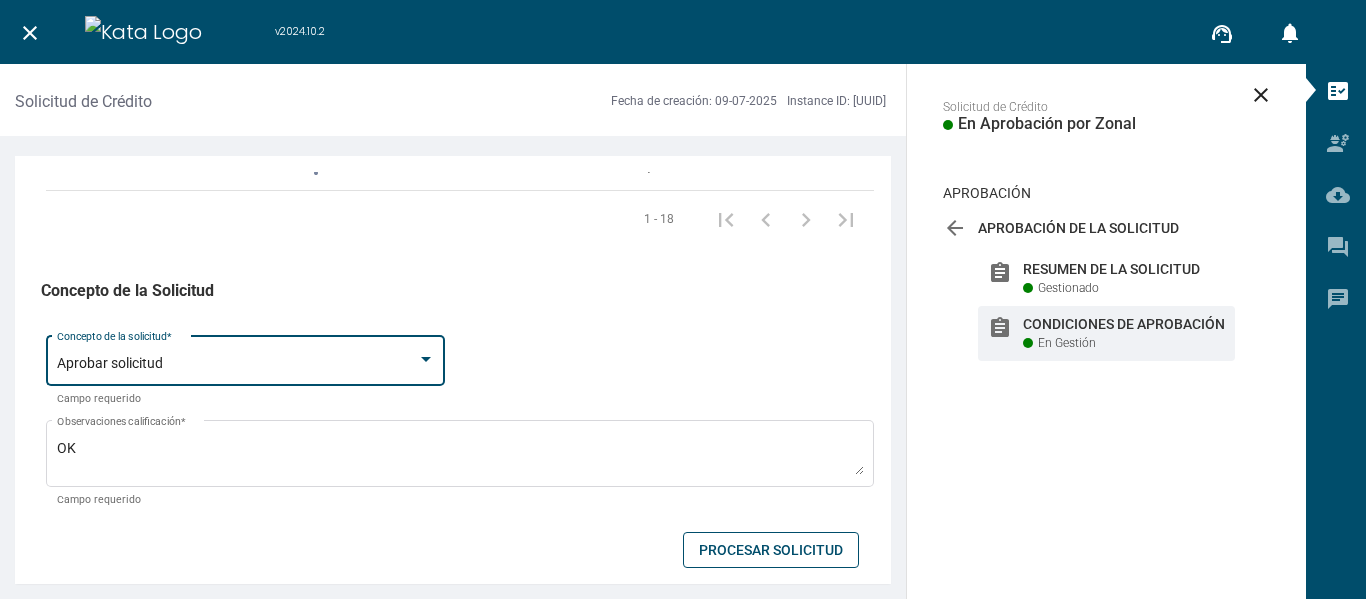 click on "Procesar Solicitud" at bounding box center [771, 550] 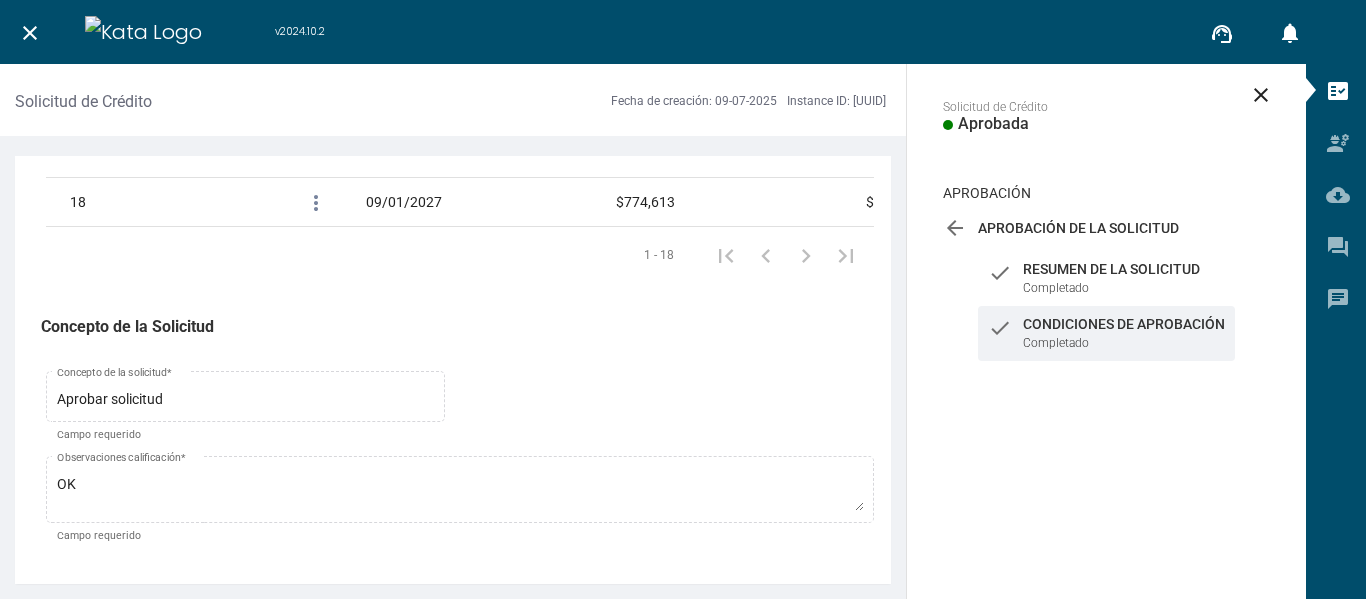 scroll, scrollTop: 3383, scrollLeft: 0, axis: vertical 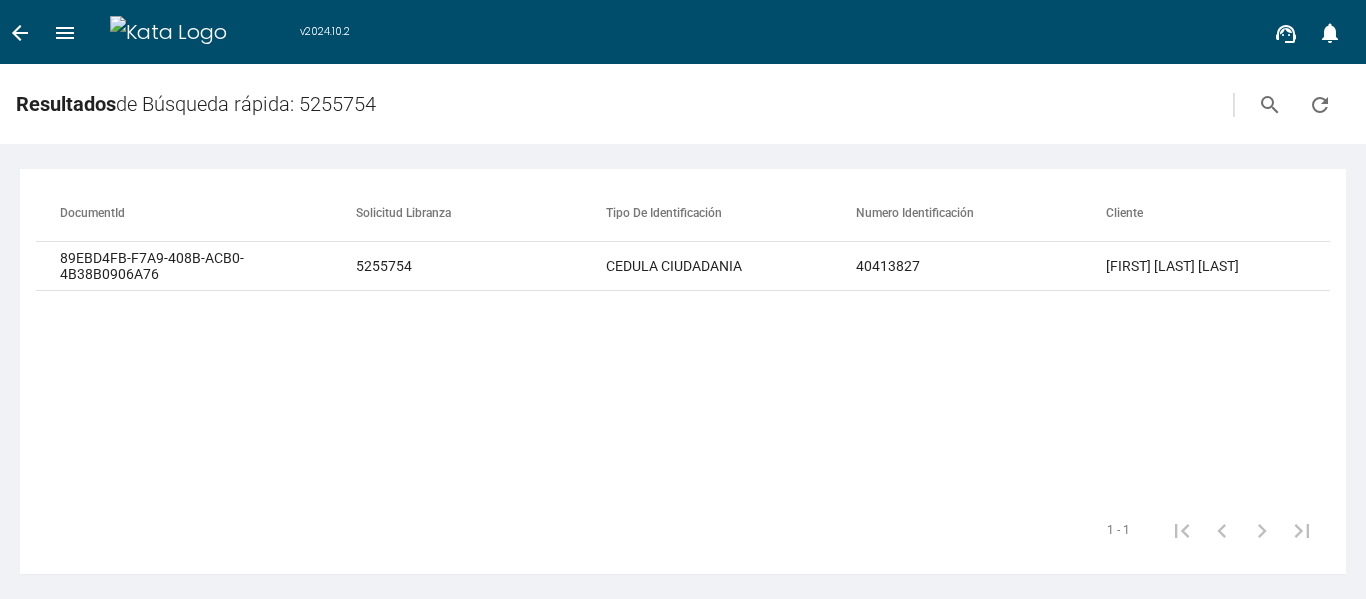 click on "arrow_back" at bounding box center [20, 32] 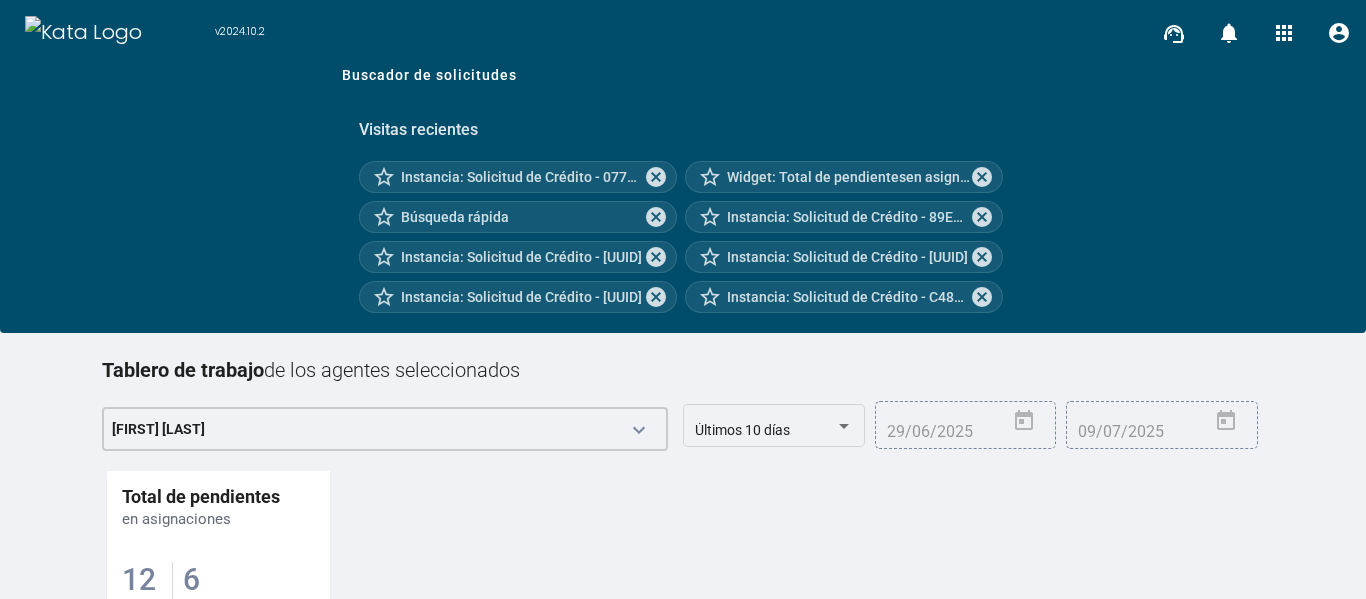scroll, scrollTop: 262, scrollLeft: 0, axis: vertical 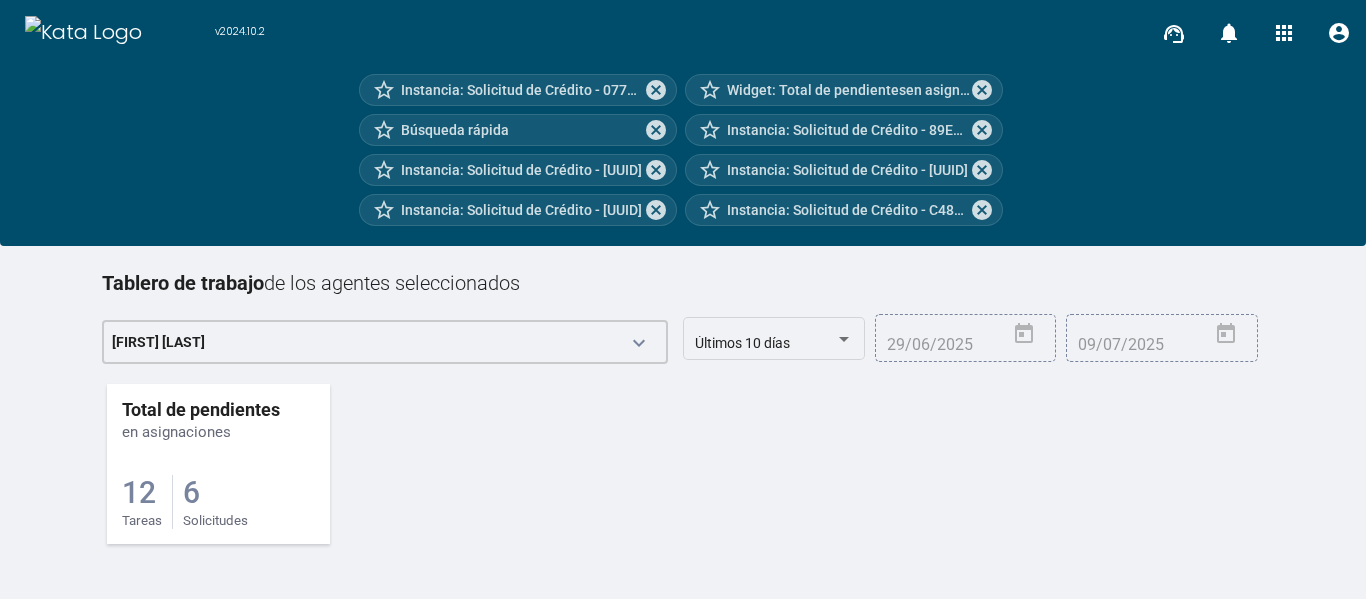 click on "en asignaciones" at bounding box center (176, 432) 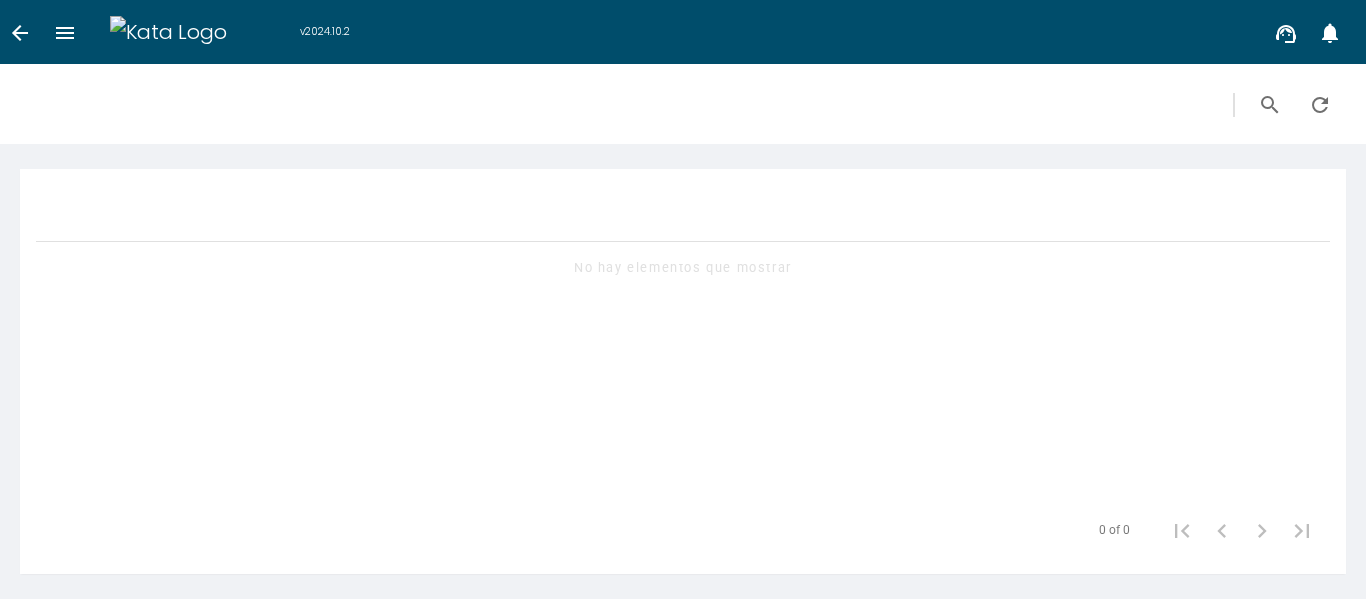 scroll, scrollTop: 0, scrollLeft: 0, axis: both 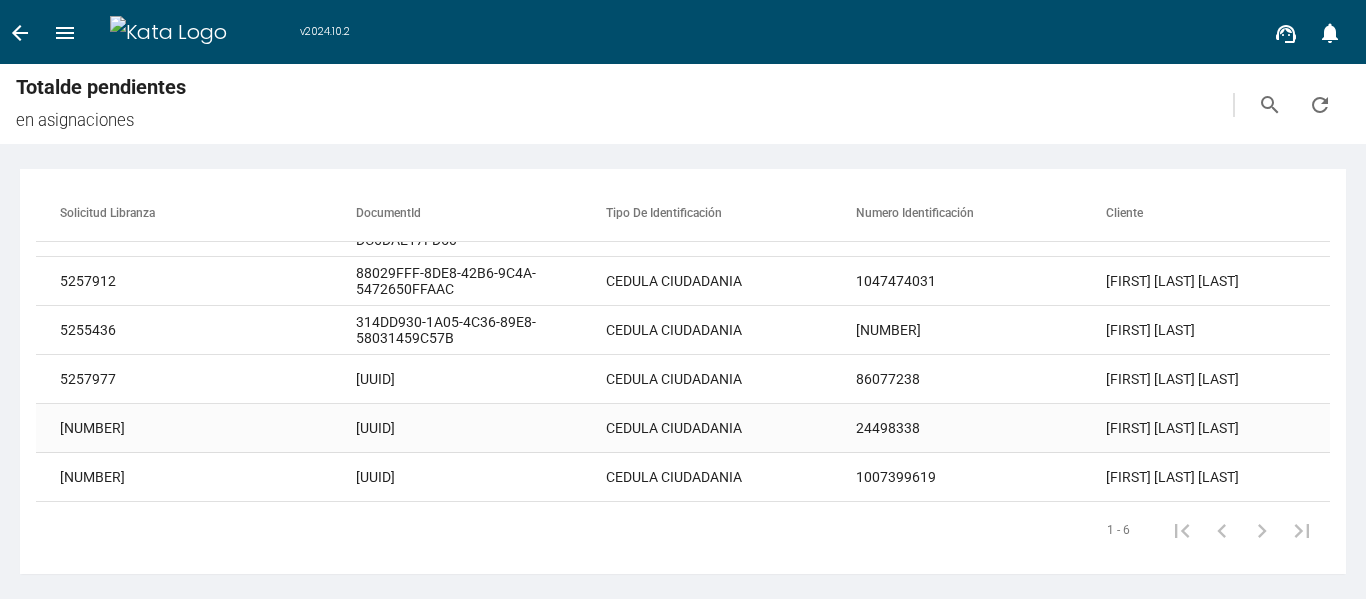 click on "[NUMBER]" at bounding box center [981, 232] 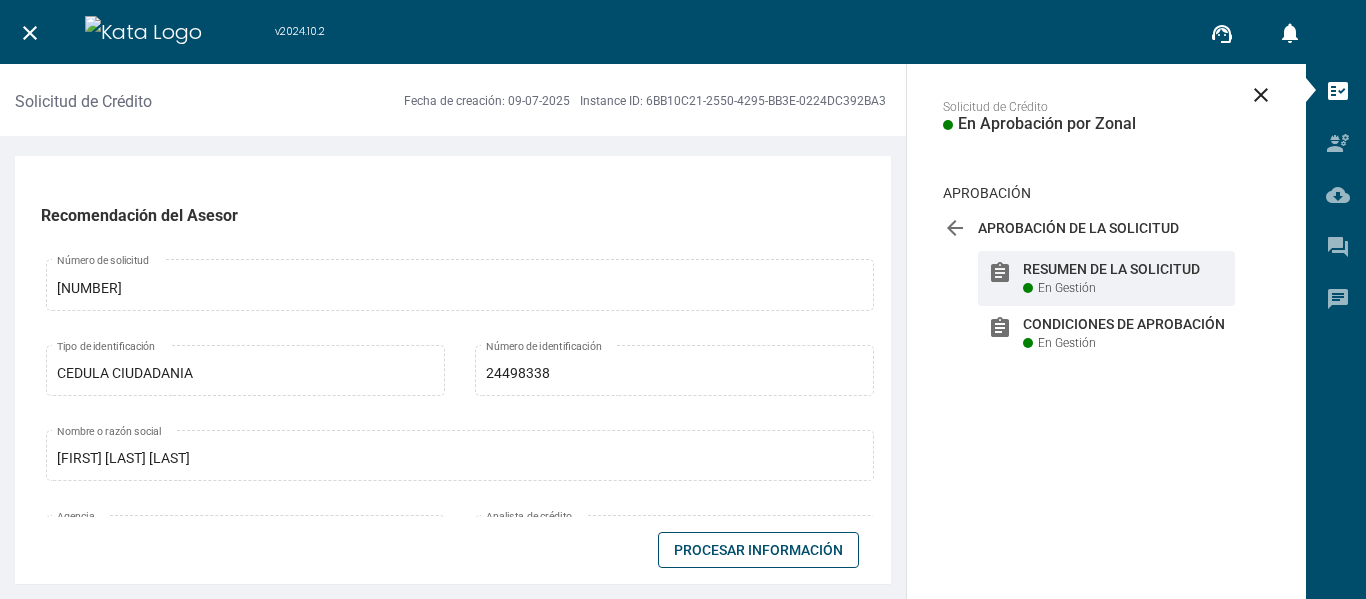 click on "Procesar Información" at bounding box center [758, 550] 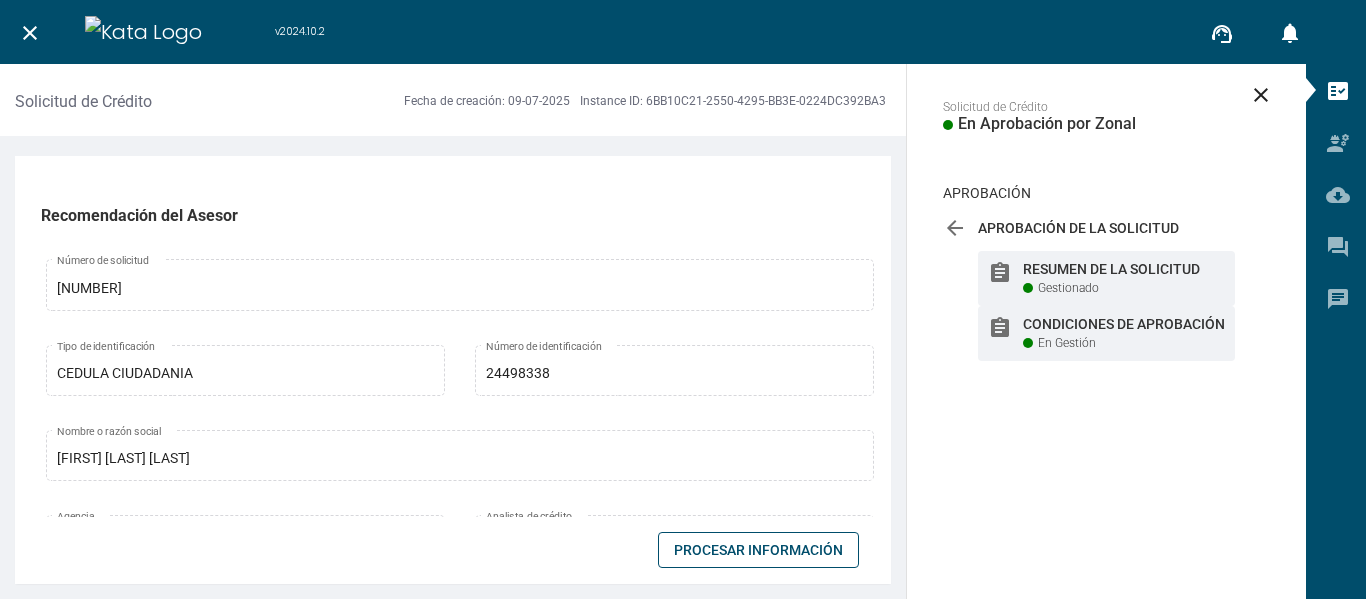click on "Condiciones de Aprobación" at bounding box center [1124, 269] 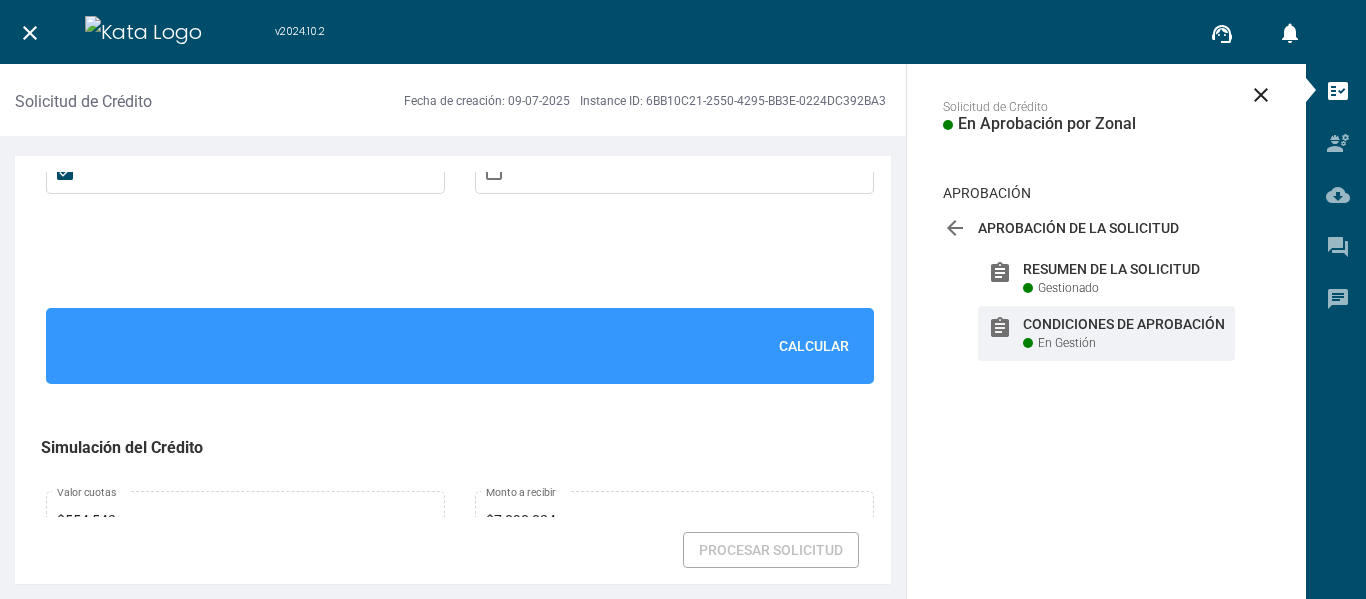 scroll, scrollTop: 1400, scrollLeft: 0, axis: vertical 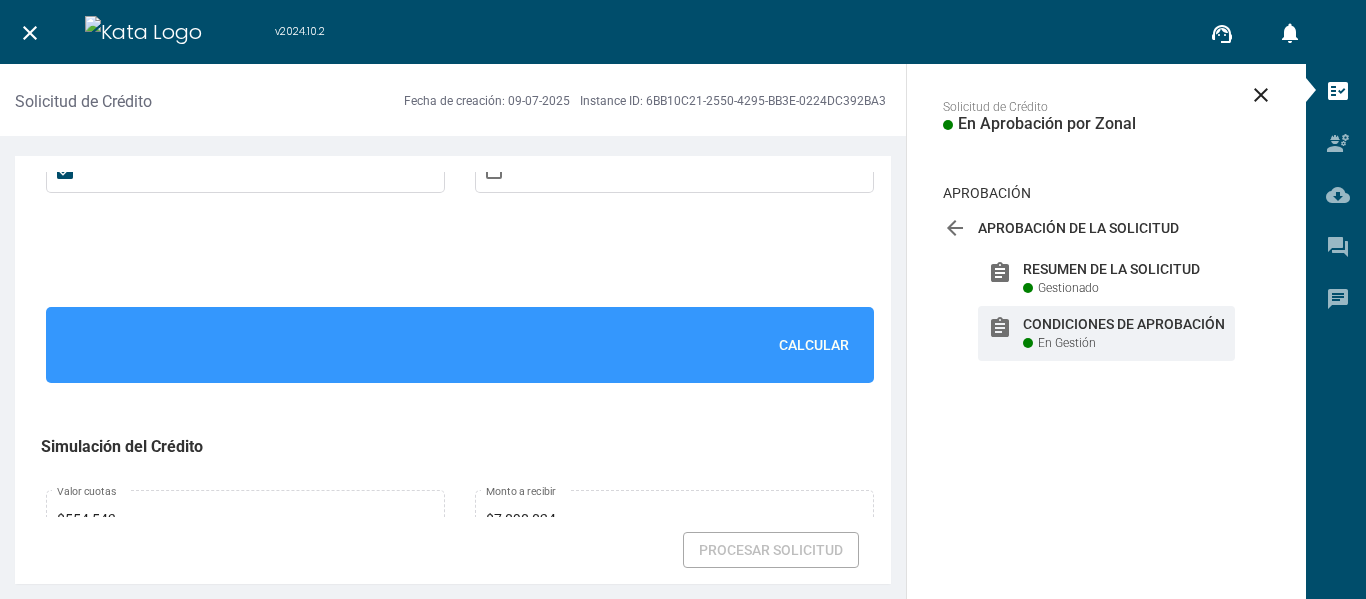 click on "Calcular" at bounding box center [814, 345] 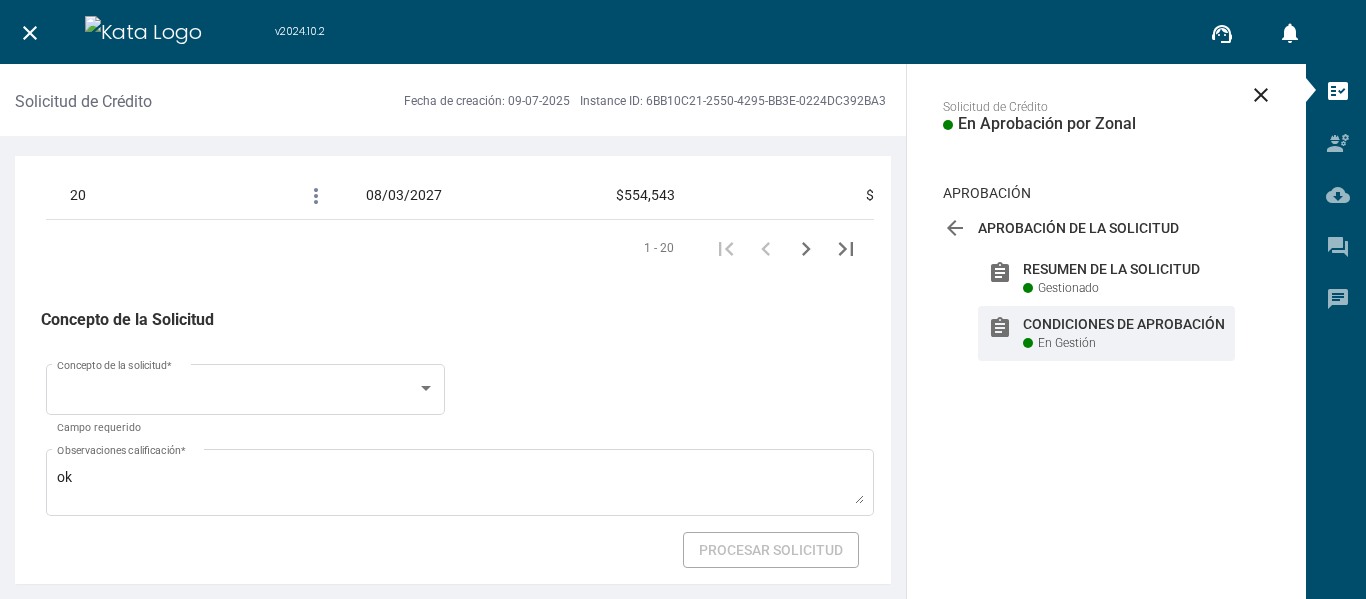 scroll, scrollTop: 3517, scrollLeft: 0, axis: vertical 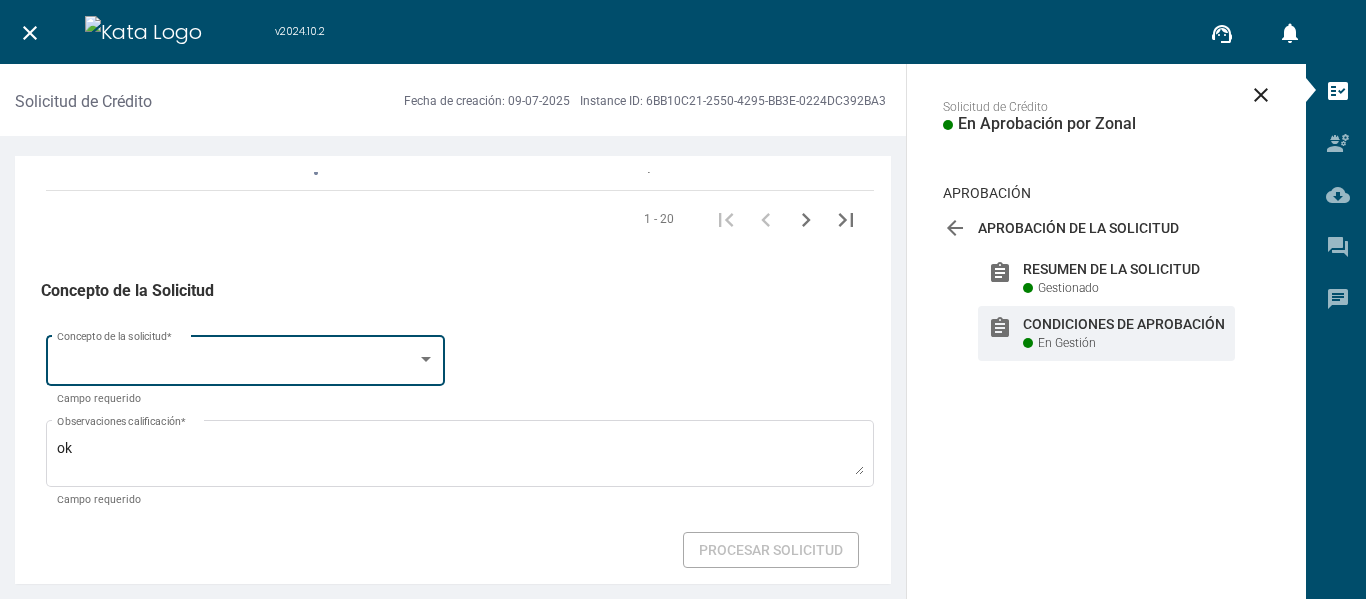 click on "Concepto de la solicitud   *" at bounding box center [246, 358] 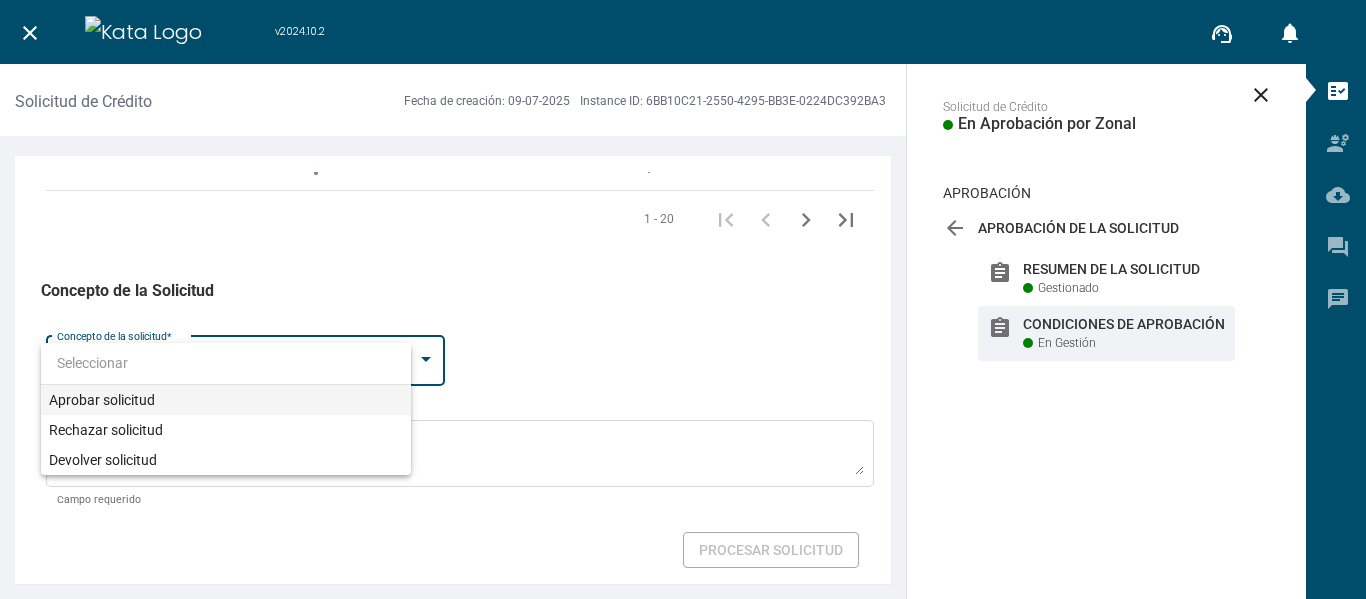 click on "Aprobar solicitud" at bounding box center [226, 400] 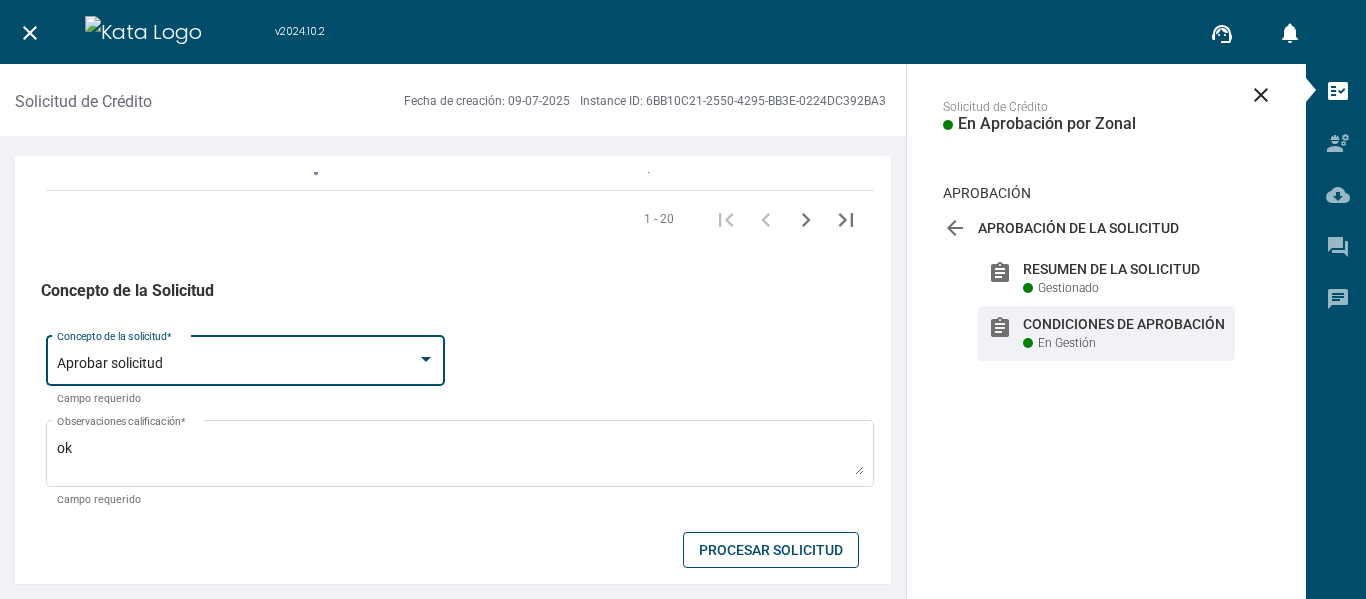 click on "Procesar Solicitud" at bounding box center (771, 550) 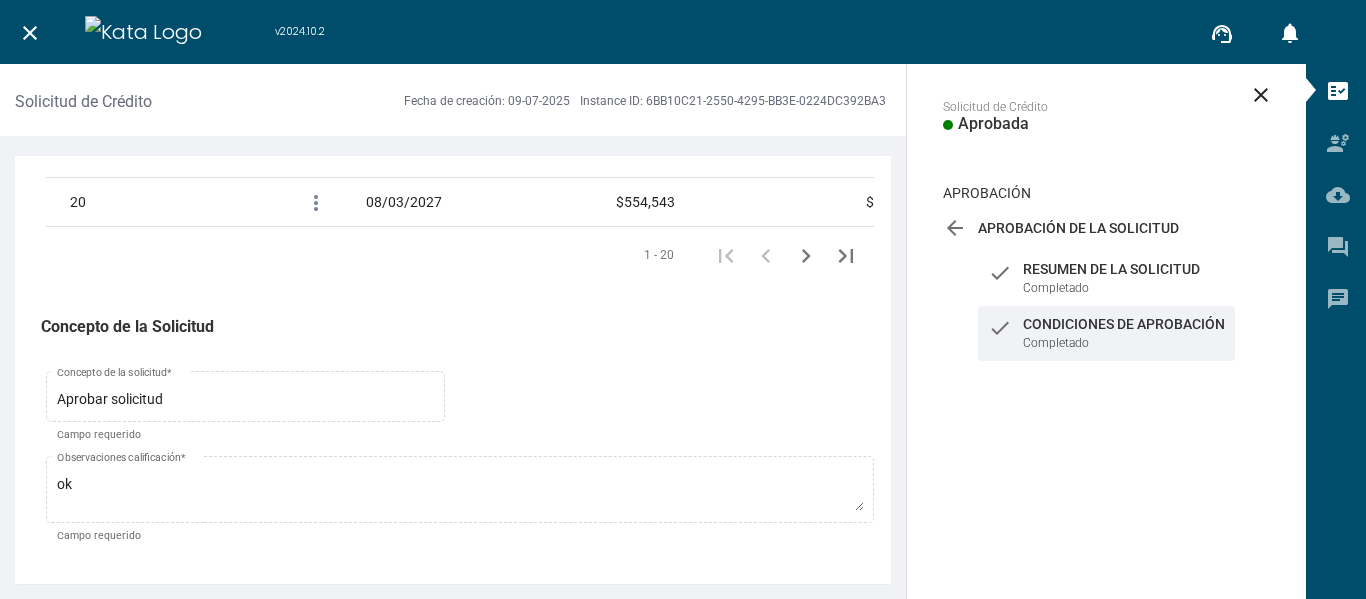 scroll, scrollTop: 3481, scrollLeft: 0, axis: vertical 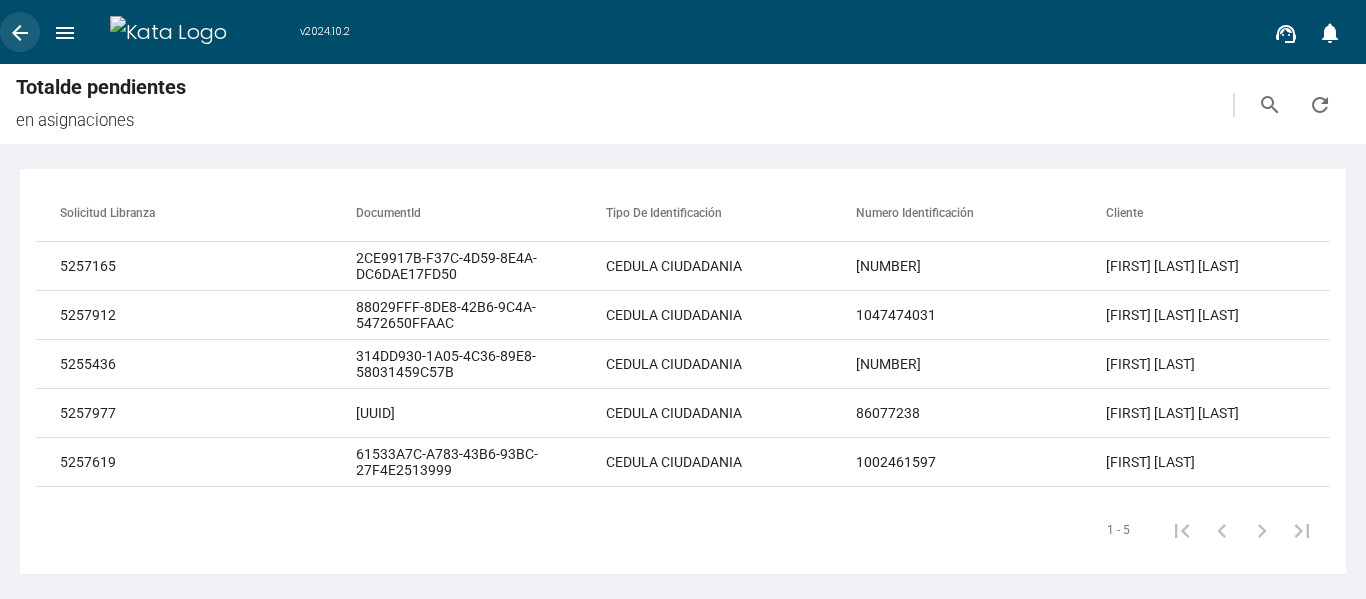 click on "arrow_back" at bounding box center (20, 33) 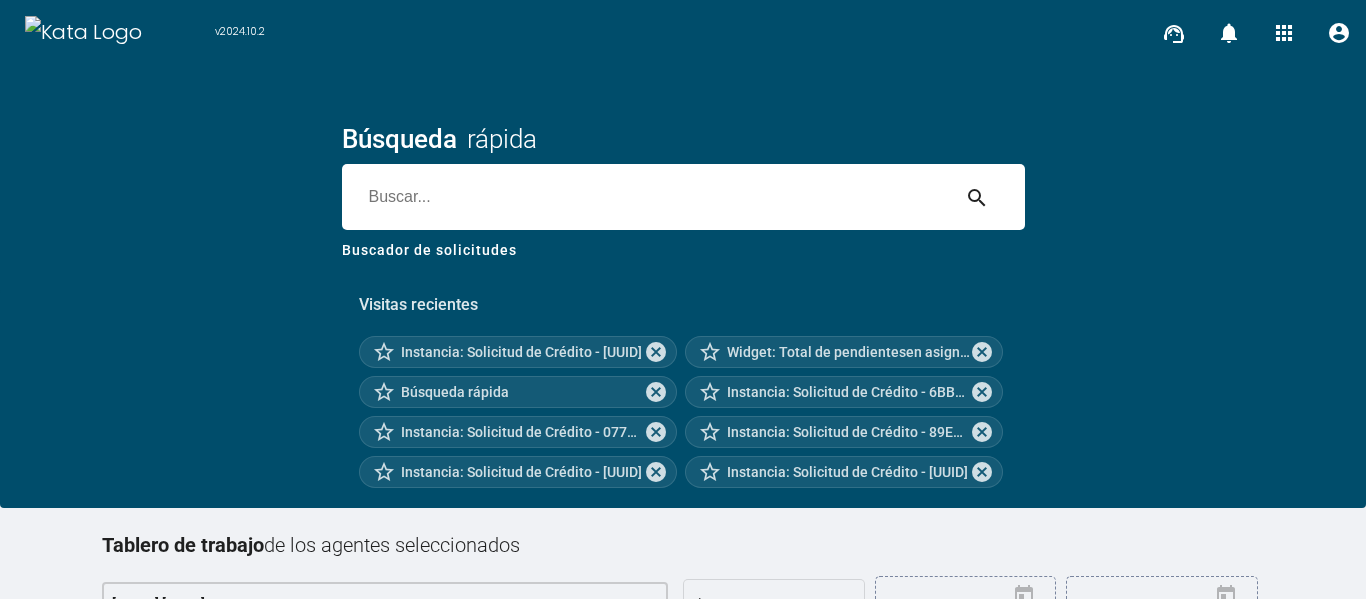 click on "Visitas recientes   star_border  Instancia: Solicitud de Crédito - 61533A7C-A783-43B6-93BC-27F4E2513999  cancel   star_border  Widget: Total de pendientesen asignaciones  cancel   star_border  Búsqueda rápida  cancel   star_border  Instancia: Solicitud de Crédito - 6BB10C21-2550-4295-BB3E-0224DC392BA3  cancel   star_border  Instancia: Solicitud de Crédito - 077E34D8-1AEA-429B-9C56-484E6E0061BA  cancel   star_border  Instancia: Solicitud de Crédito - 89EBD4FB-F7A9-408B-ACB0-4B38B0906A76  cancel   star_border  Instancia: Solicitud de Crédito - BE56F475-6E99-4865-972E-2113A8A3BB35  cancel   star_border  Instancia: Solicitud de Crédito - ED5B39C7-6527-4C09-B800-389C074B0D16  cancel" at bounding box center [683, 383] 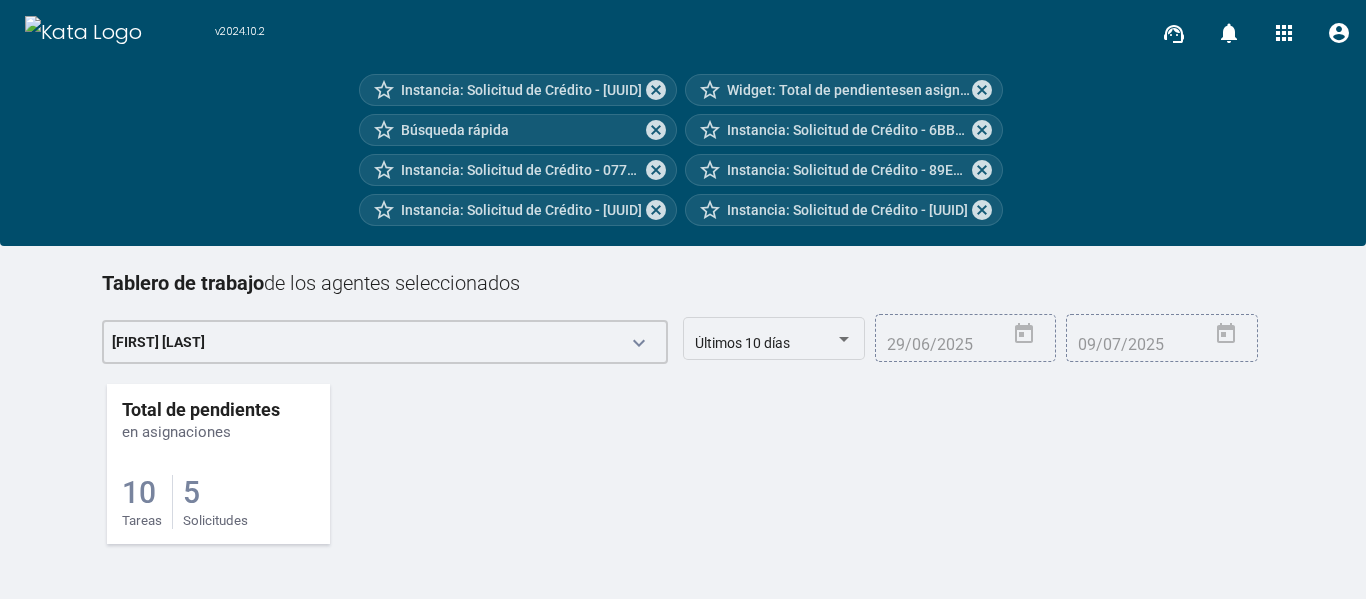 click on "Total de pendientes" at bounding box center (201, 409) 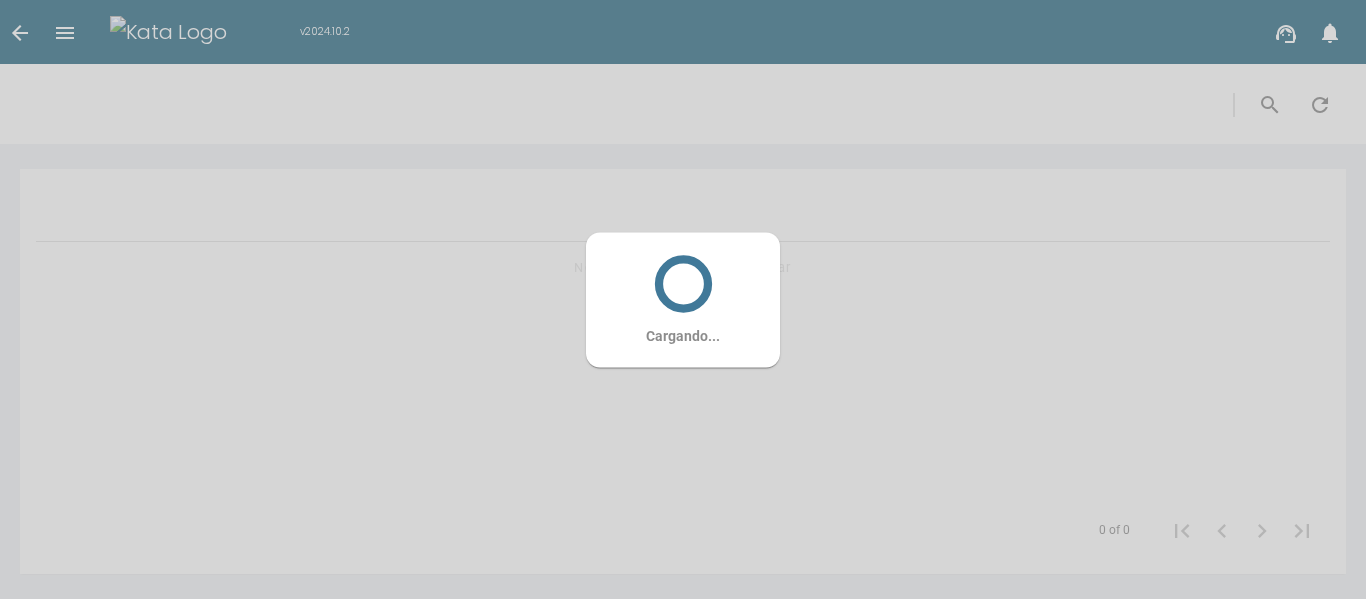scroll, scrollTop: 0, scrollLeft: 0, axis: both 